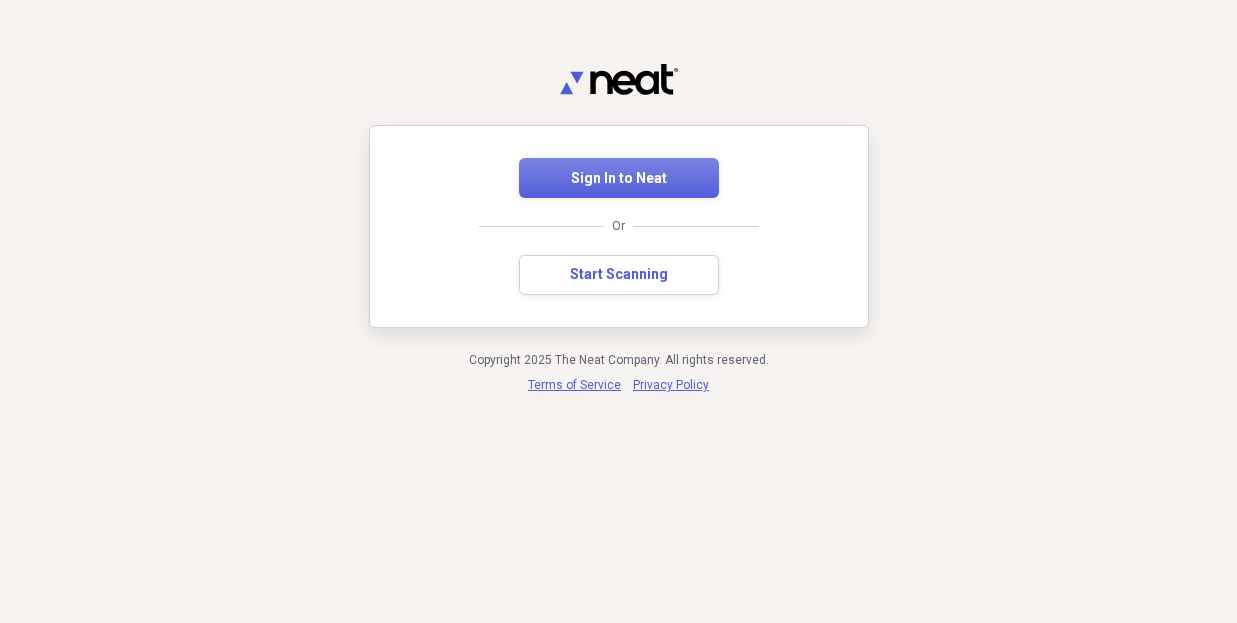 scroll, scrollTop: 0, scrollLeft: 0, axis: both 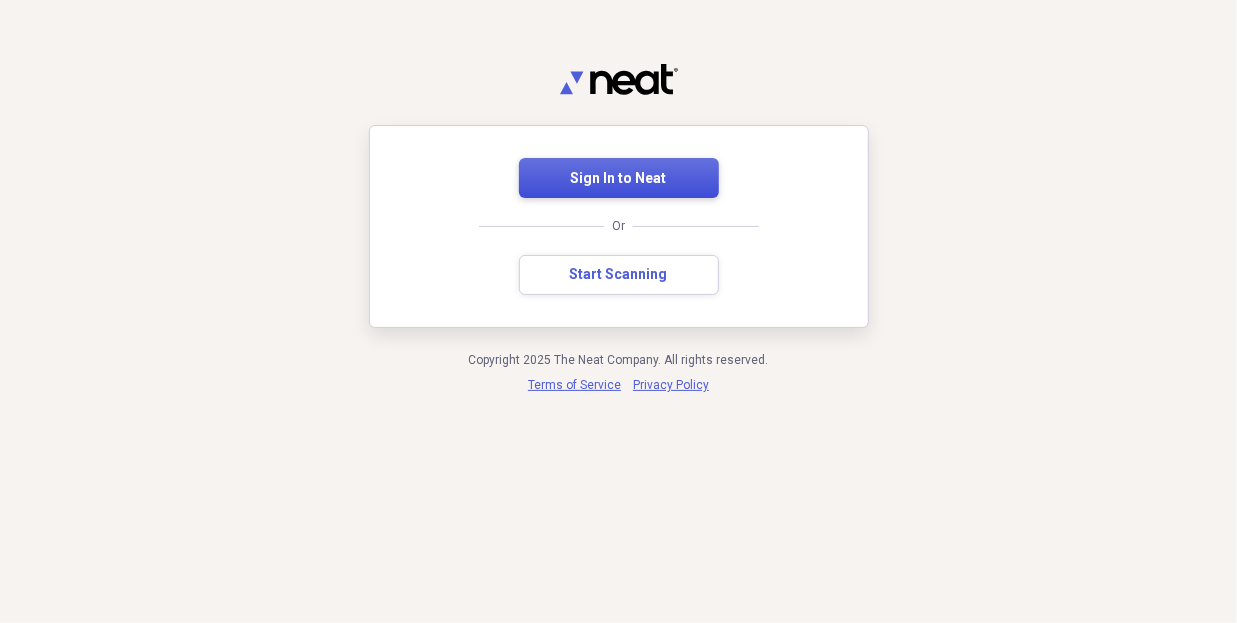 click on "Sign In to Neat" at bounding box center (619, 178) 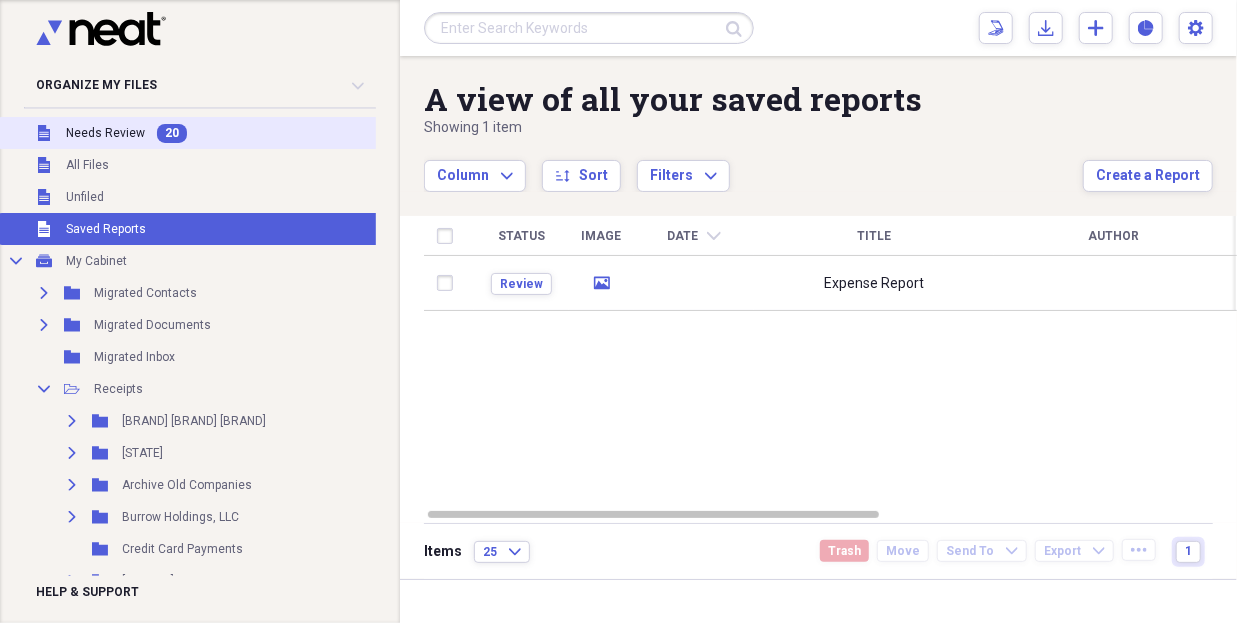 click on "Needs Review" at bounding box center [105, 133] 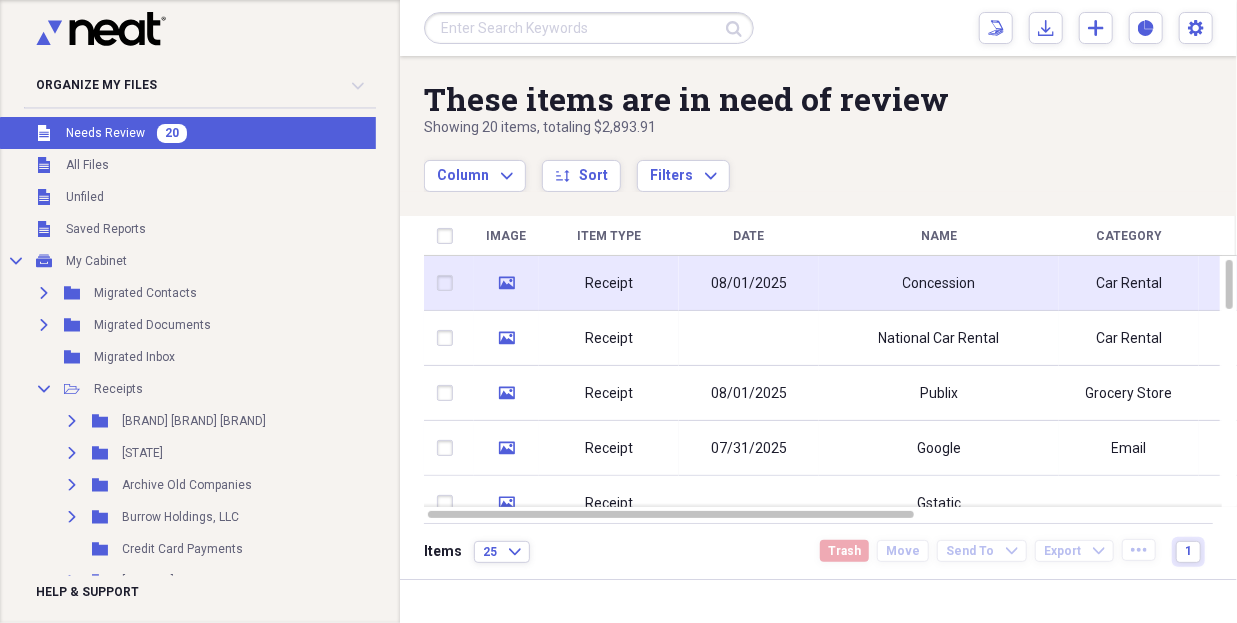 click on "Concession" at bounding box center (939, 283) 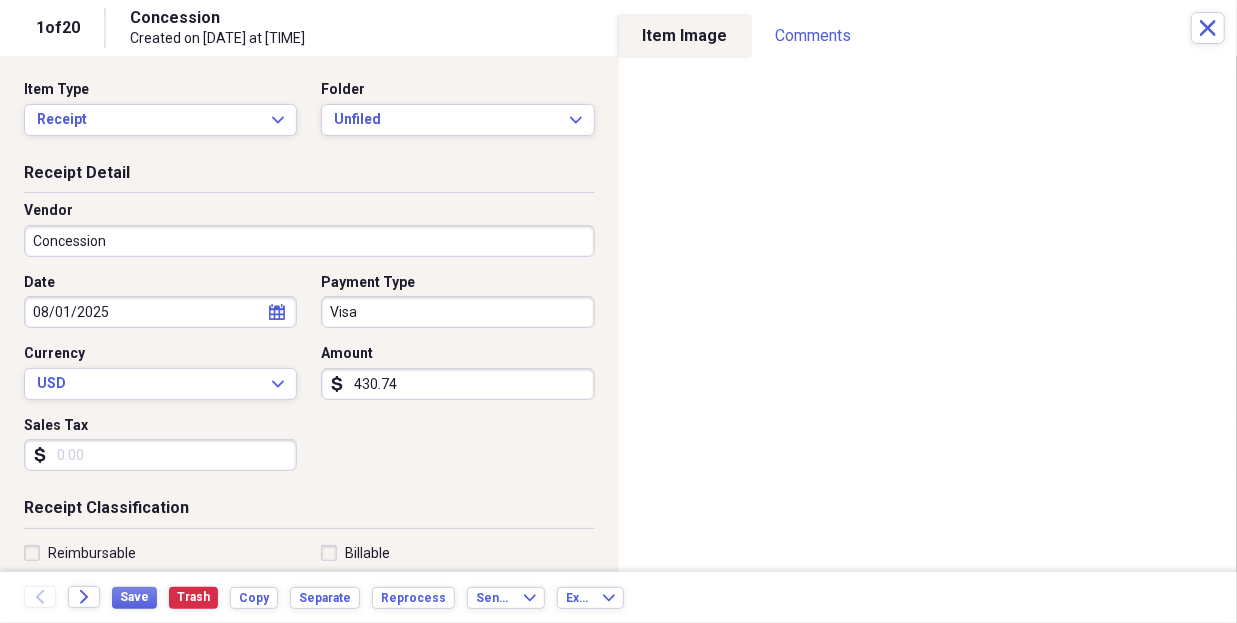 click on "Concession" at bounding box center [309, 241] 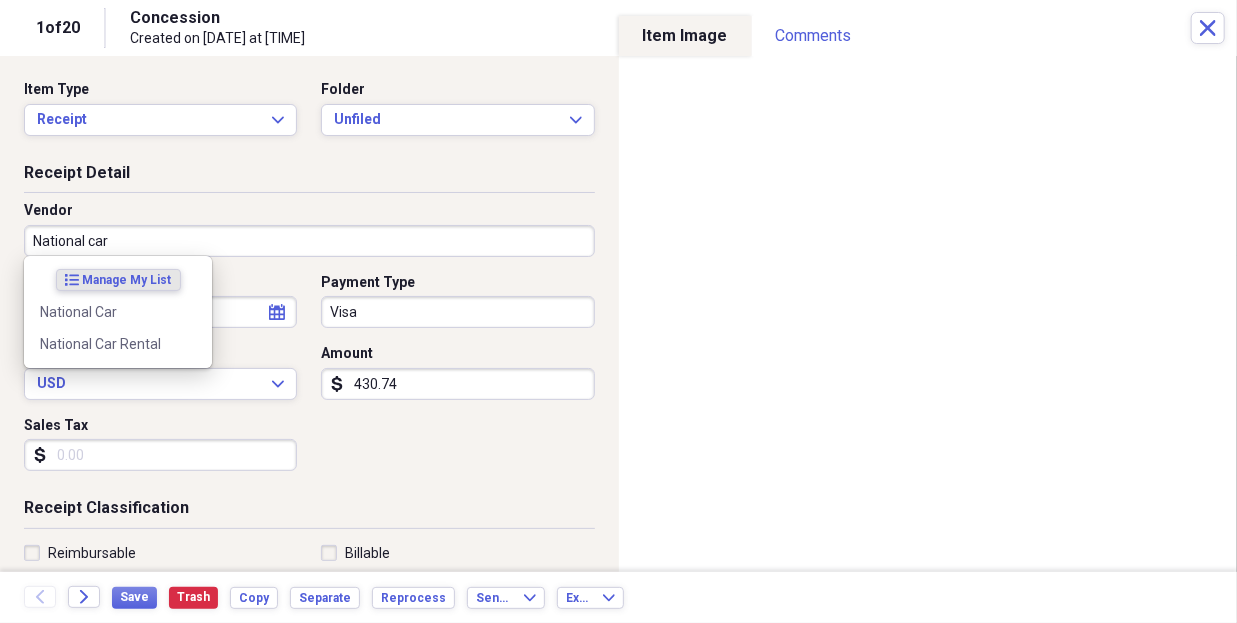 click on "National Car Rental" at bounding box center [106, 344] 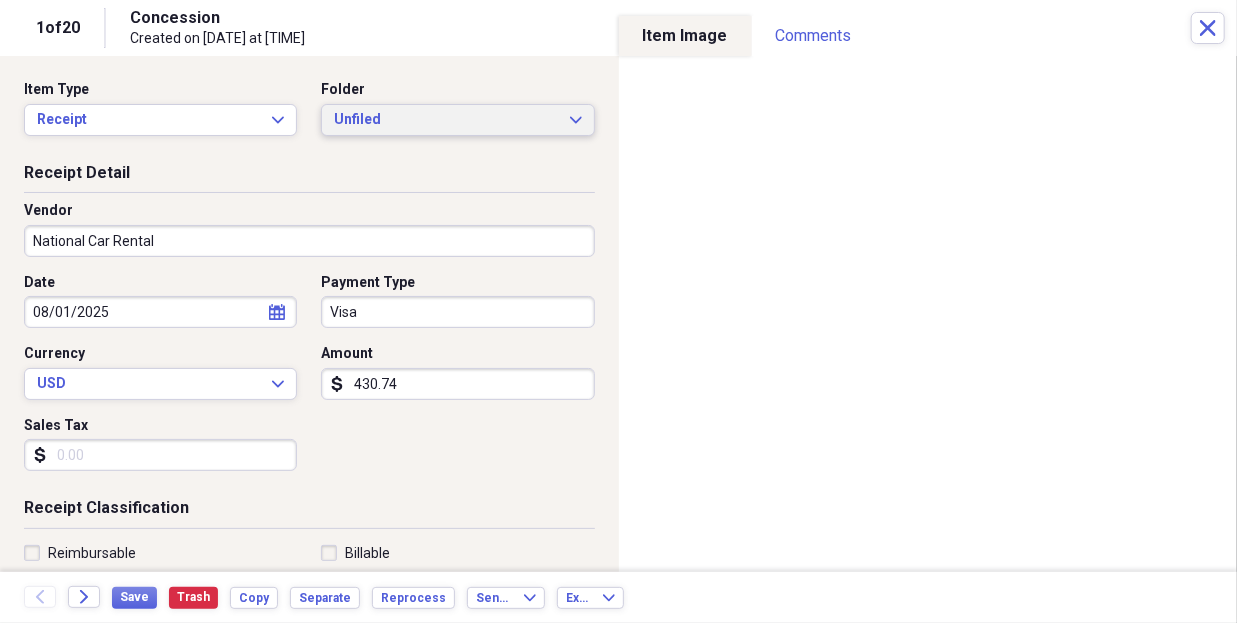 click on "Unfiled Expand" at bounding box center (457, 120) 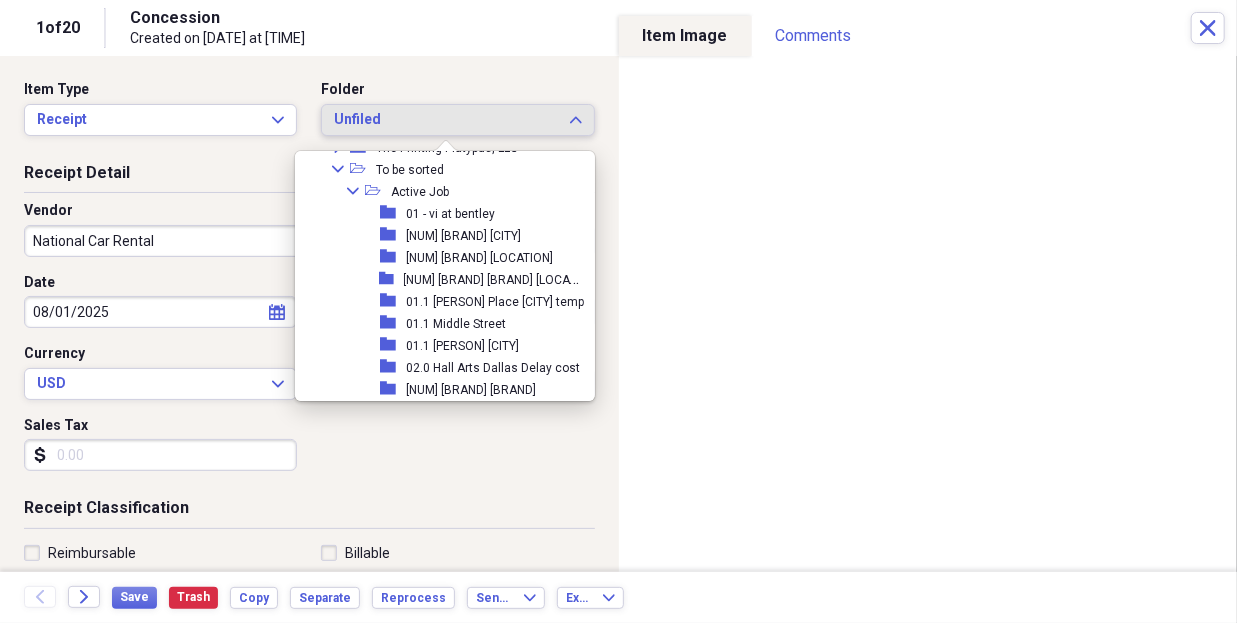 scroll, scrollTop: 1478, scrollLeft: 0, axis: vertical 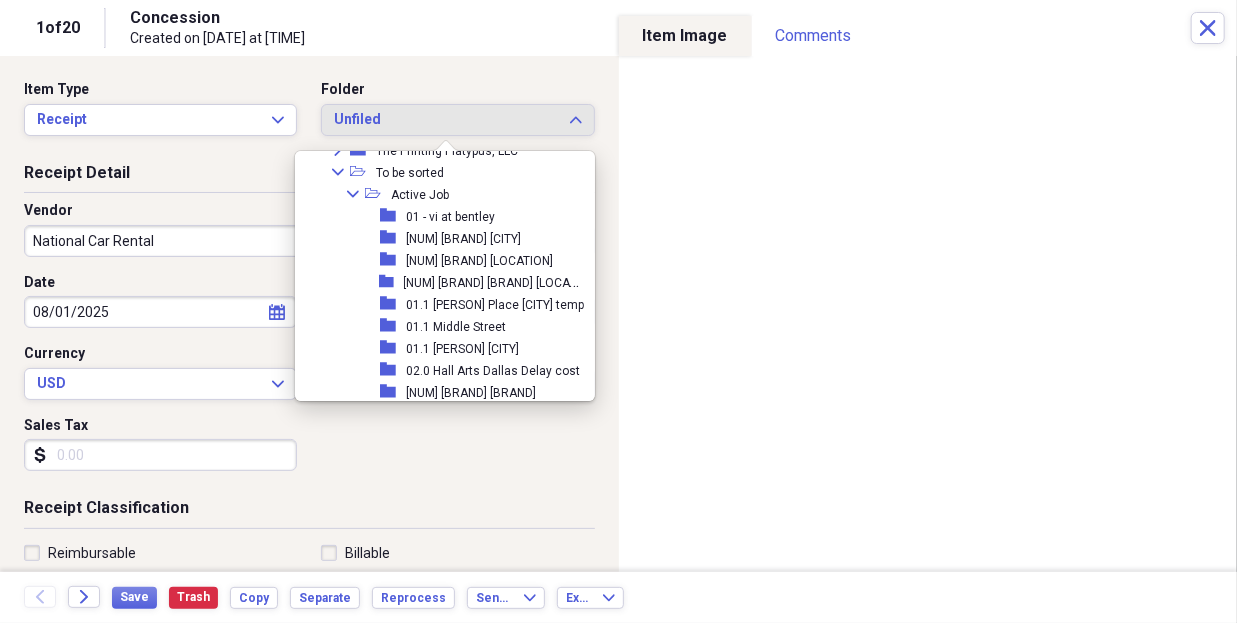click on "01.1 [LOCATION]" at bounding box center [456, 327] 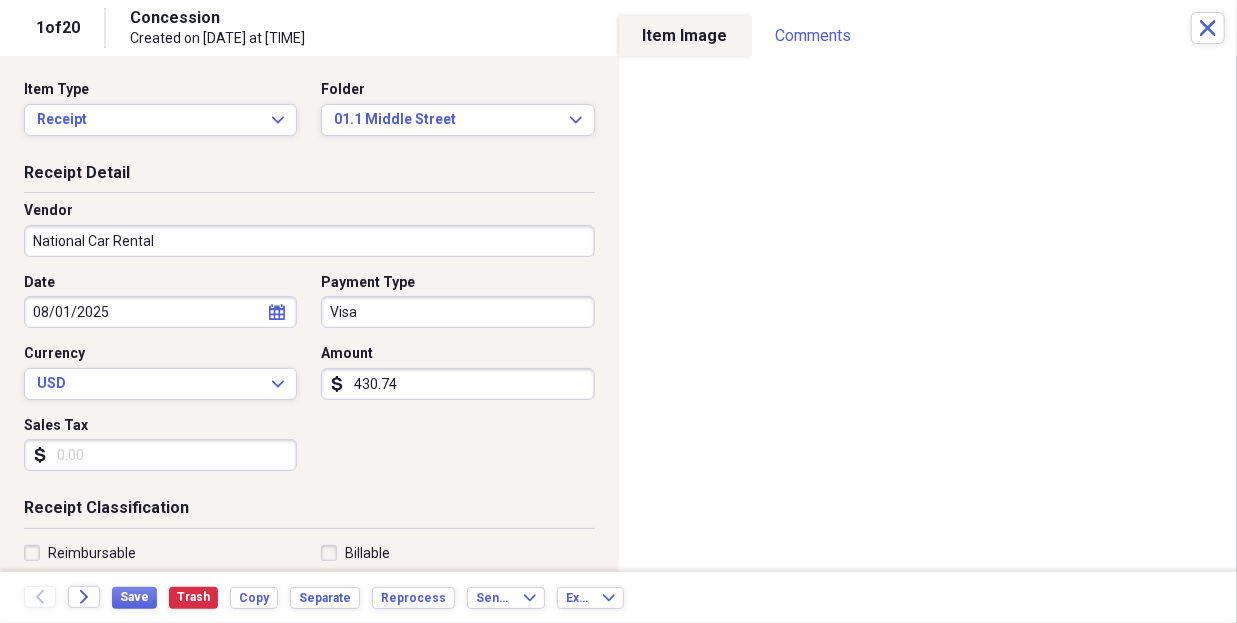 click on "Visa" at bounding box center (457, 312) 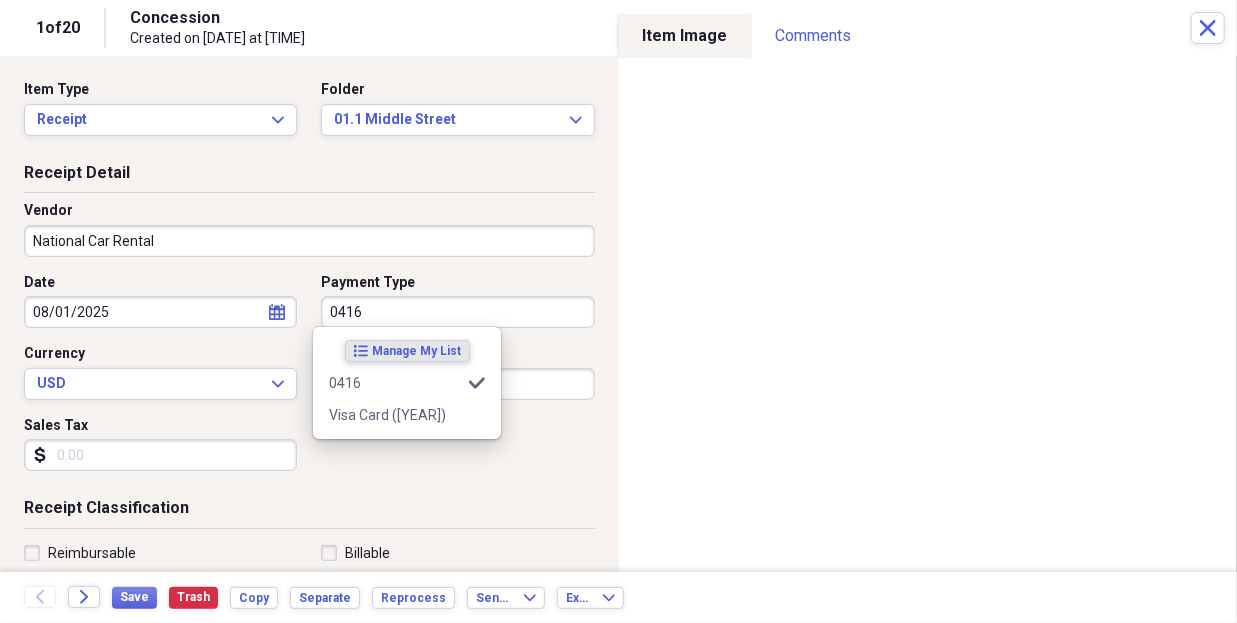 click on "list Manage My List 0416 selected Visa Card ([LAST_FOUR])" at bounding box center (407, 383) 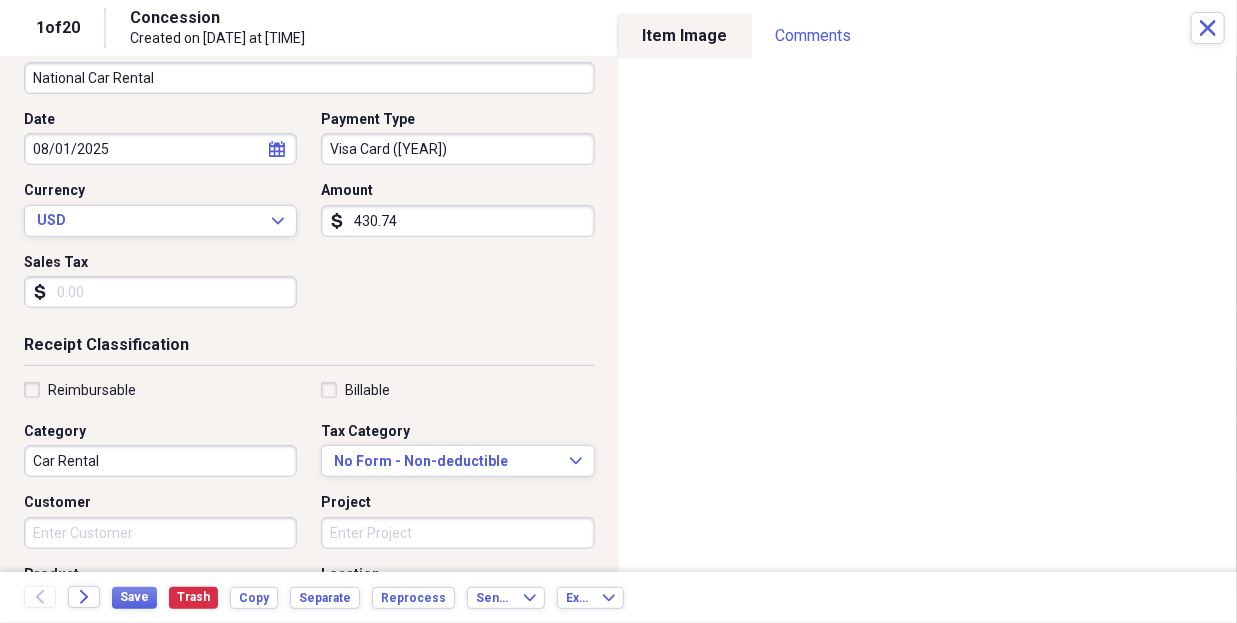 scroll, scrollTop: 165, scrollLeft: 0, axis: vertical 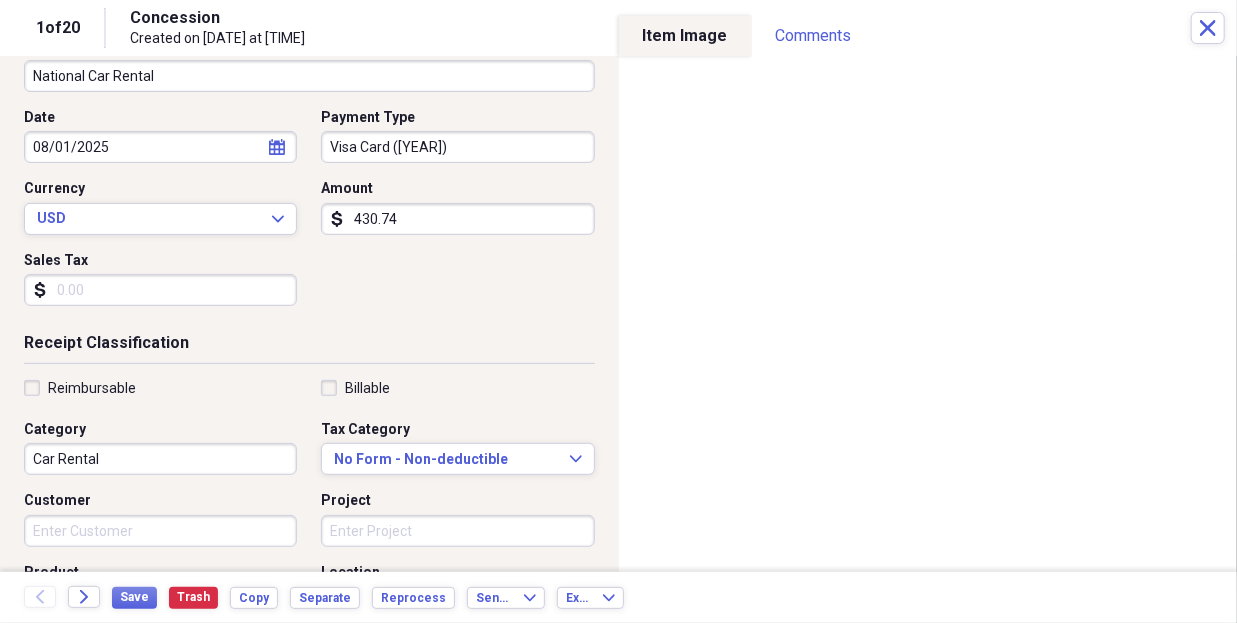click on "Reimbursable" at bounding box center [80, 388] 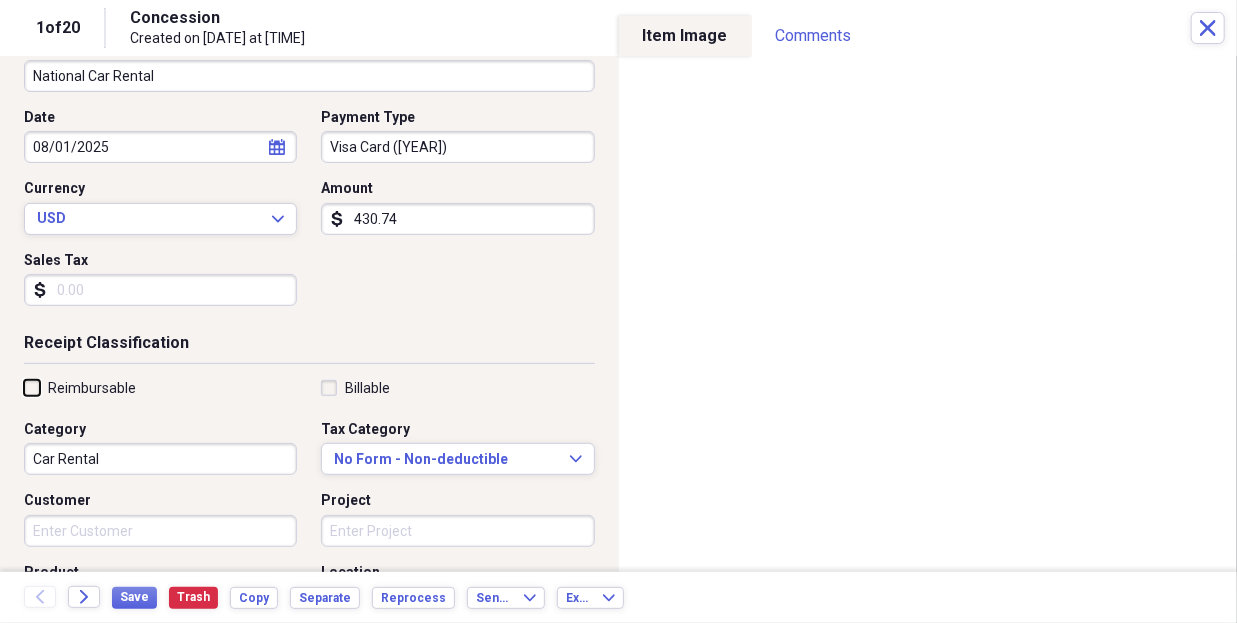 click on "Reimbursable" at bounding box center (24, 387) 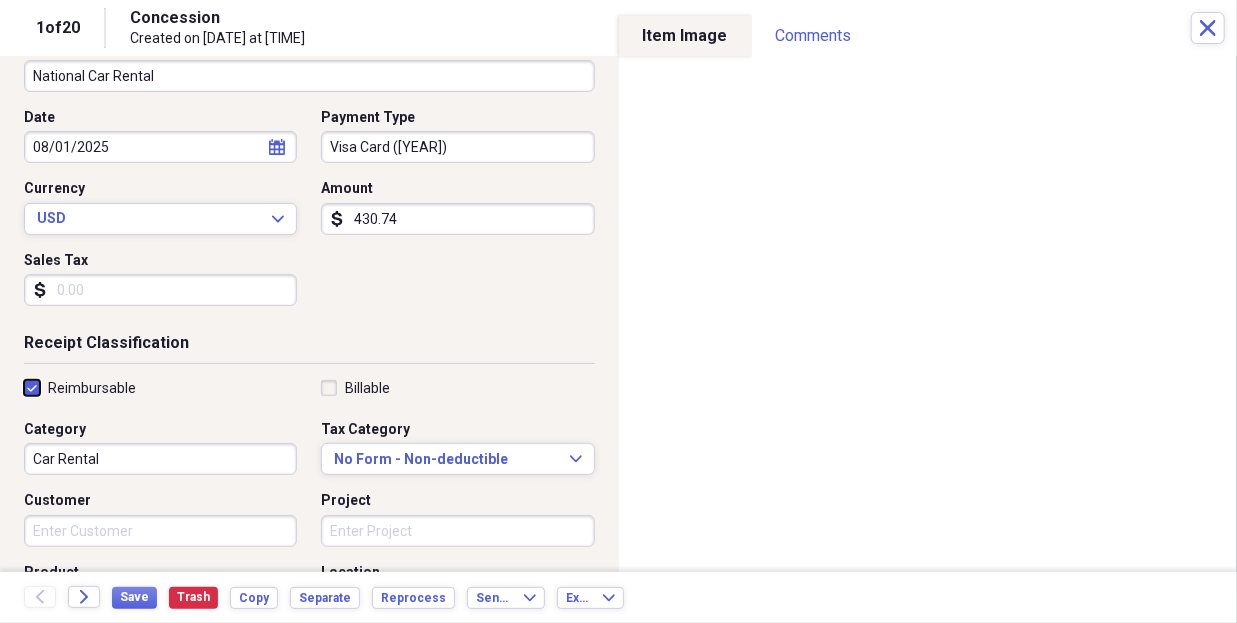 checkbox on "true" 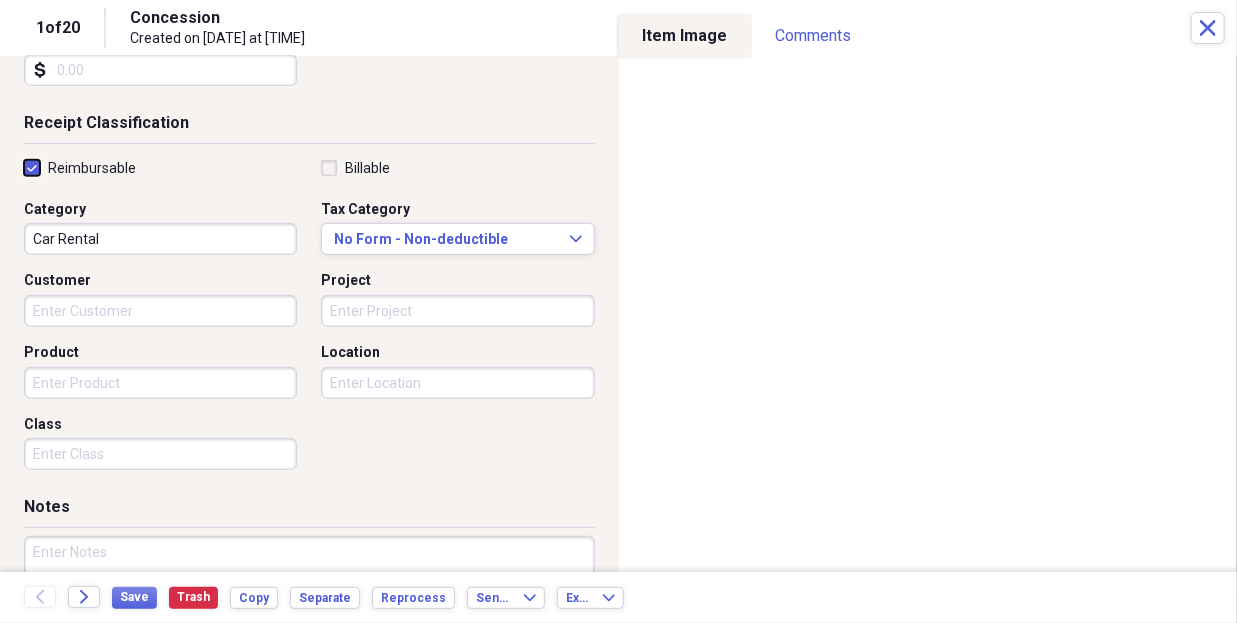 scroll, scrollTop: 398, scrollLeft: 0, axis: vertical 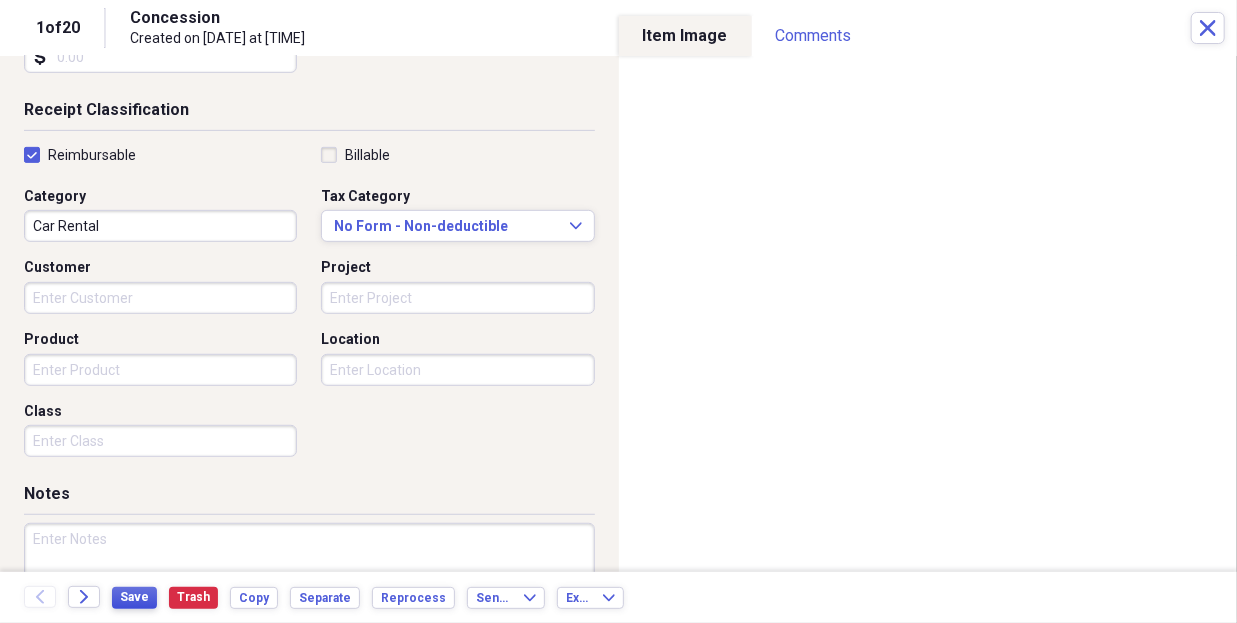 click on "Save" at bounding box center [134, 597] 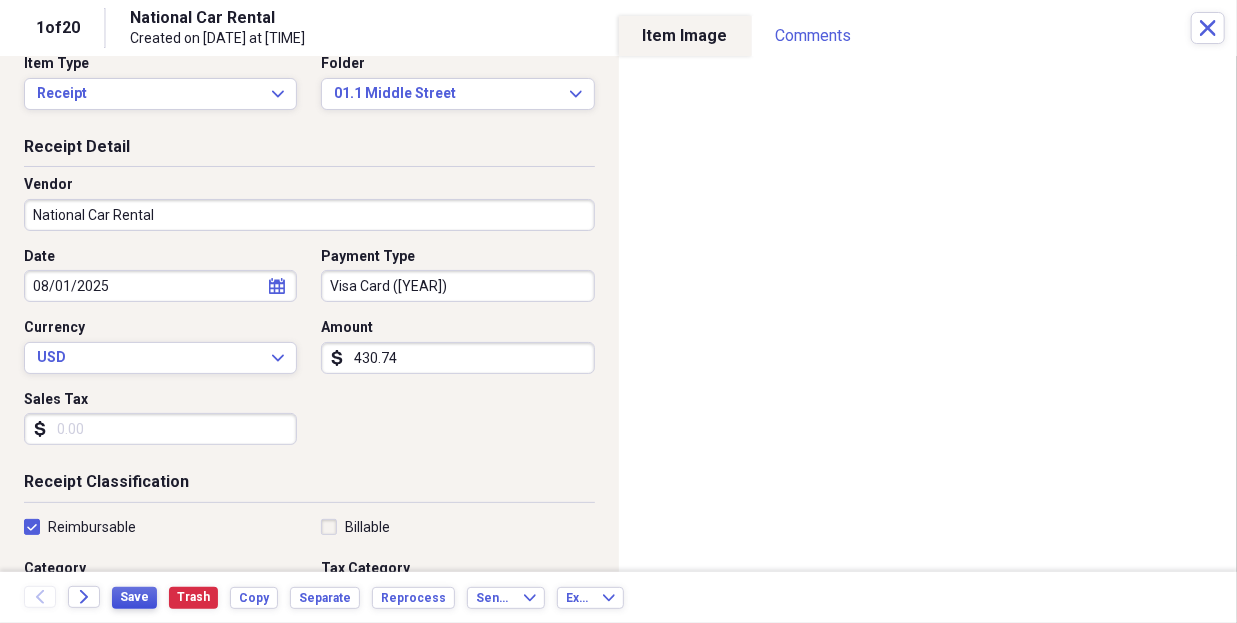 scroll, scrollTop: 0, scrollLeft: 0, axis: both 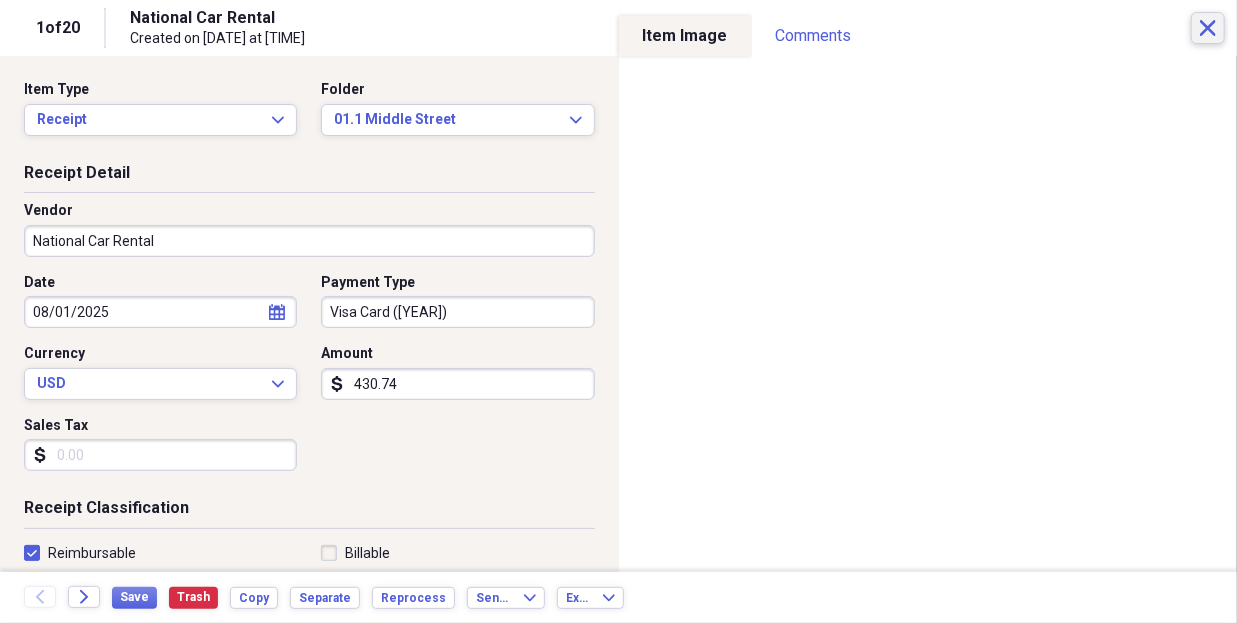 click on "Close" 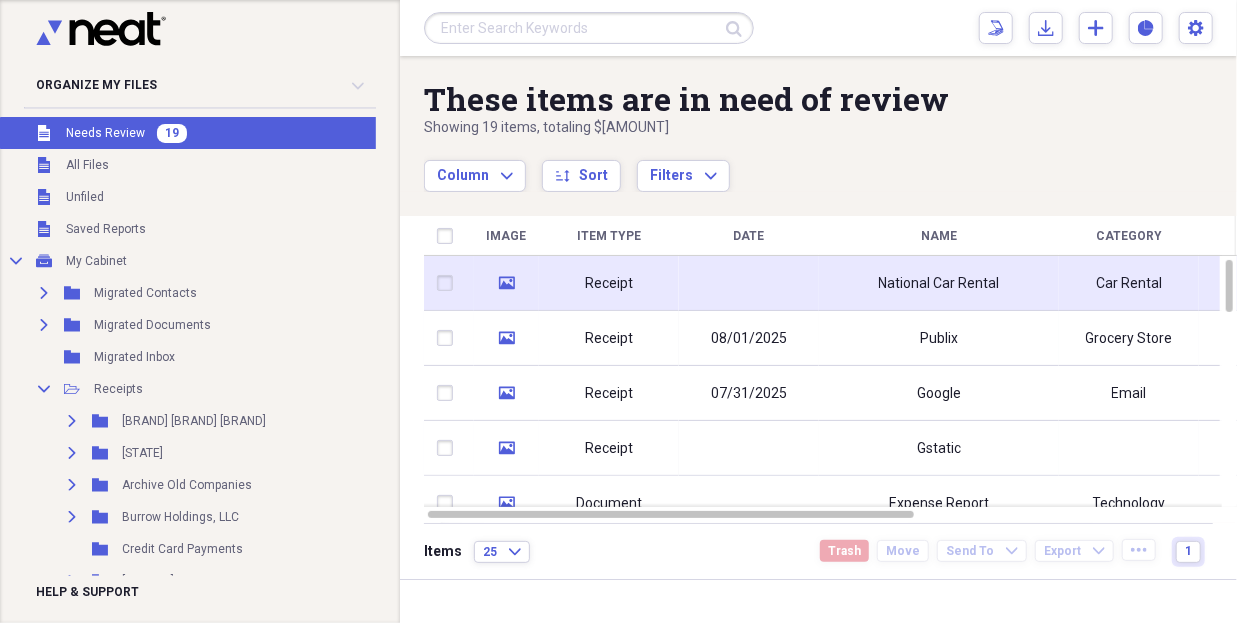 click at bounding box center [749, 283] 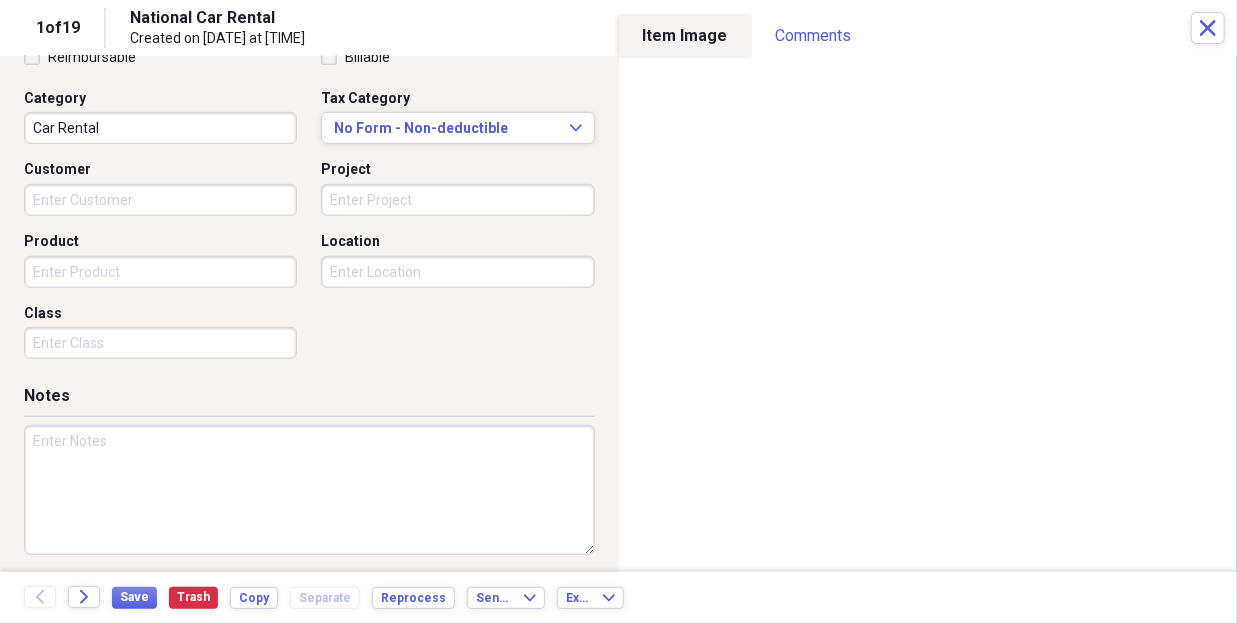 scroll, scrollTop: 500, scrollLeft: 0, axis: vertical 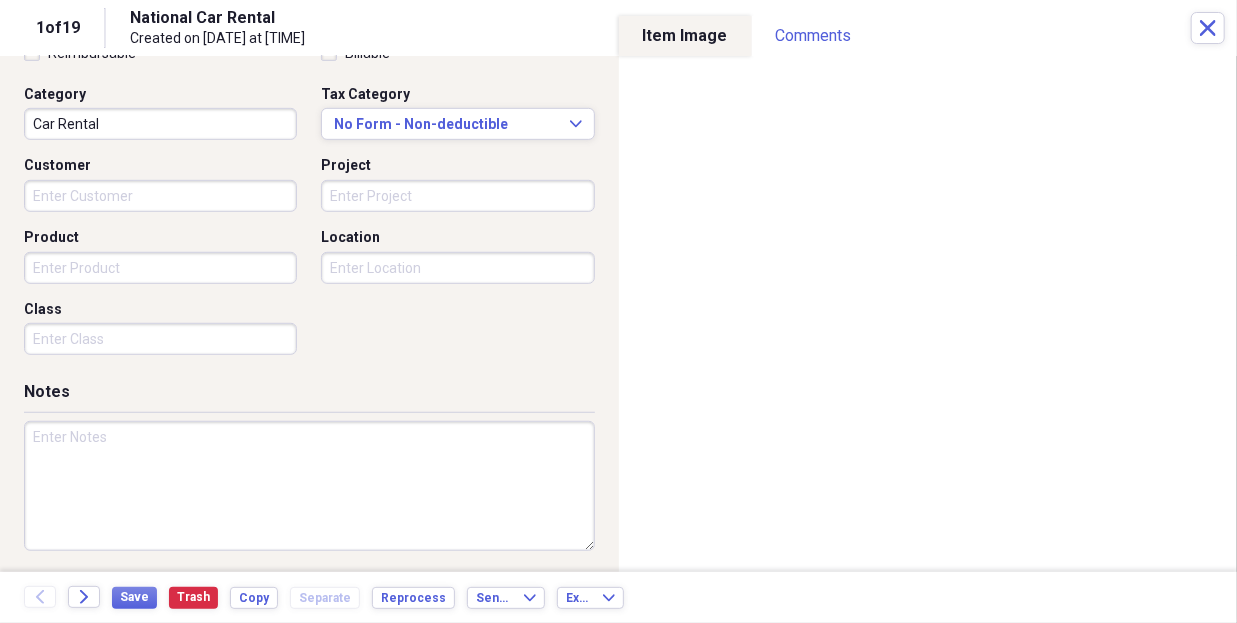 click at bounding box center [309, 486] 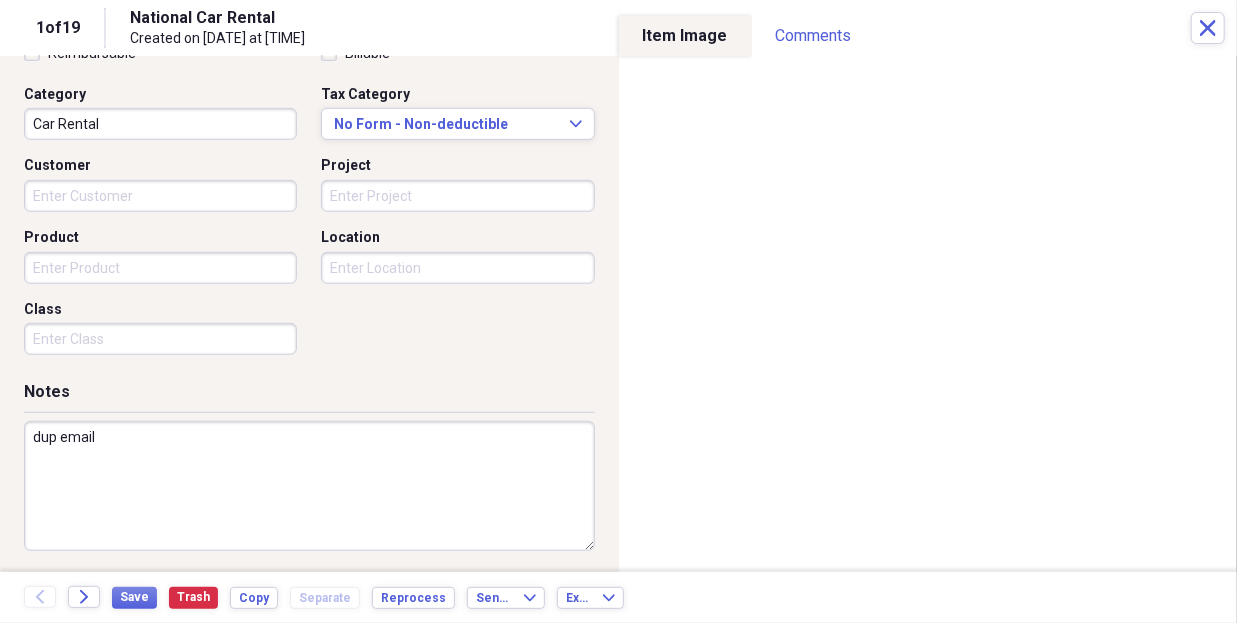 type on "dup email" 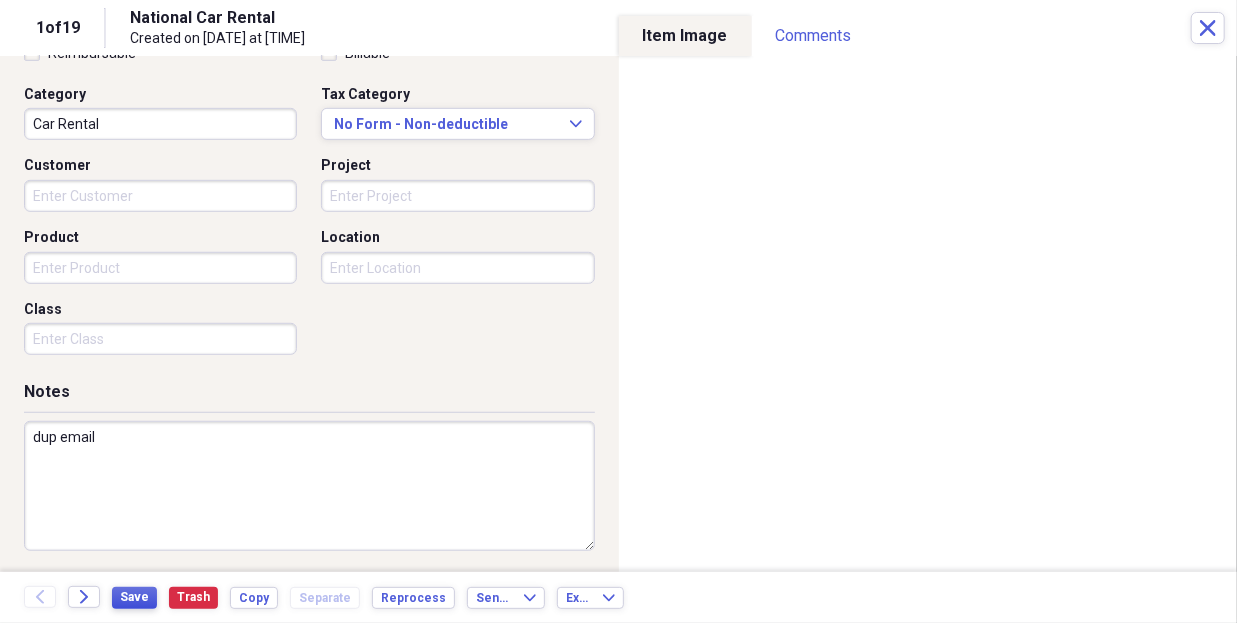 click on "Save" at bounding box center (134, 598) 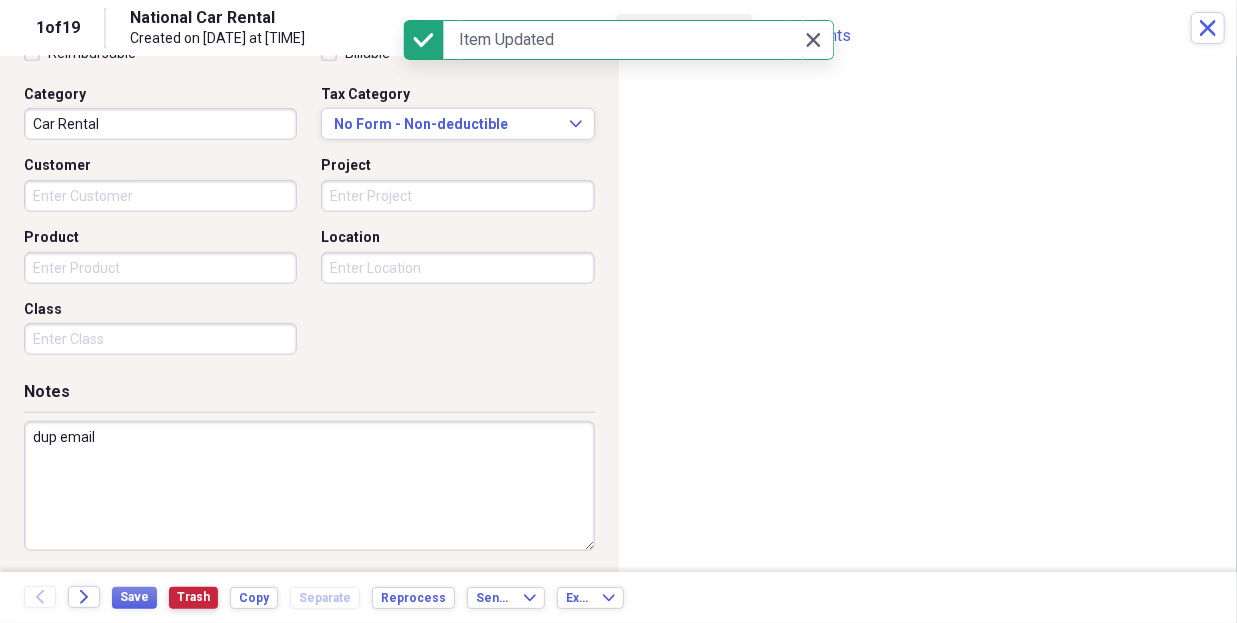 click on "Trash" at bounding box center (193, 597) 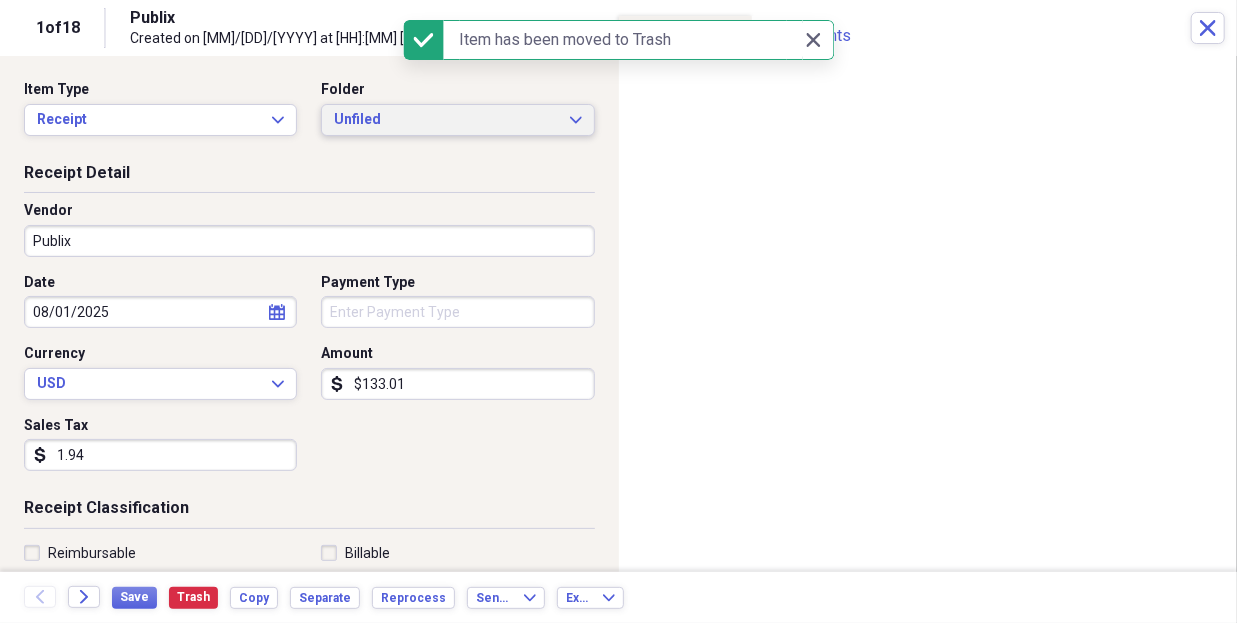 click on "Unfiled" at bounding box center (445, 120) 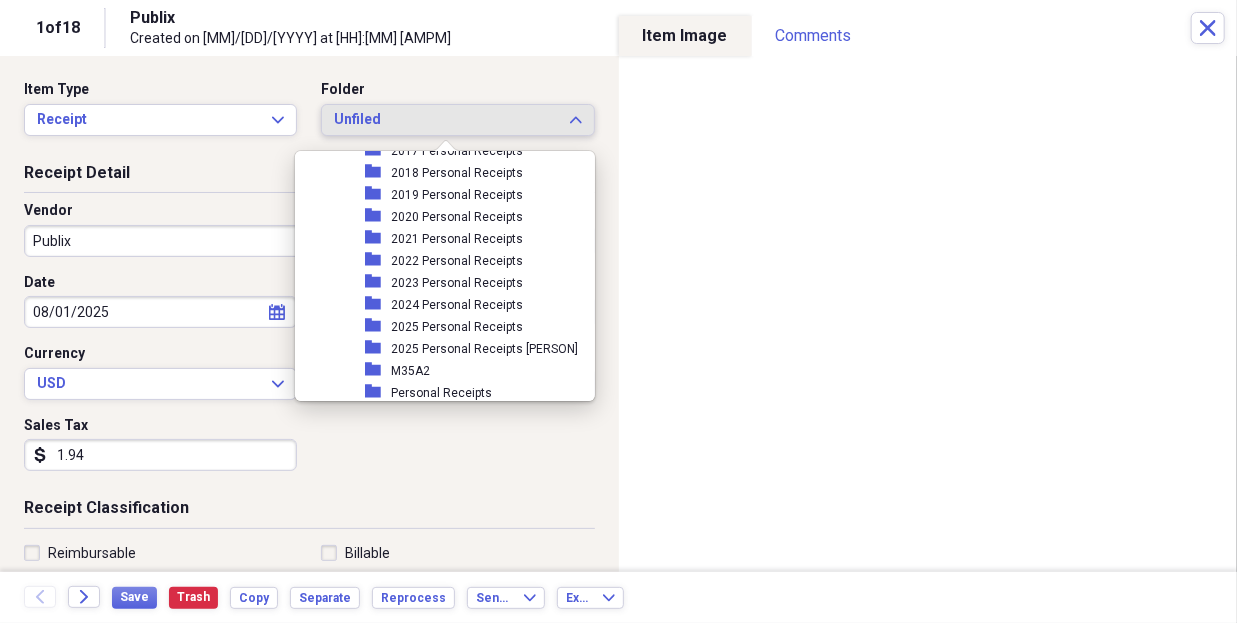 scroll, scrollTop: 1151, scrollLeft: 0, axis: vertical 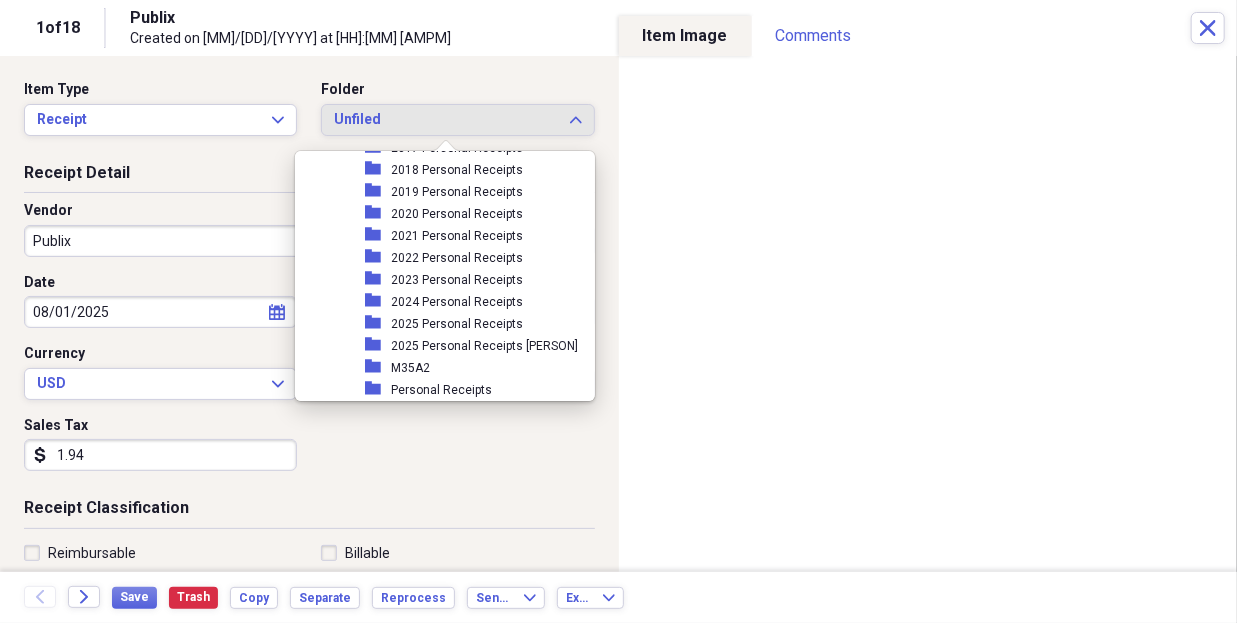 click on "2025 Personal Receipts" at bounding box center [457, 324] 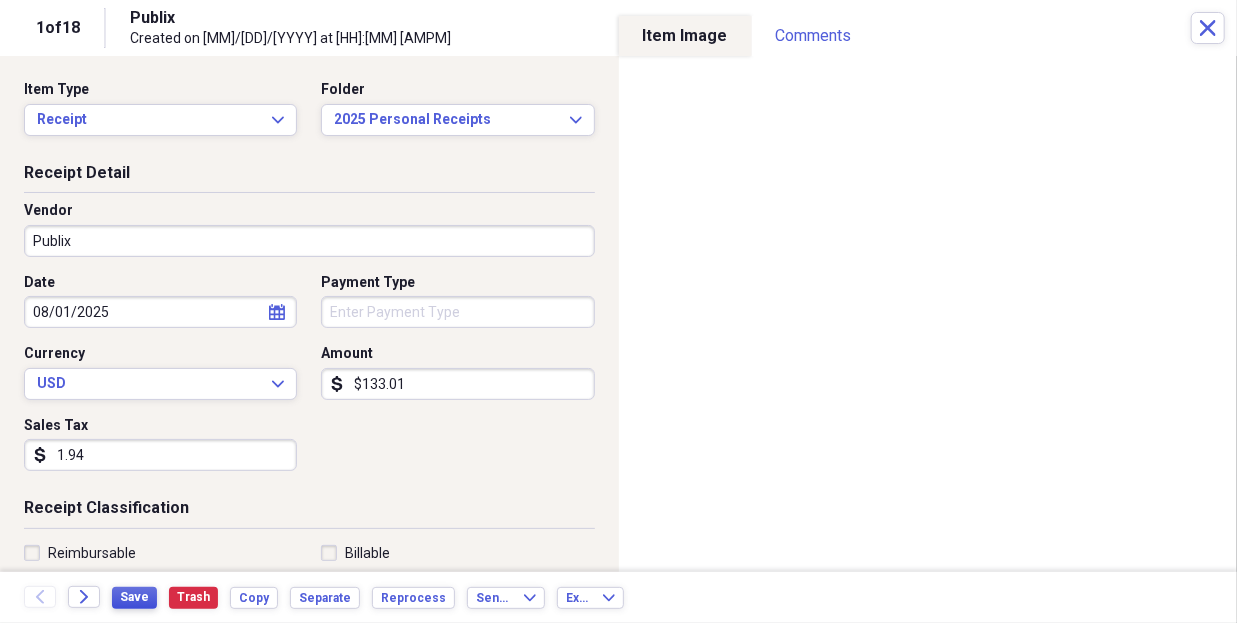 click on "Save" at bounding box center [134, 597] 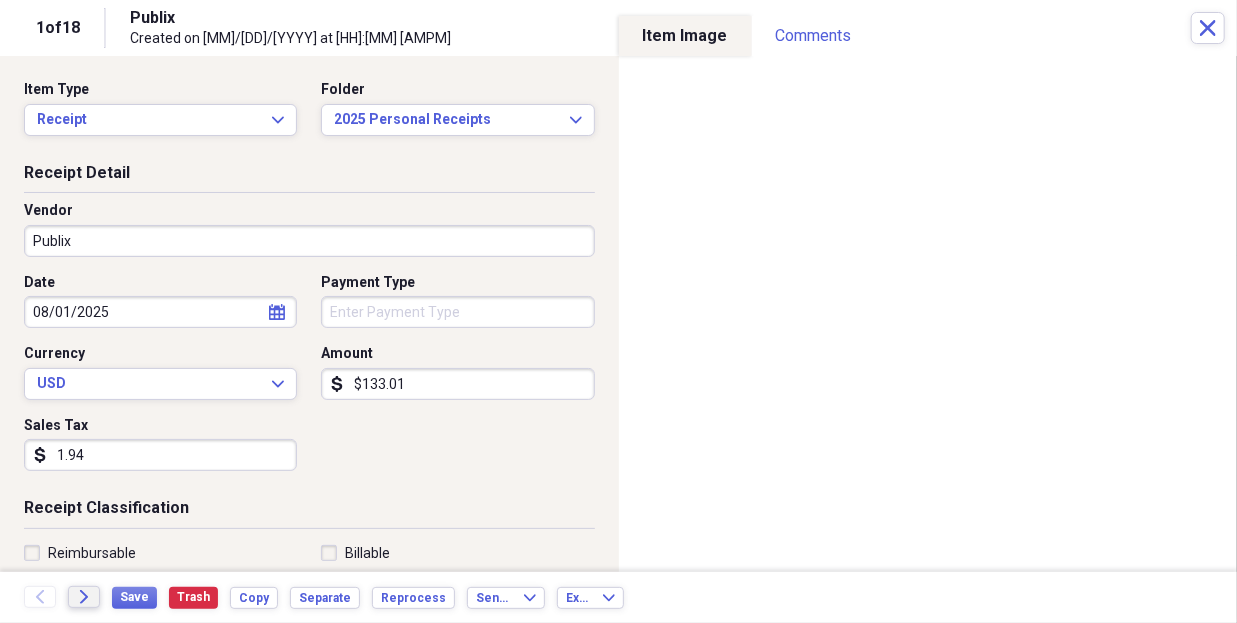 click on "Forward" 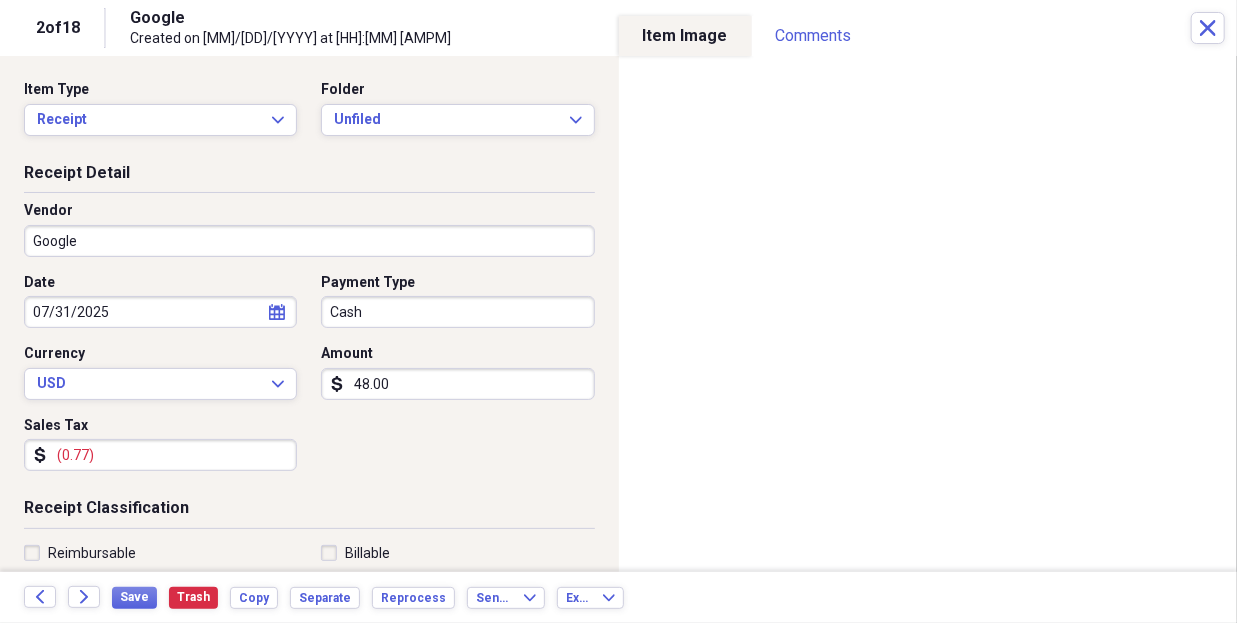 click on "Cash" at bounding box center (457, 312) 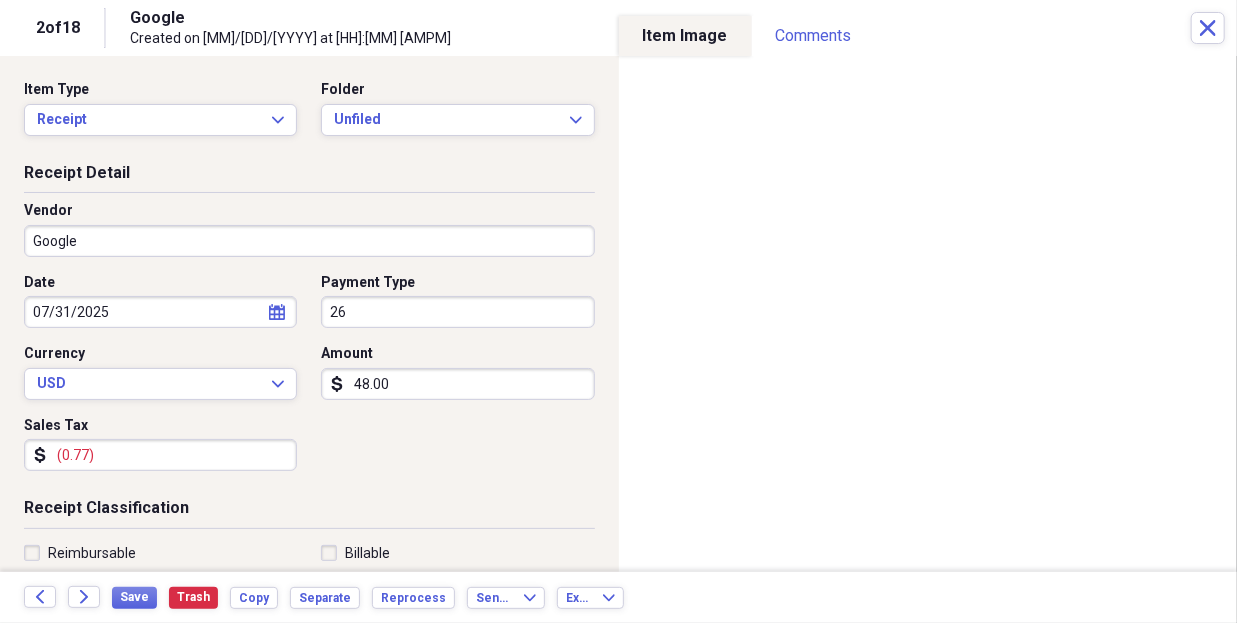 type on "2" 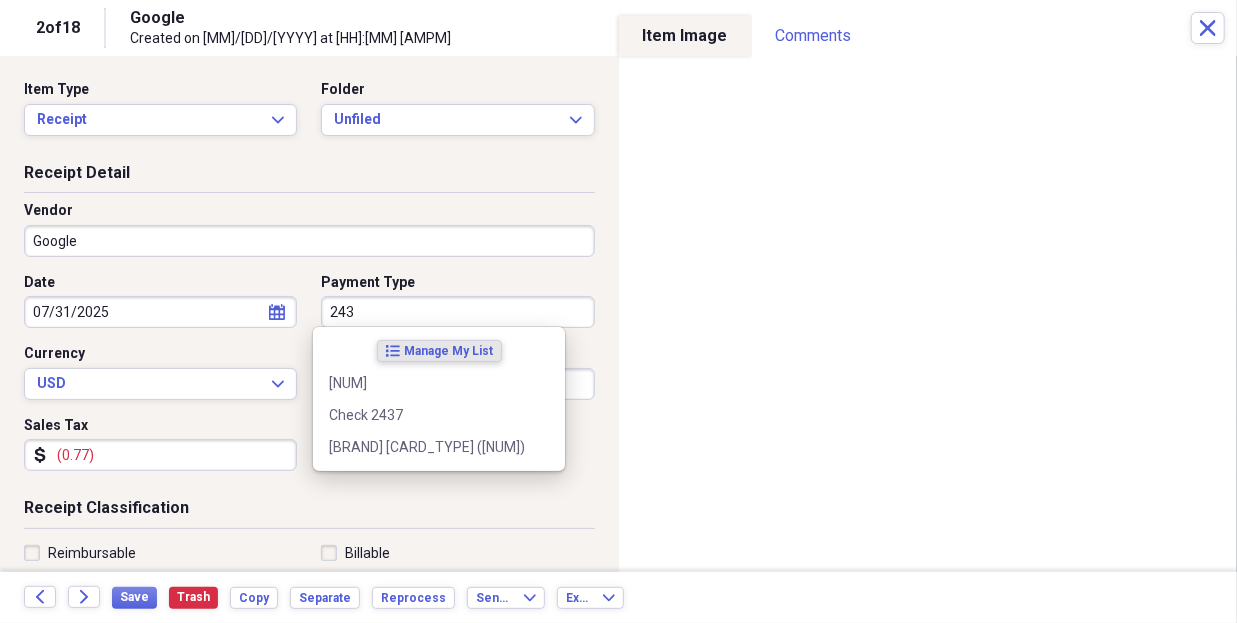 click on "[CARD_TYPE] ([LAST_FOUR])" at bounding box center [427, 447] 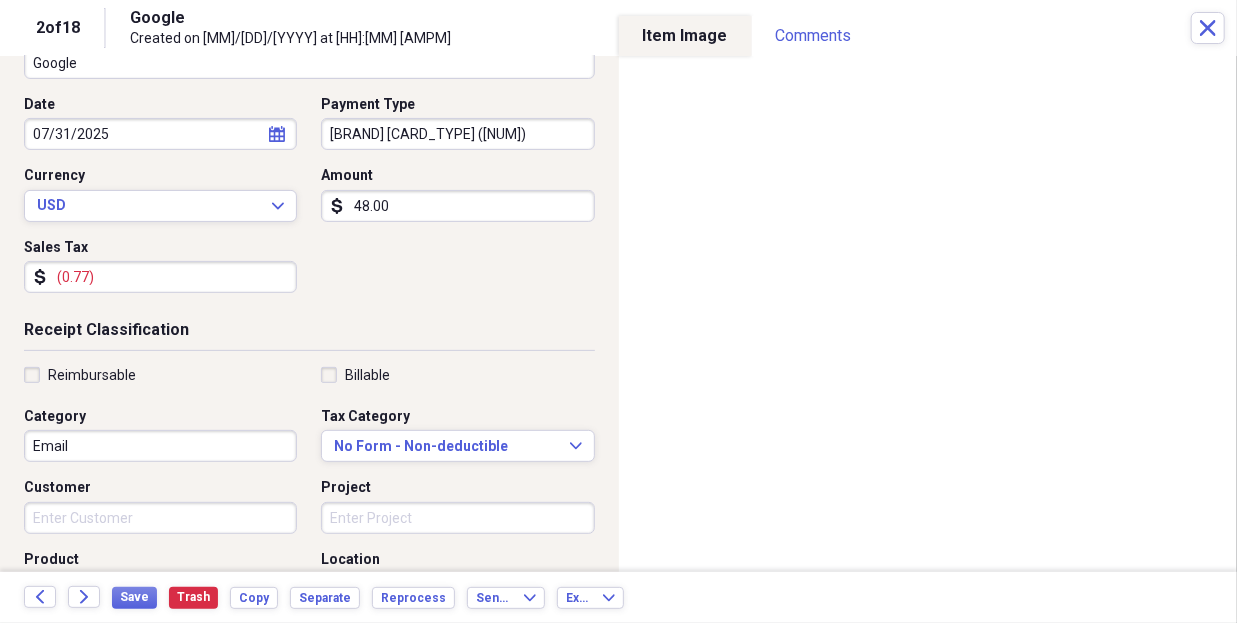 scroll, scrollTop: 179, scrollLeft: 0, axis: vertical 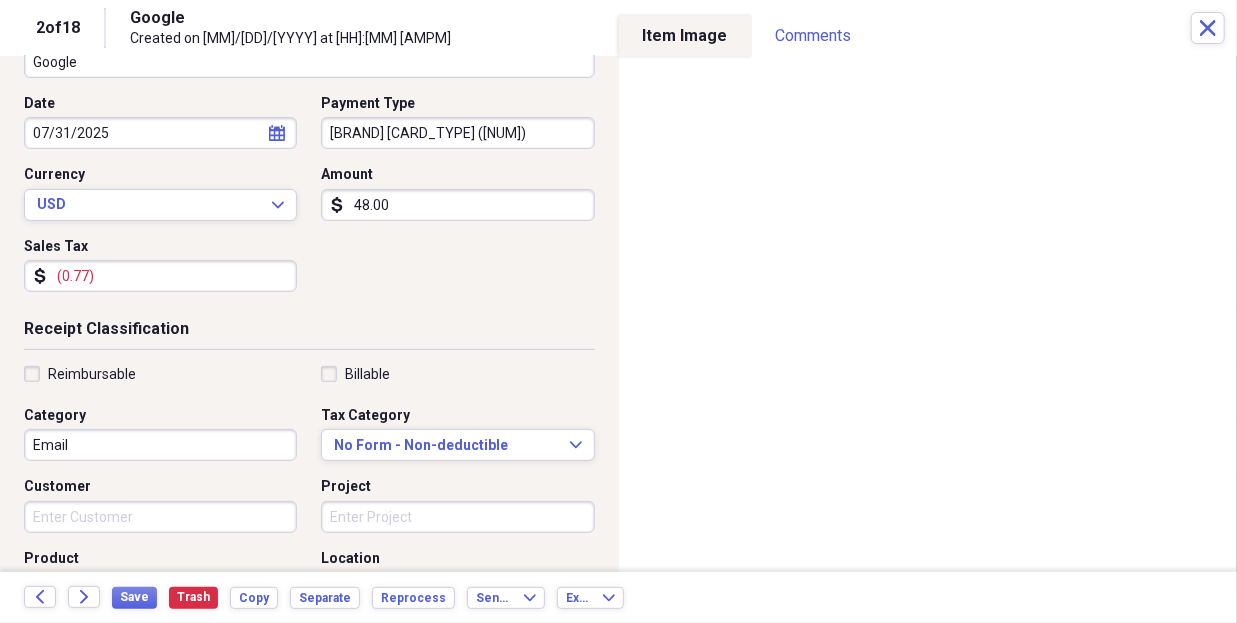 click on "Reimbursable" at bounding box center (80, 374) 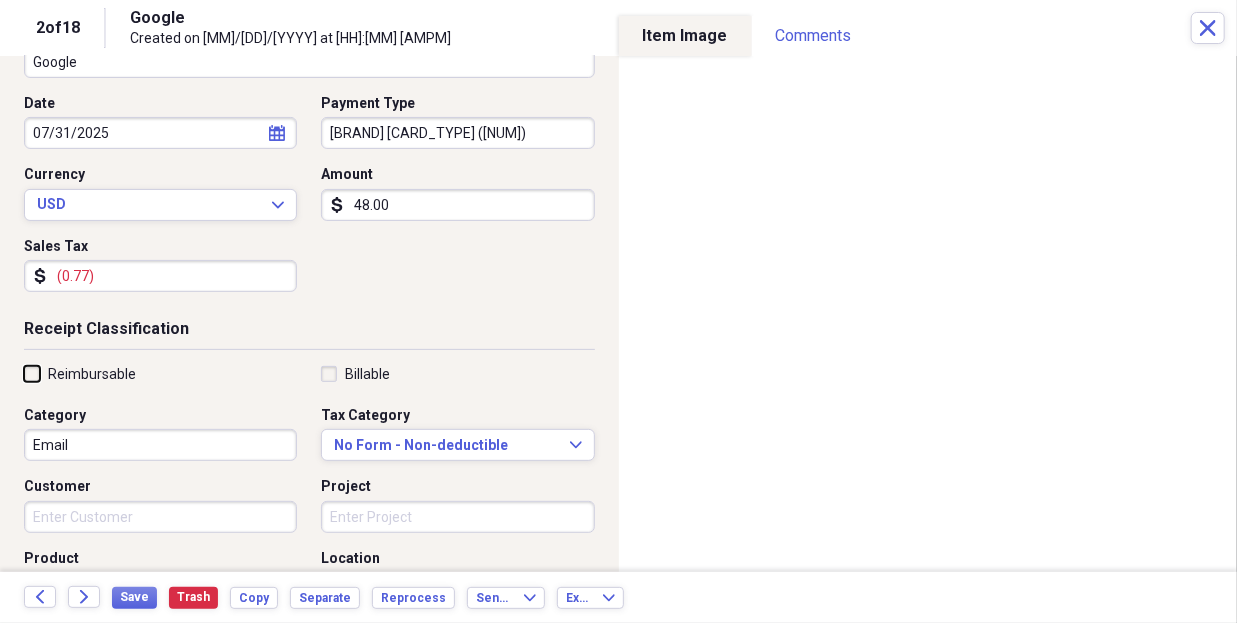 click on "Reimbursable" at bounding box center [24, 373] 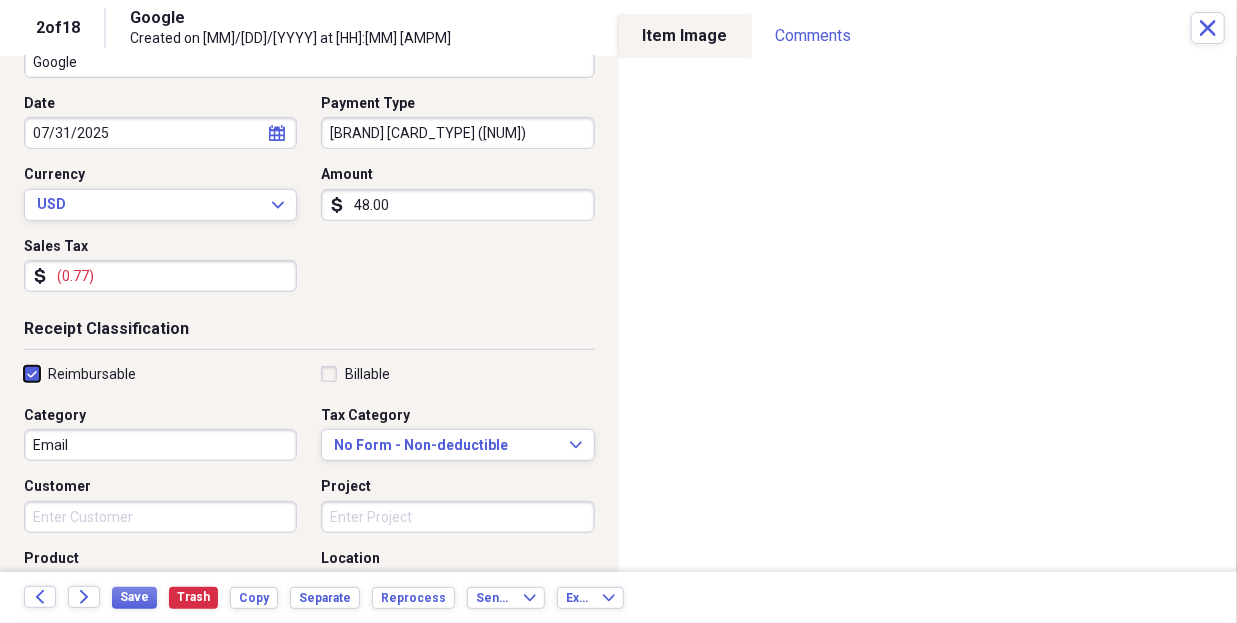 checkbox on "true" 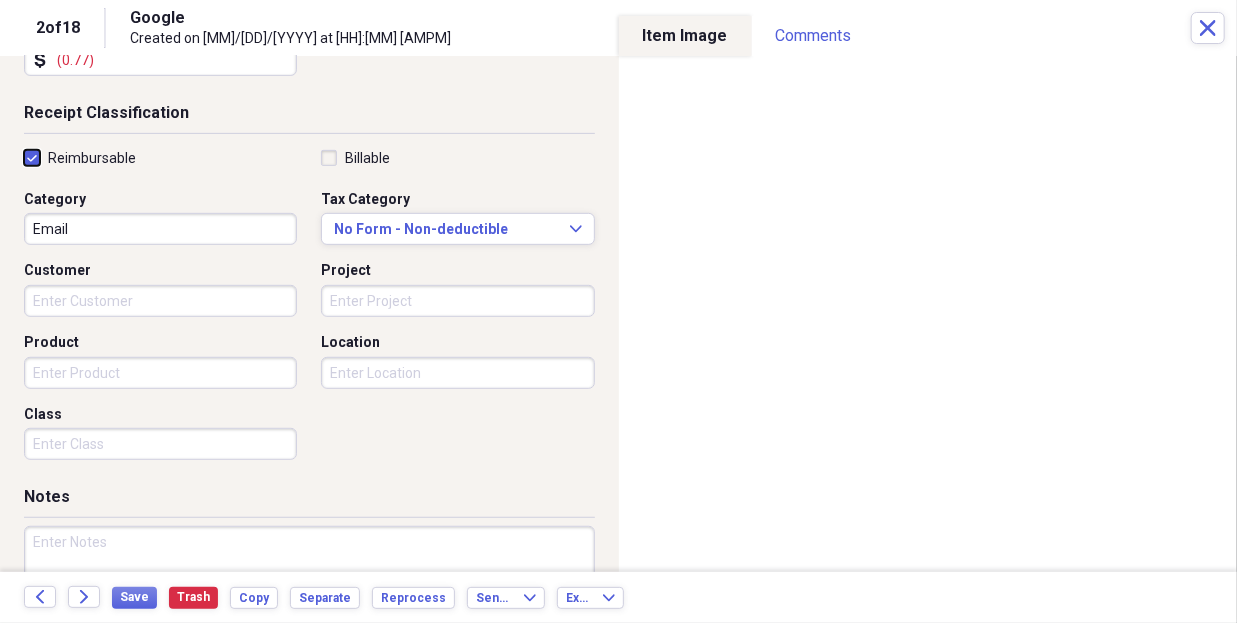 scroll, scrollTop: 500, scrollLeft: 0, axis: vertical 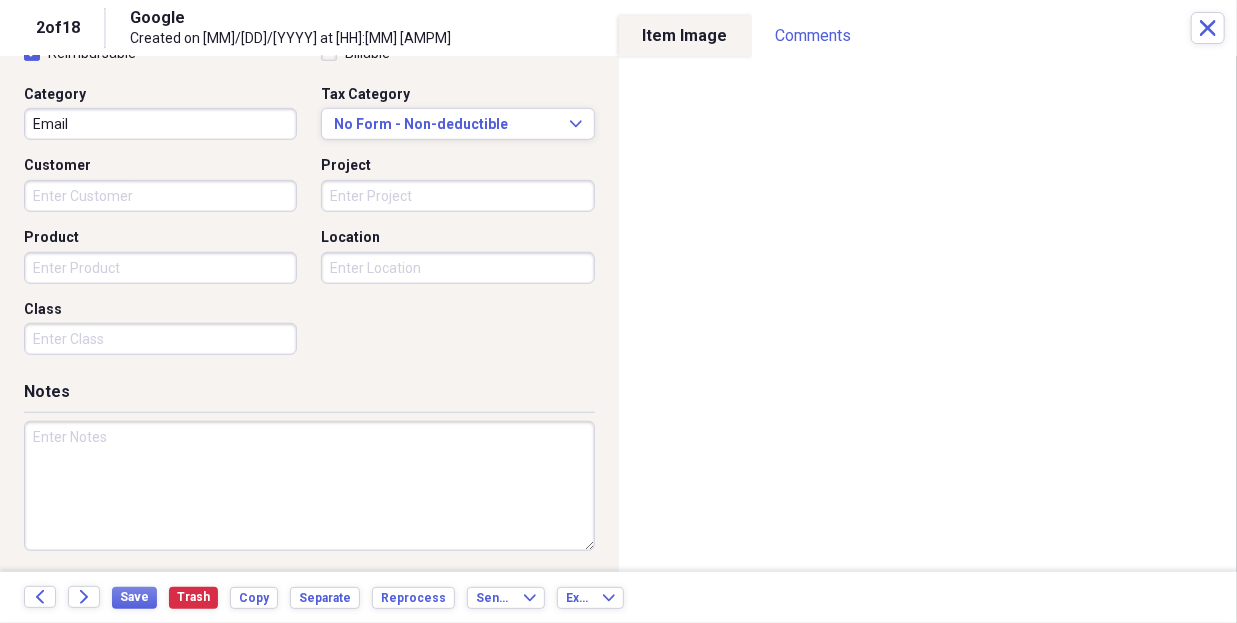 click at bounding box center [309, 486] 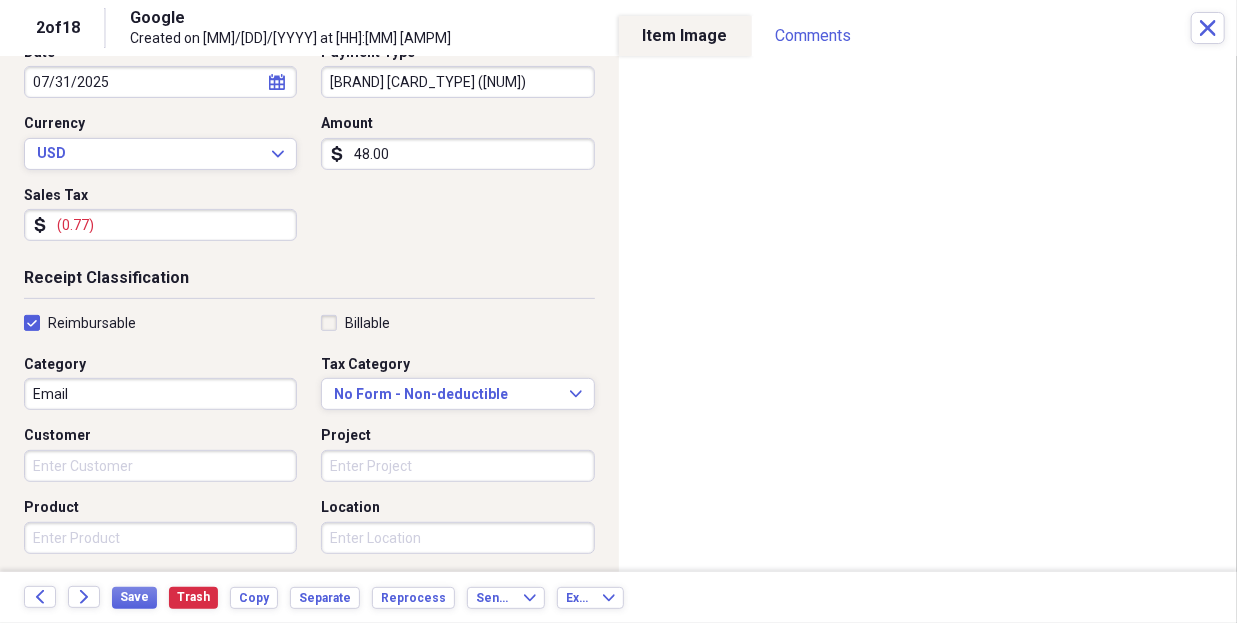 scroll, scrollTop: 0, scrollLeft: 0, axis: both 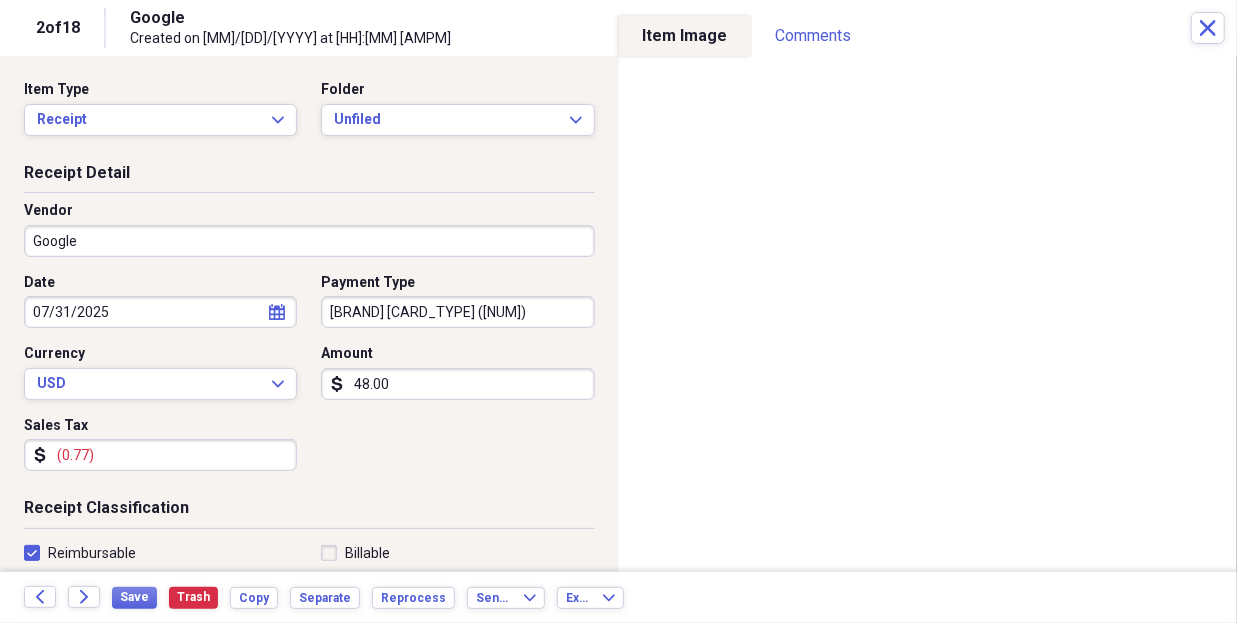 type on "MC 2430 - Email" 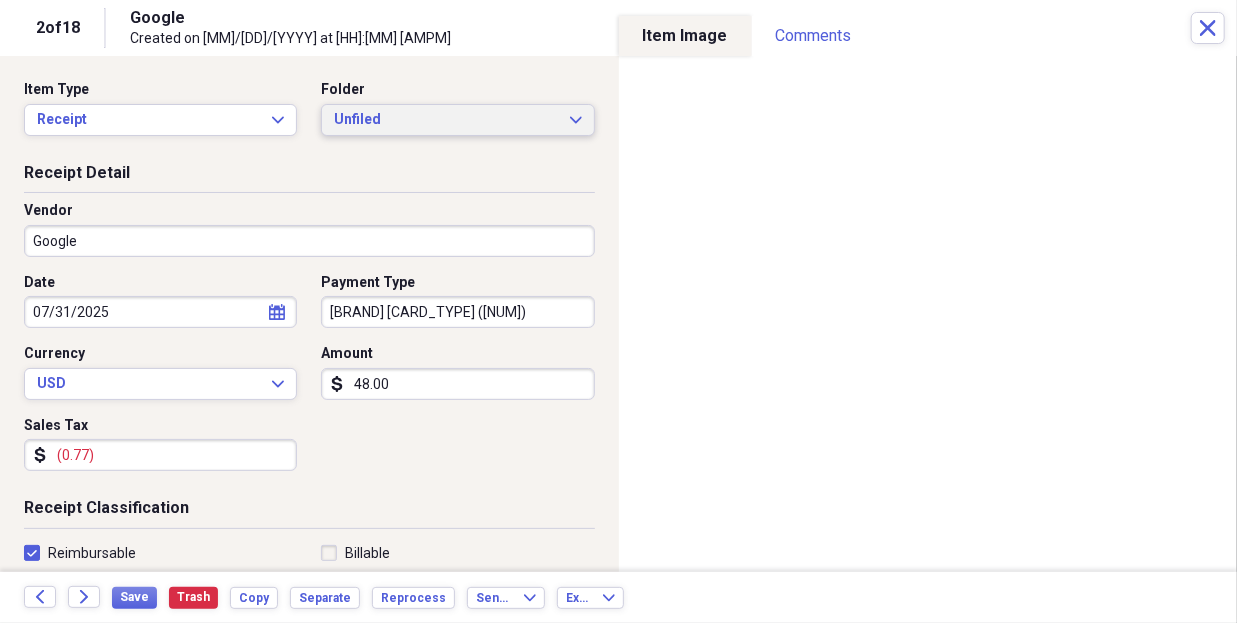 click on "Unfiled Expand" at bounding box center (457, 120) 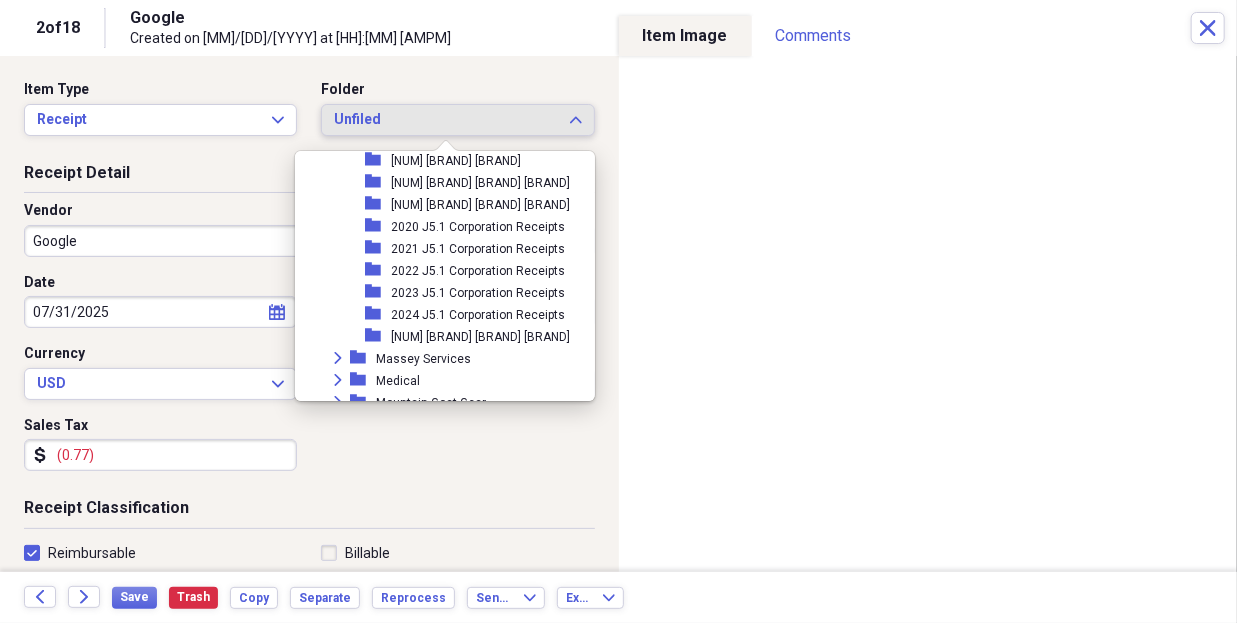 scroll, scrollTop: 607, scrollLeft: 0, axis: vertical 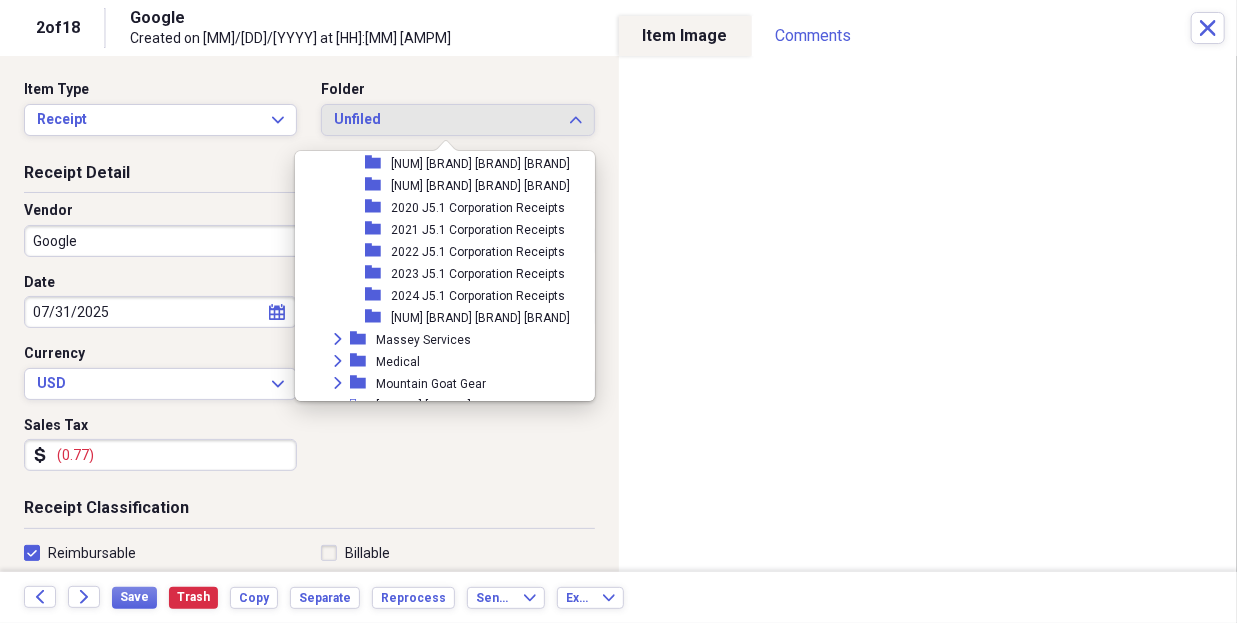 click on "[YEAR] [DESCRIPTION]" at bounding box center [480, 318] 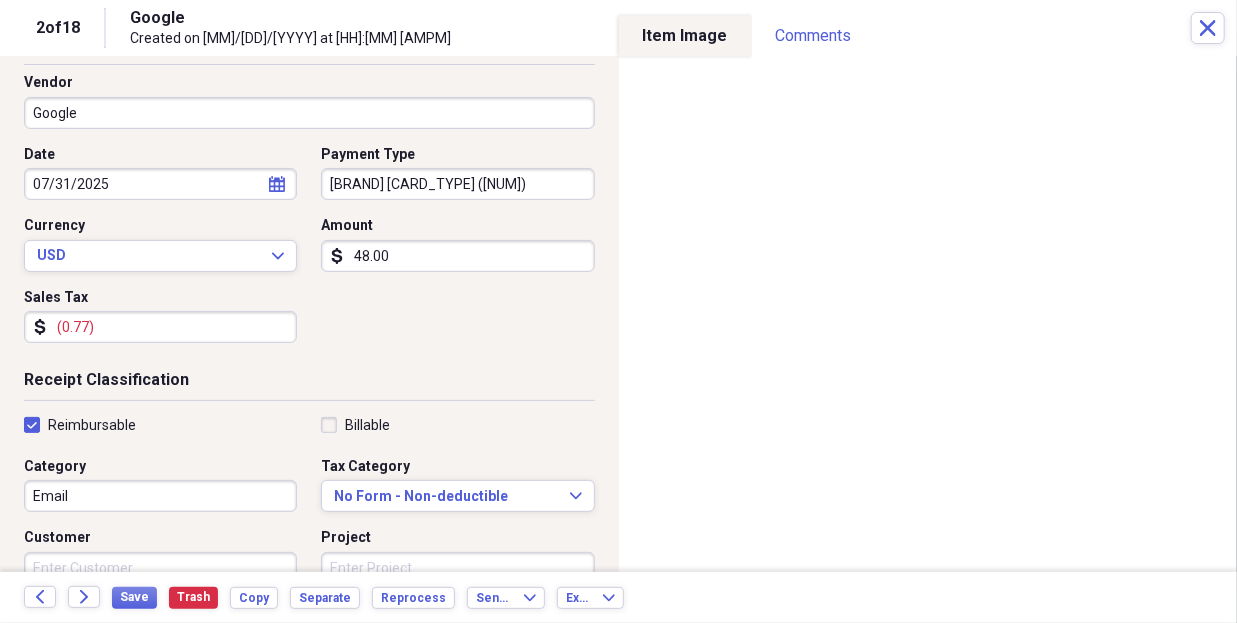 scroll, scrollTop: 136, scrollLeft: 0, axis: vertical 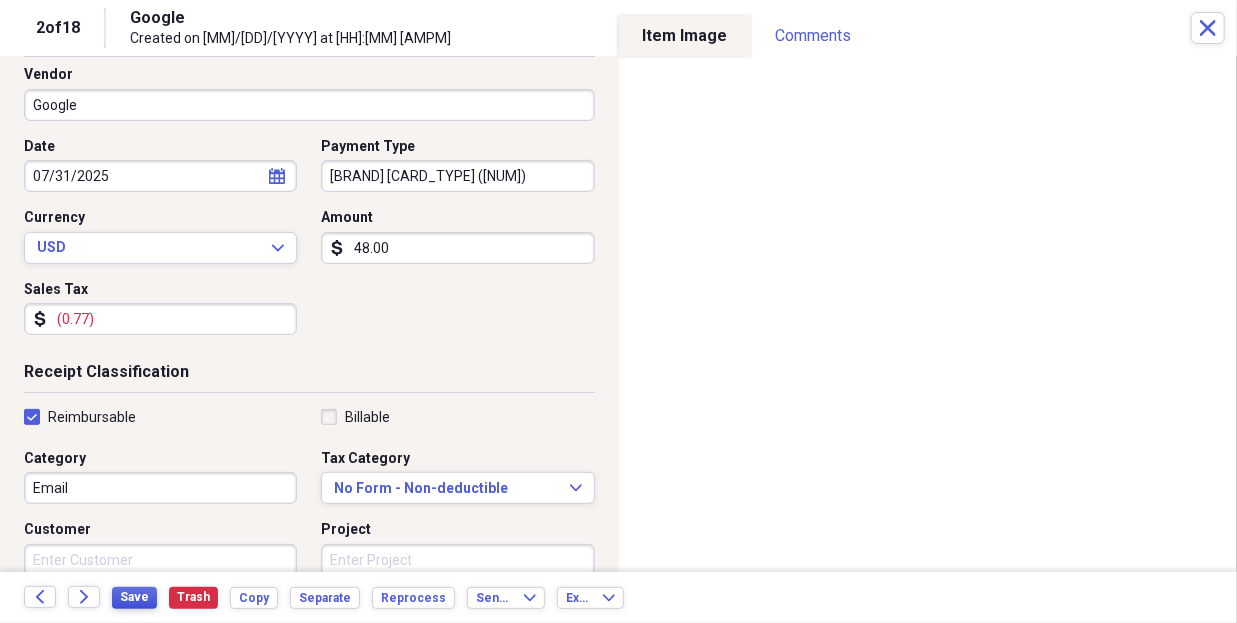 click on "Save" at bounding box center [134, 598] 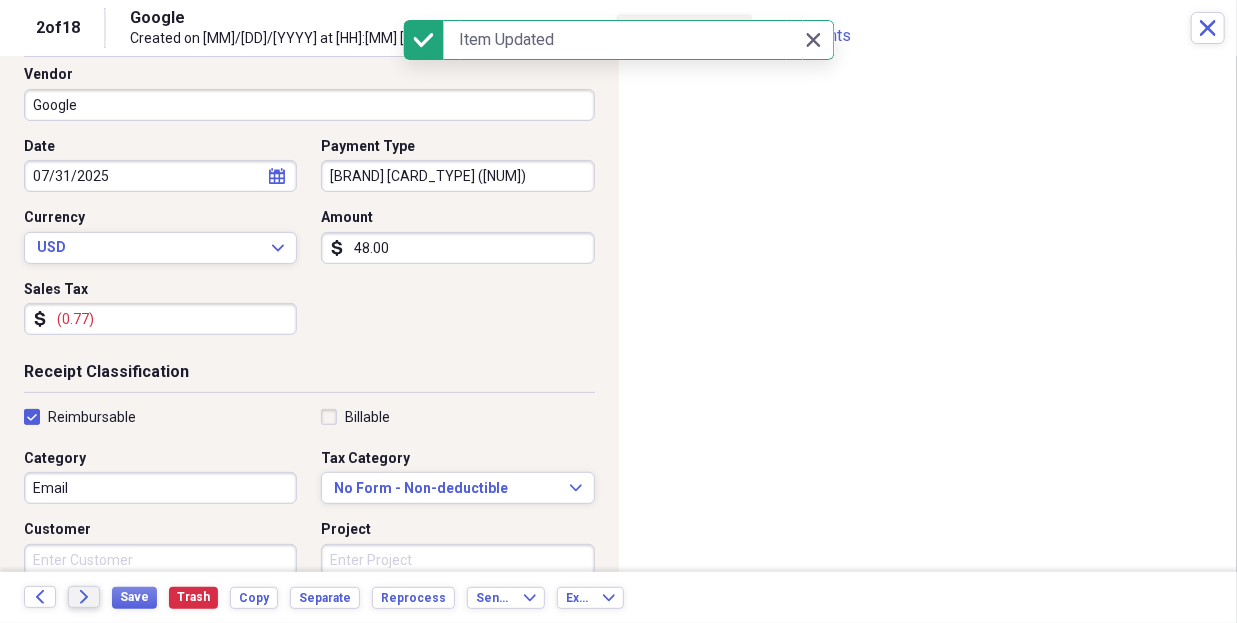 click on "Forward" at bounding box center (84, 597) 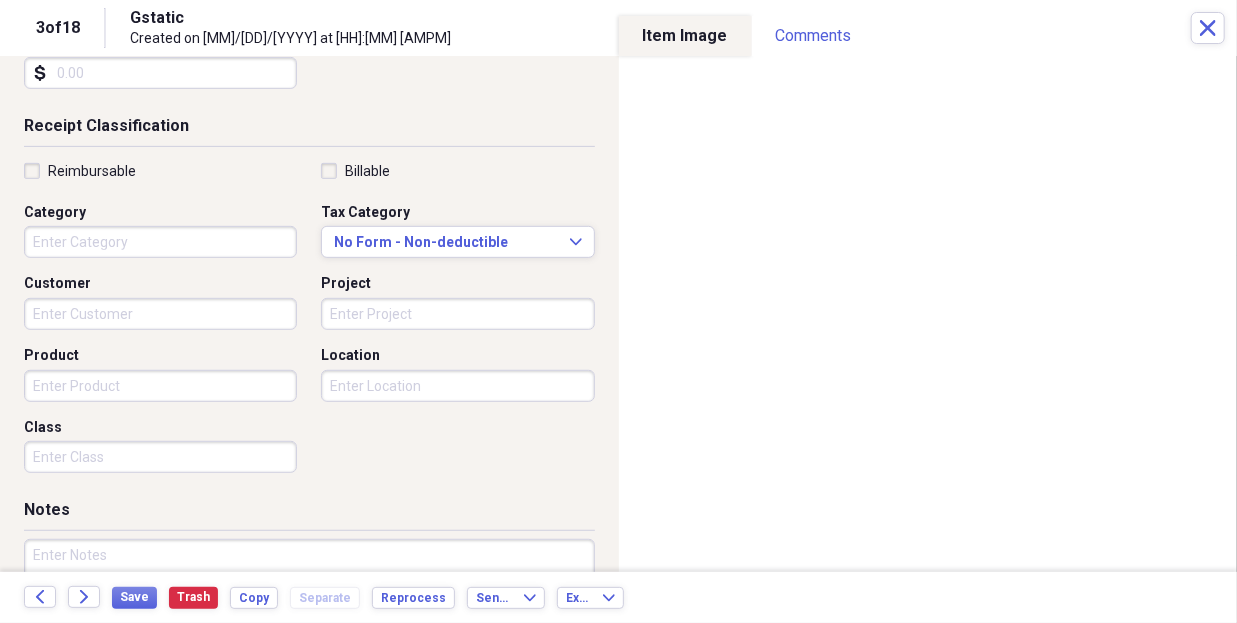 scroll, scrollTop: 500, scrollLeft: 0, axis: vertical 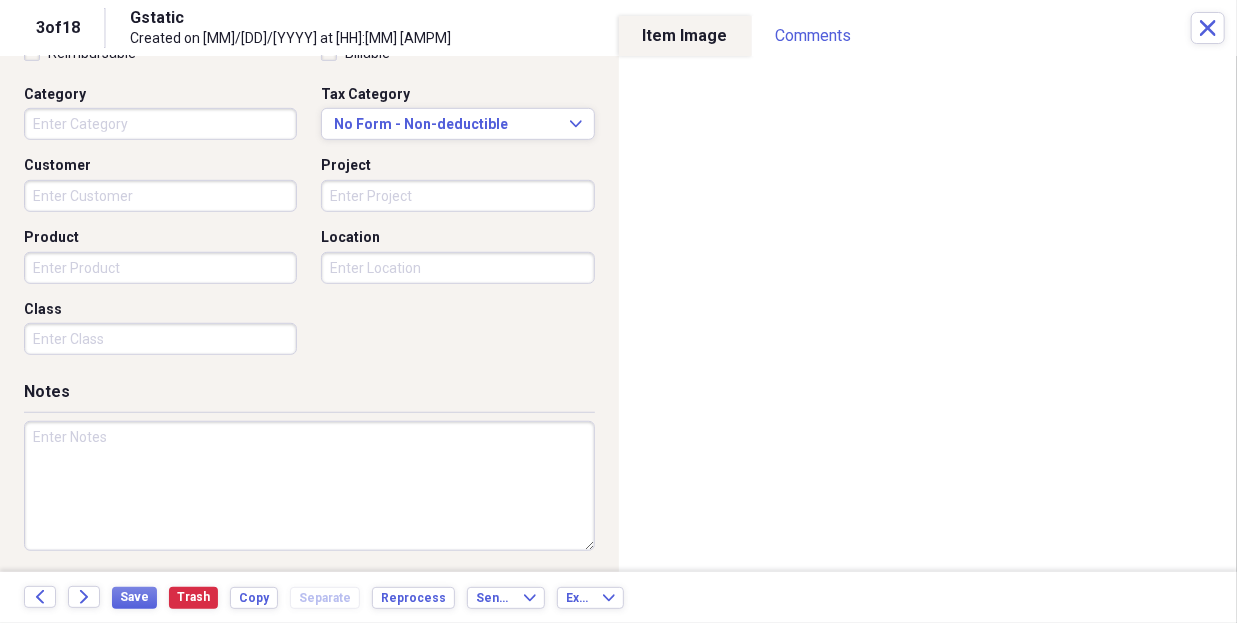 click at bounding box center [309, 486] 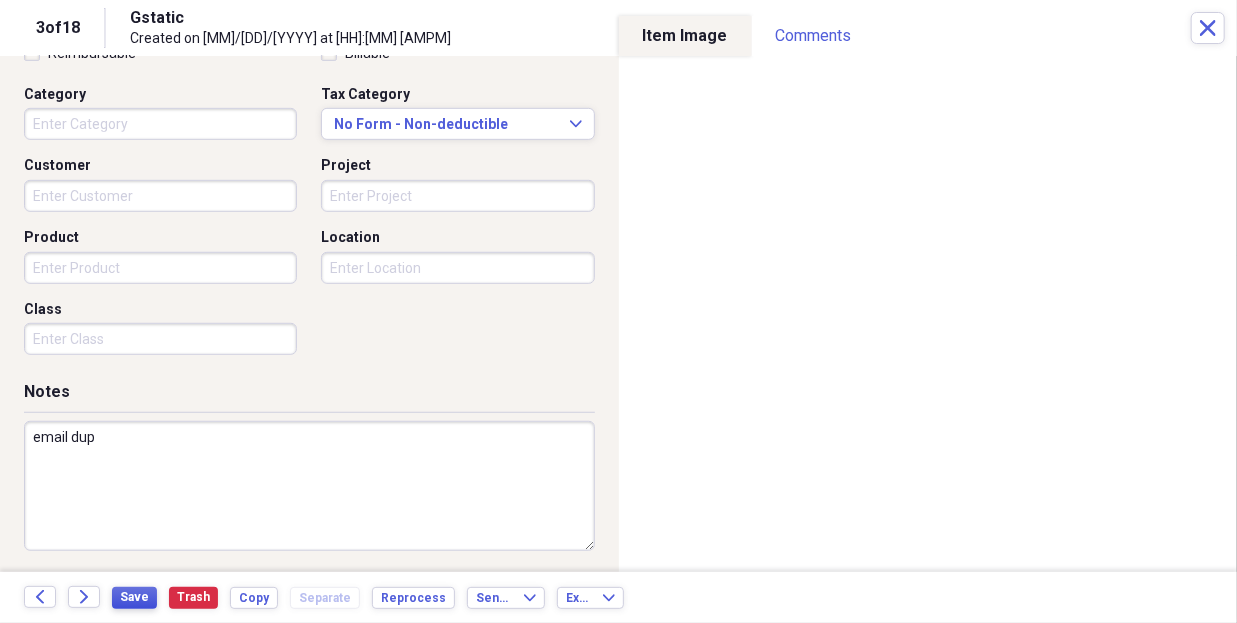 type on "email dup" 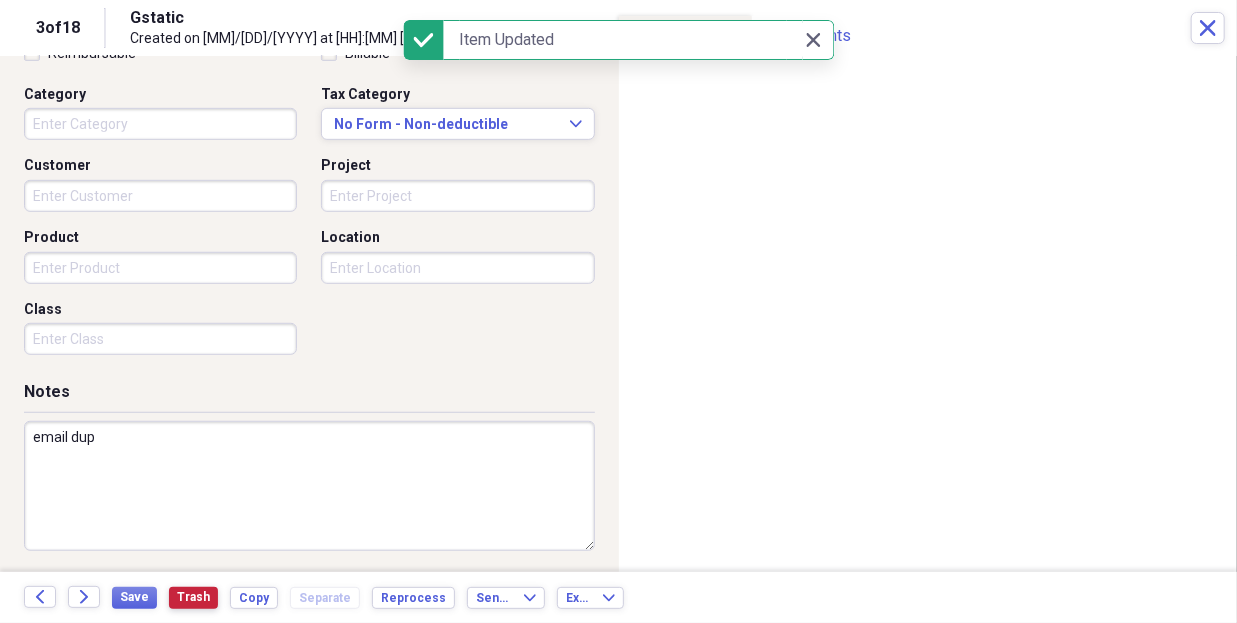 click on "Trash" at bounding box center (193, 597) 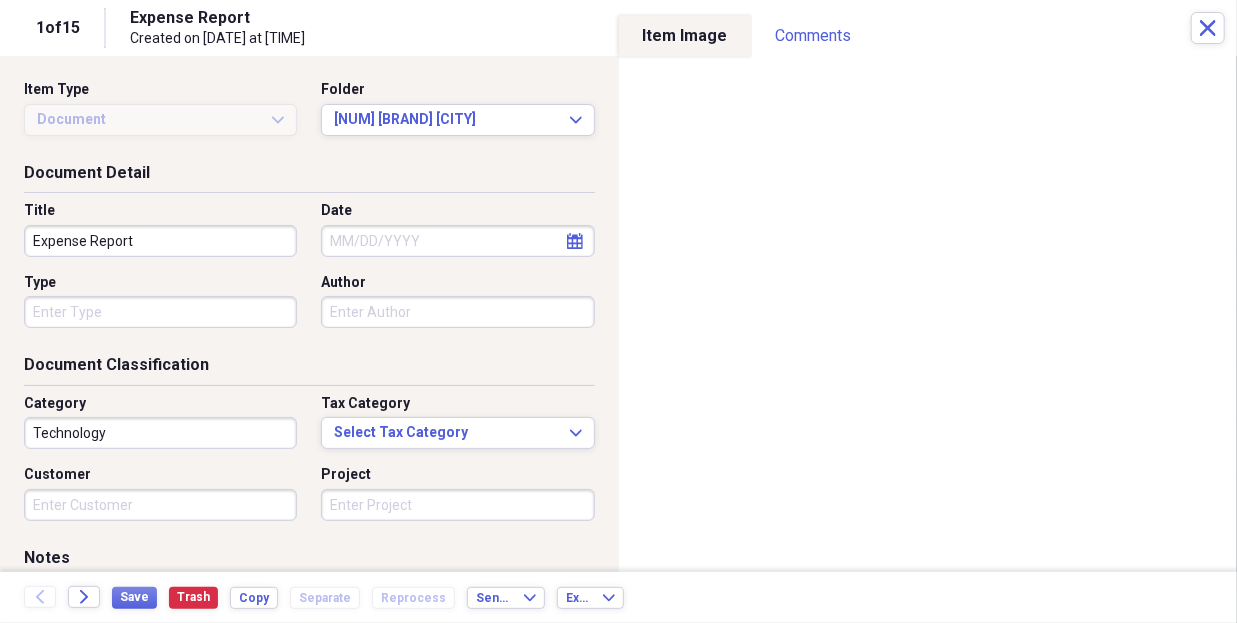 click on "Document Expand" at bounding box center [160, 120] 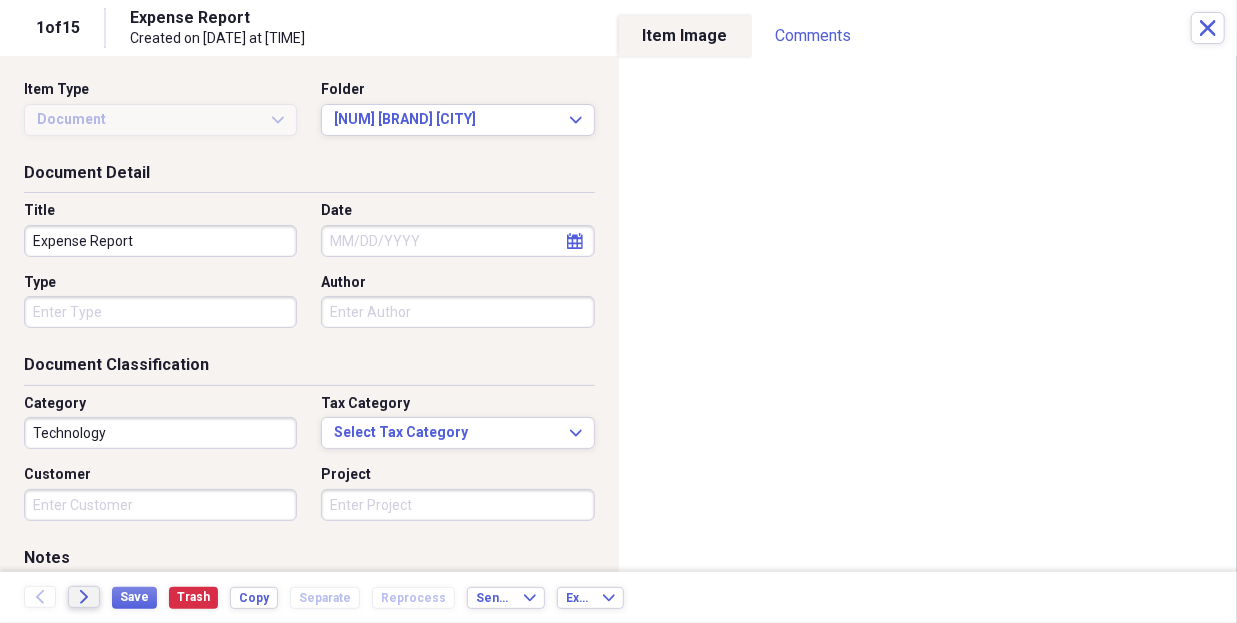 click on "Forward" 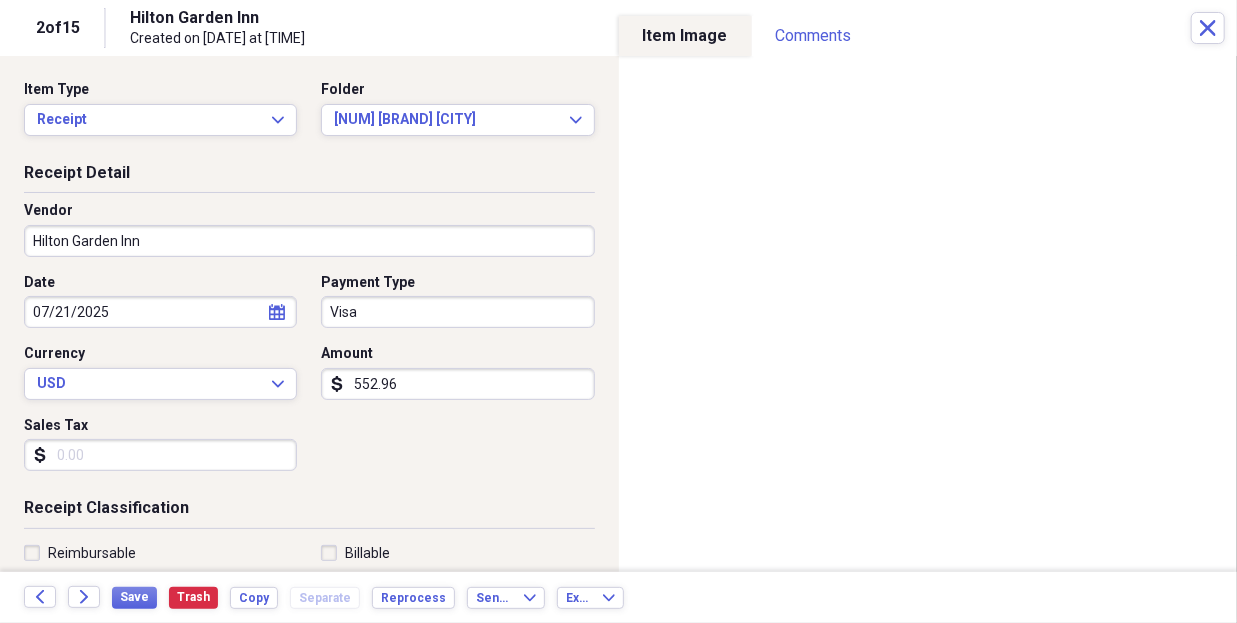 click on "Visa" at bounding box center [457, 312] 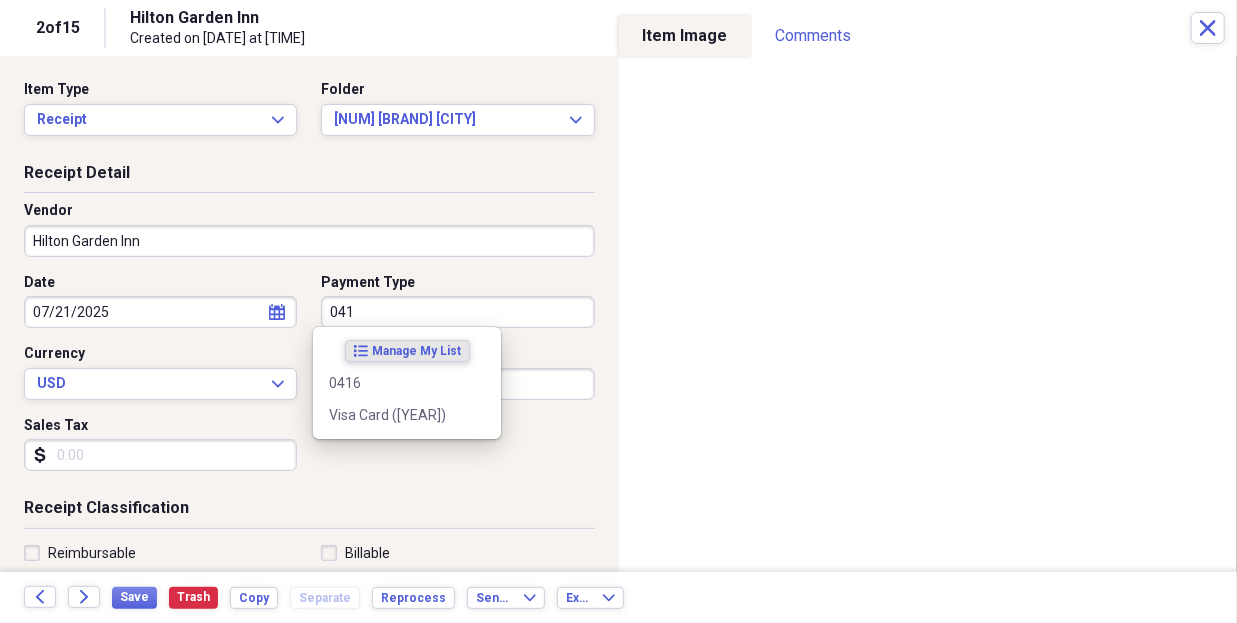 click on "Visa Card ([CARD_LAST_FOUR])" at bounding box center (395, 415) 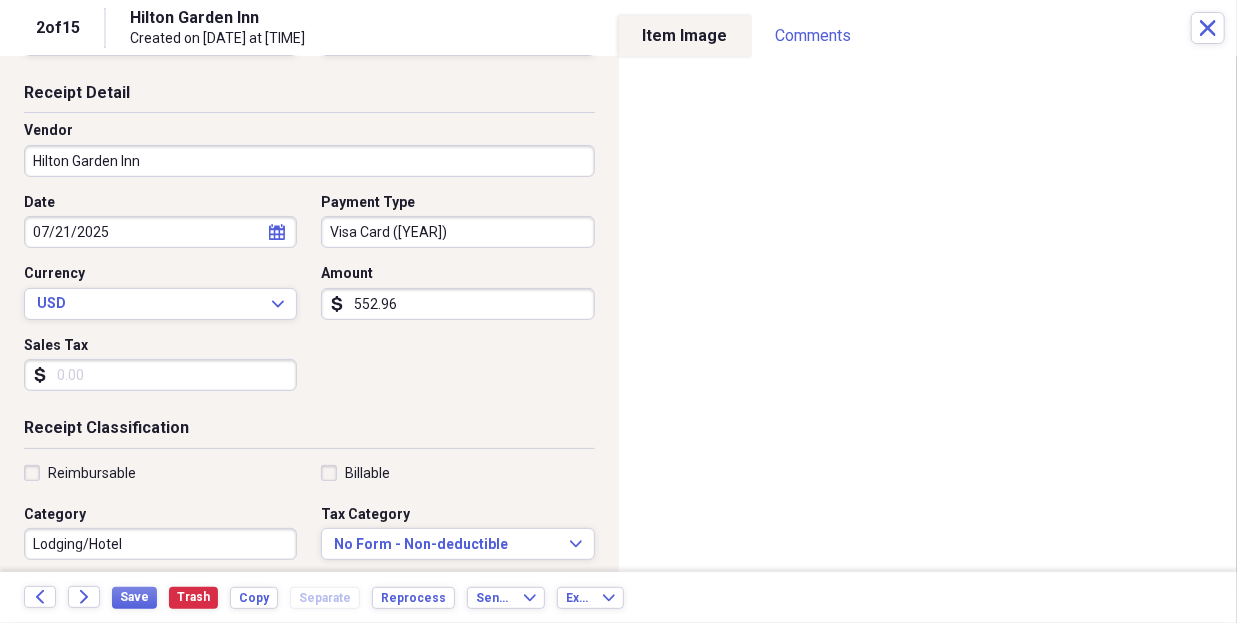scroll, scrollTop: 101, scrollLeft: 0, axis: vertical 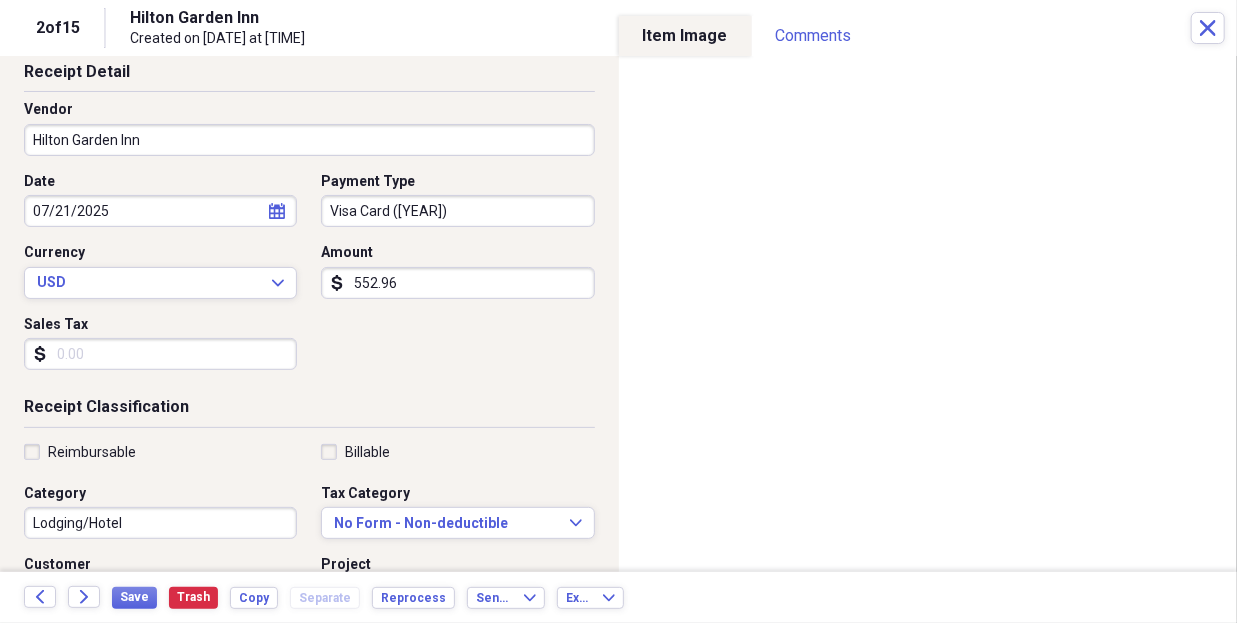 click on "Reimbursable" at bounding box center (80, 452) 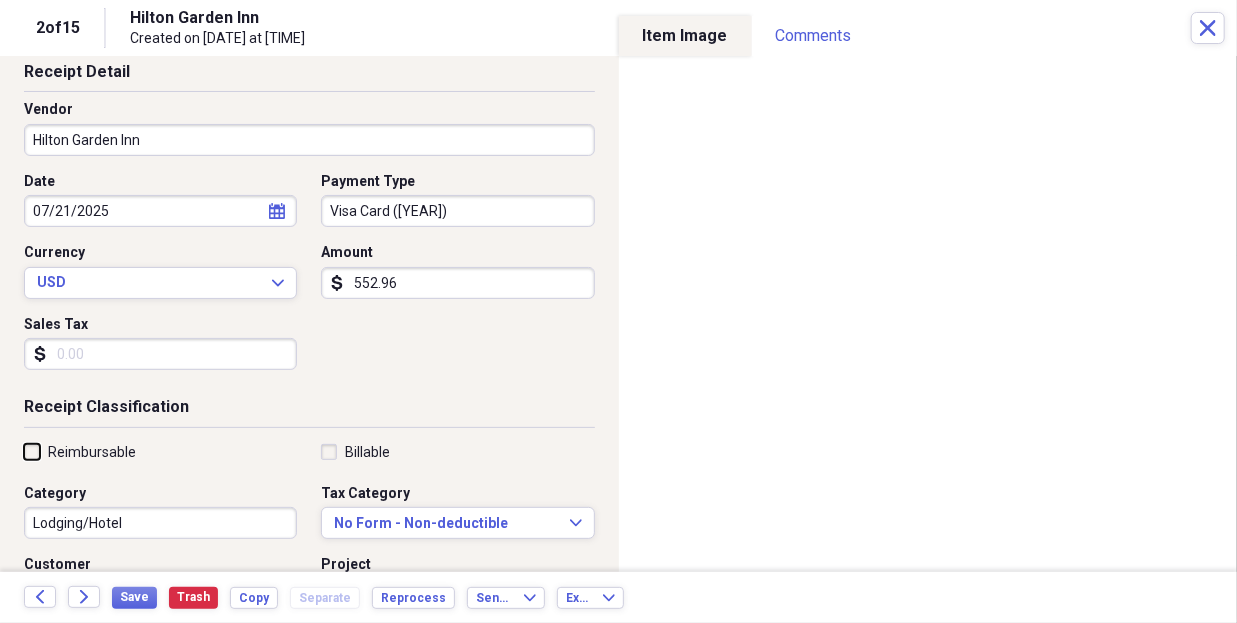 click on "Reimbursable" at bounding box center (24, 451) 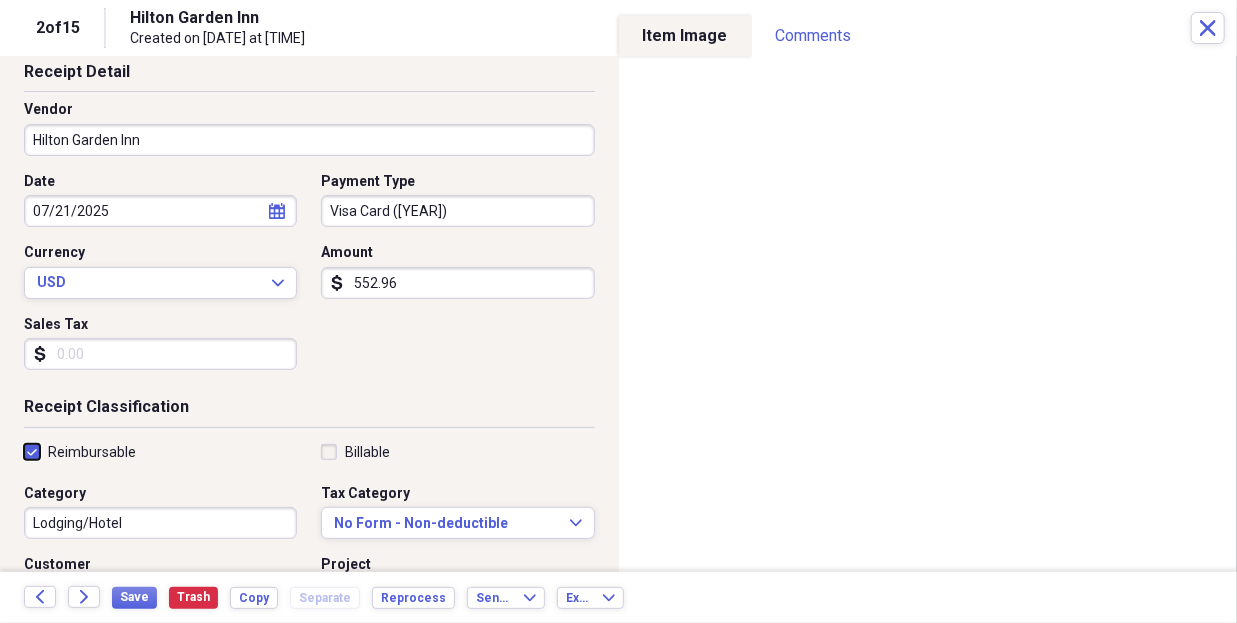checkbox on "true" 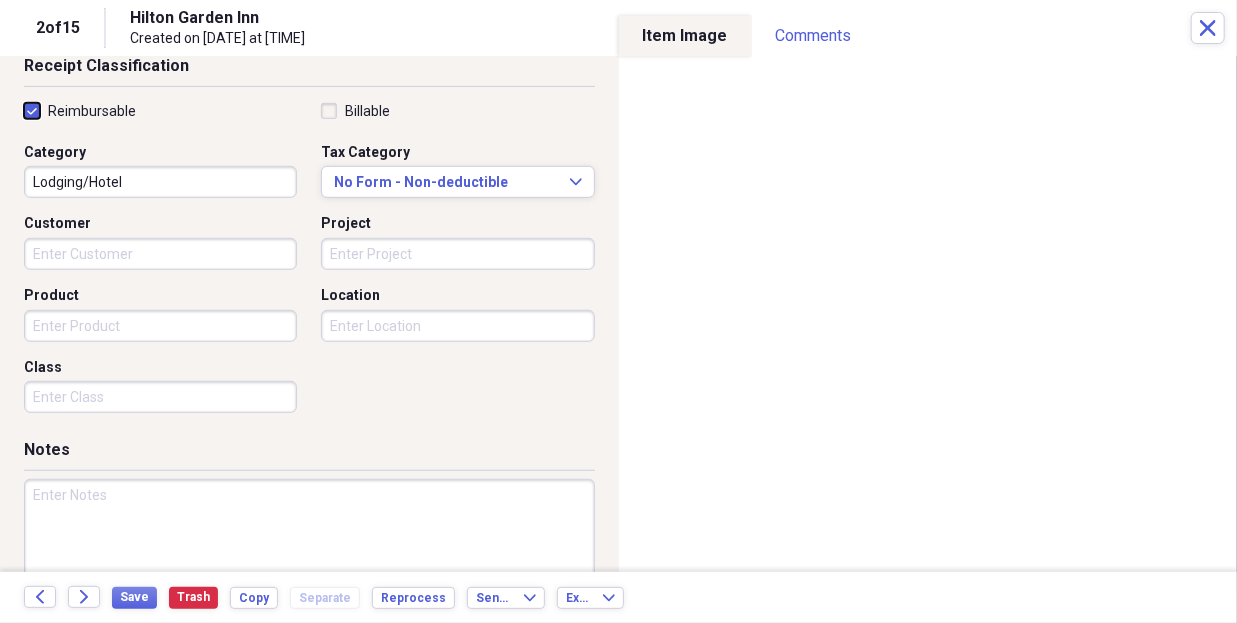 scroll, scrollTop: 500, scrollLeft: 0, axis: vertical 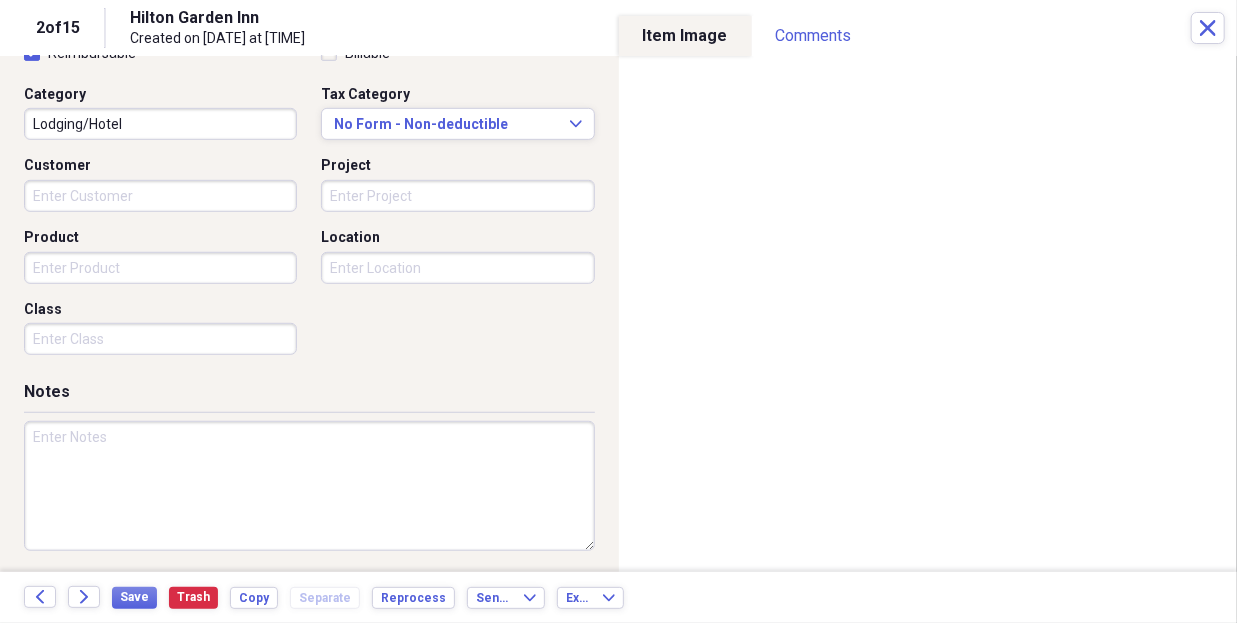 click at bounding box center [309, 486] 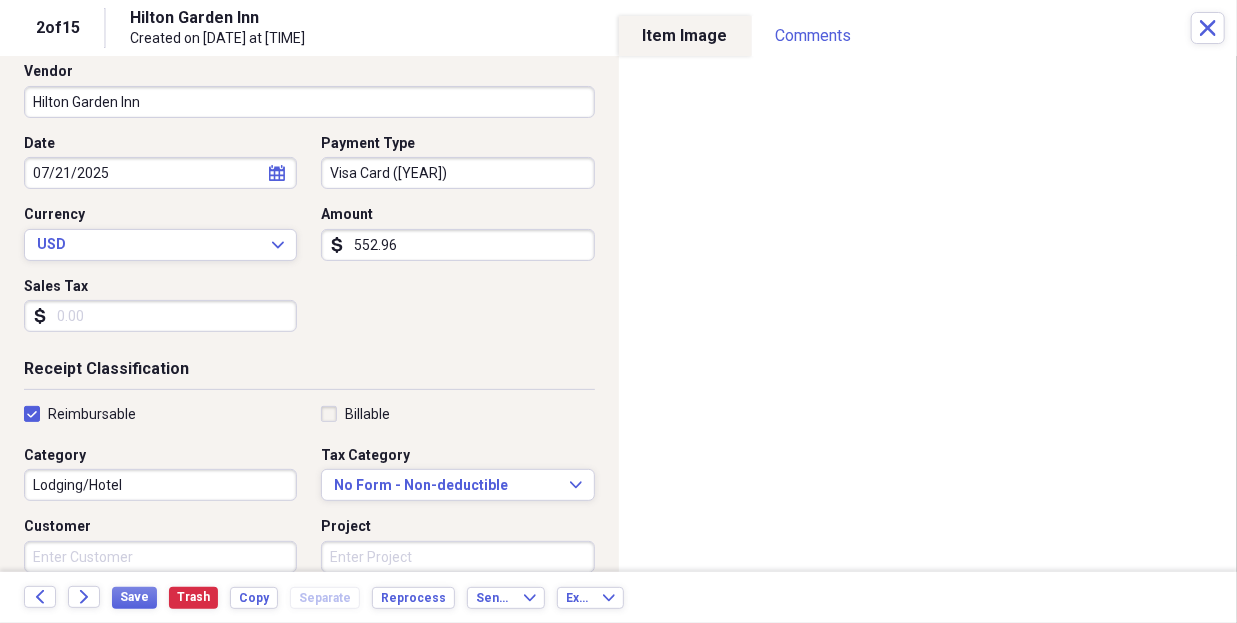 scroll, scrollTop: 0, scrollLeft: 0, axis: both 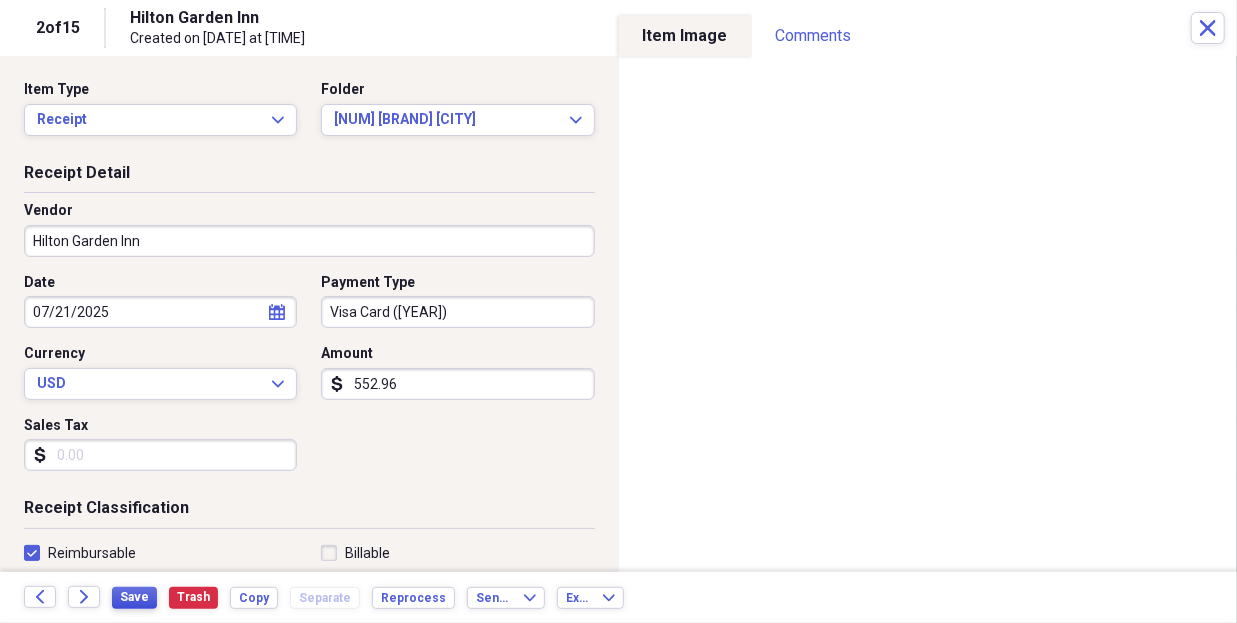 click on "Save" at bounding box center (134, 597) 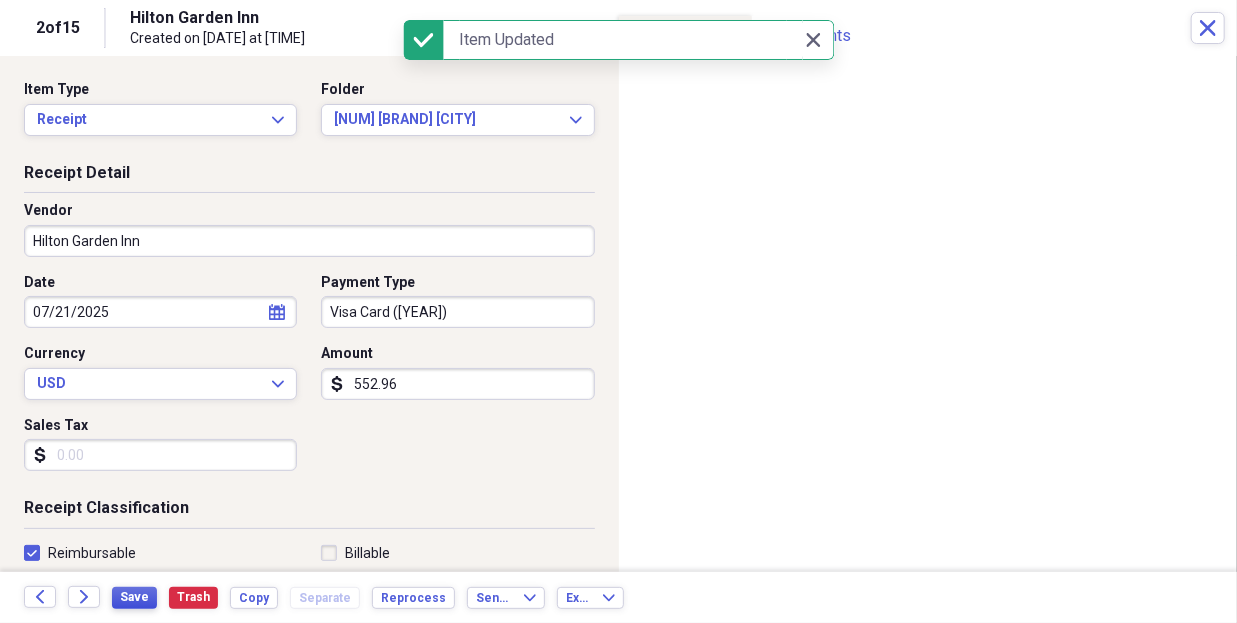 type on "VC 0416 -" 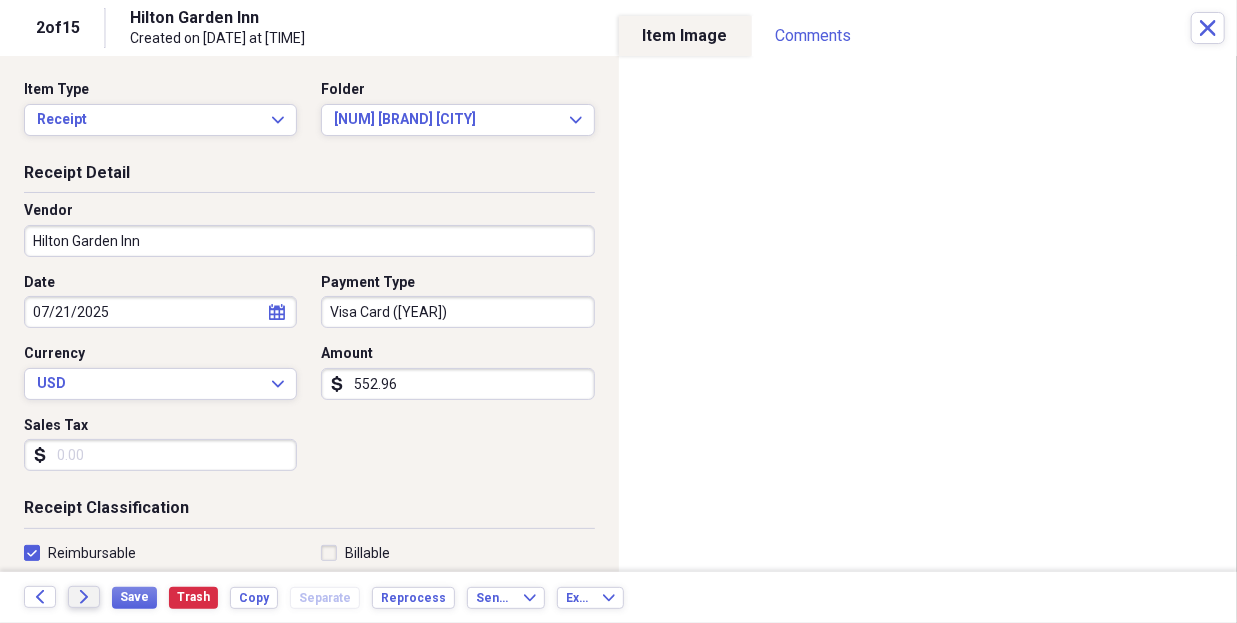click on "Forward" 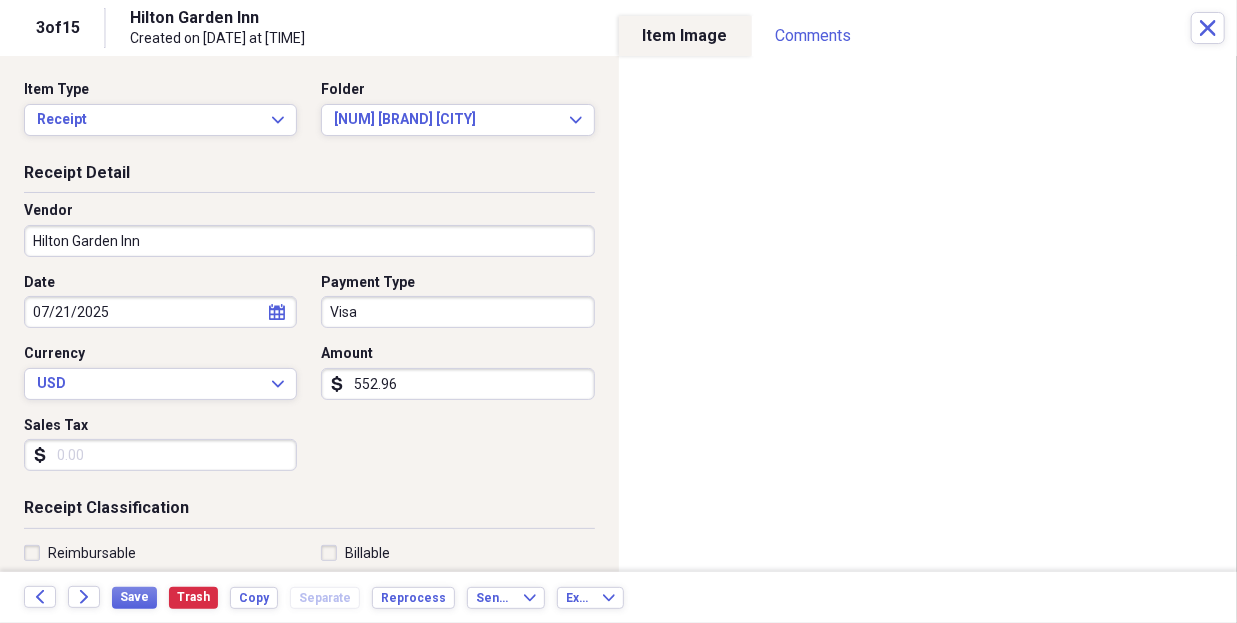 click on "Visa" at bounding box center (457, 312) 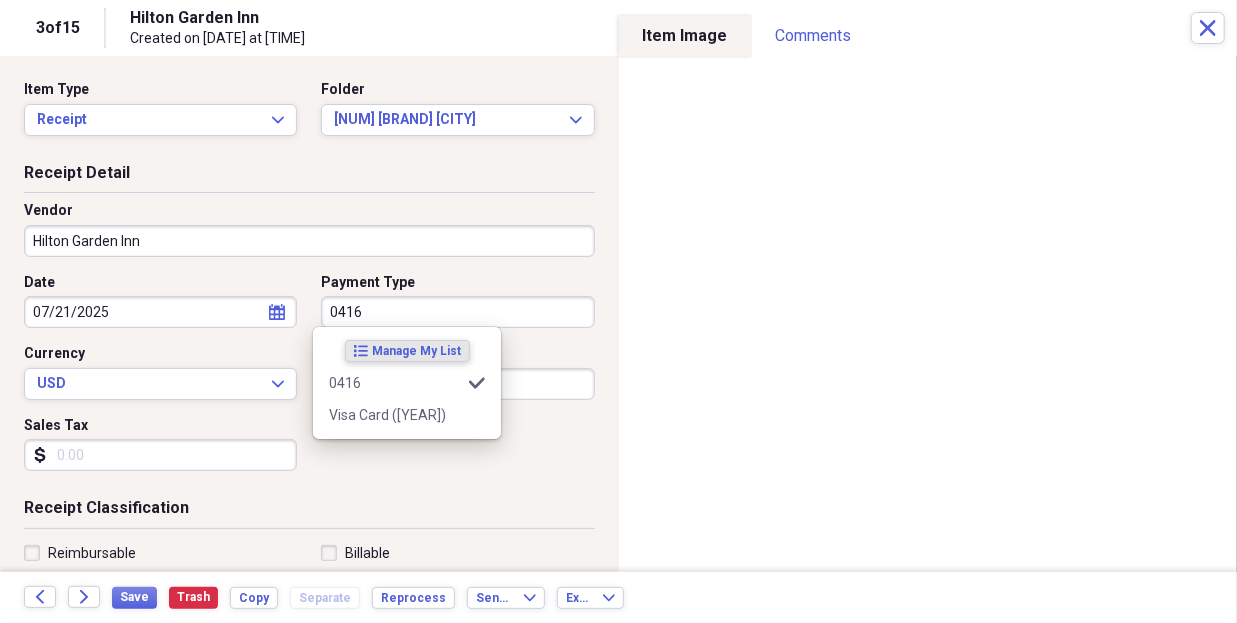 click on "Visa Card ([CARD_LAST_FOUR])" at bounding box center [395, 415] 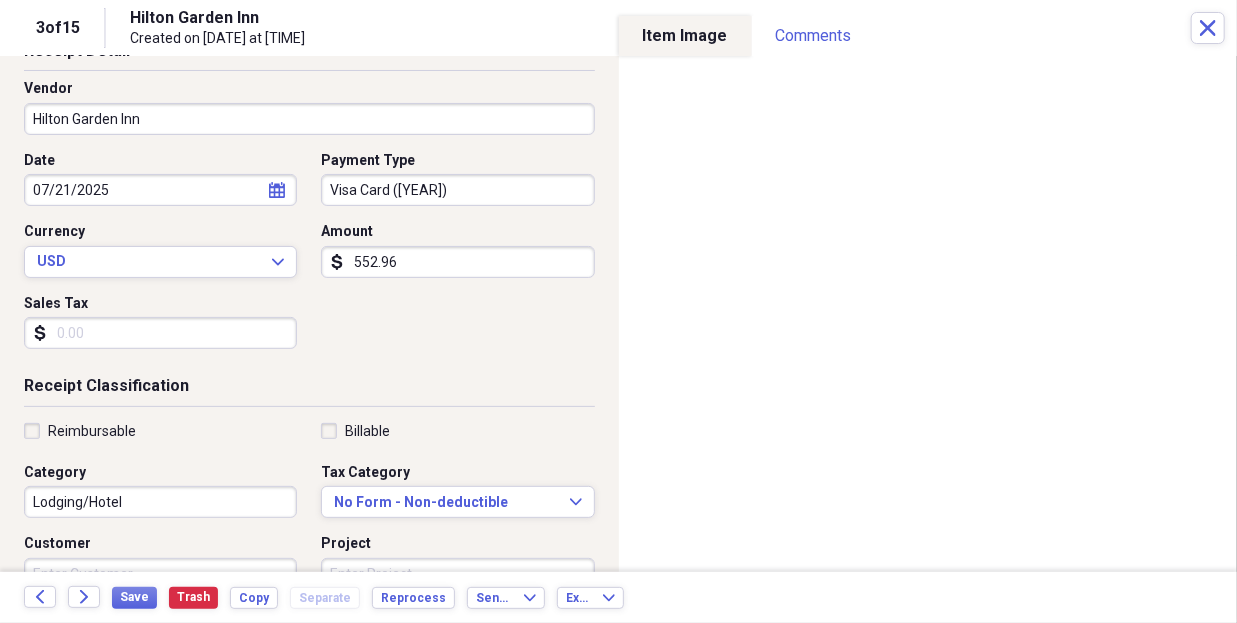 scroll, scrollTop: 127, scrollLeft: 0, axis: vertical 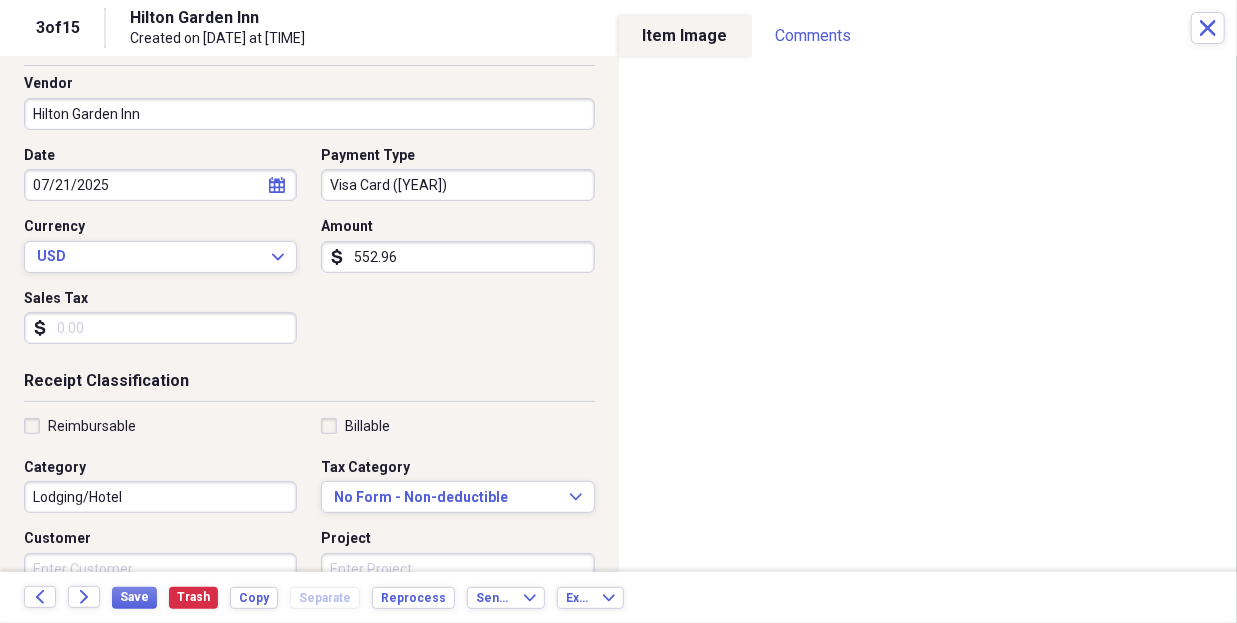 click on "Reimbursable" at bounding box center [80, 426] 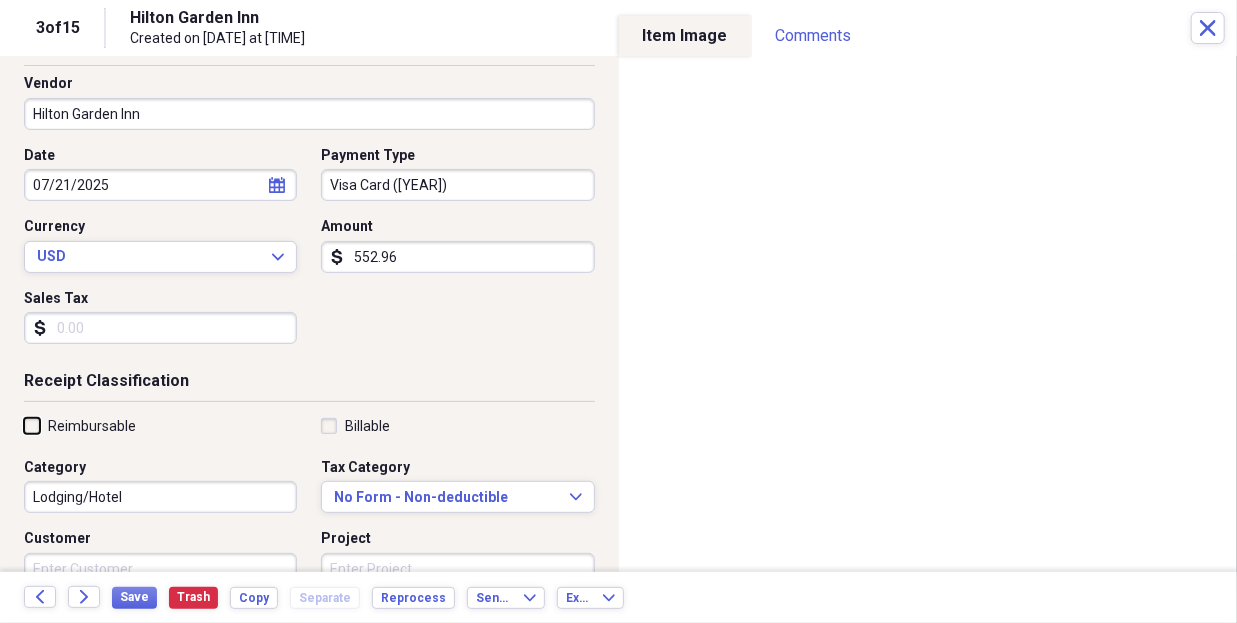 click on "Reimbursable" at bounding box center (24, 425) 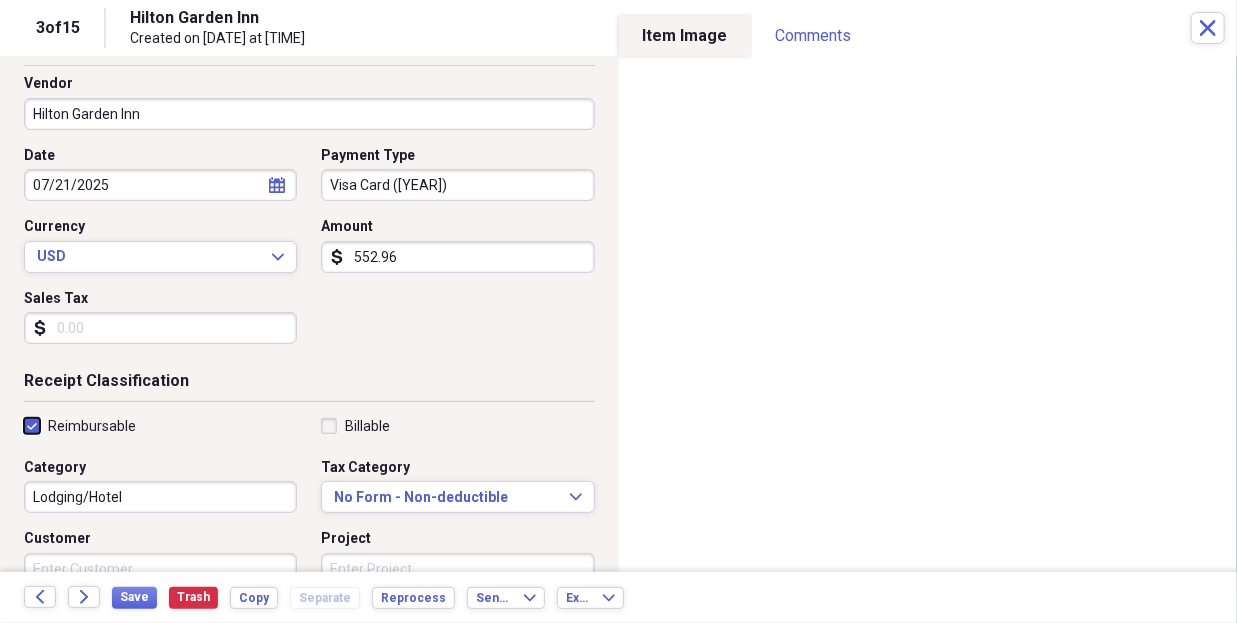 checkbox on "true" 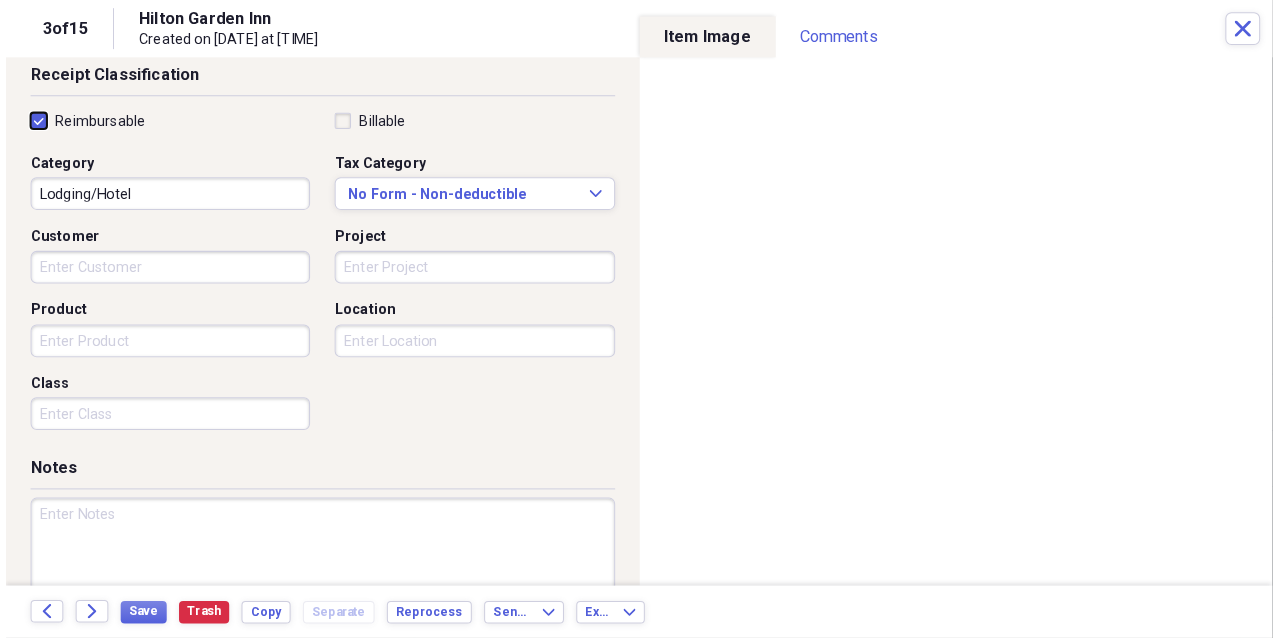 scroll, scrollTop: 436, scrollLeft: 0, axis: vertical 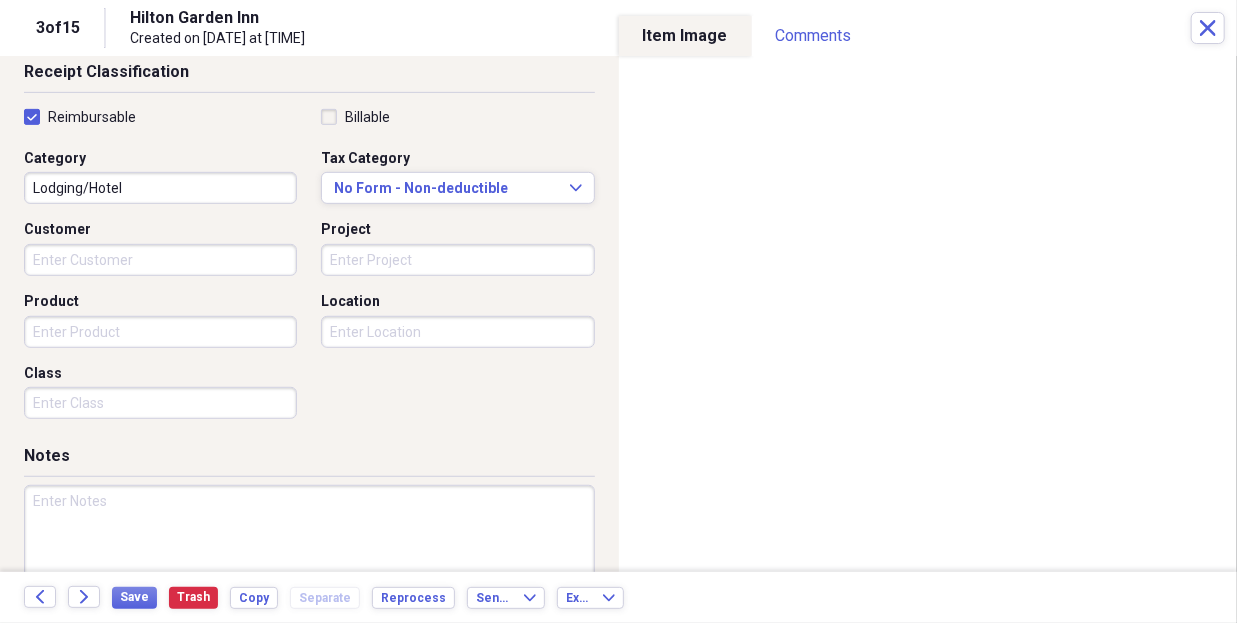 click at bounding box center [309, 550] 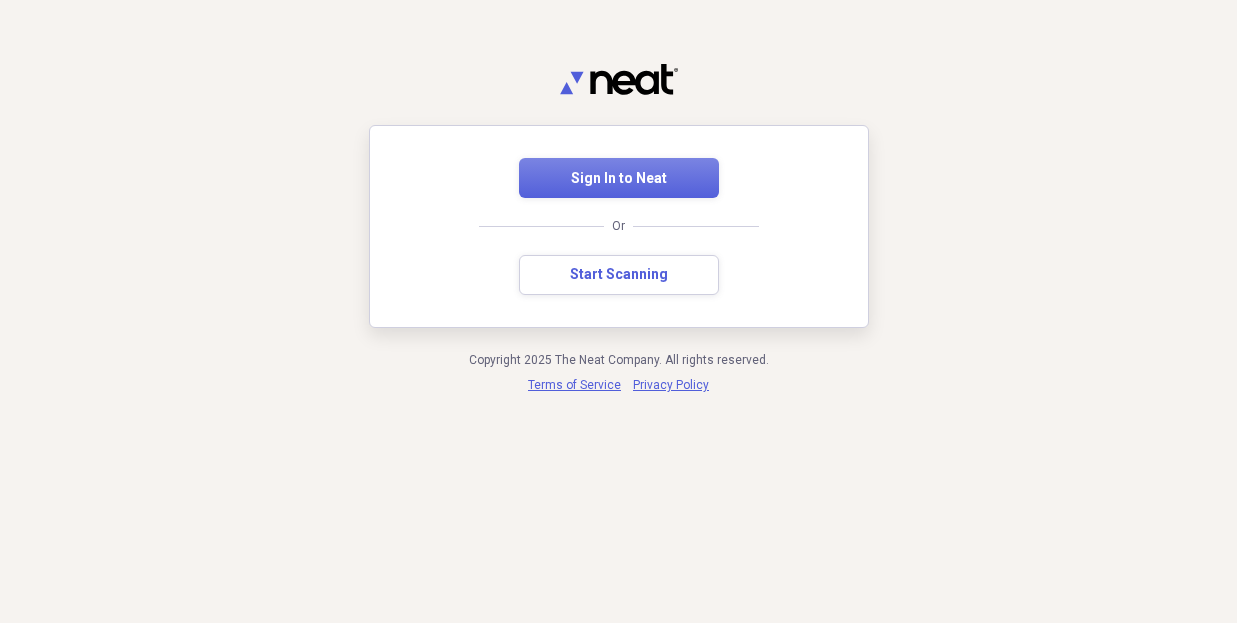scroll, scrollTop: 0, scrollLeft: 0, axis: both 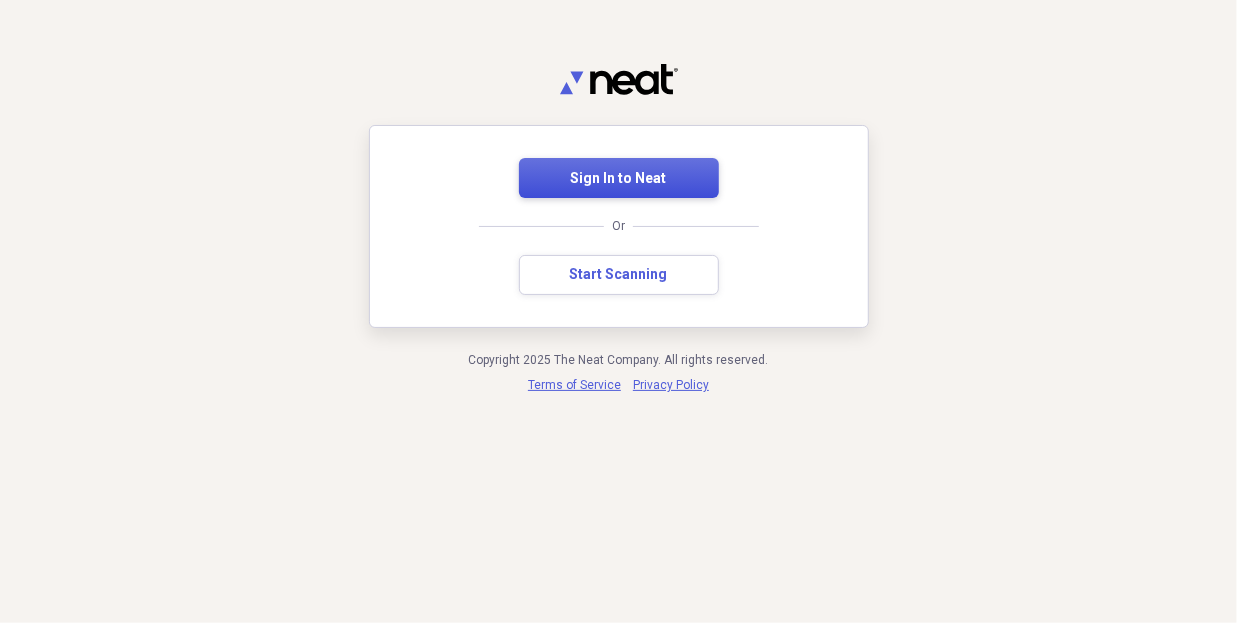 click on "Sign In to Neat" at bounding box center (619, 178) 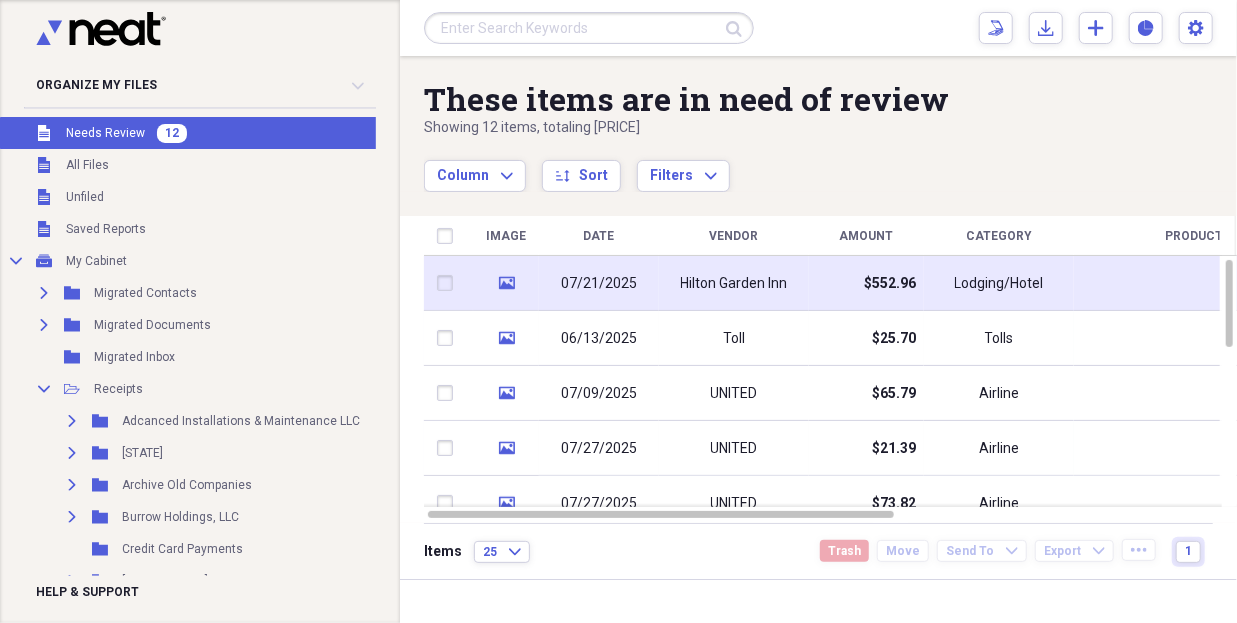 click on "Hilton Garden Inn" at bounding box center (734, 283) 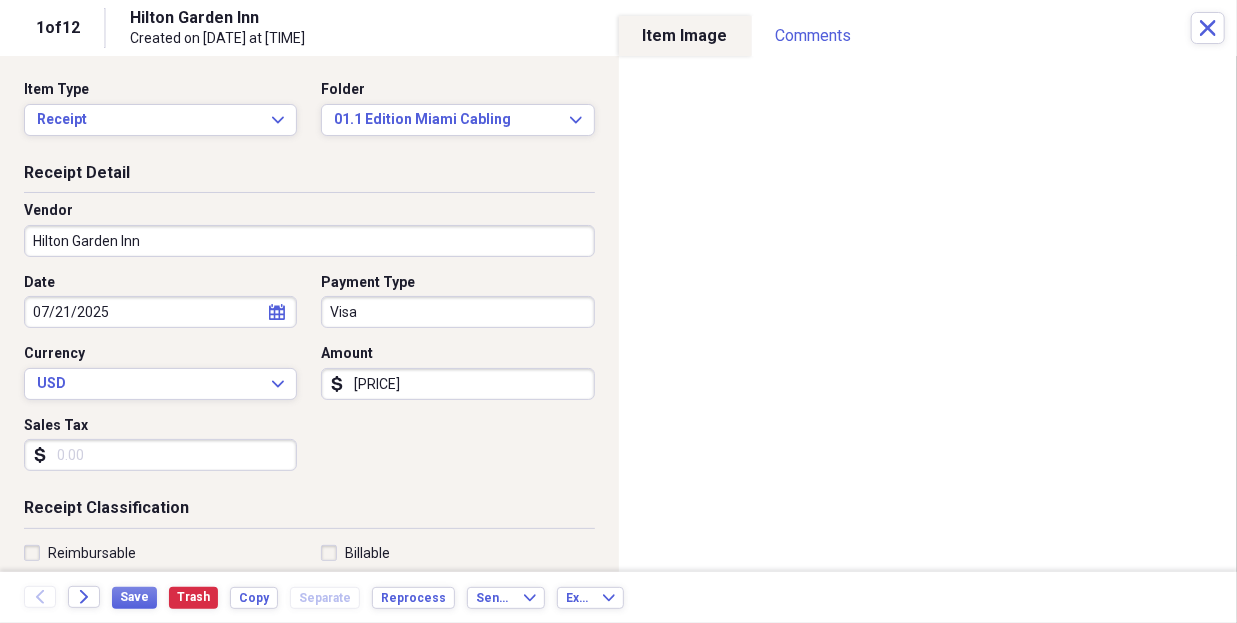 click on "Visa" at bounding box center (457, 312) 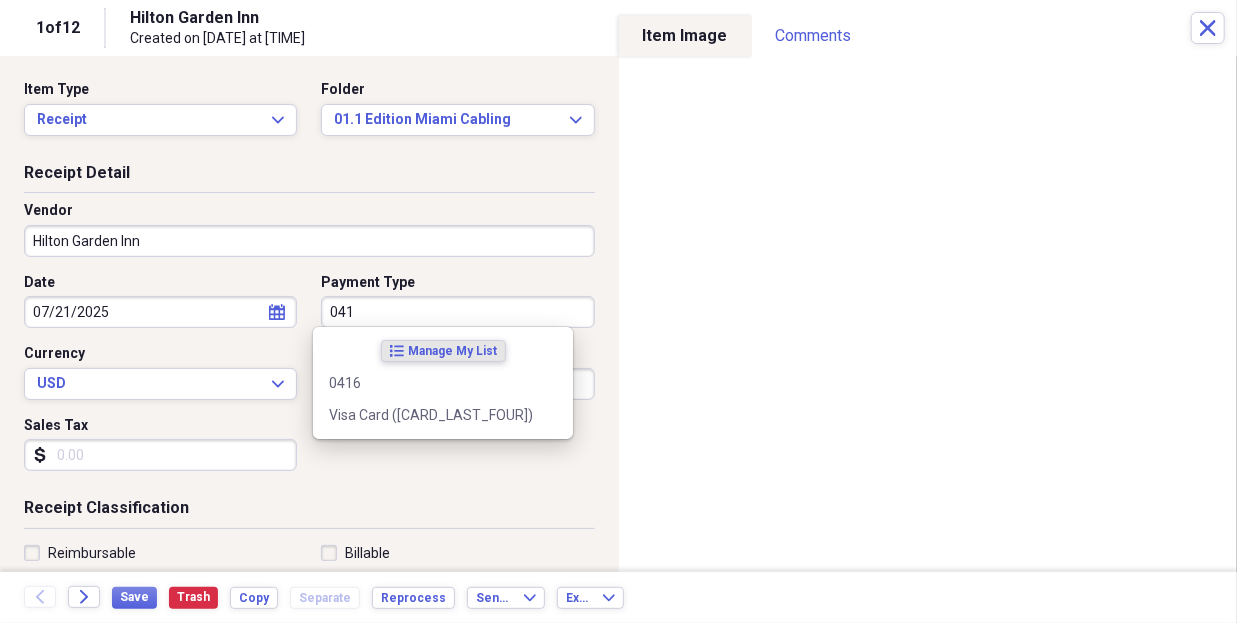 click on "Visa Card ([CARD_LAST_FOUR])" at bounding box center (431, 415) 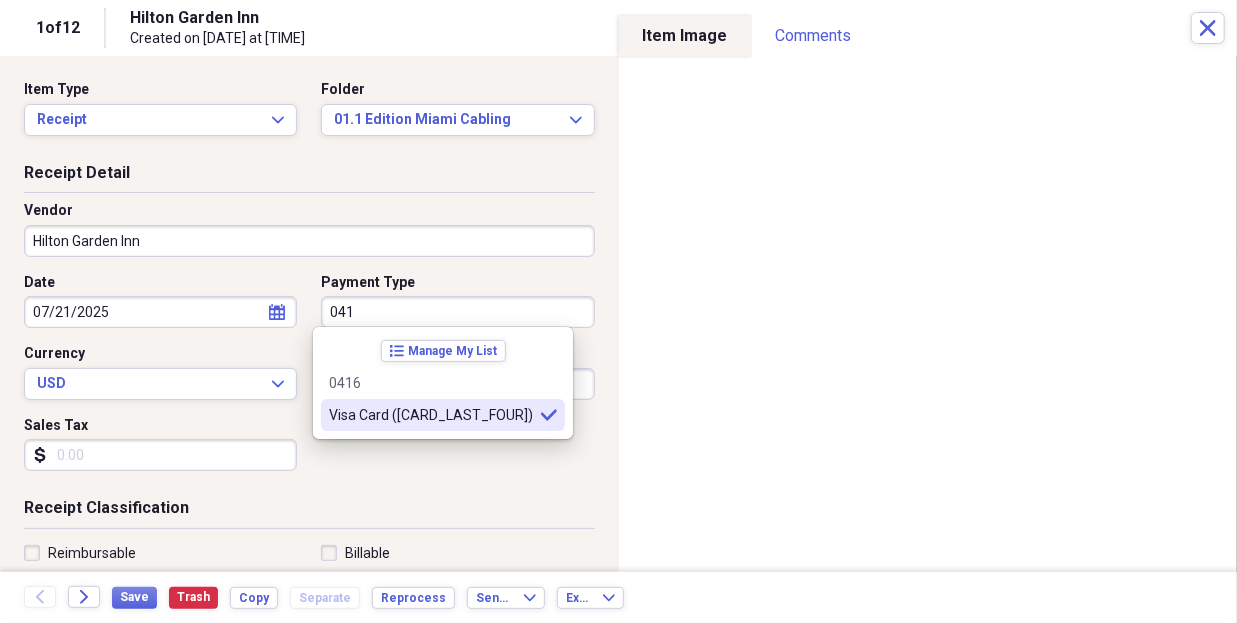 type on "Visa Card ([CARD_LAST_FOUR])" 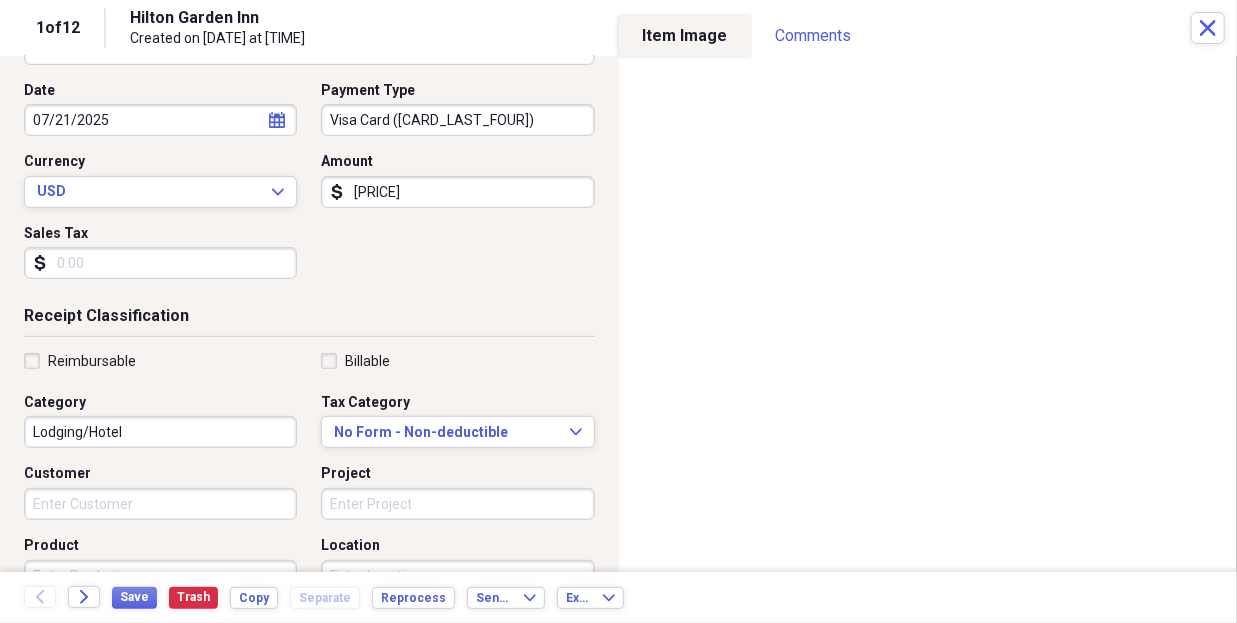 scroll, scrollTop: 192, scrollLeft: 0, axis: vertical 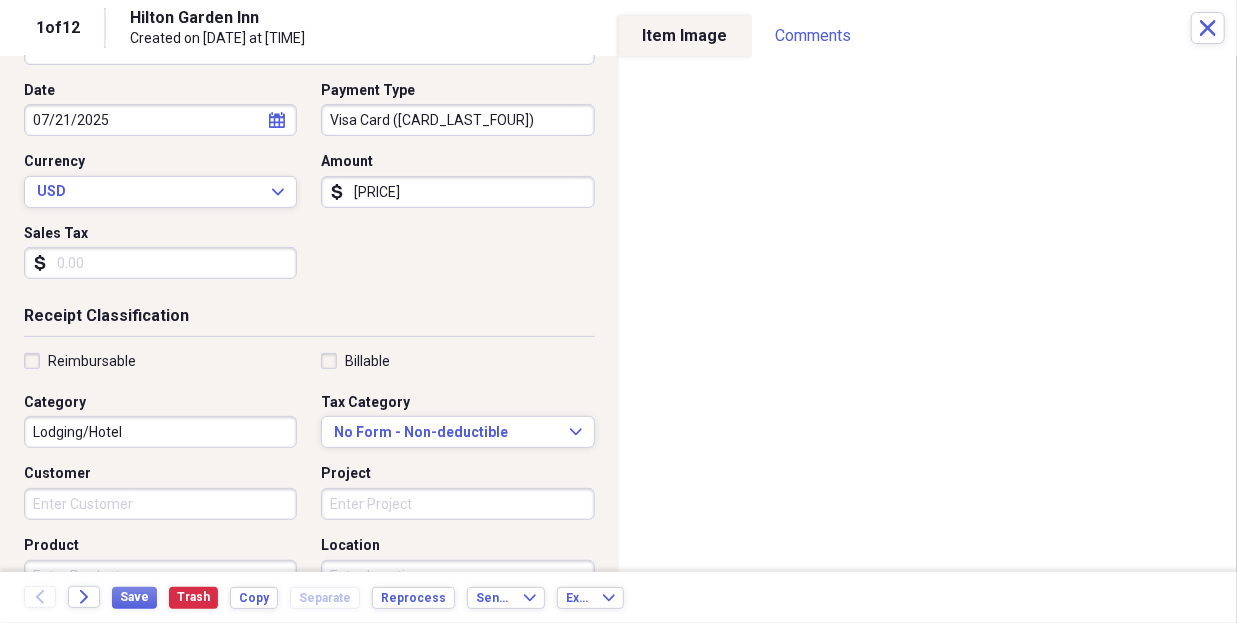 click on "Reimbursable" at bounding box center (80, 361) 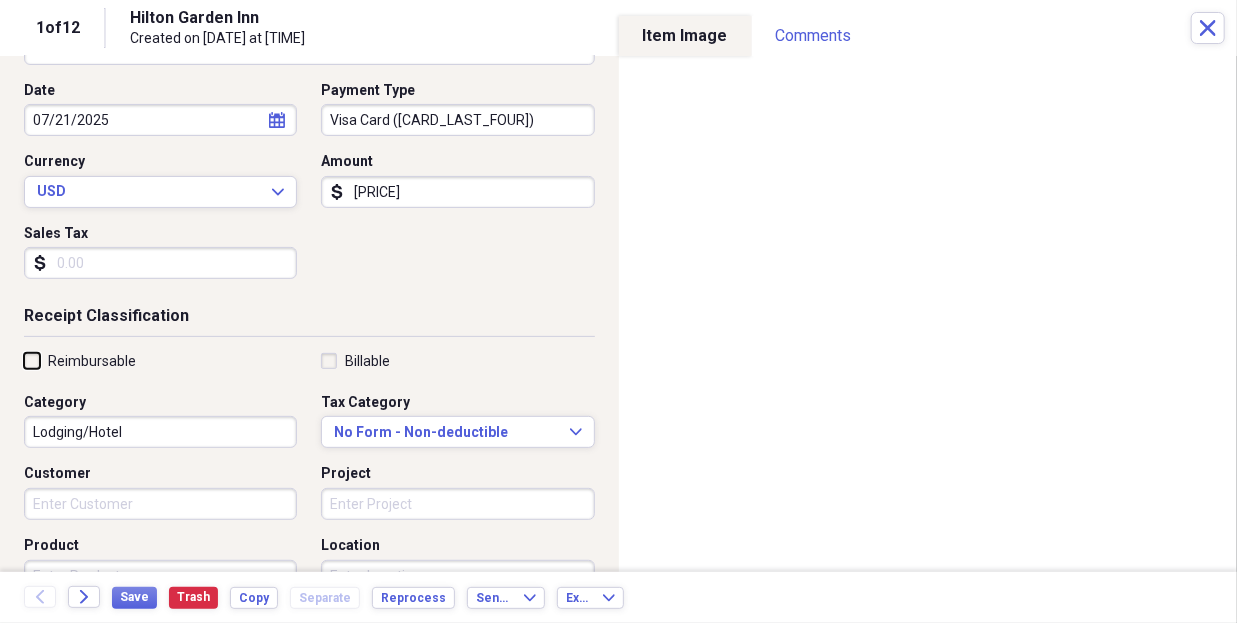 click on "Reimbursable" at bounding box center [24, 360] 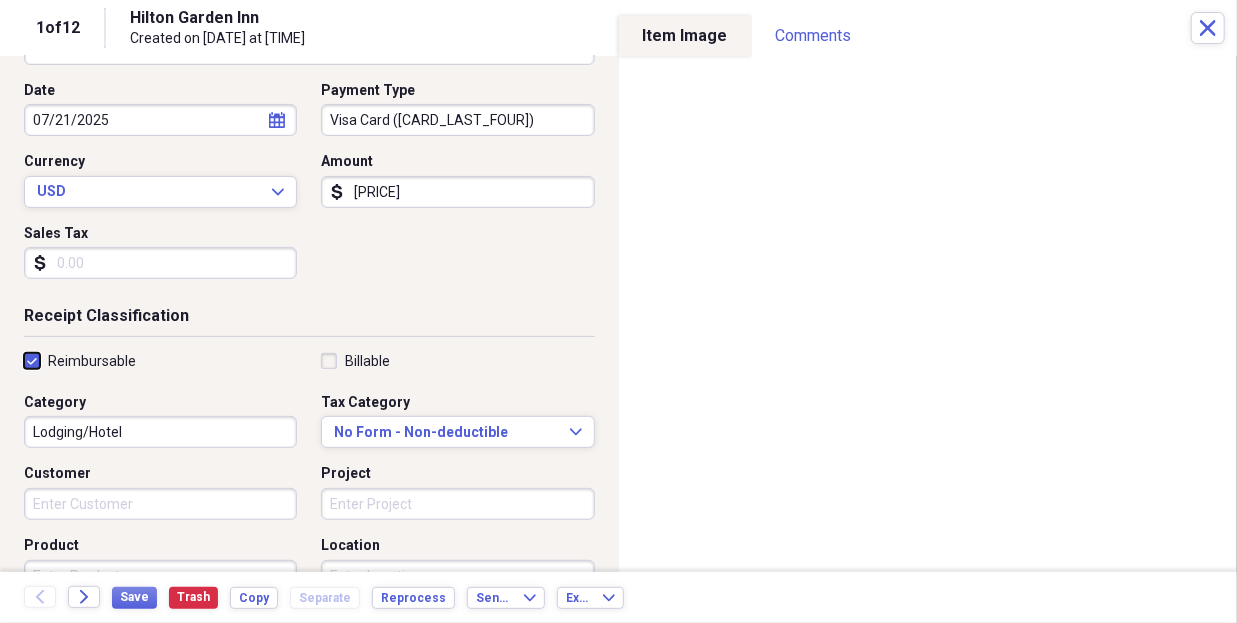 checkbox on "true" 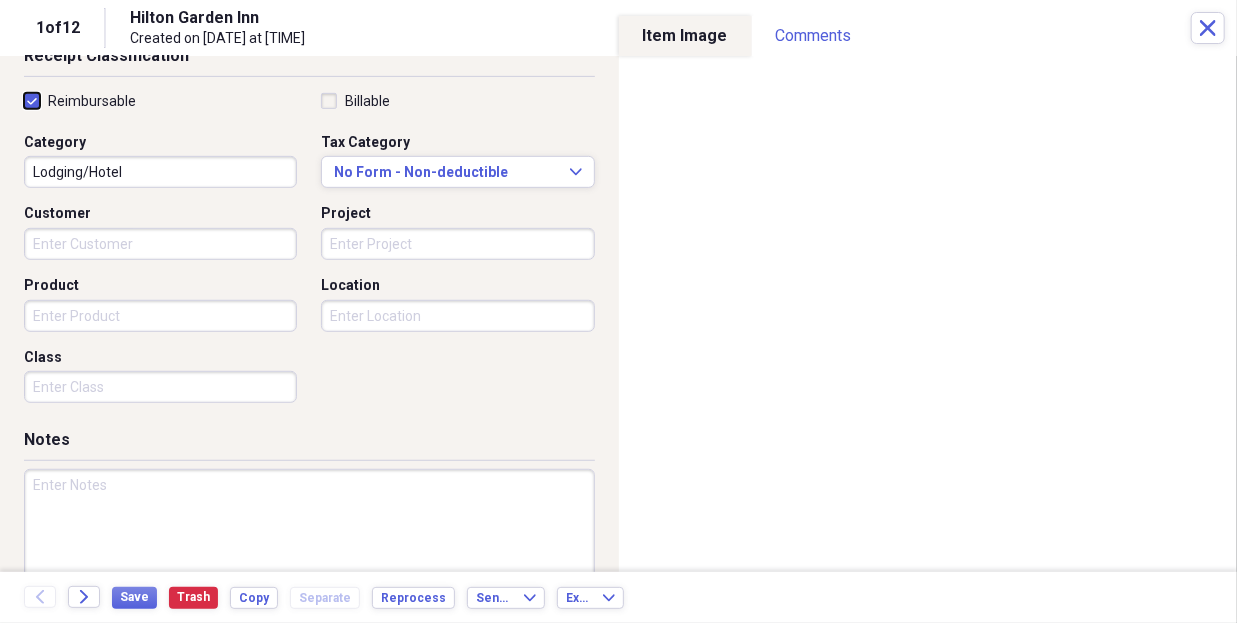 scroll, scrollTop: 458, scrollLeft: 0, axis: vertical 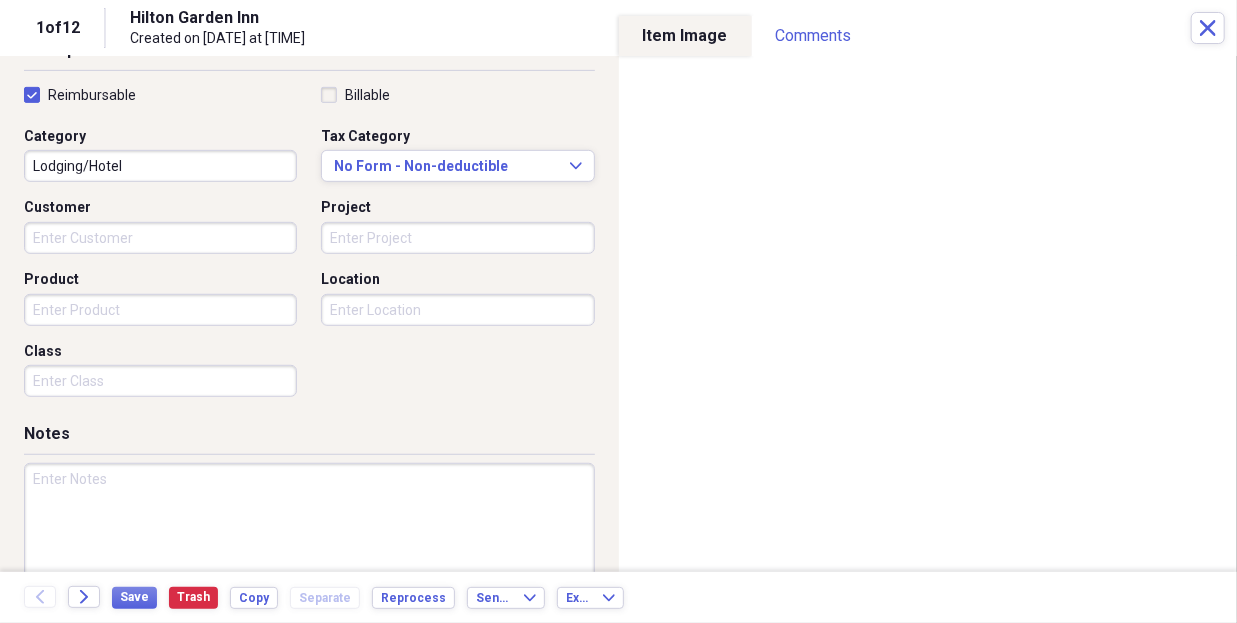 click at bounding box center (309, 528) 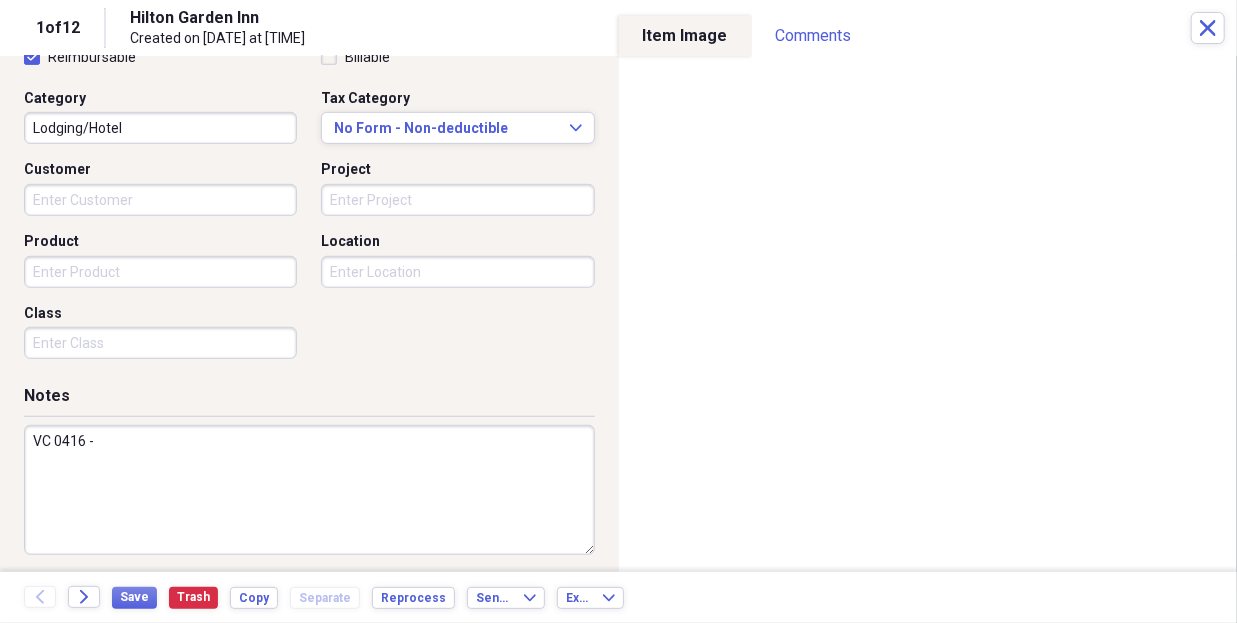 scroll, scrollTop: 500, scrollLeft: 0, axis: vertical 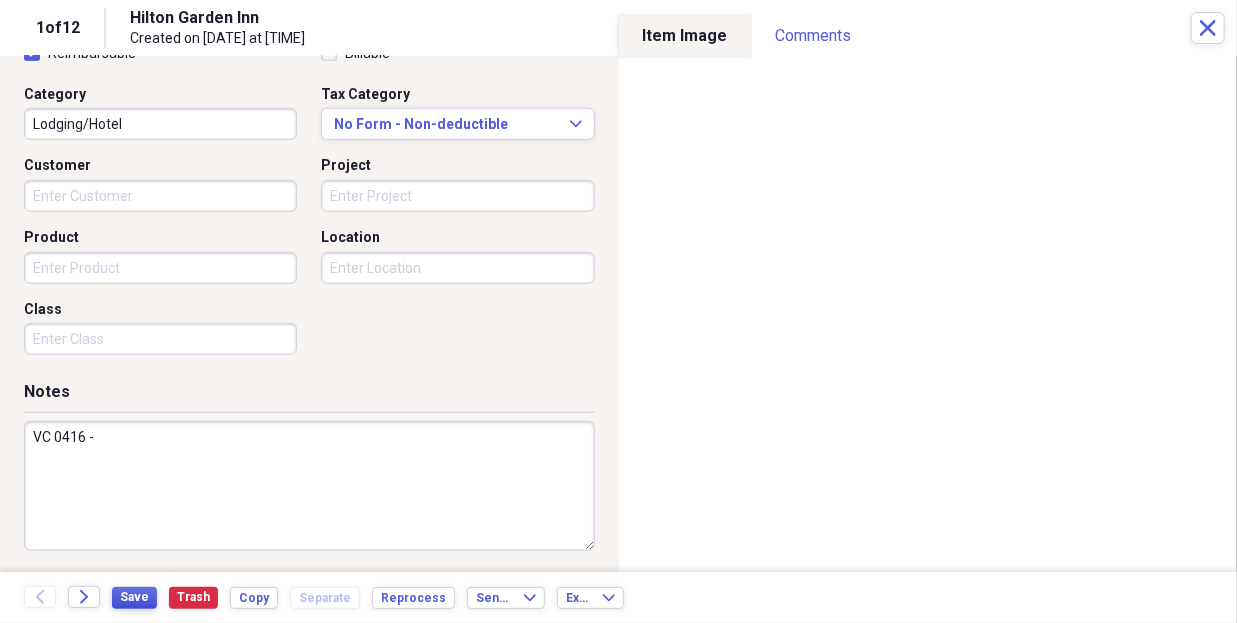 click on "Save" at bounding box center [134, 597] 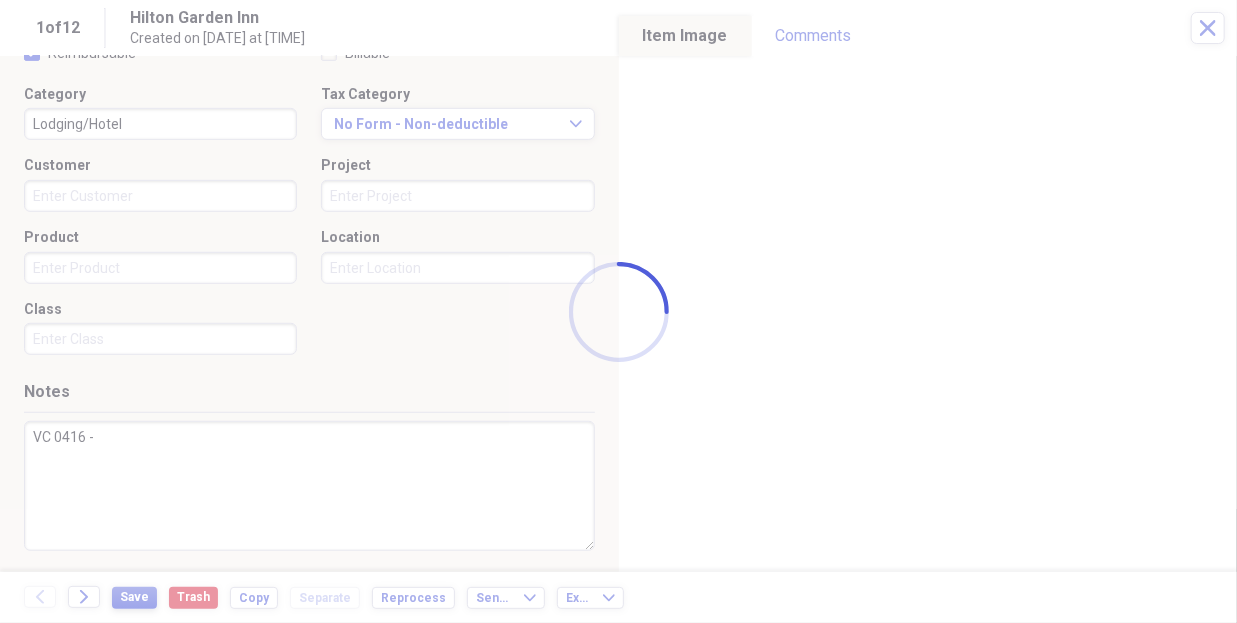 type on "VC 0416 -" 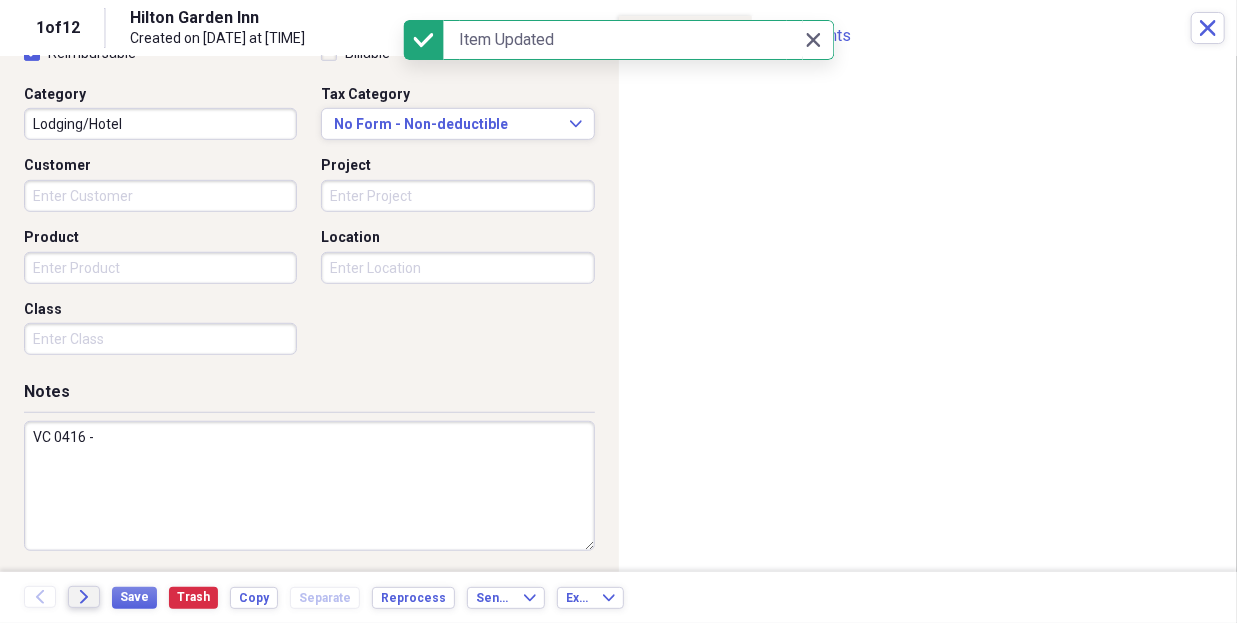click on "Forward" 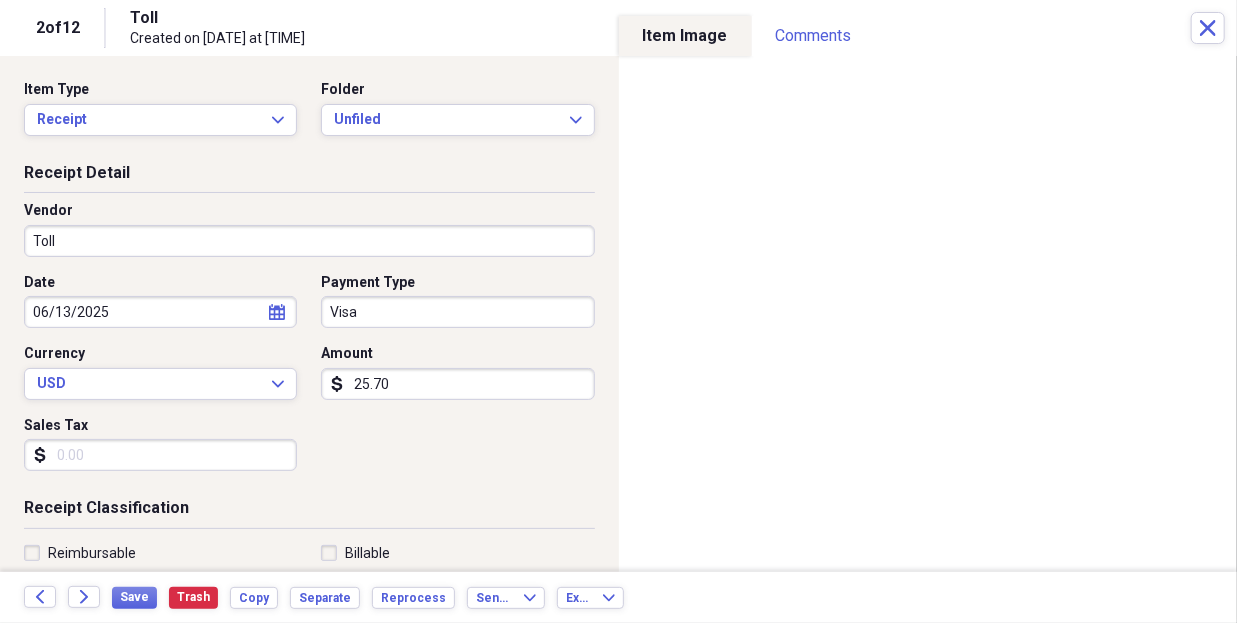 click on "Toll" at bounding box center [309, 241] 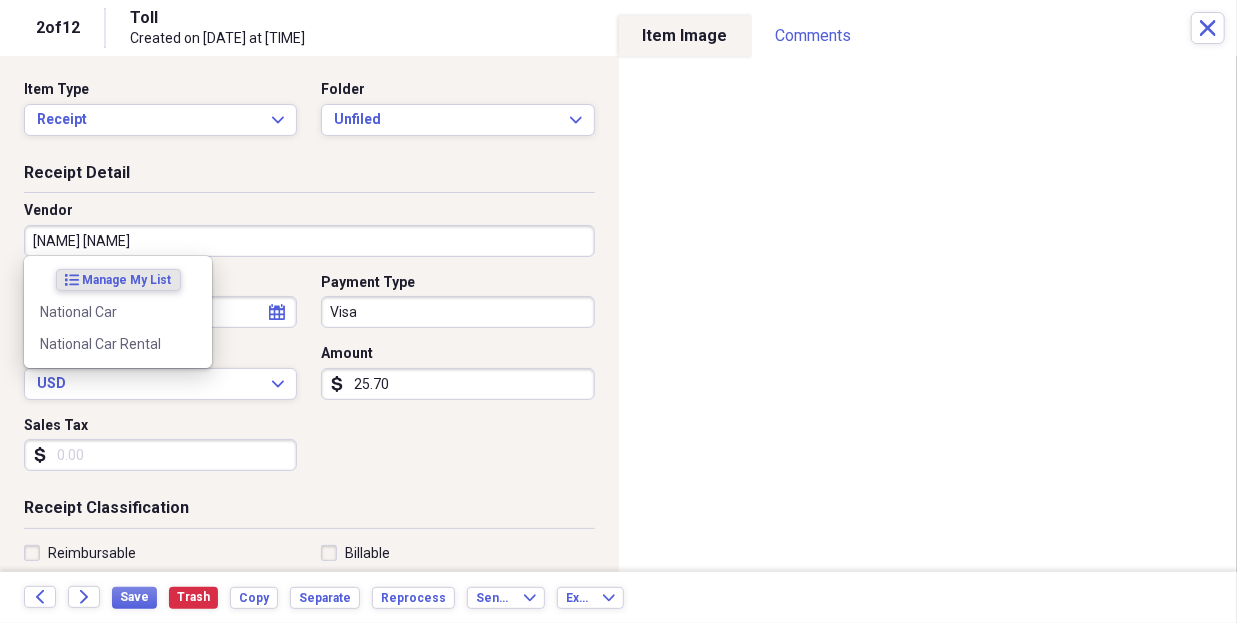 type on "National Car" 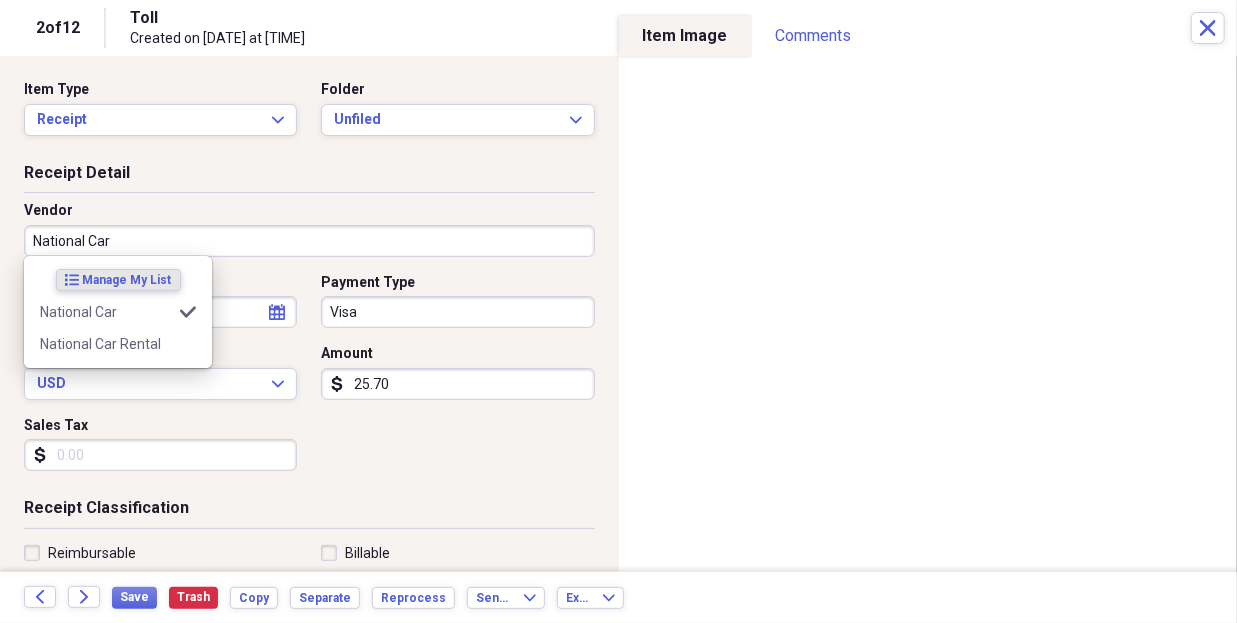 type on "Car Rental" 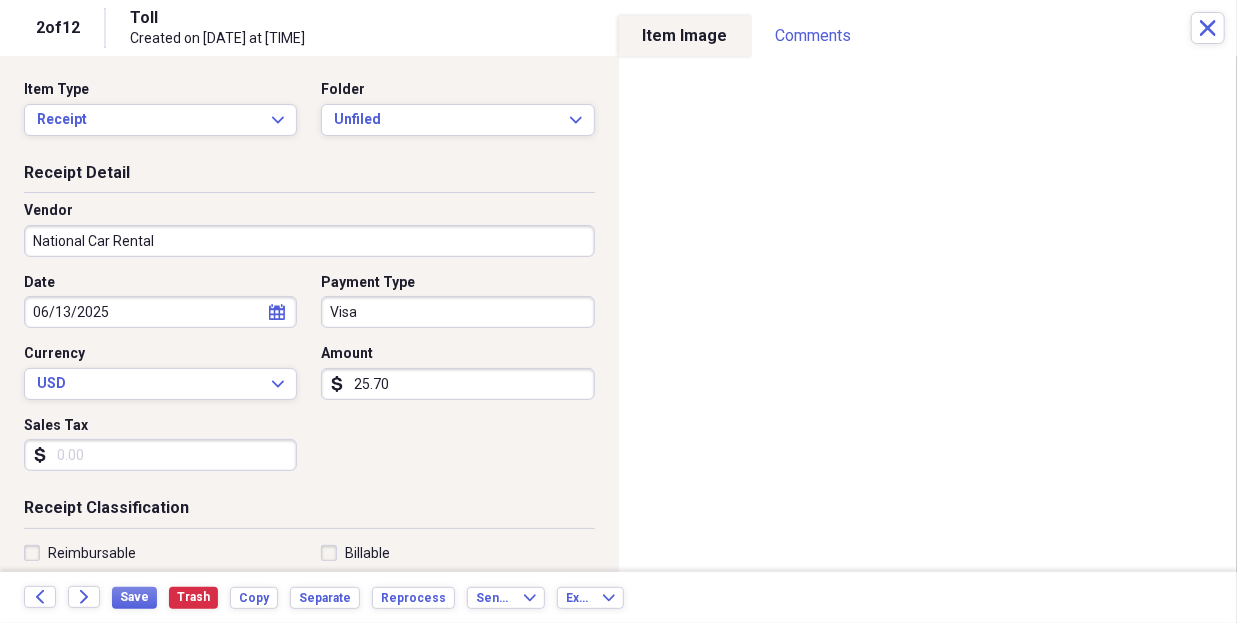 click on "Visa" at bounding box center [457, 312] 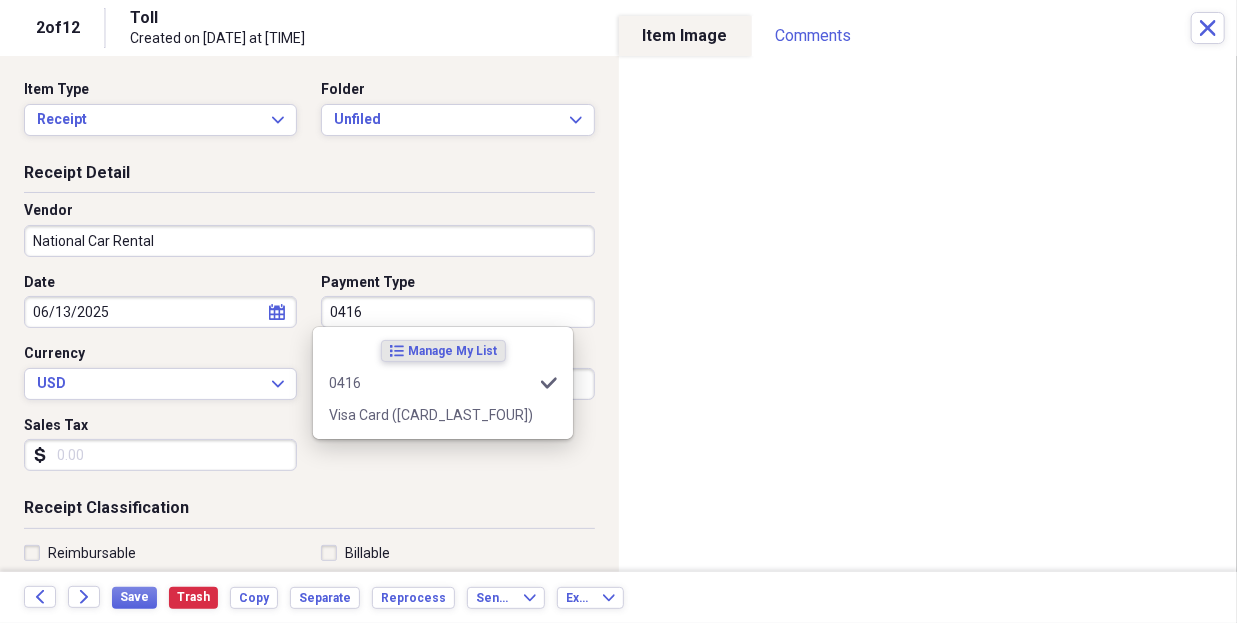 click on "Visa Card ([CARD_LAST_FOUR])" at bounding box center [431, 415] 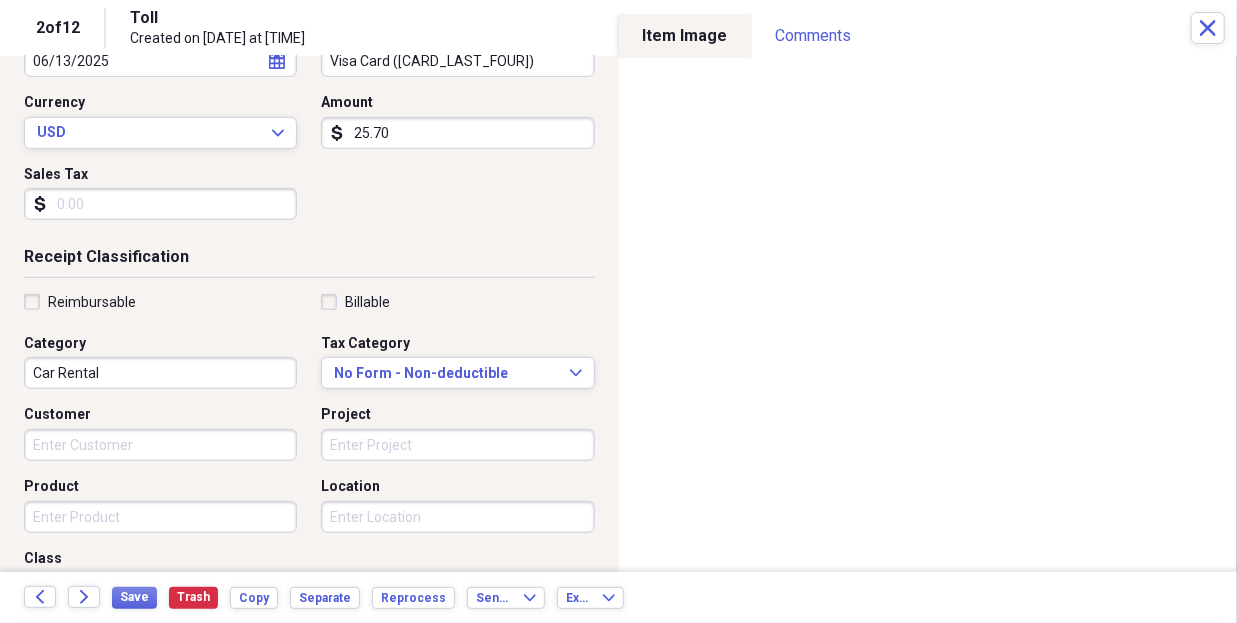 scroll, scrollTop: 256, scrollLeft: 0, axis: vertical 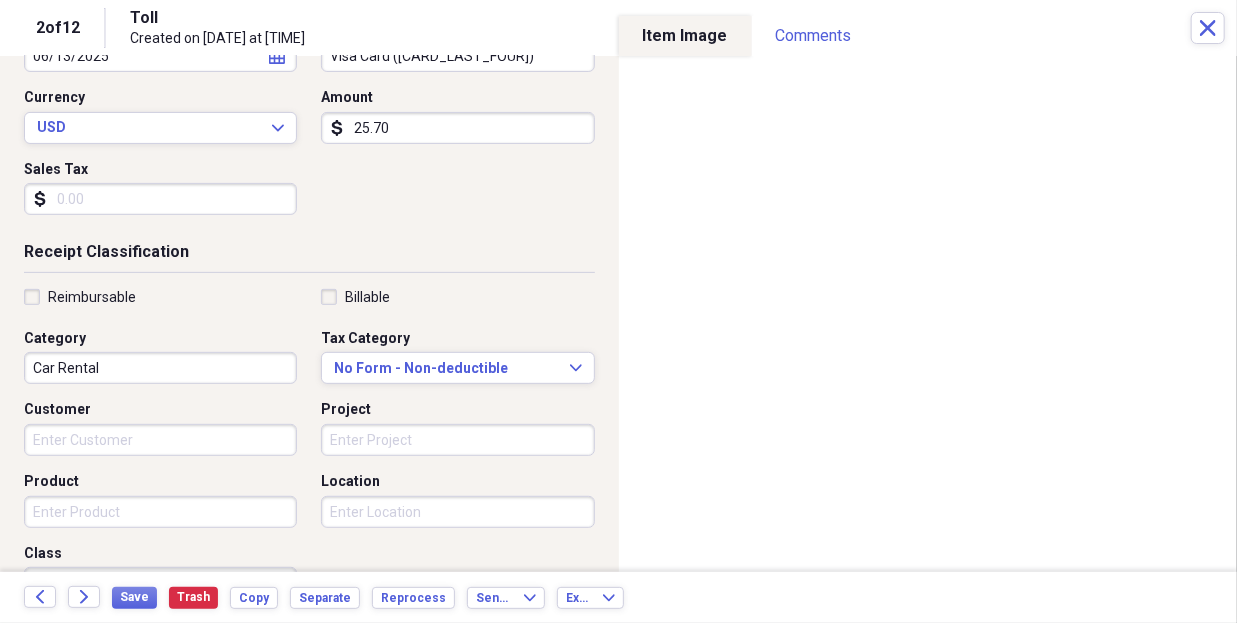 click on "Reimbursable" at bounding box center (80, 297) 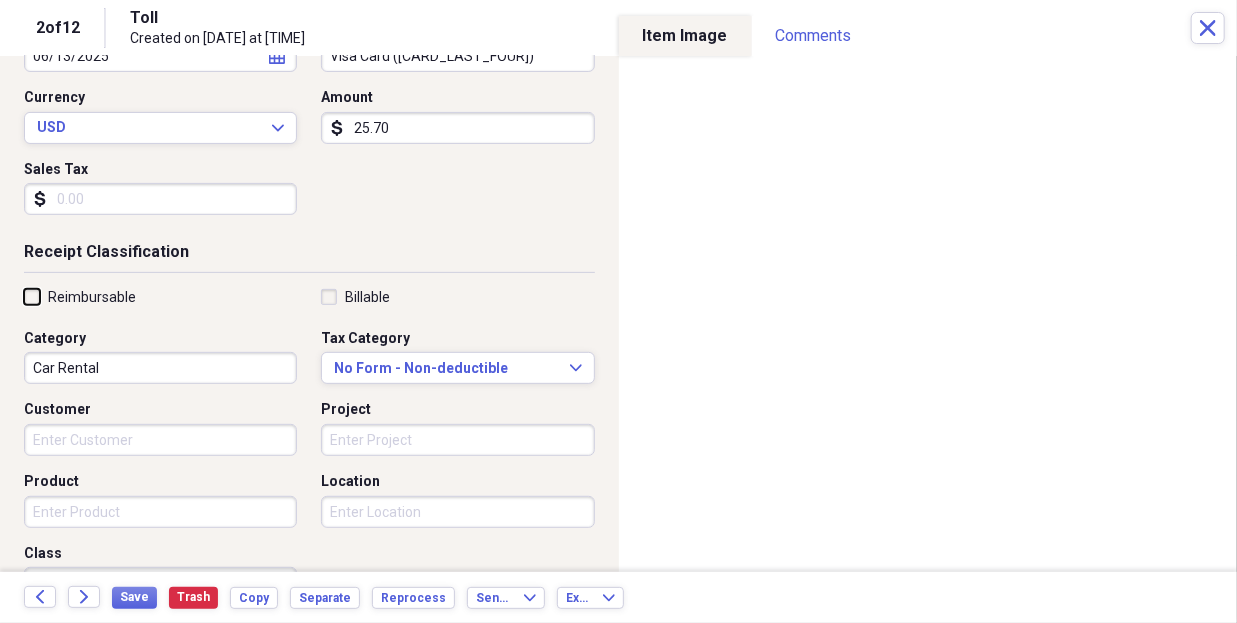 click on "Reimbursable" at bounding box center (24, 296) 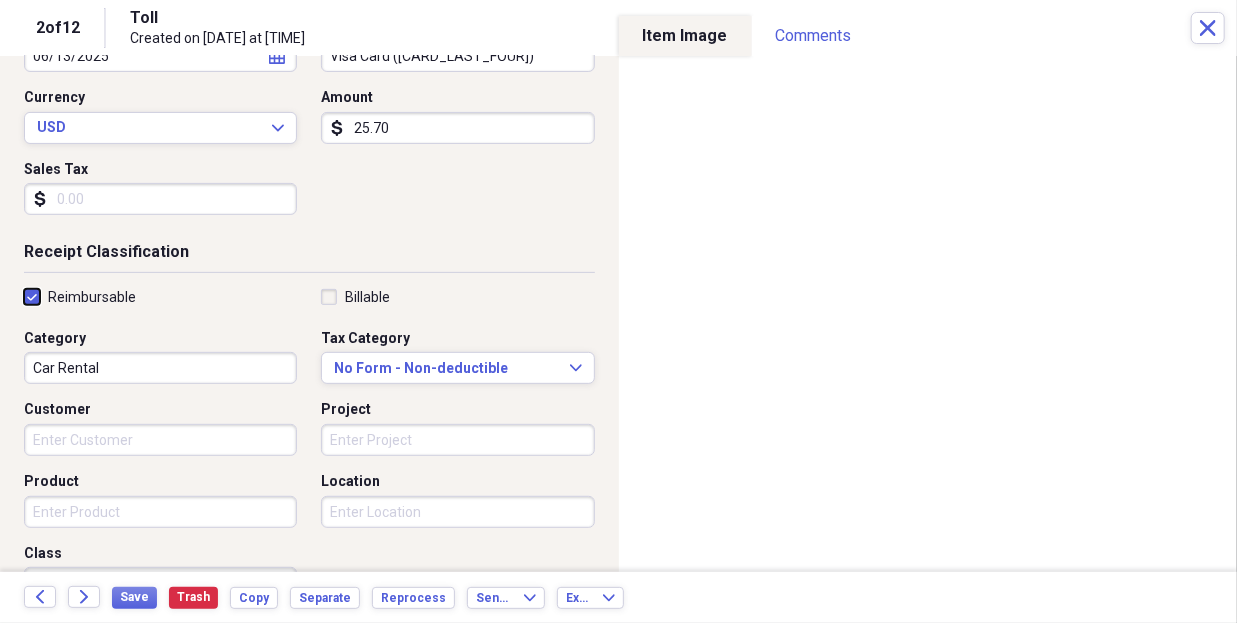 checkbox on "true" 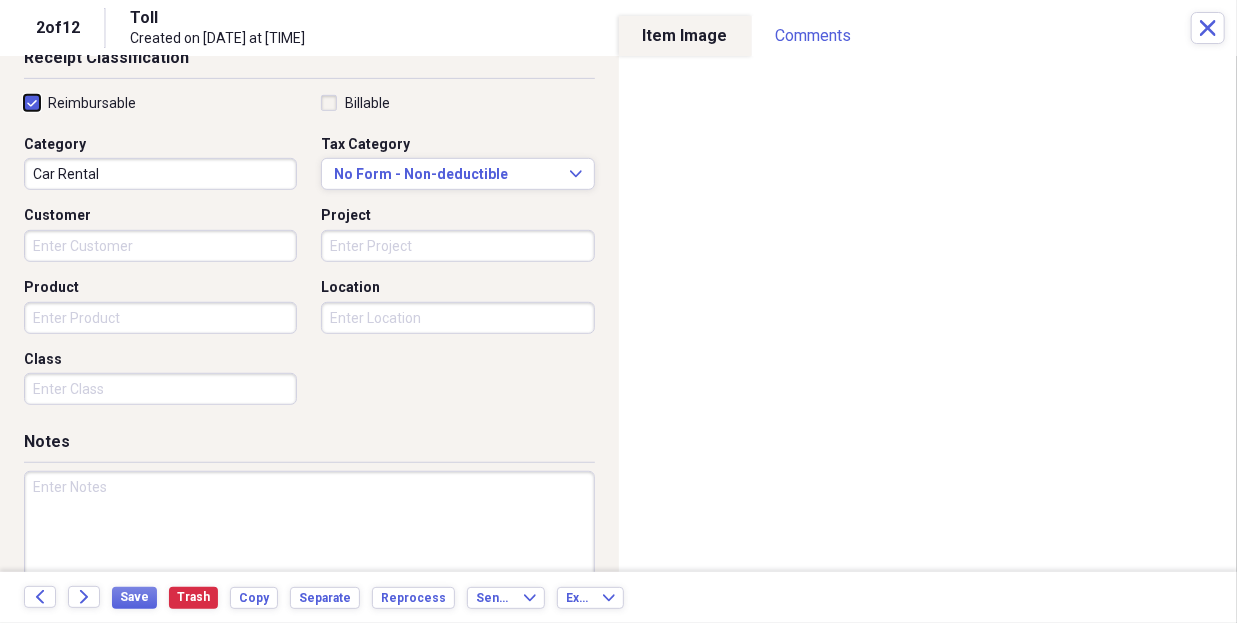 scroll, scrollTop: 500, scrollLeft: 0, axis: vertical 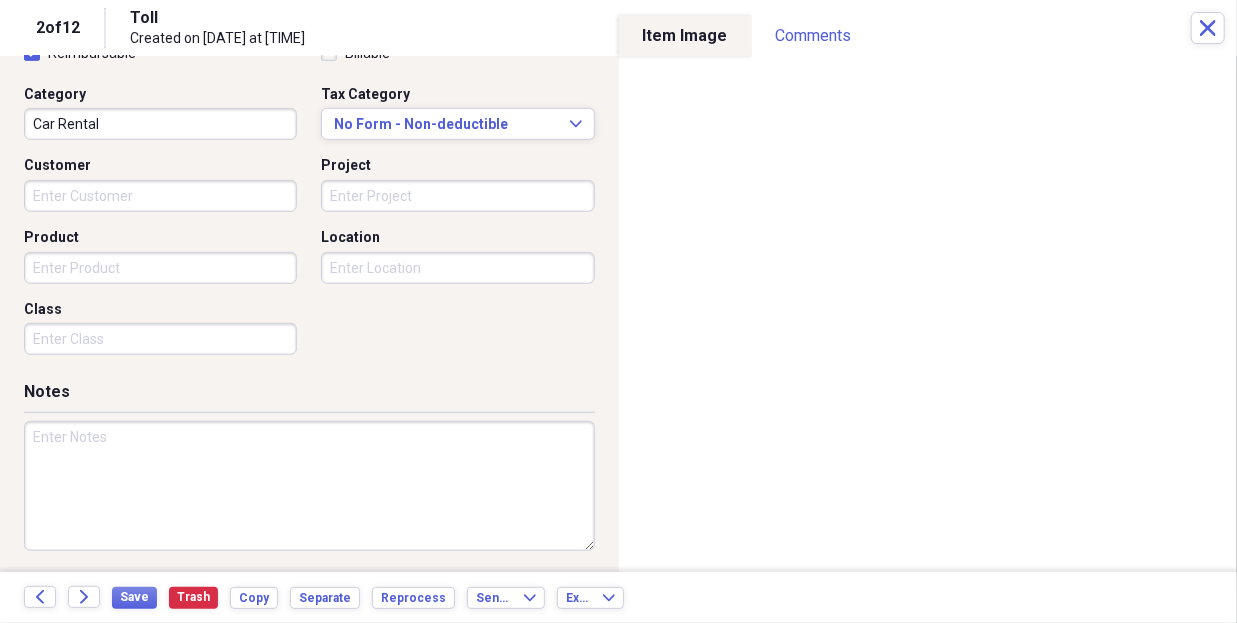 click at bounding box center (309, 486) 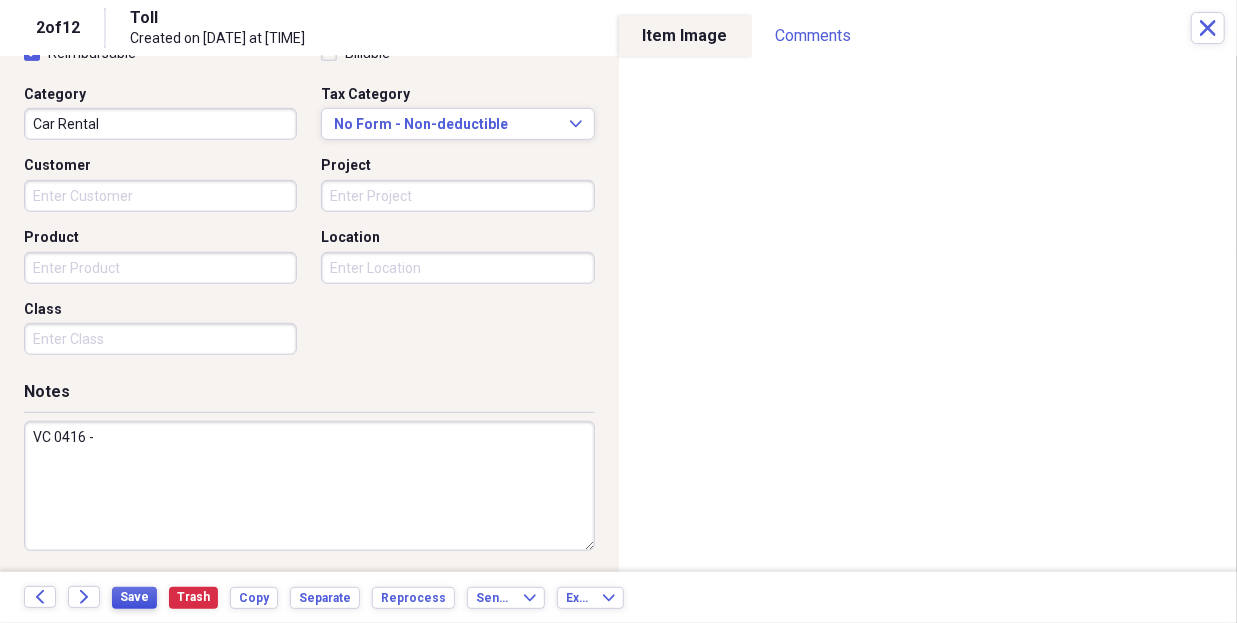 click on "Save" at bounding box center [134, 597] 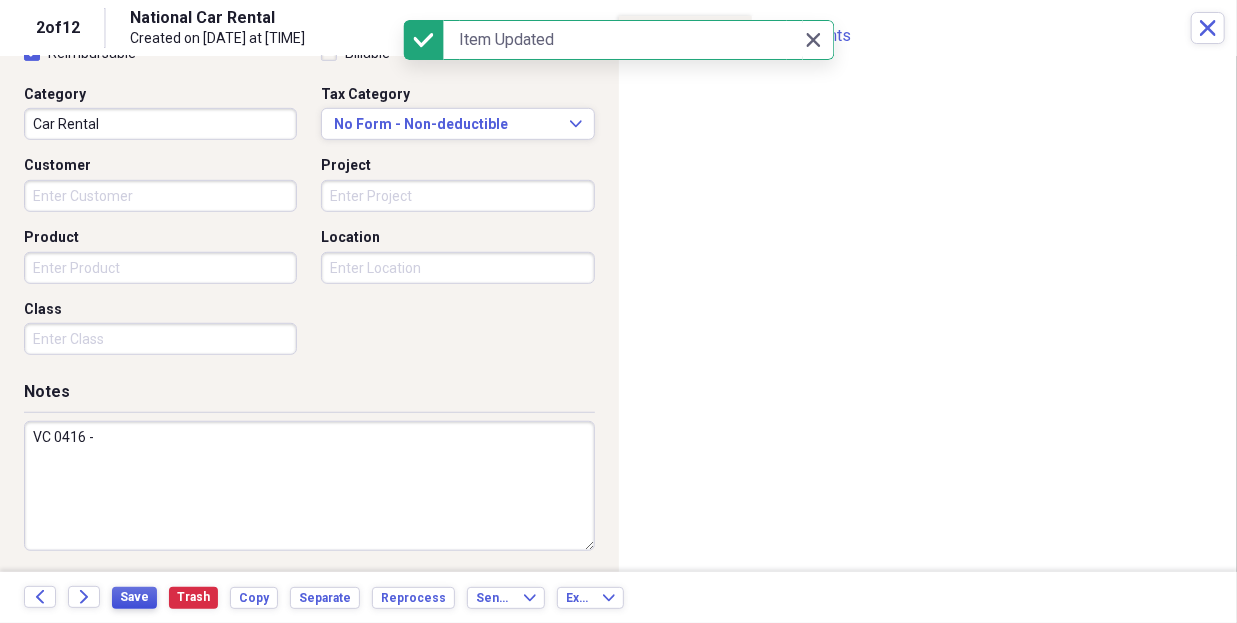 type on "VC 0416 -" 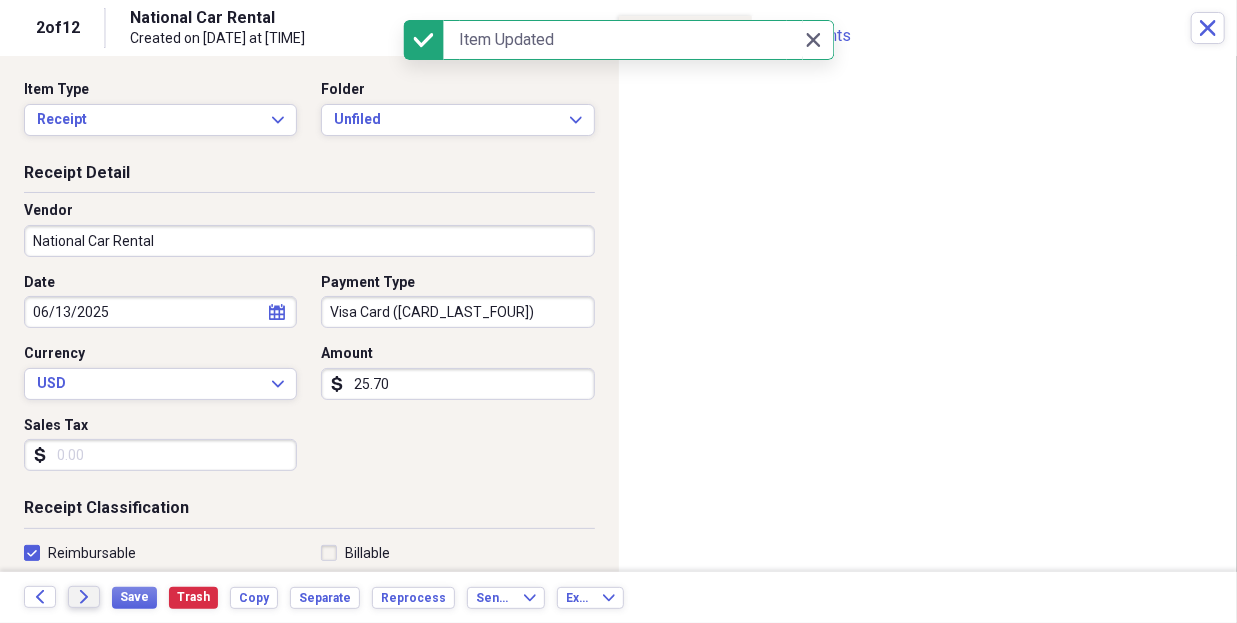 click 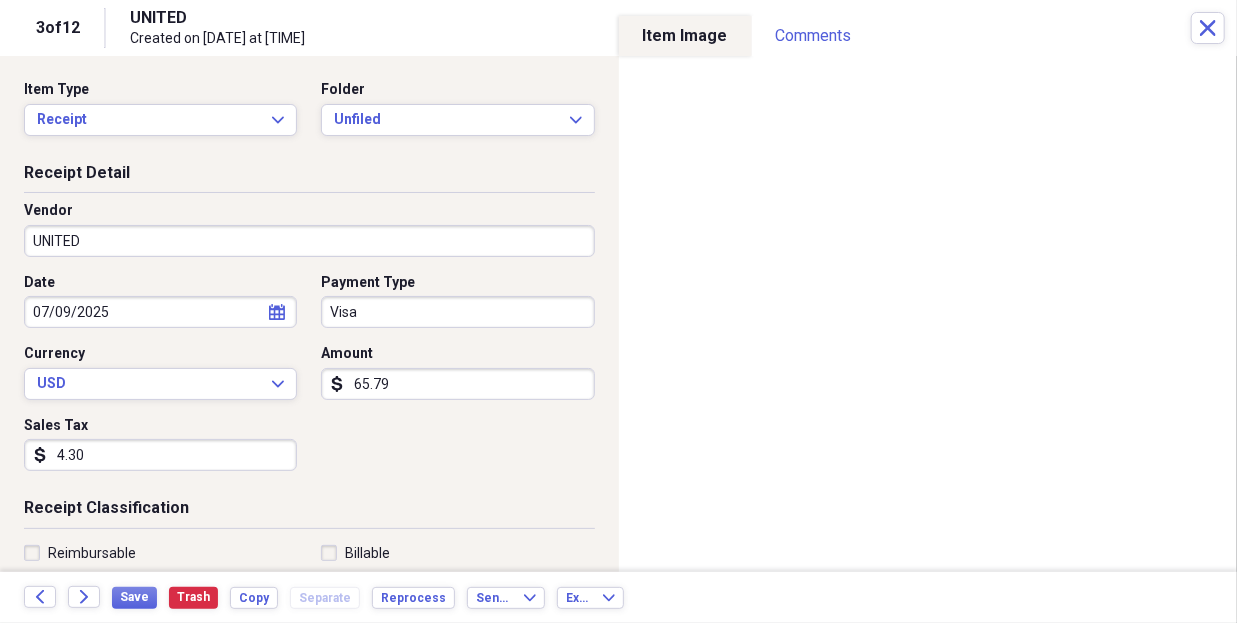 click on "UNITED" at bounding box center [309, 241] 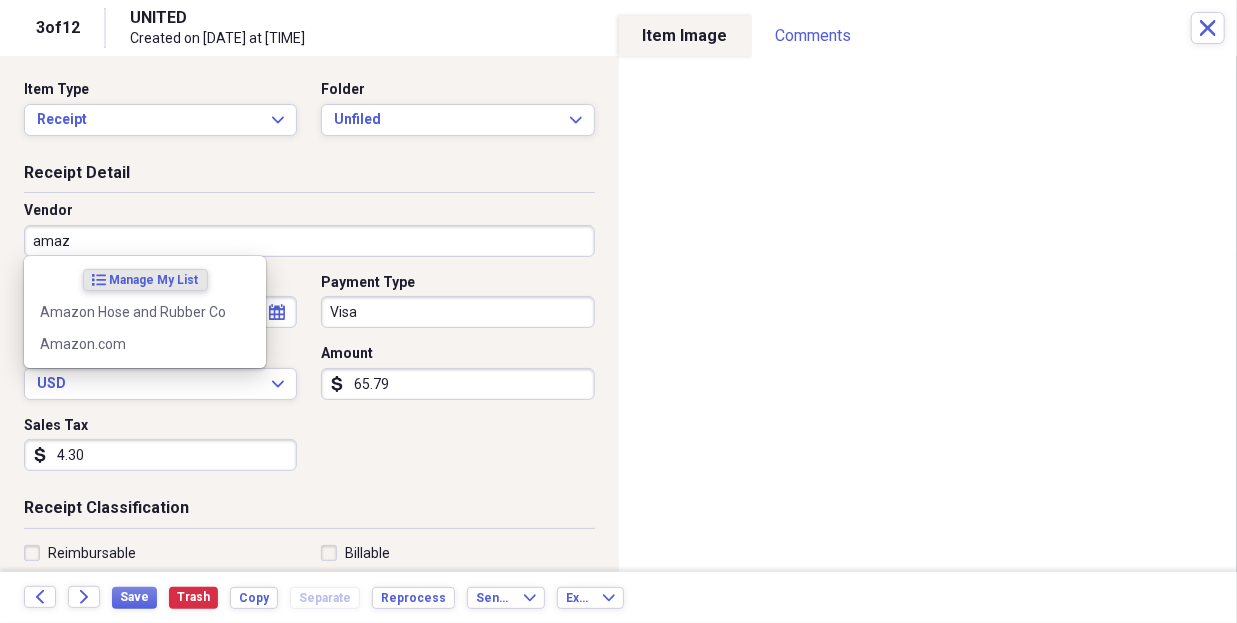 click on "Amazon.com" at bounding box center (133, 344) 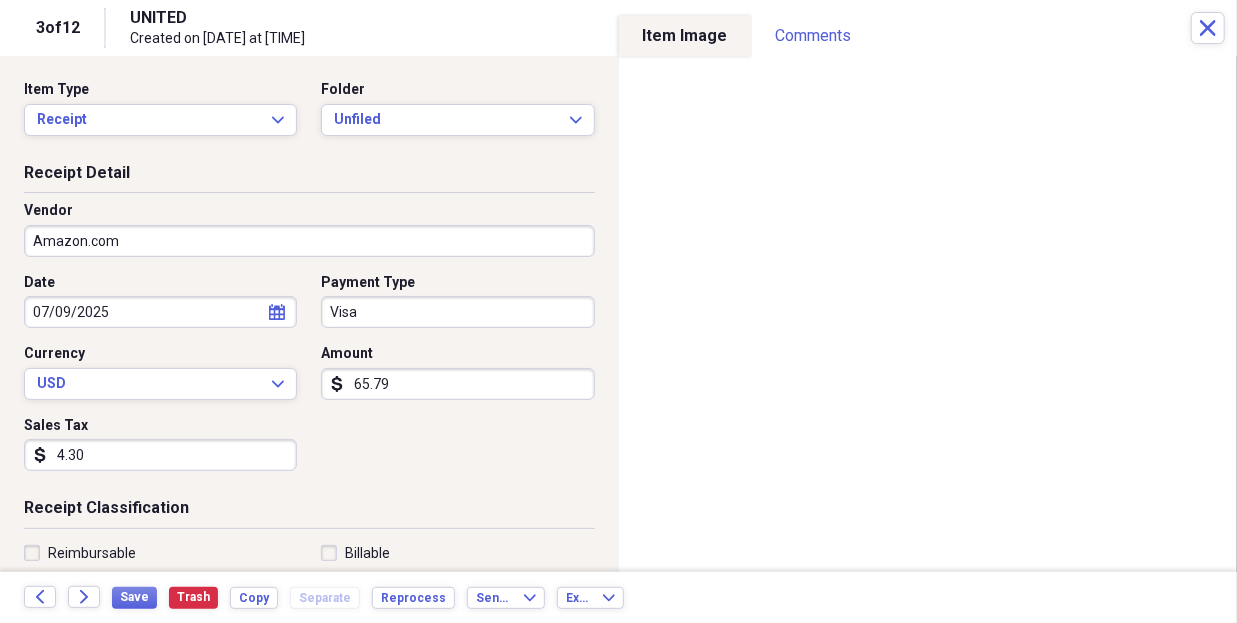 type on "Equipment" 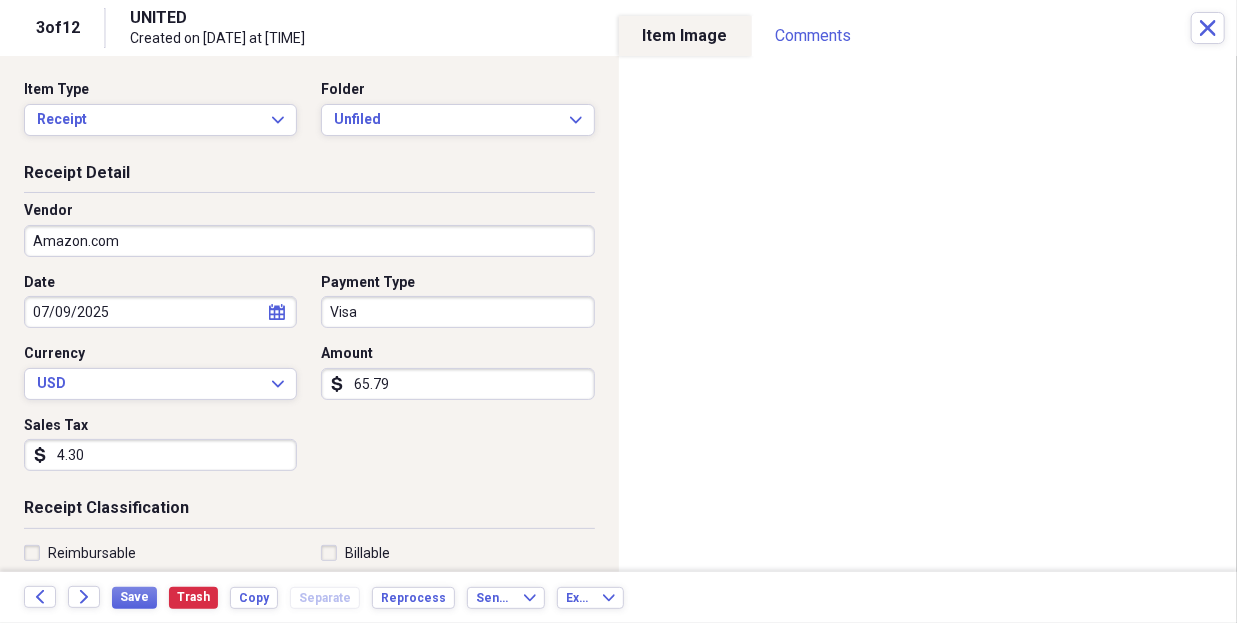 click on "Visa" at bounding box center (457, 312) 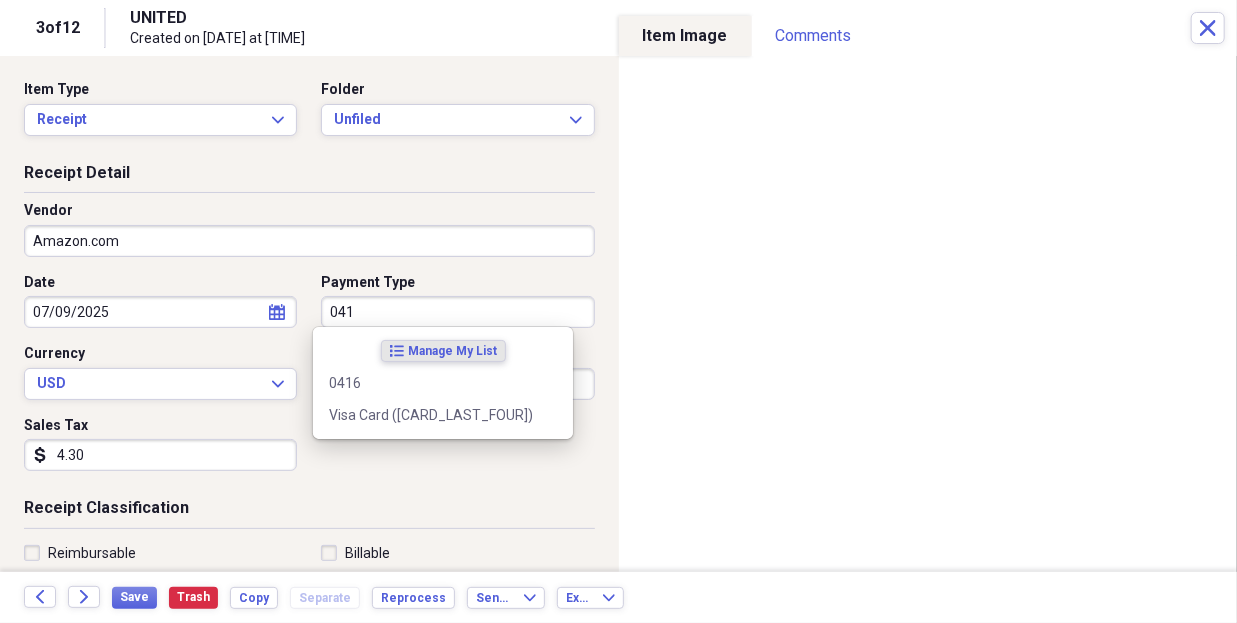 click on "Visa Card ([CARD_LAST_FOUR])" at bounding box center [443, 415] 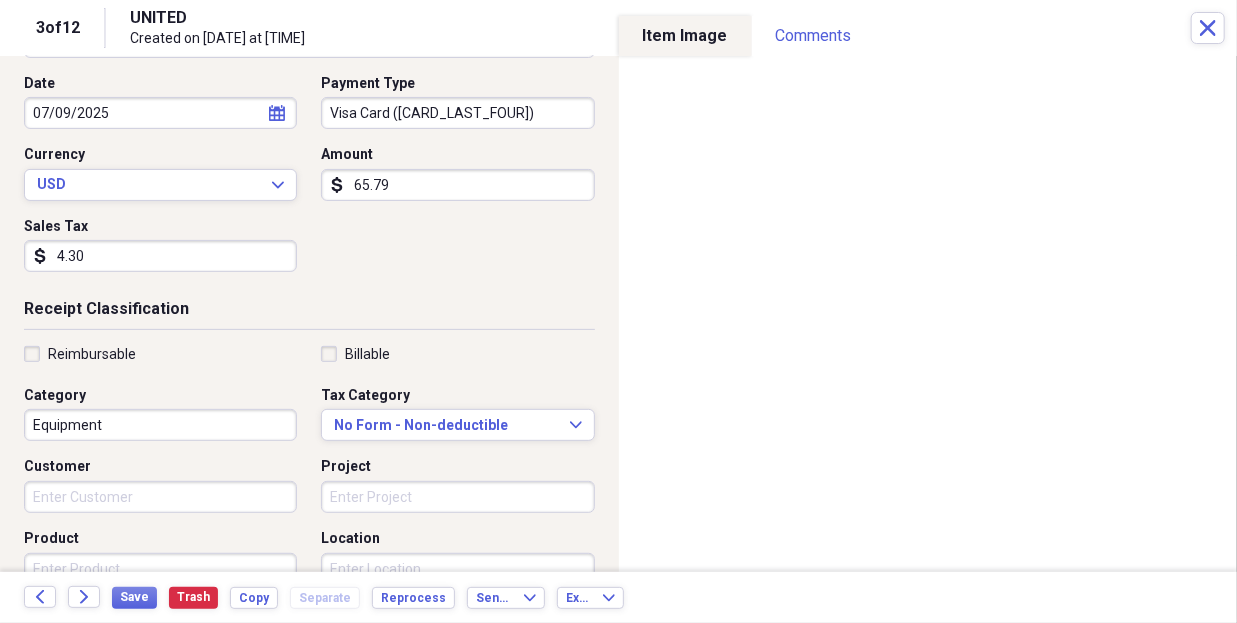 scroll, scrollTop: 203, scrollLeft: 0, axis: vertical 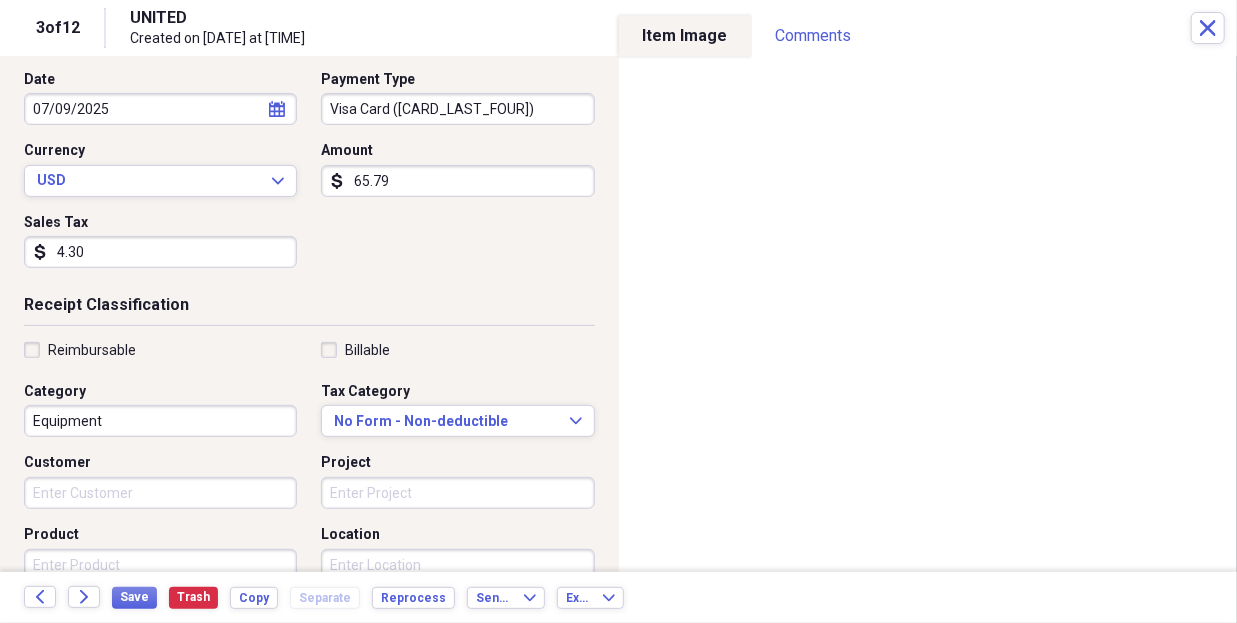 click on "Reimbursable" at bounding box center [80, 350] 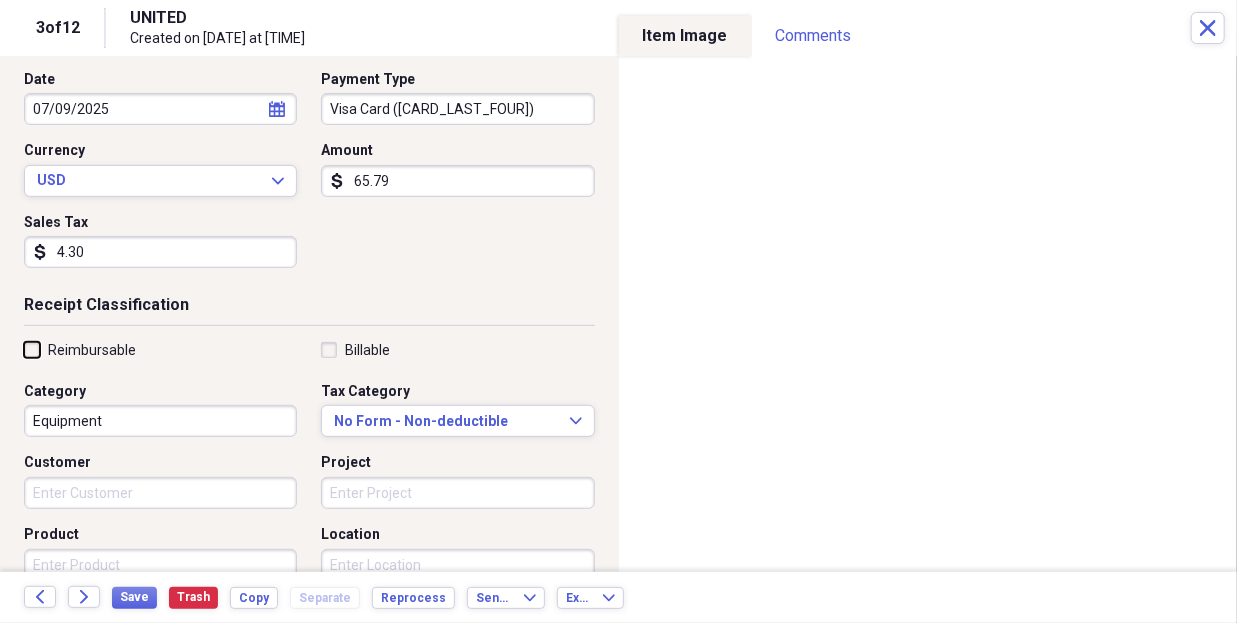 click on "Reimbursable" at bounding box center [24, 349] 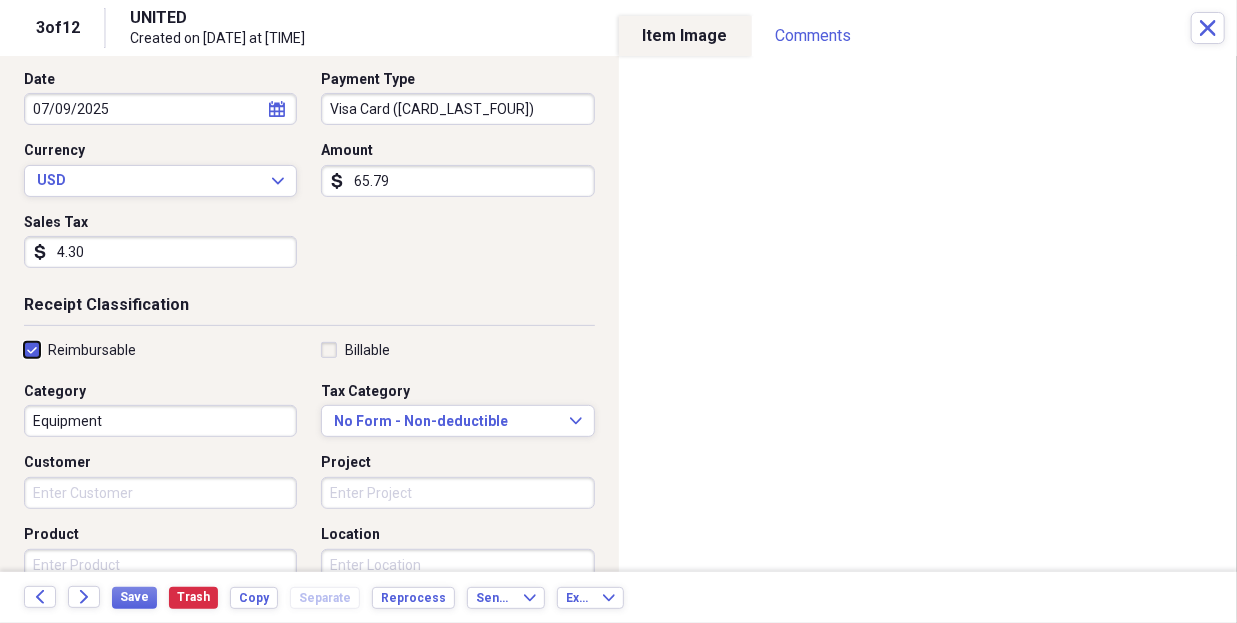 checkbox on "true" 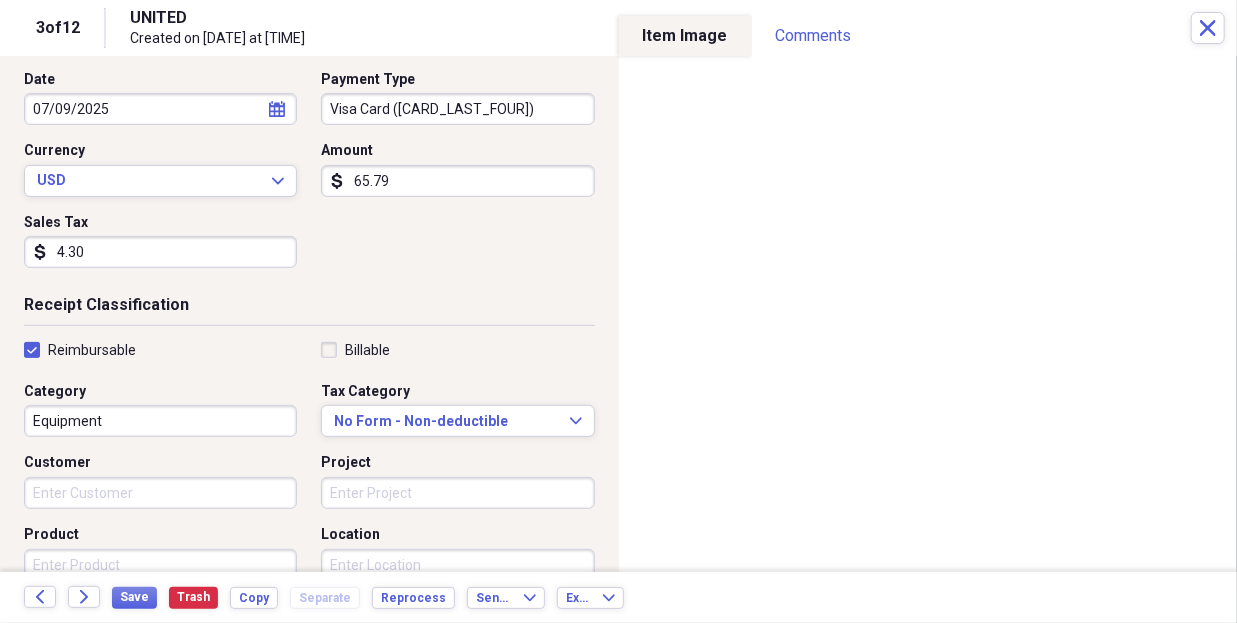 click on "Equipment" at bounding box center [160, 421] 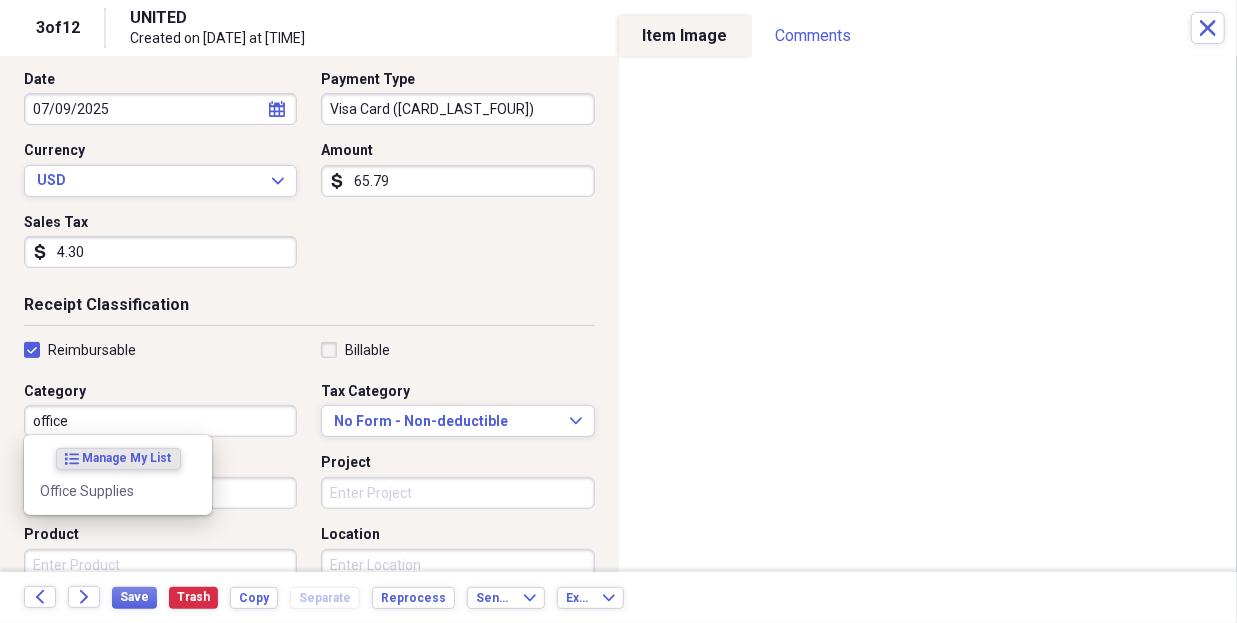 click on "Office Supplies" at bounding box center [106, 491] 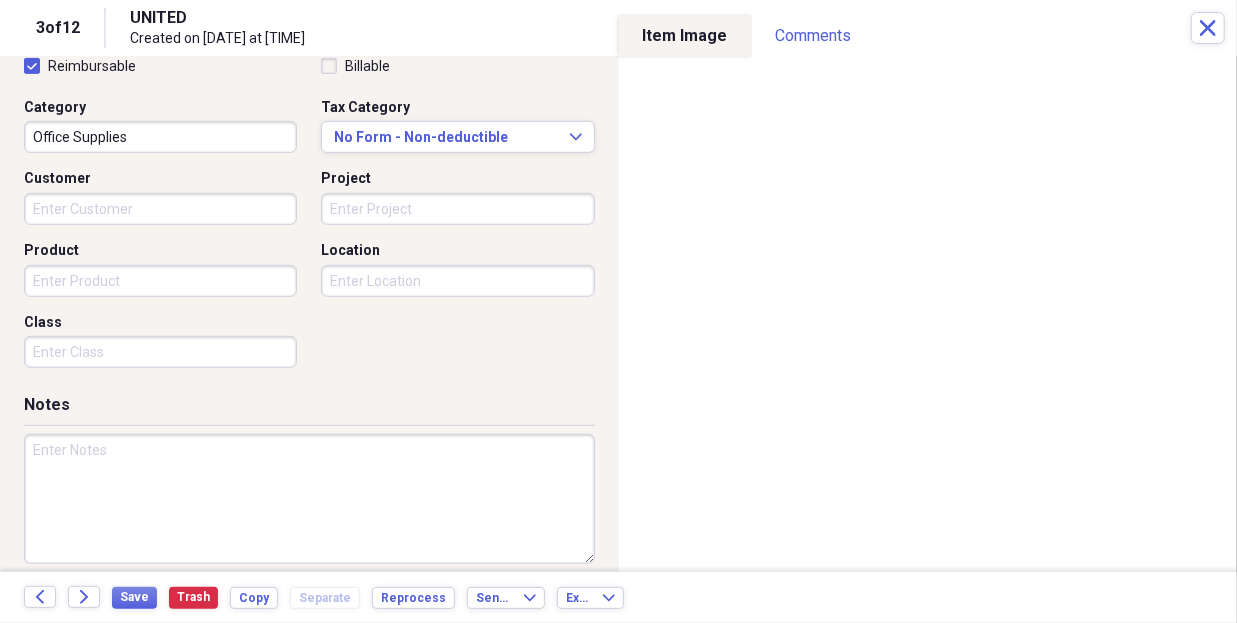 scroll, scrollTop: 500, scrollLeft: 0, axis: vertical 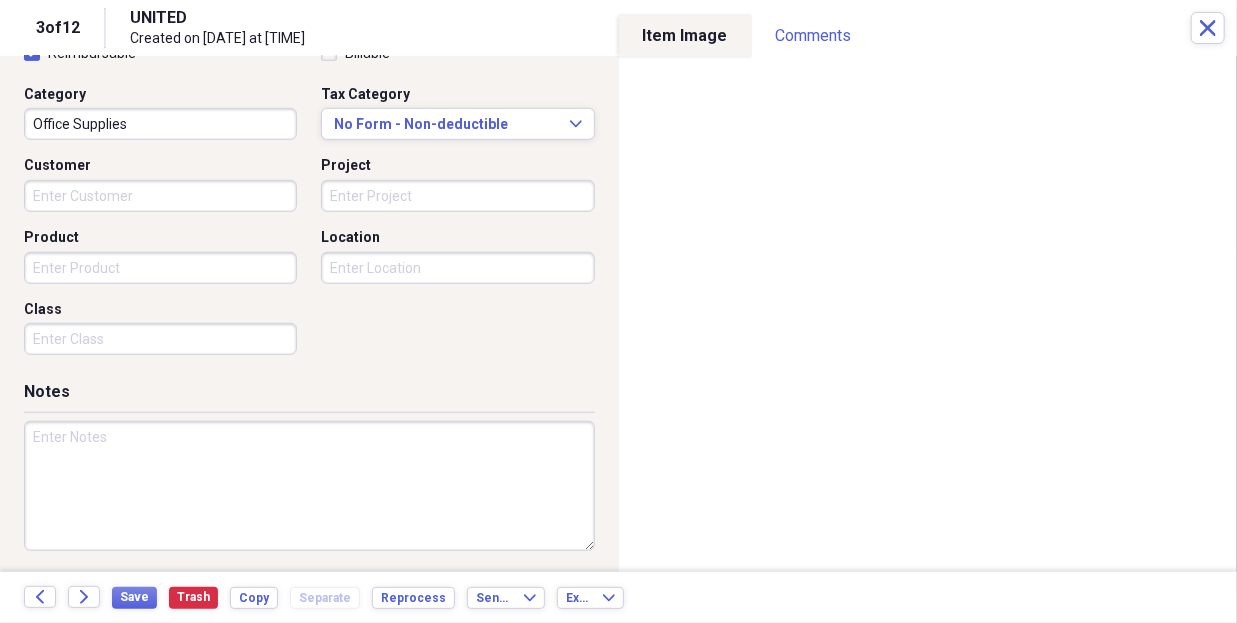 click at bounding box center [309, 486] 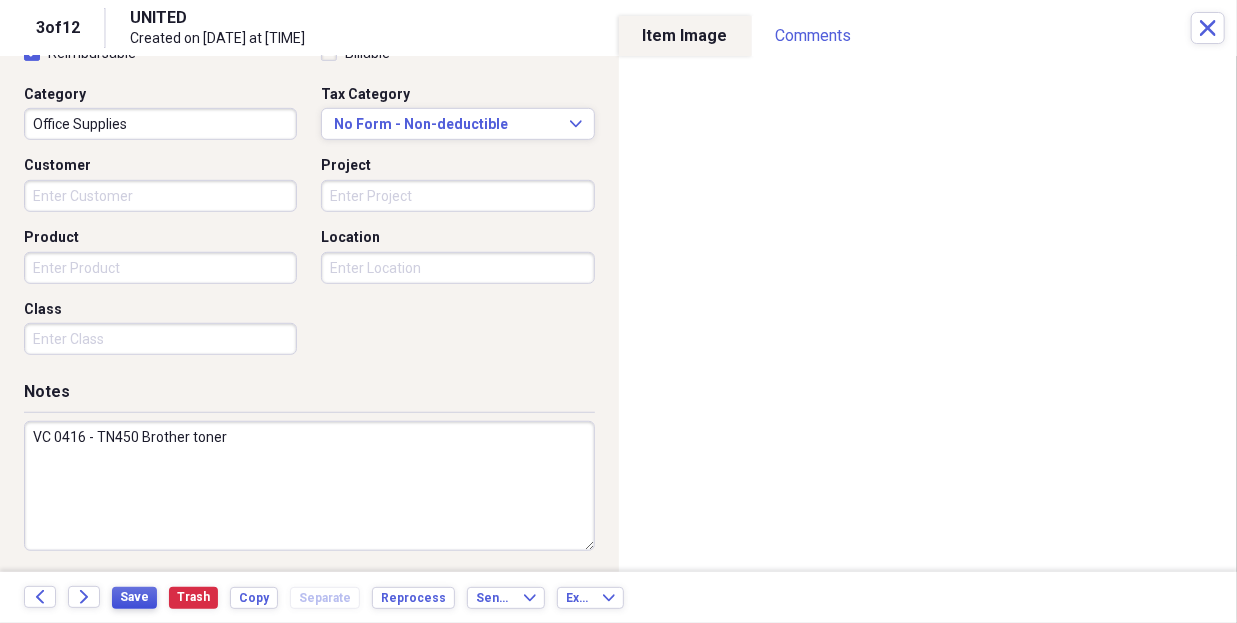 type on "VC 0416 - TN450 Brother toner" 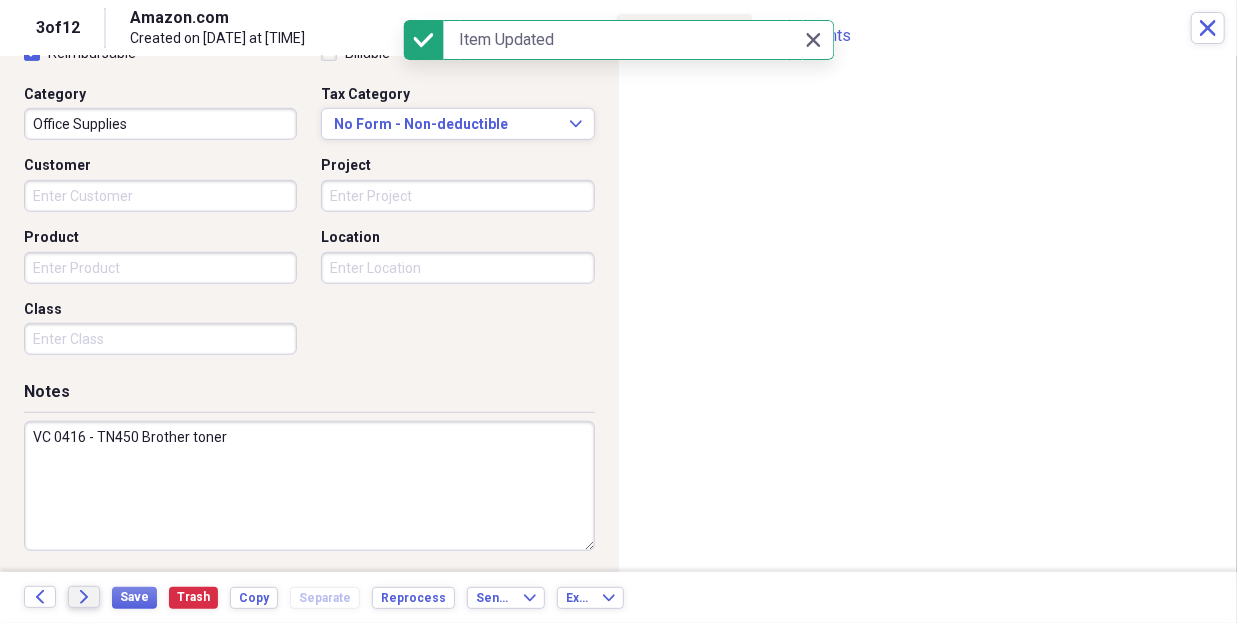click on "Forward" at bounding box center [84, 597] 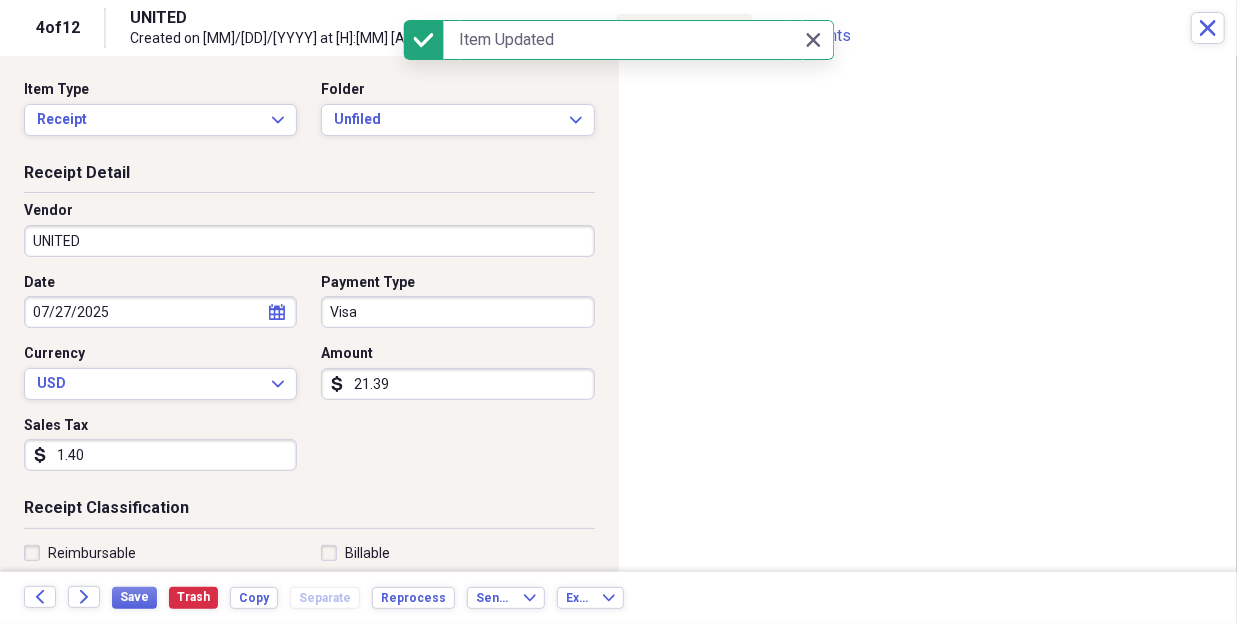 click on "UNITED" at bounding box center (309, 241) 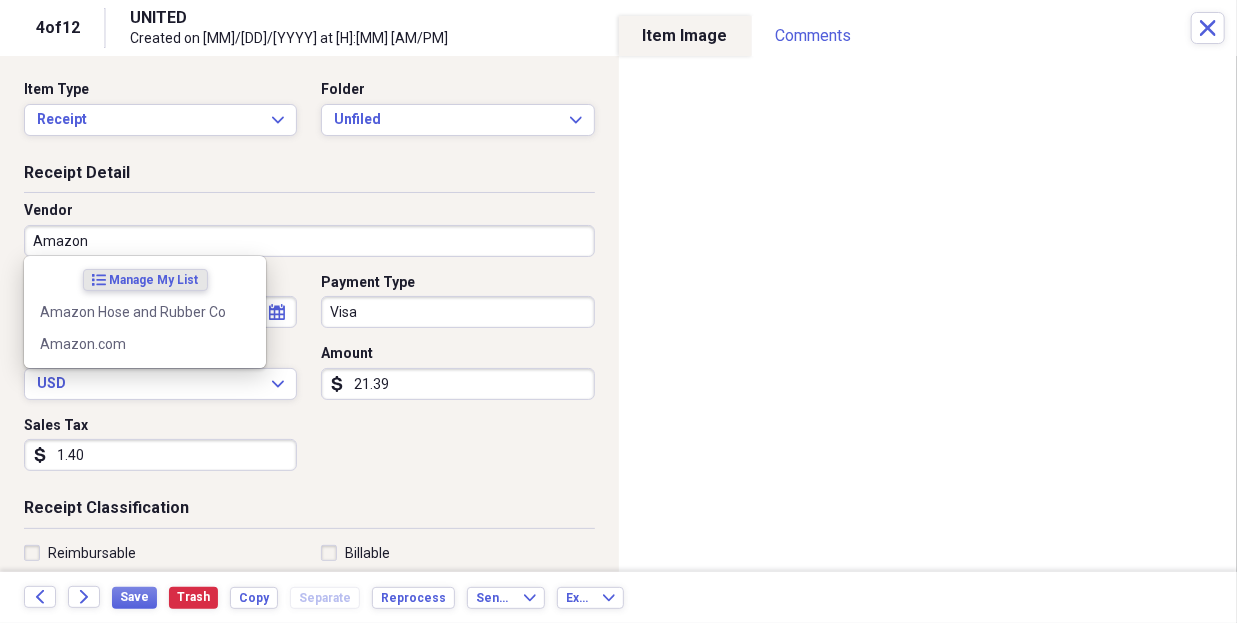 click on "Amazon.com" at bounding box center [133, 344] 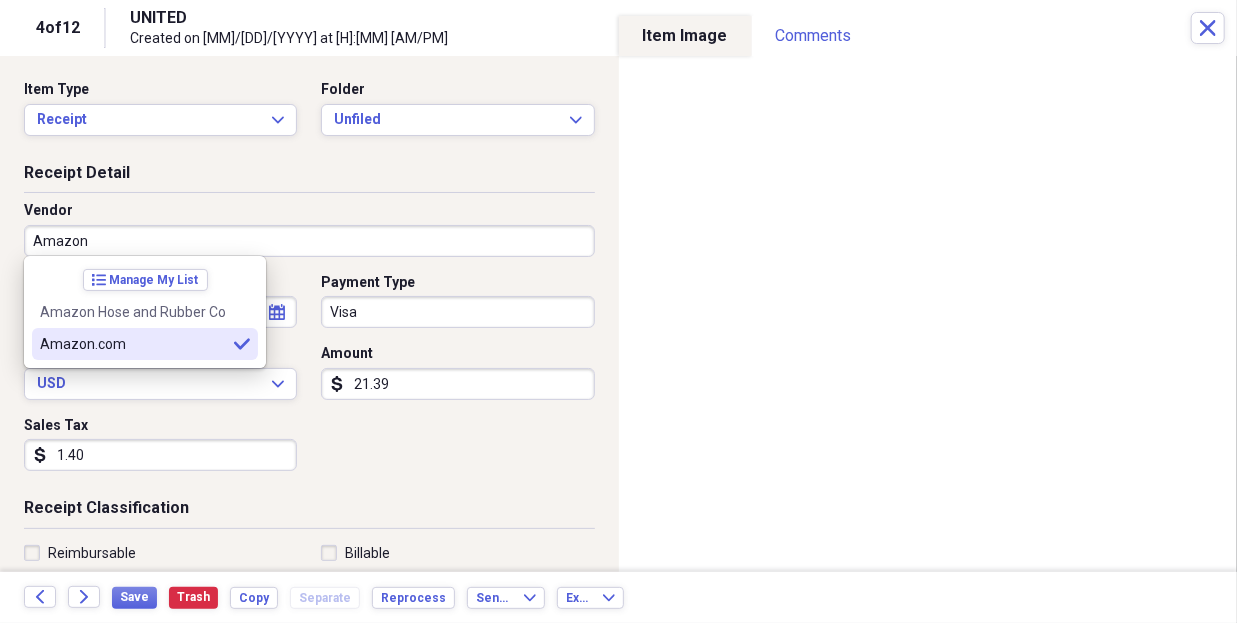 type on "Amazon.com" 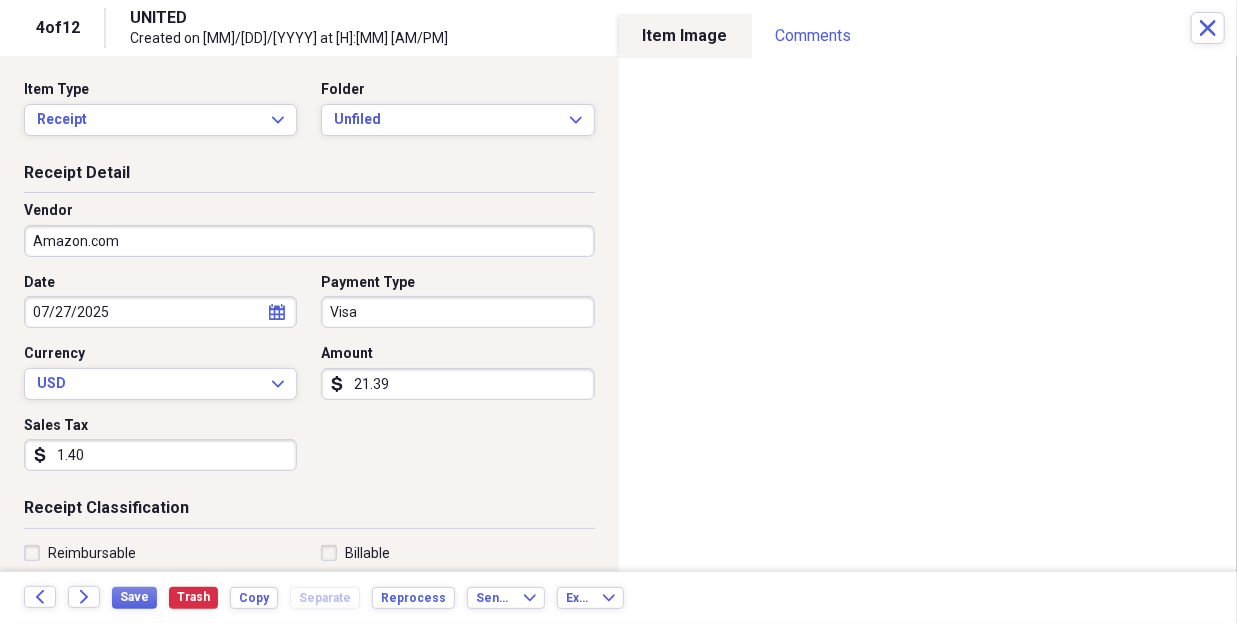 click on "Visa" at bounding box center (457, 312) 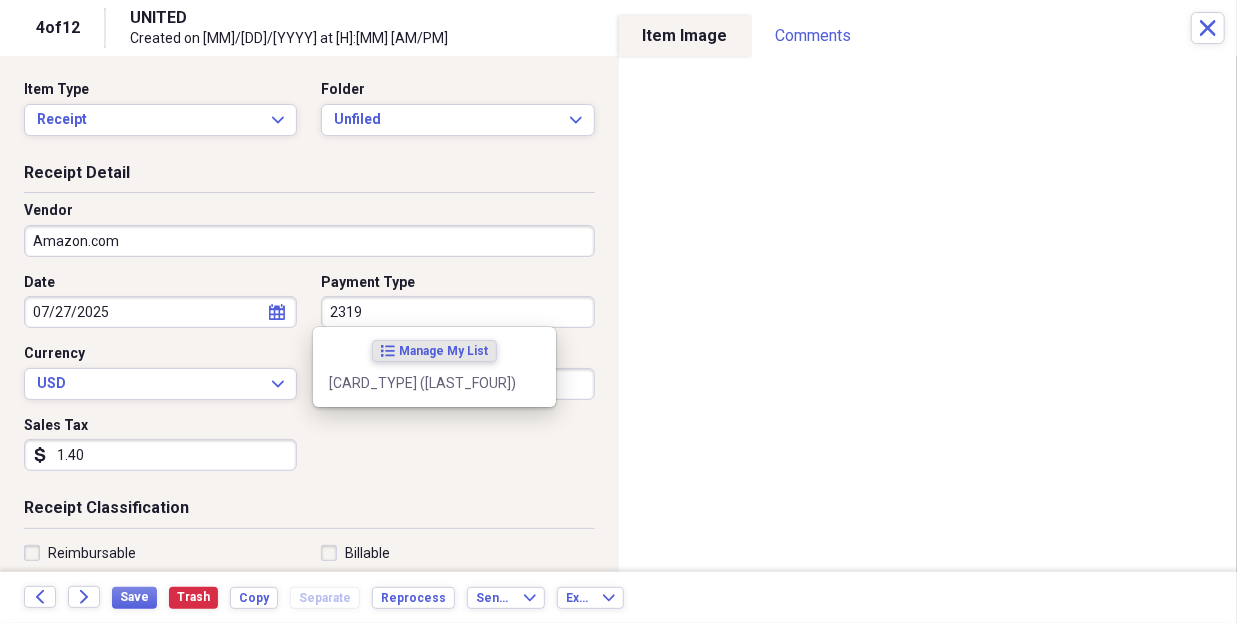 click on "[CARD_TYPE] ([LAST_FOUR])" at bounding box center (422, 383) 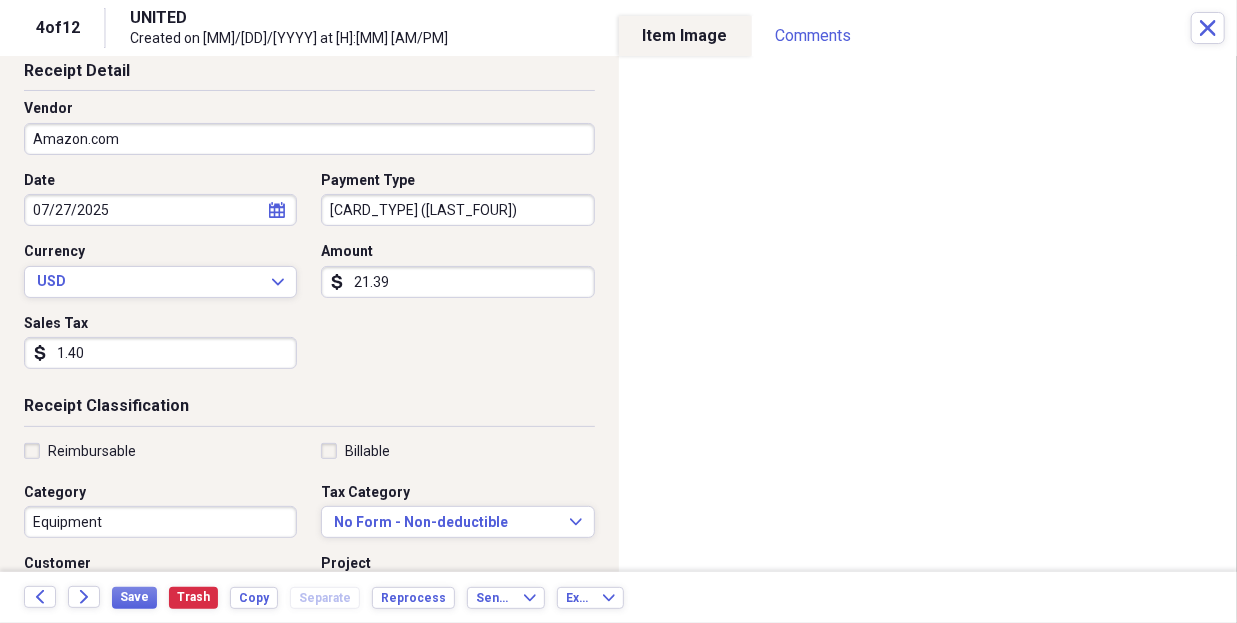 scroll, scrollTop: 187, scrollLeft: 0, axis: vertical 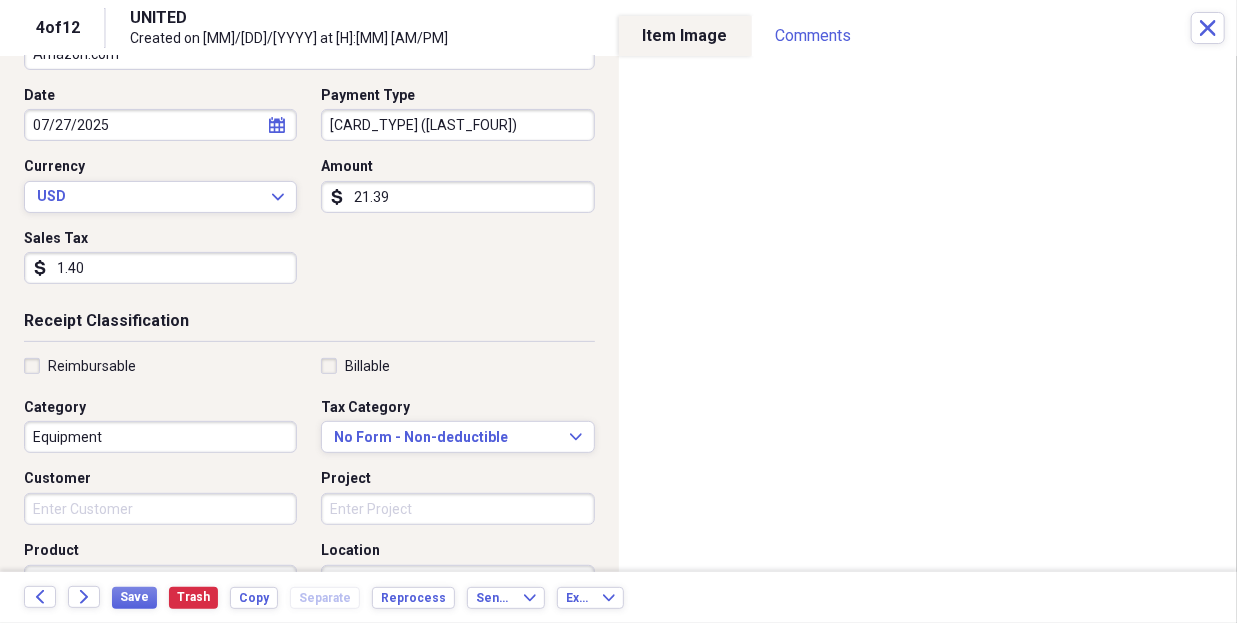 click on "Reimbursable" at bounding box center (80, 366) 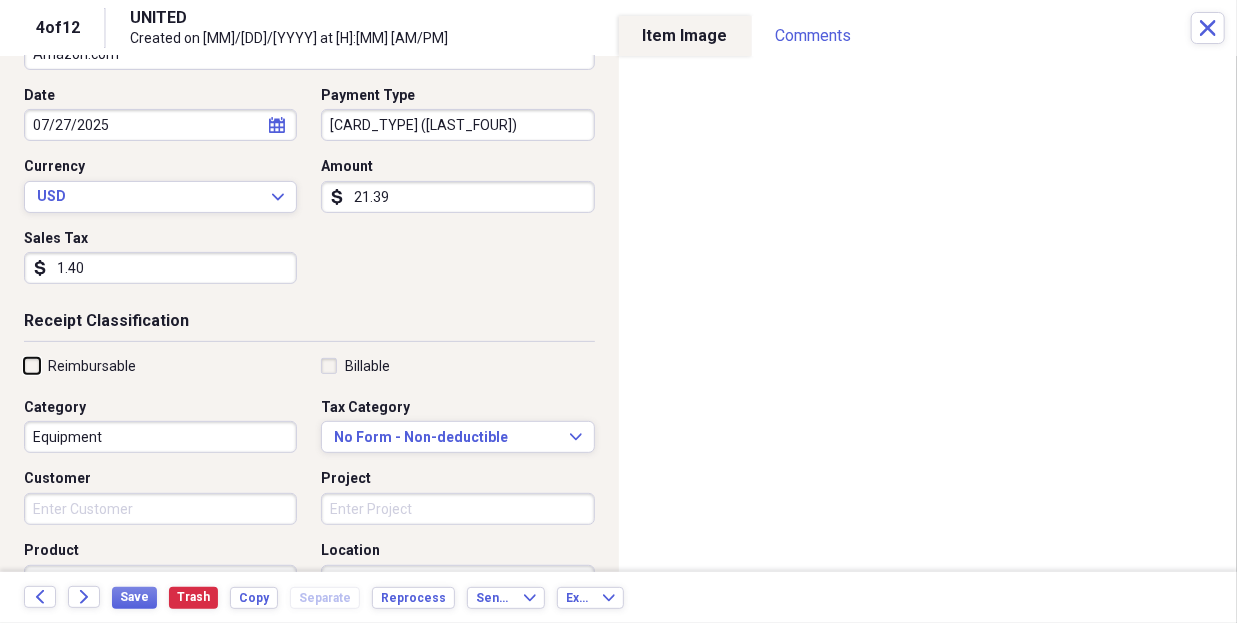 click on "Reimbursable" at bounding box center (24, 365) 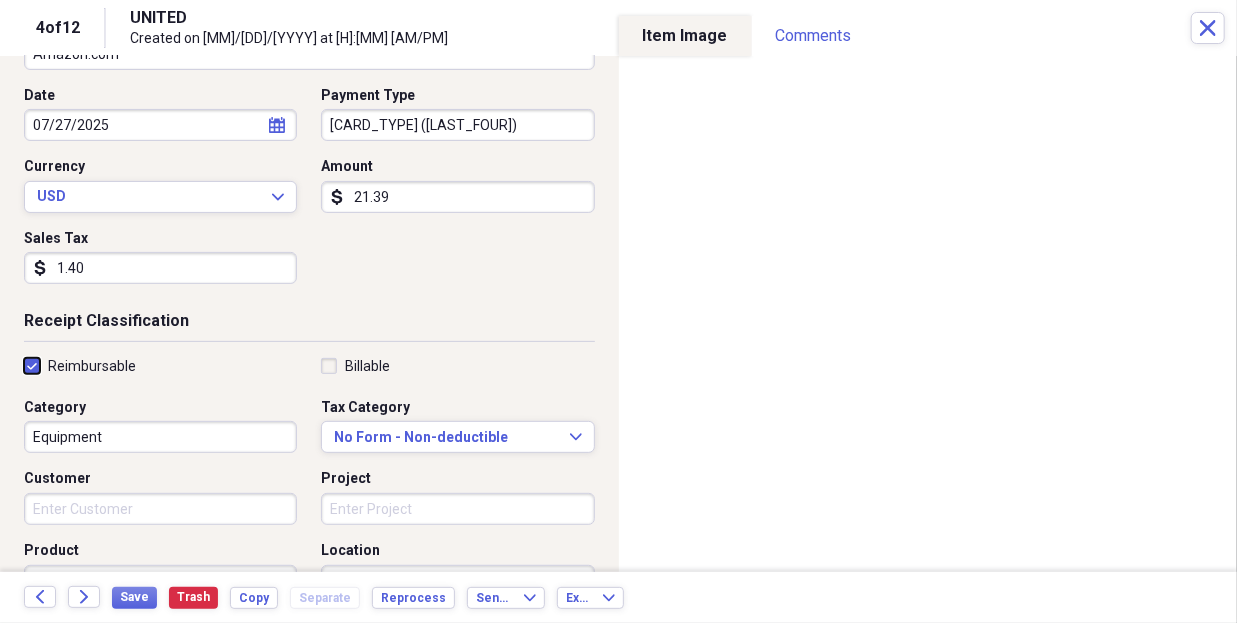 checkbox on "true" 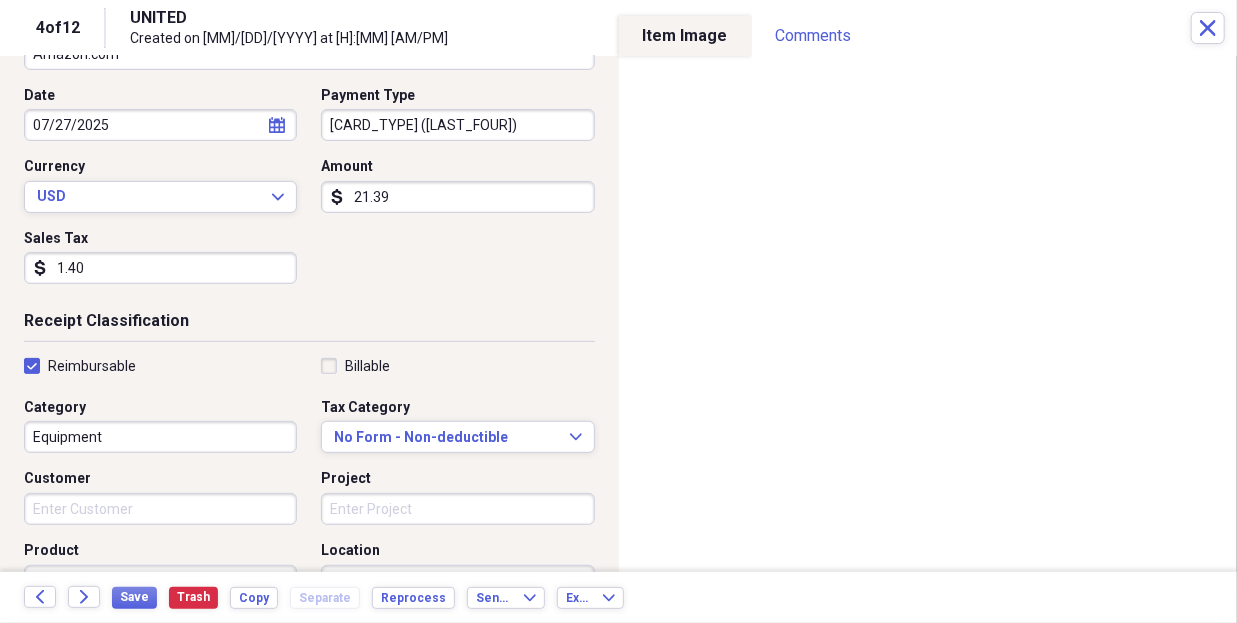 click on "Equipment" at bounding box center [160, 437] 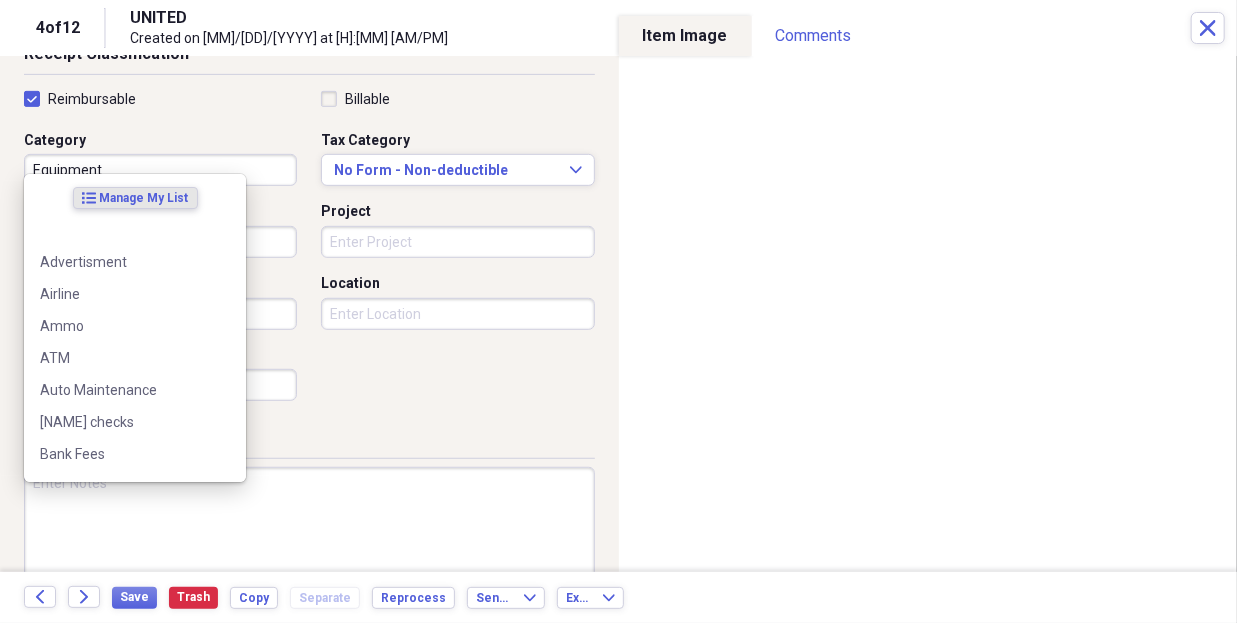 scroll, scrollTop: 500, scrollLeft: 0, axis: vertical 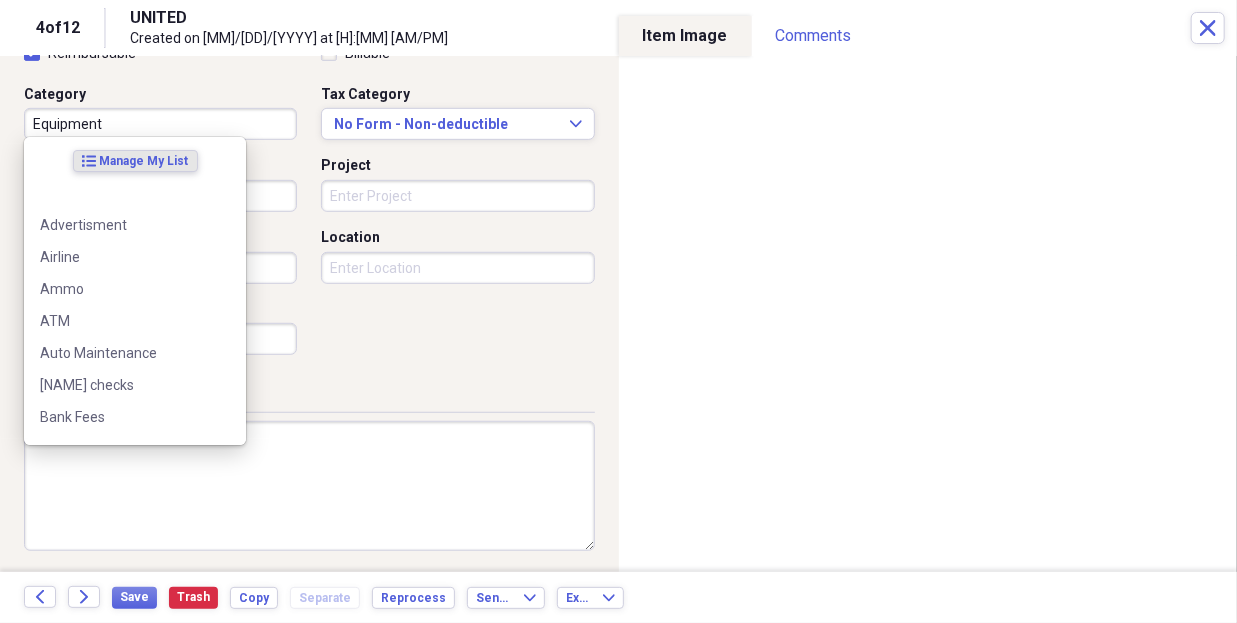 click at bounding box center (309, 486) 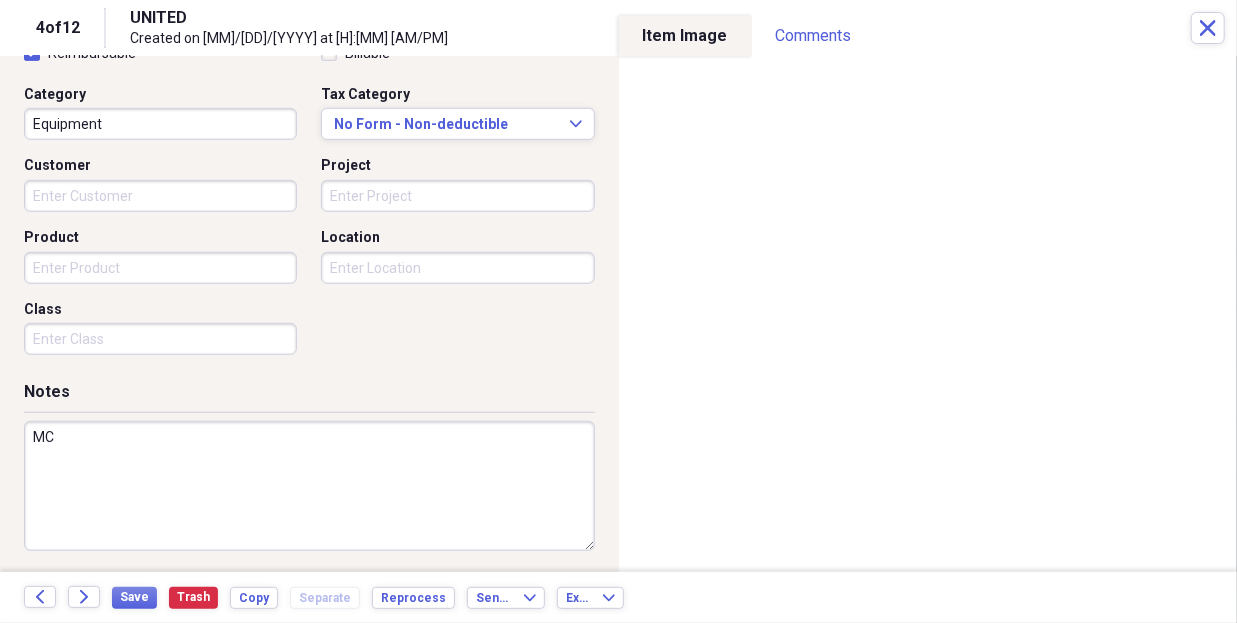 type on "M" 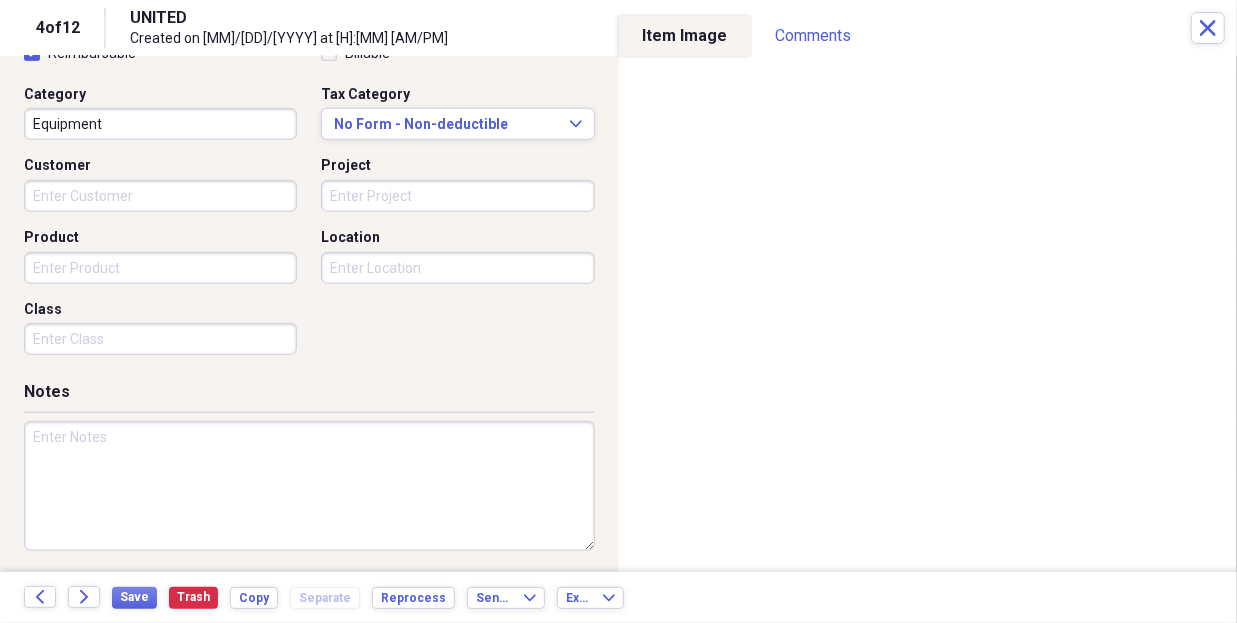 click at bounding box center (309, 486) 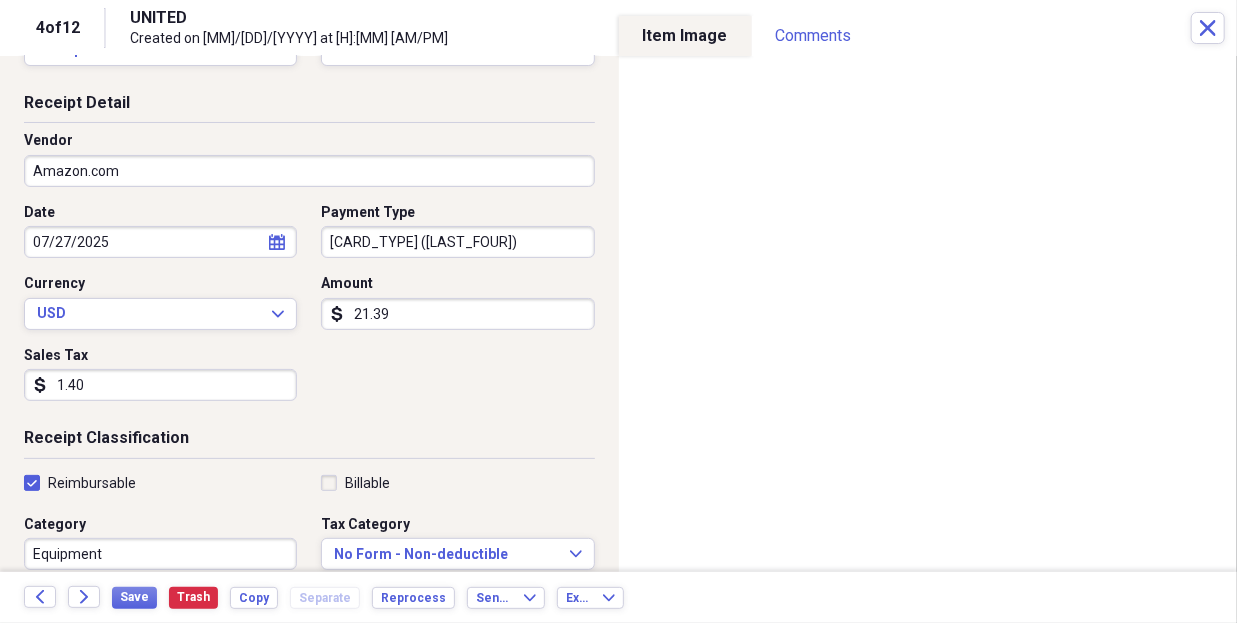 scroll, scrollTop: 0, scrollLeft: 0, axis: both 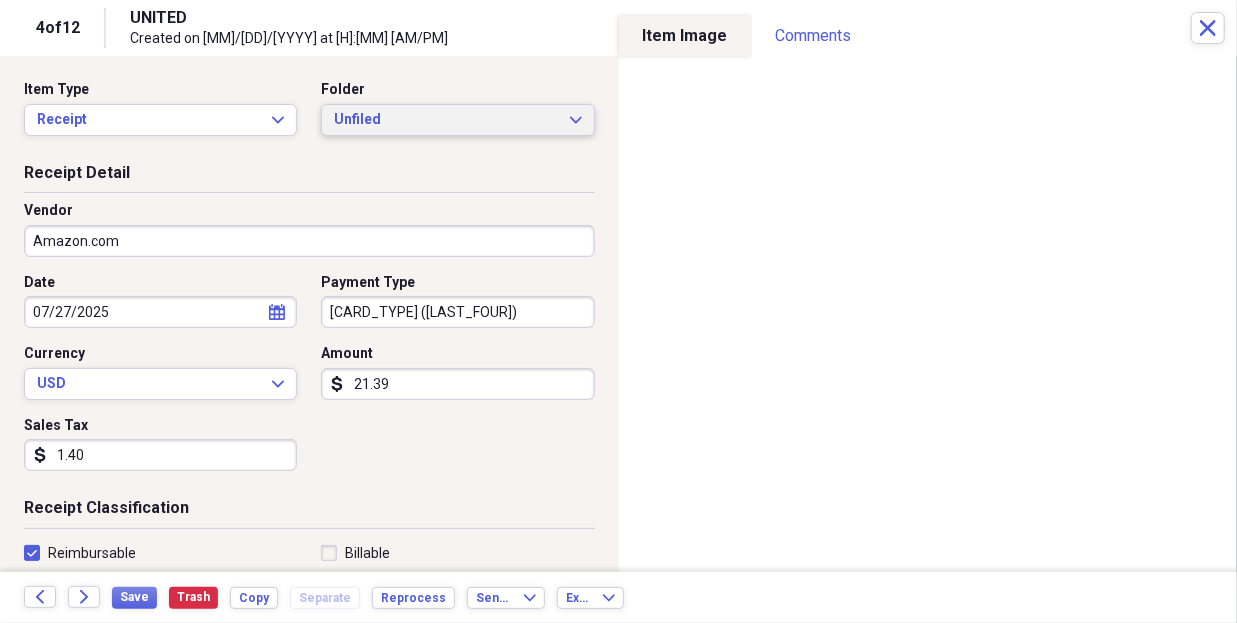 type on "MC [NUMBER] - Rack Shelve" 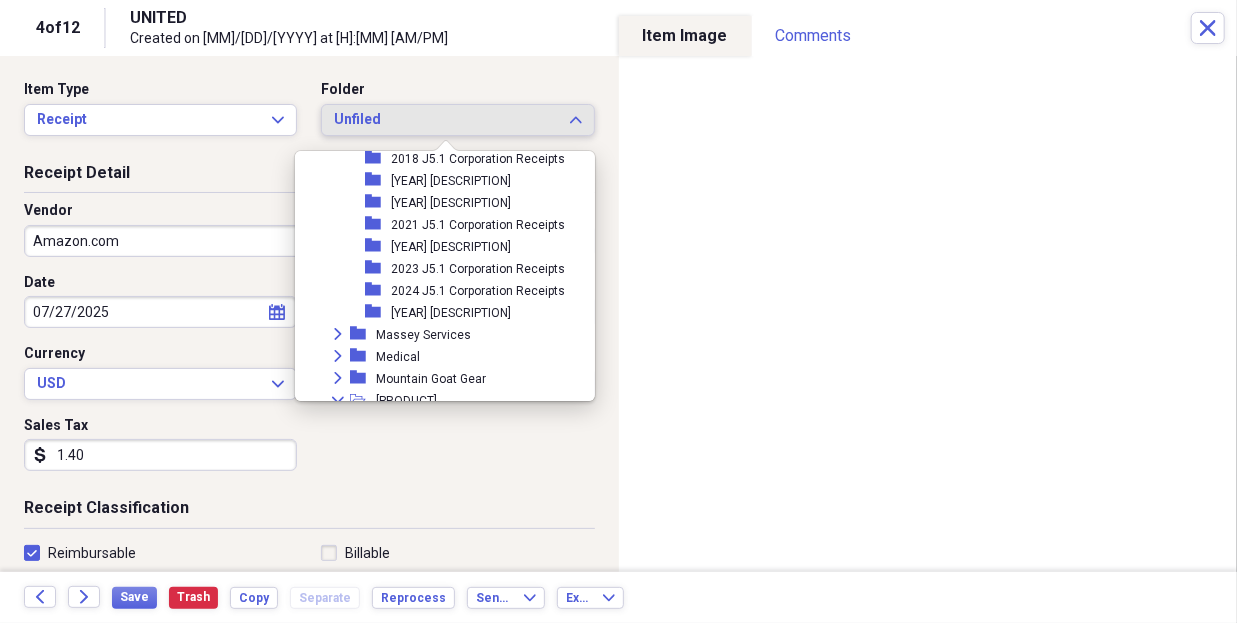scroll, scrollTop: 632, scrollLeft: 0, axis: vertical 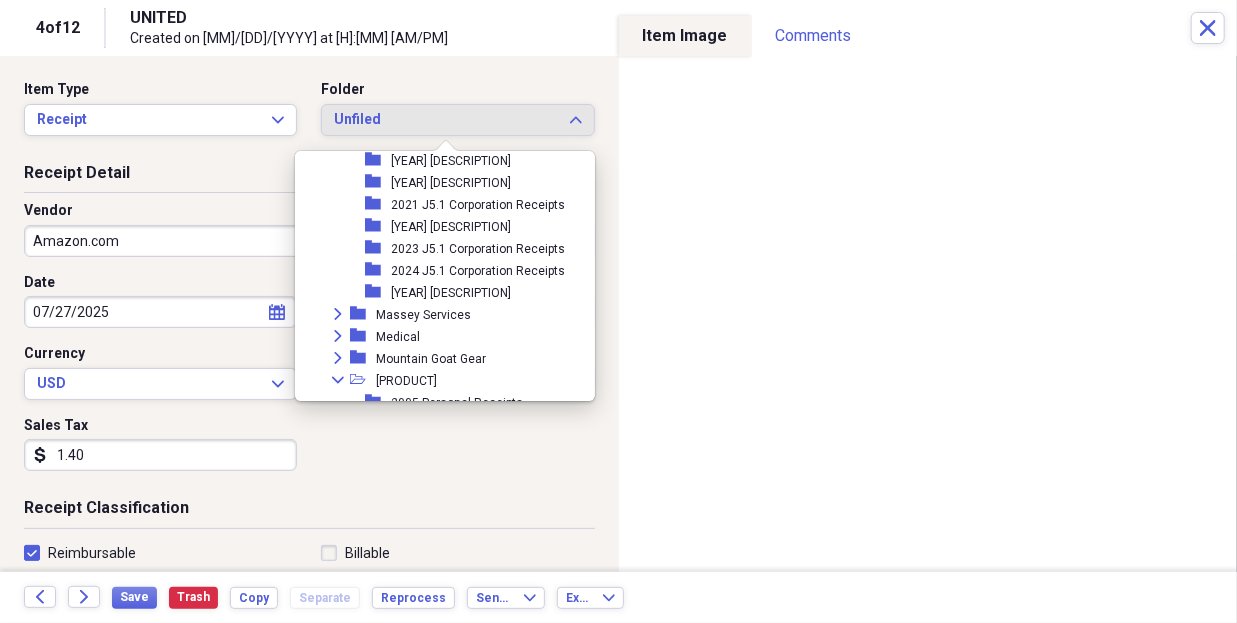 click on "[YEAR] [DESCRIPTION]" at bounding box center [451, 293] 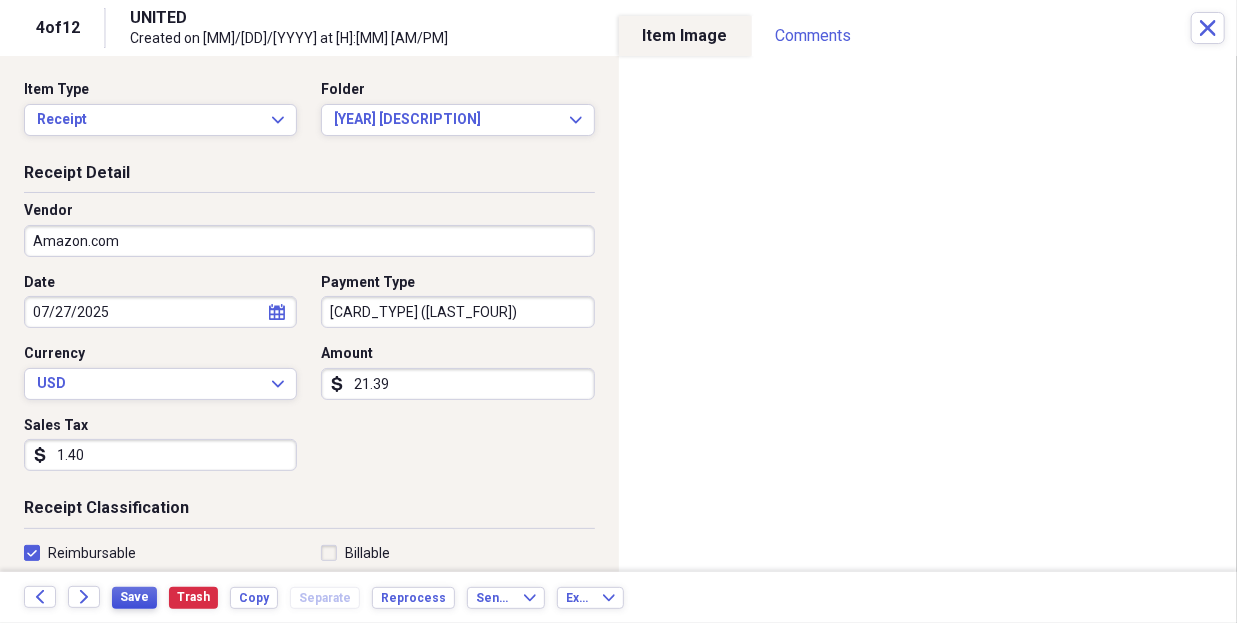 click on "Save" at bounding box center [134, 597] 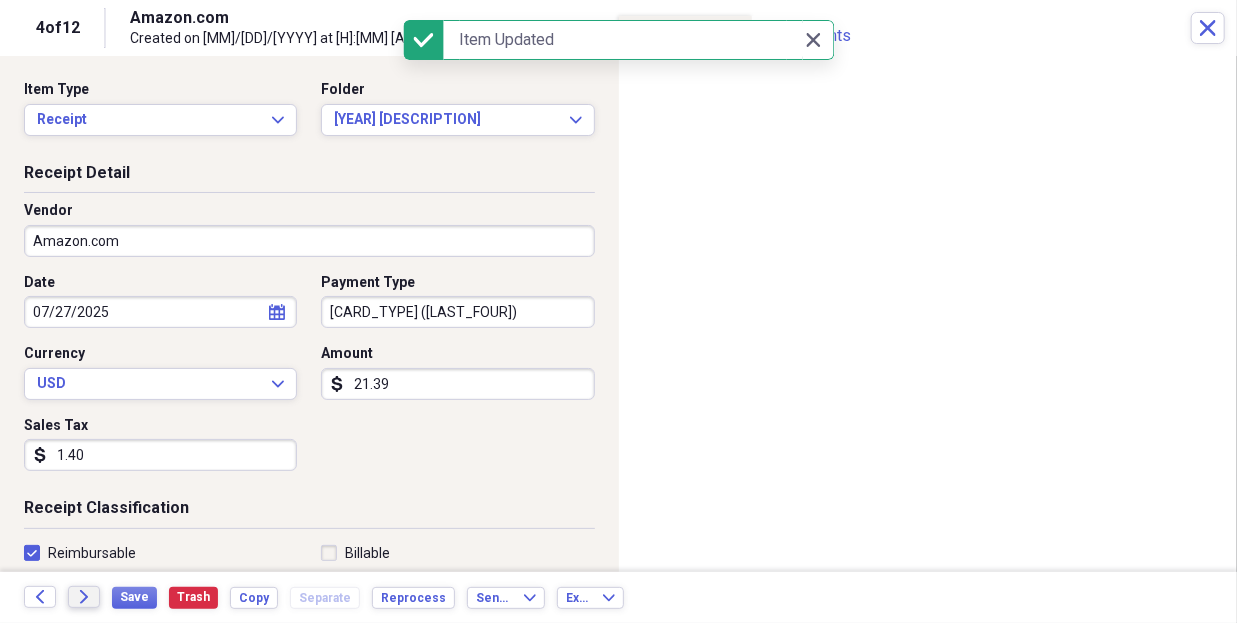click on "Forward" at bounding box center [84, 597] 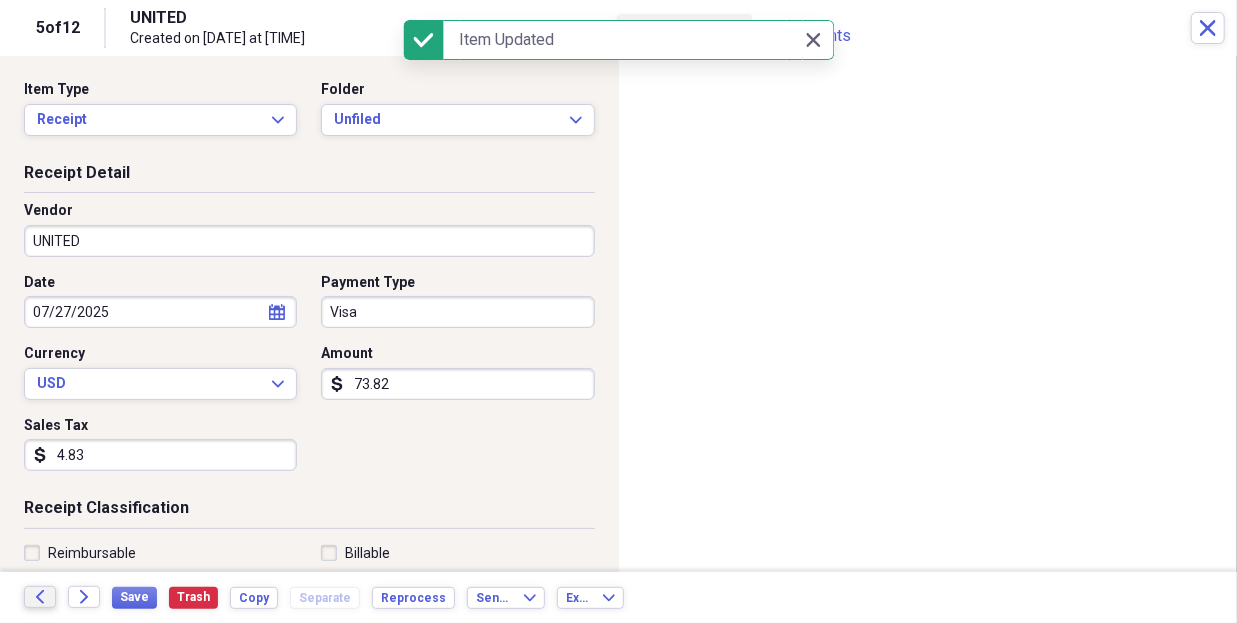 click on "Back" 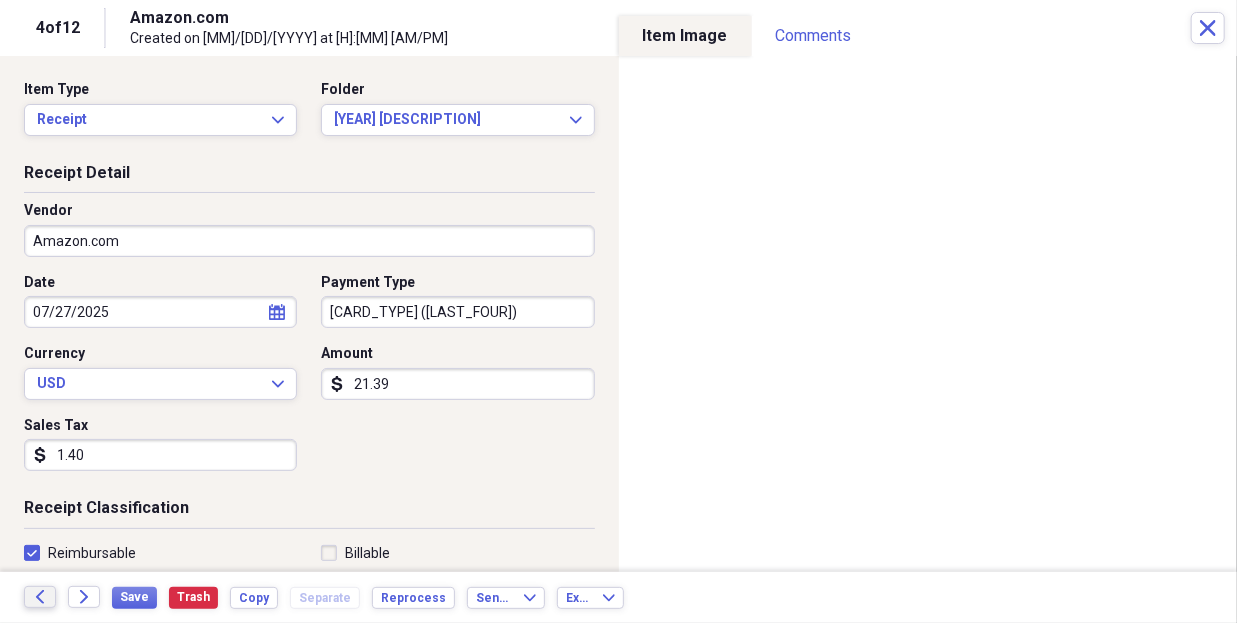 click on "Back" 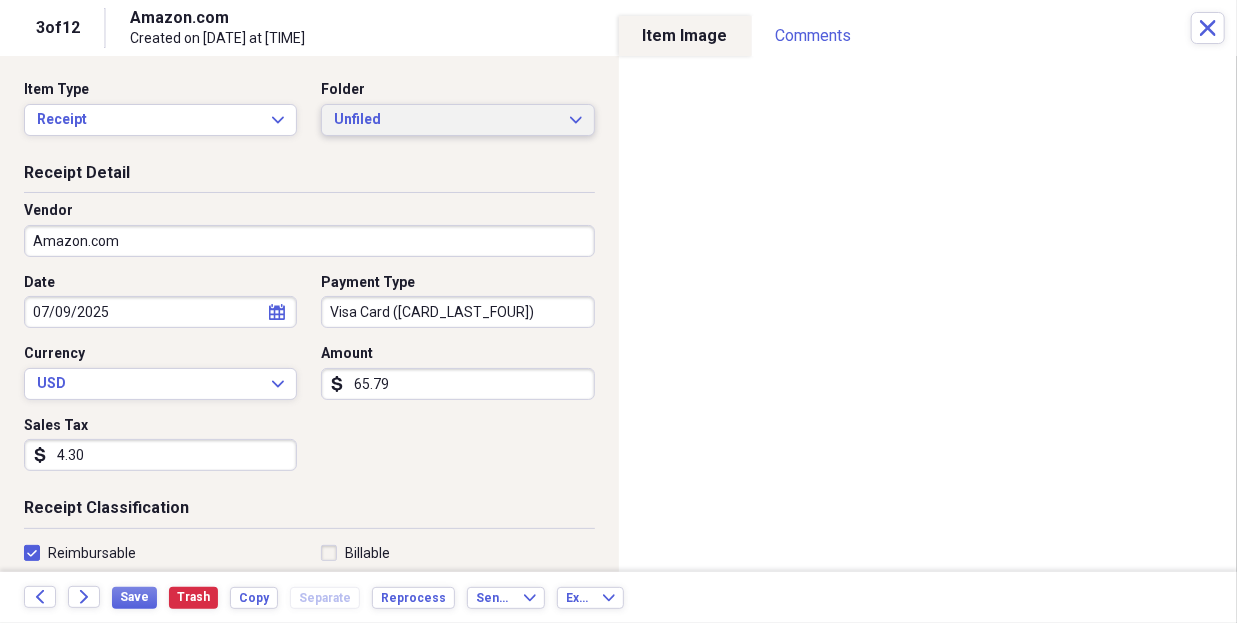 click on "Unfiled" at bounding box center [445, 120] 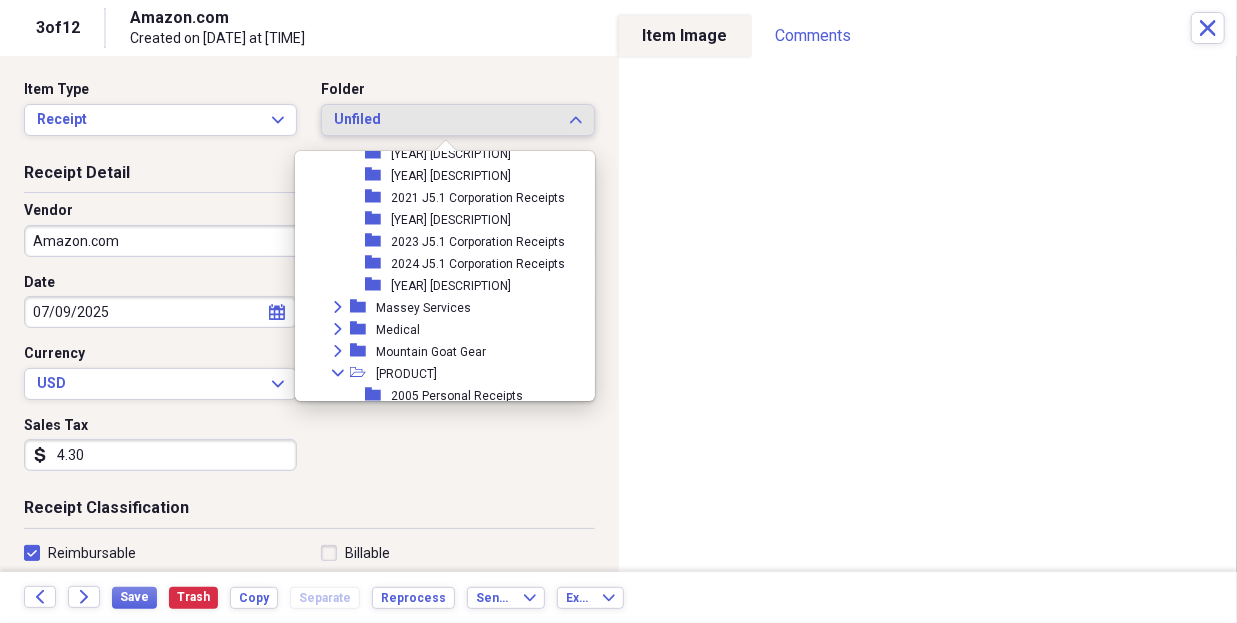 scroll, scrollTop: 640, scrollLeft: 0, axis: vertical 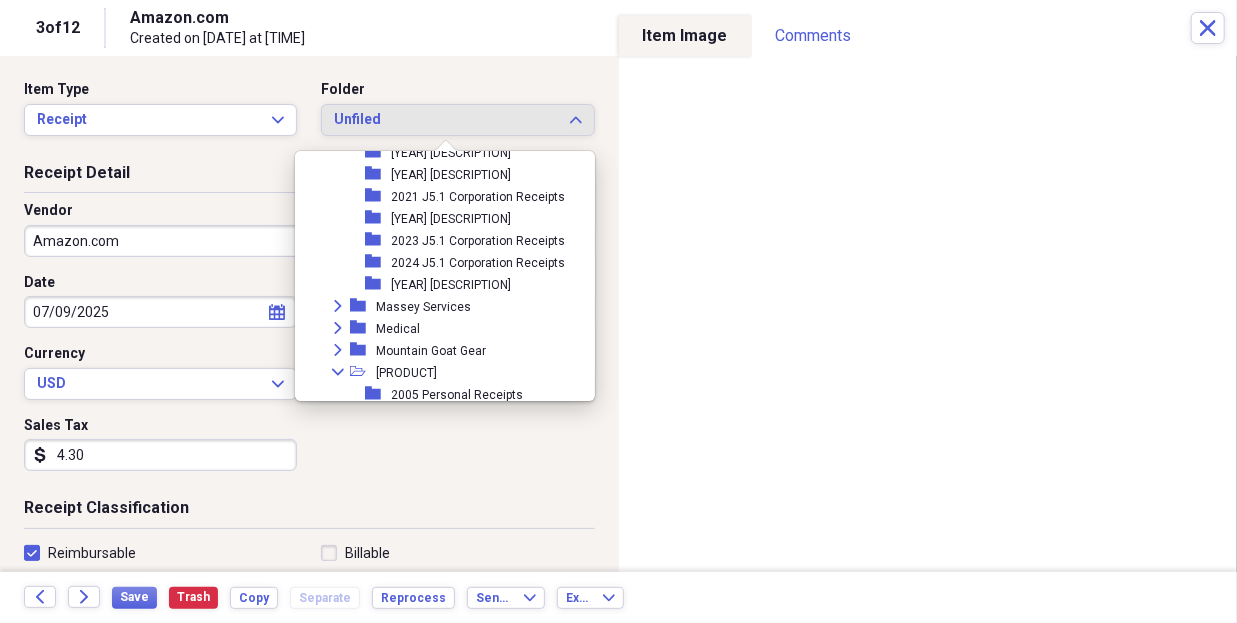 click on "[YEAR] [DESCRIPTION]" at bounding box center (451, 285) 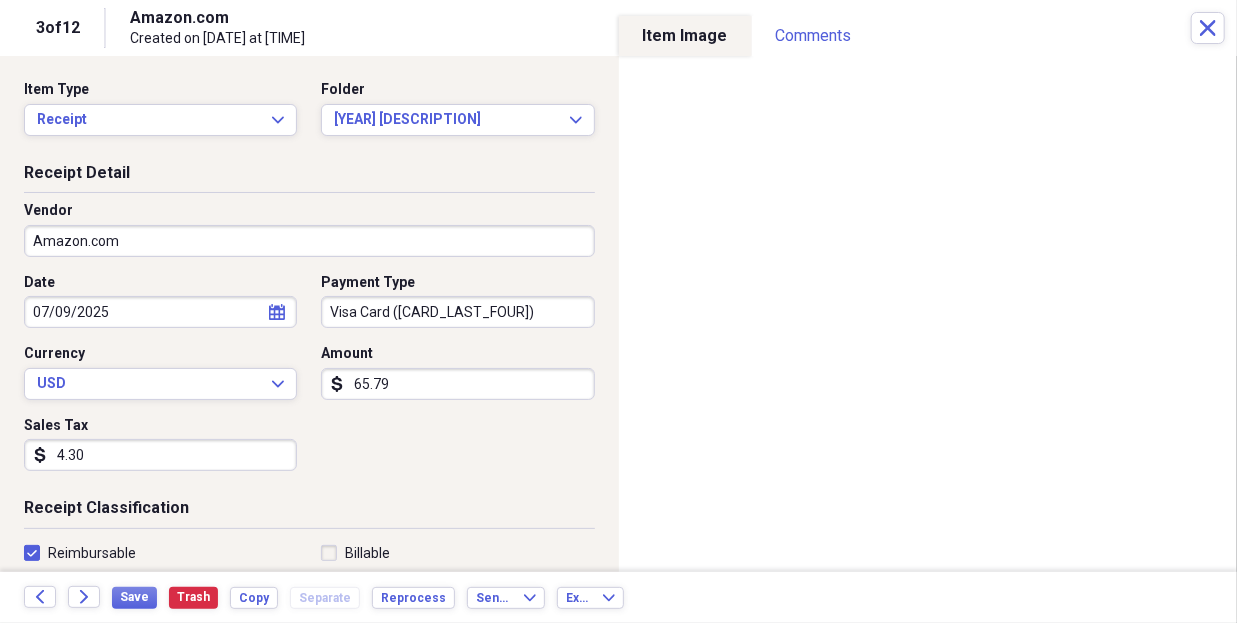 click on "Visa Card ([CARD_LAST_FOUR])" at bounding box center [457, 312] 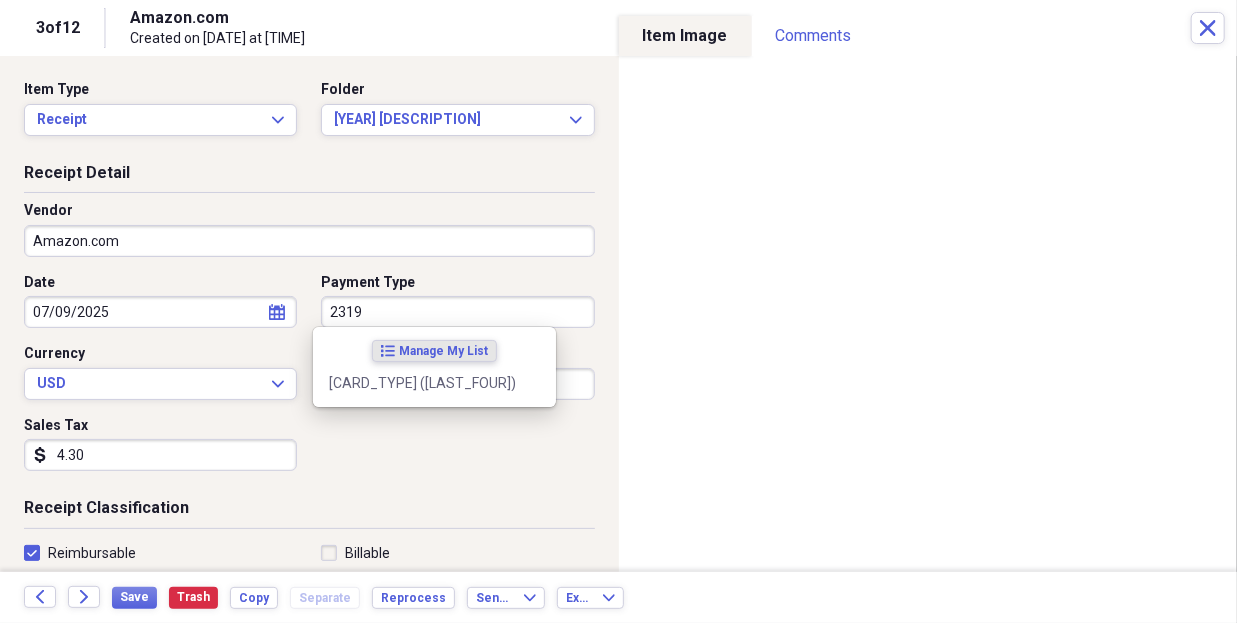 click on "[CARD_TYPE] ([LAST_FOUR])" at bounding box center (422, 383) 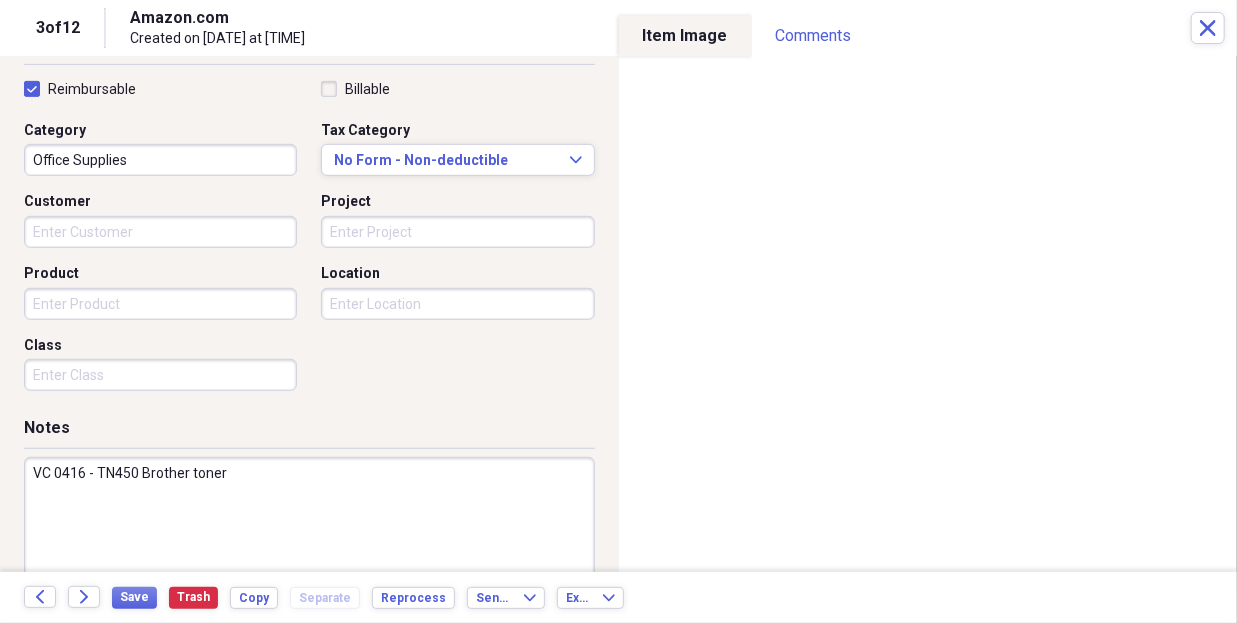 scroll, scrollTop: 500, scrollLeft: 0, axis: vertical 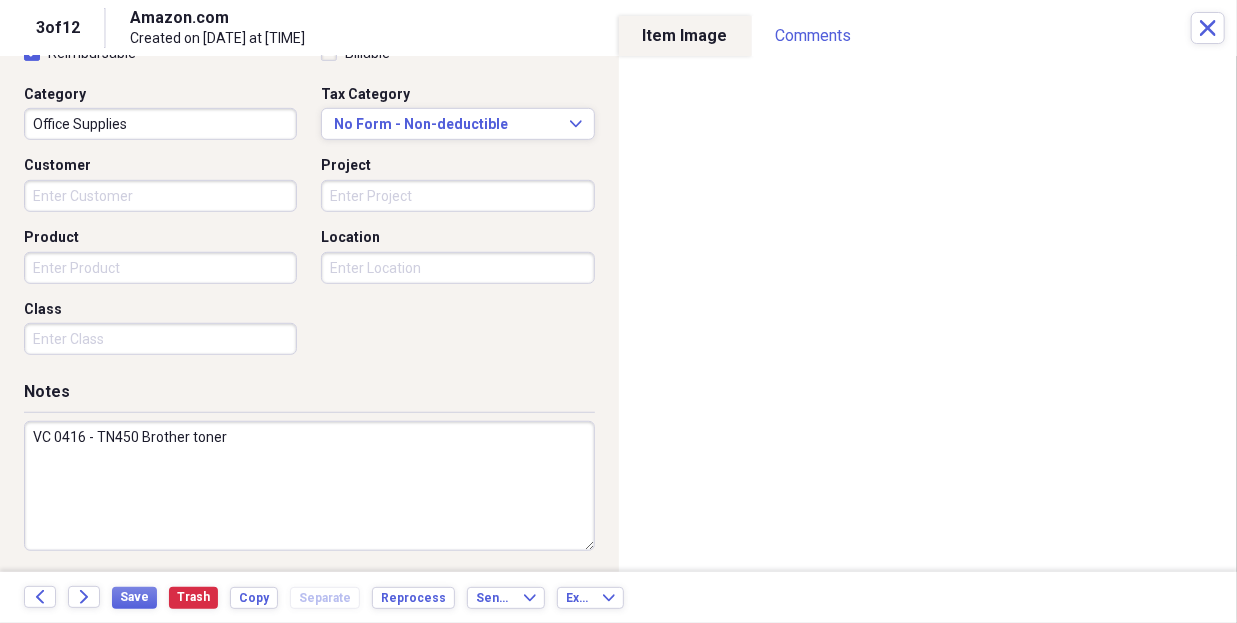 click on "VC 0416 - TN450 Brother toner" at bounding box center (309, 486) 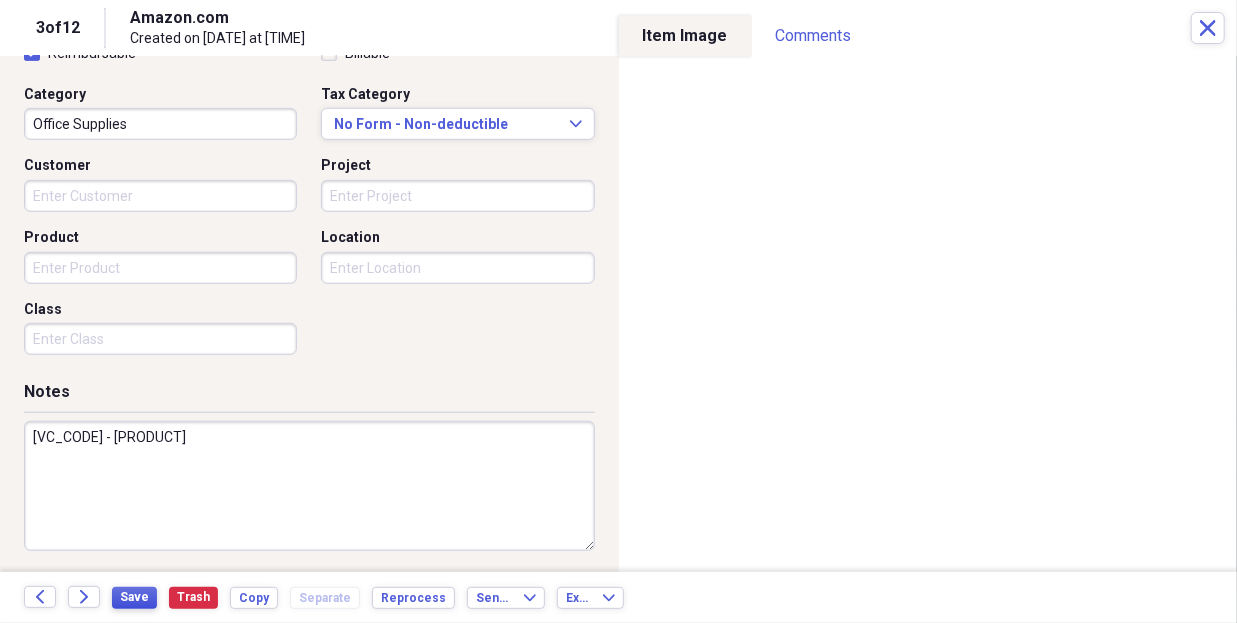 type on "[VC_CODE] - [PRODUCT]" 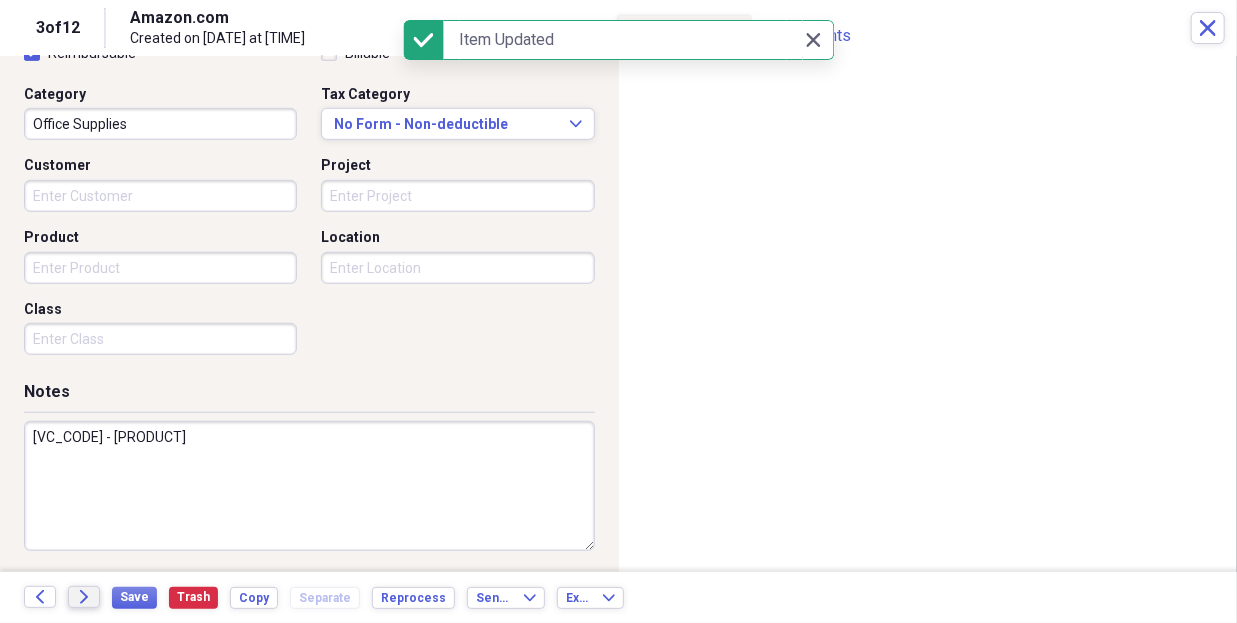 click on "Forward" 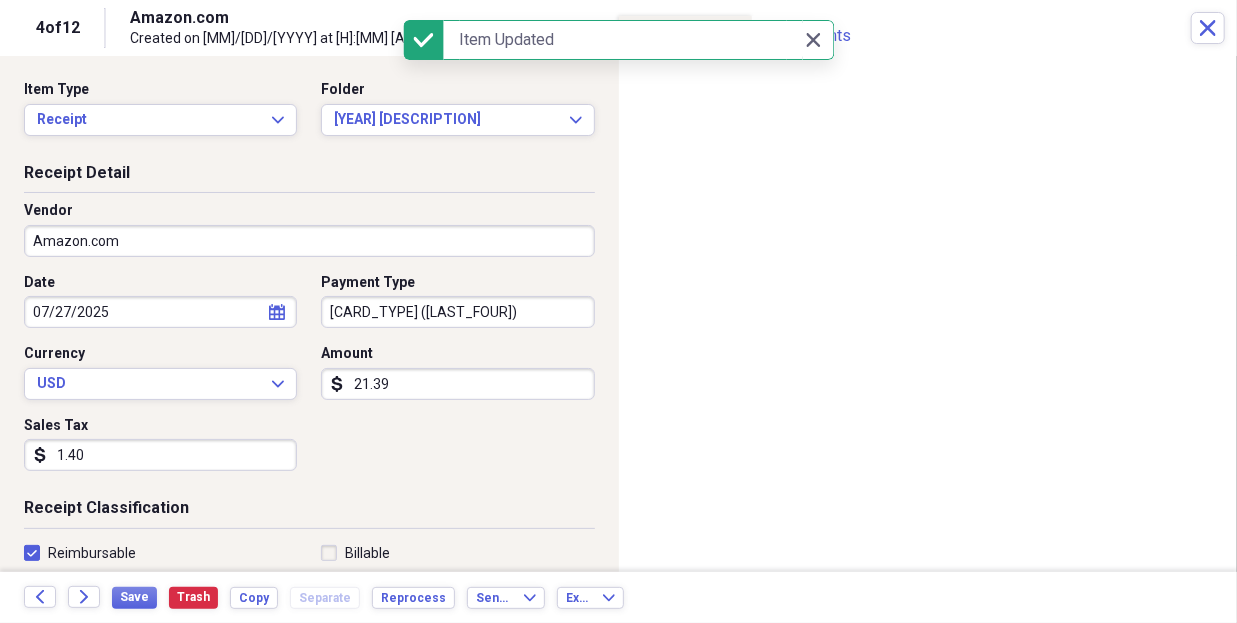scroll, scrollTop: 500, scrollLeft: 0, axis: vertical 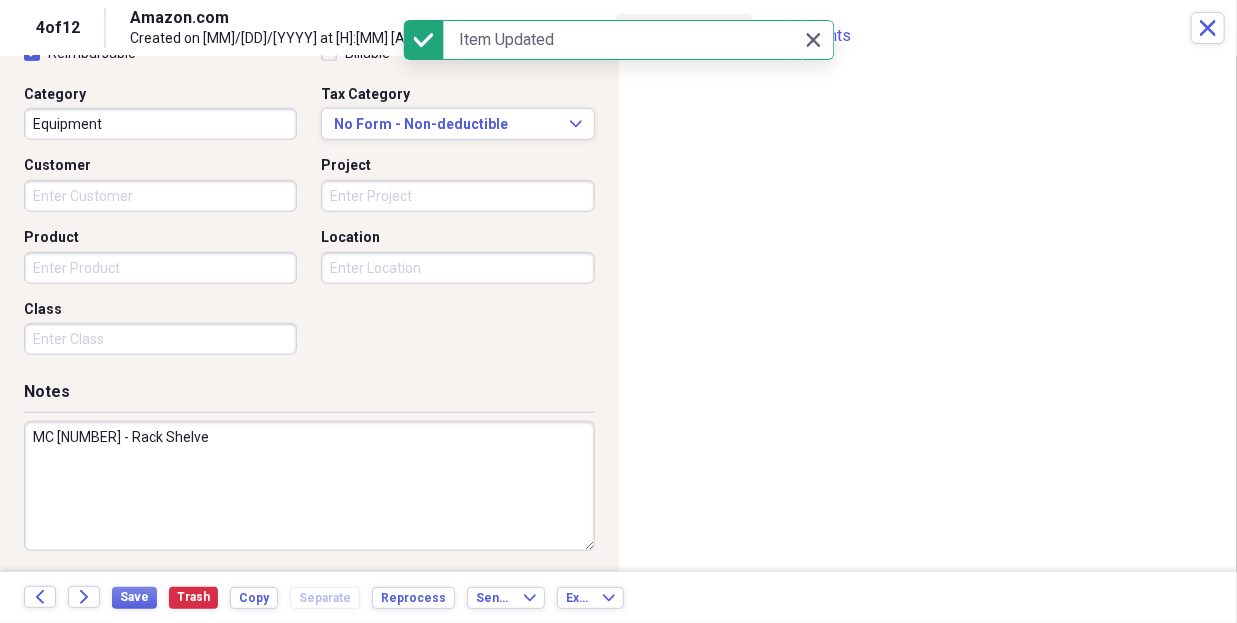 click on "MC [NUMBER] - Rack Shelve" at bounding box center (309, 486) 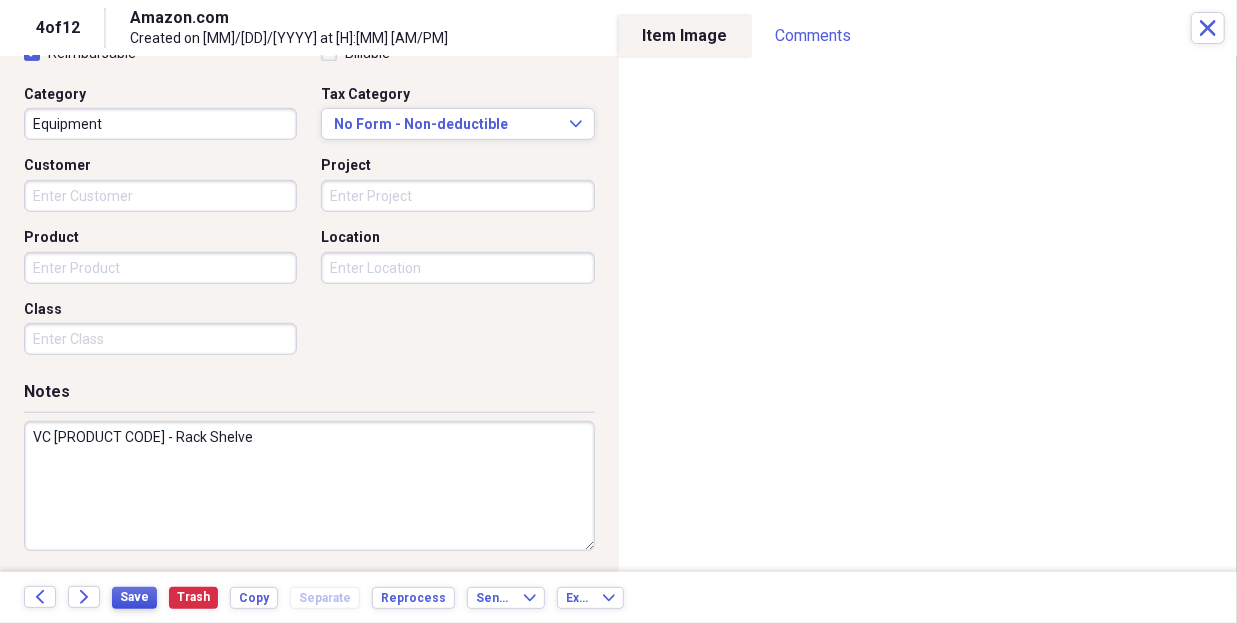 type on "VC [PRODUCT CODE] - Rack Shelve" 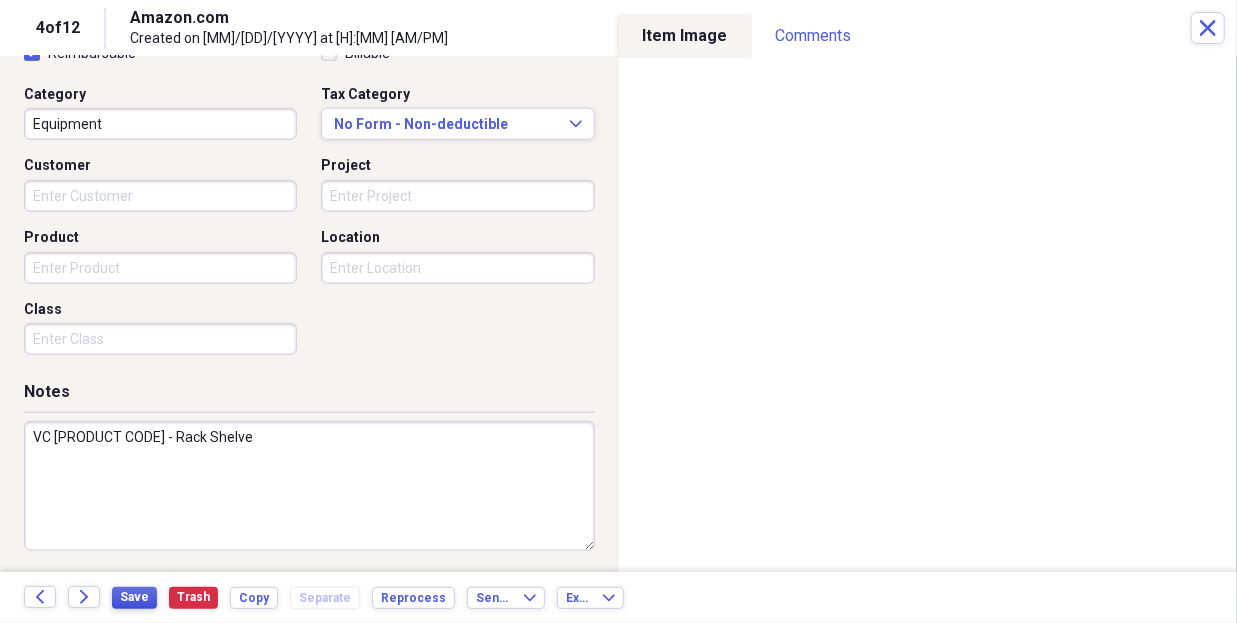 click on "Save" at bounding box center [134, 598] 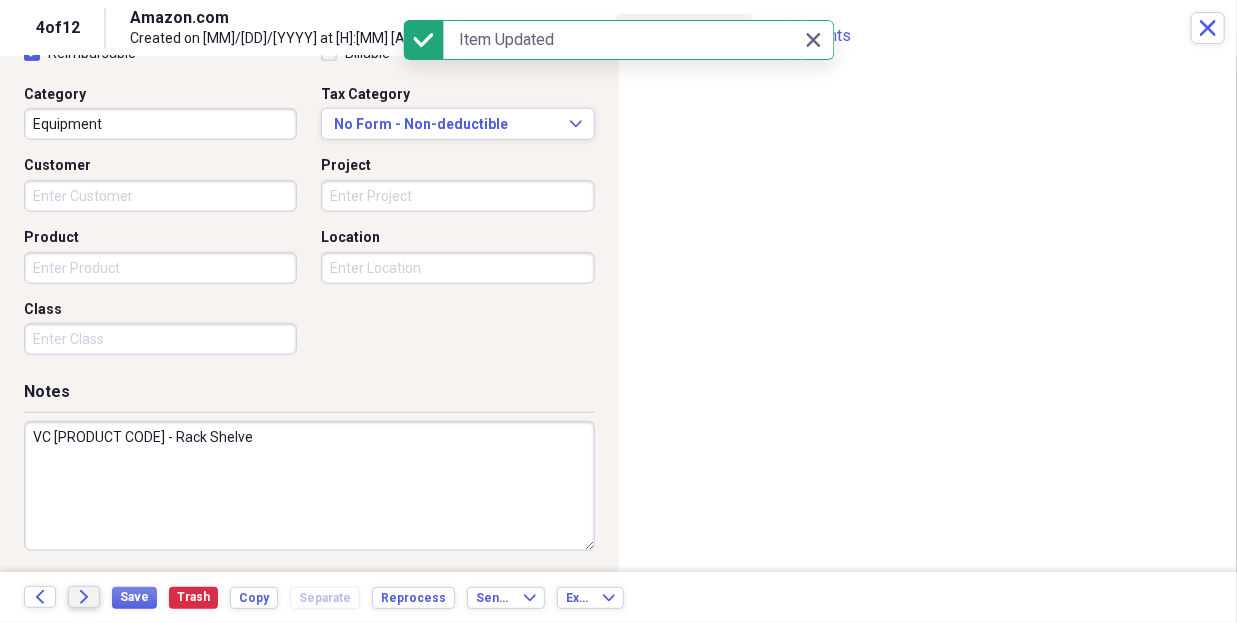 click 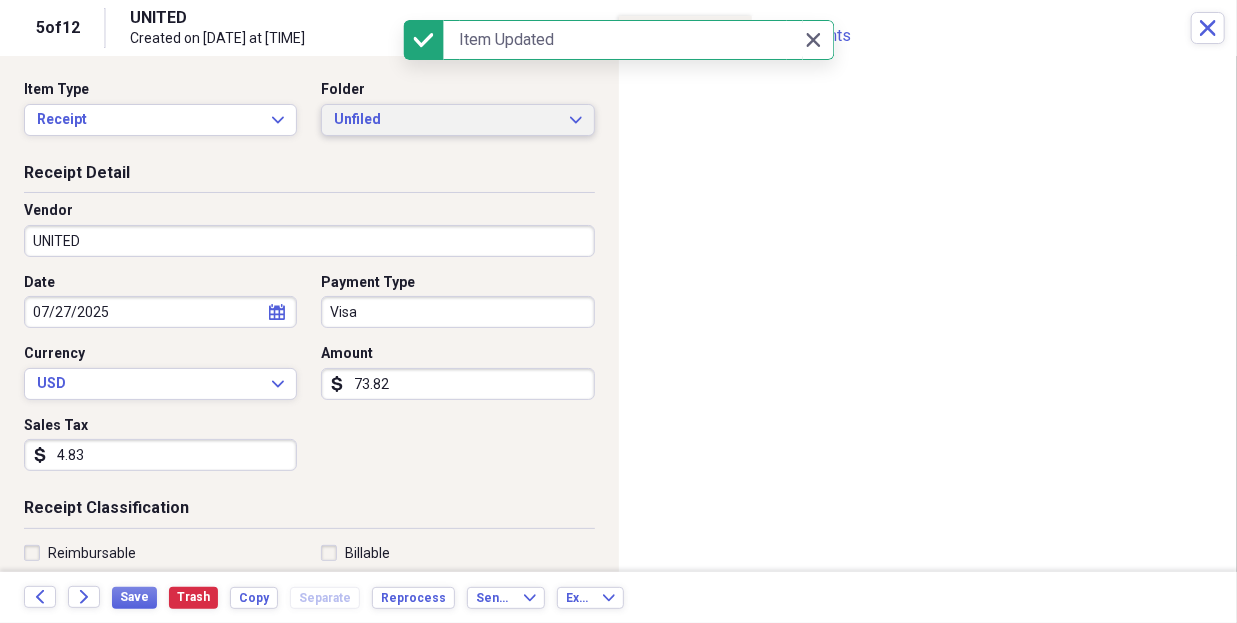 click on "Unfiled" at bounding box center [445, 120] 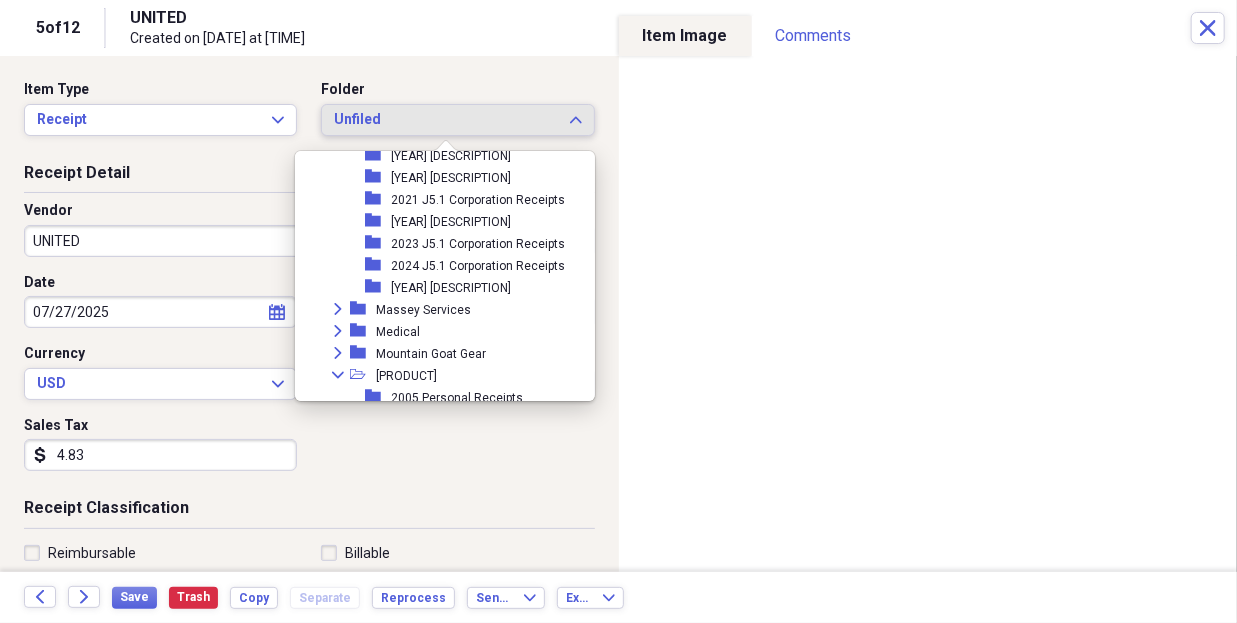 scroll, scrollTop: 640, scrollLeft: 0, axis: vertical 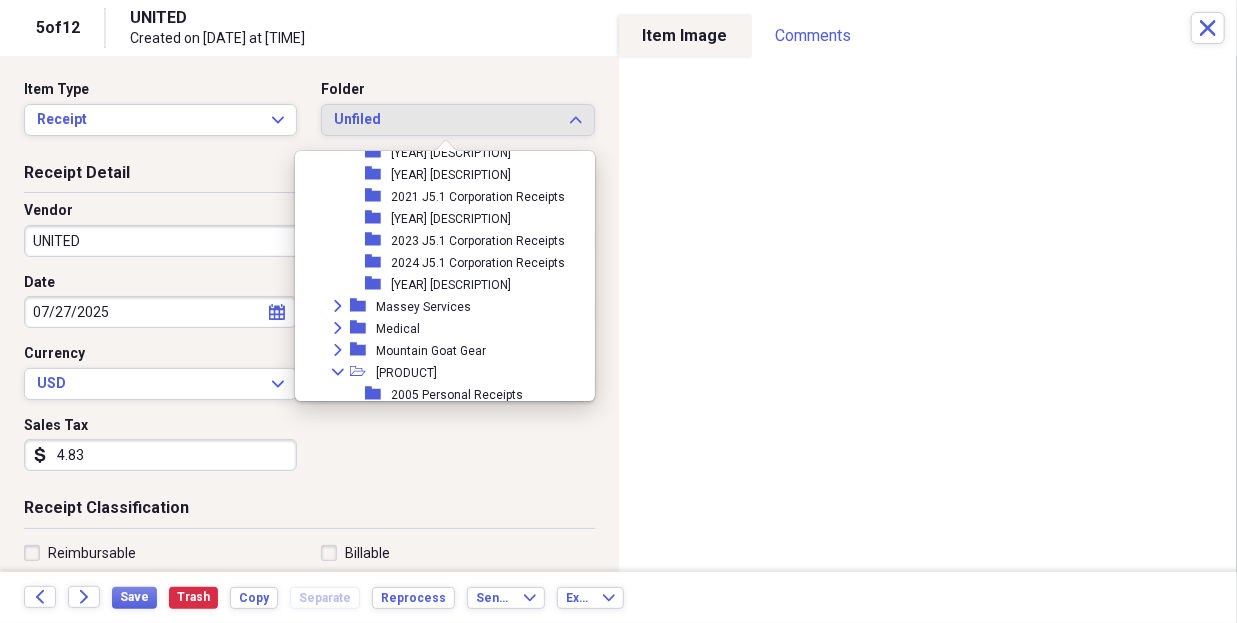 click on "[YEAR] [DESCRIPTION]" at bounding box center [451, 285] 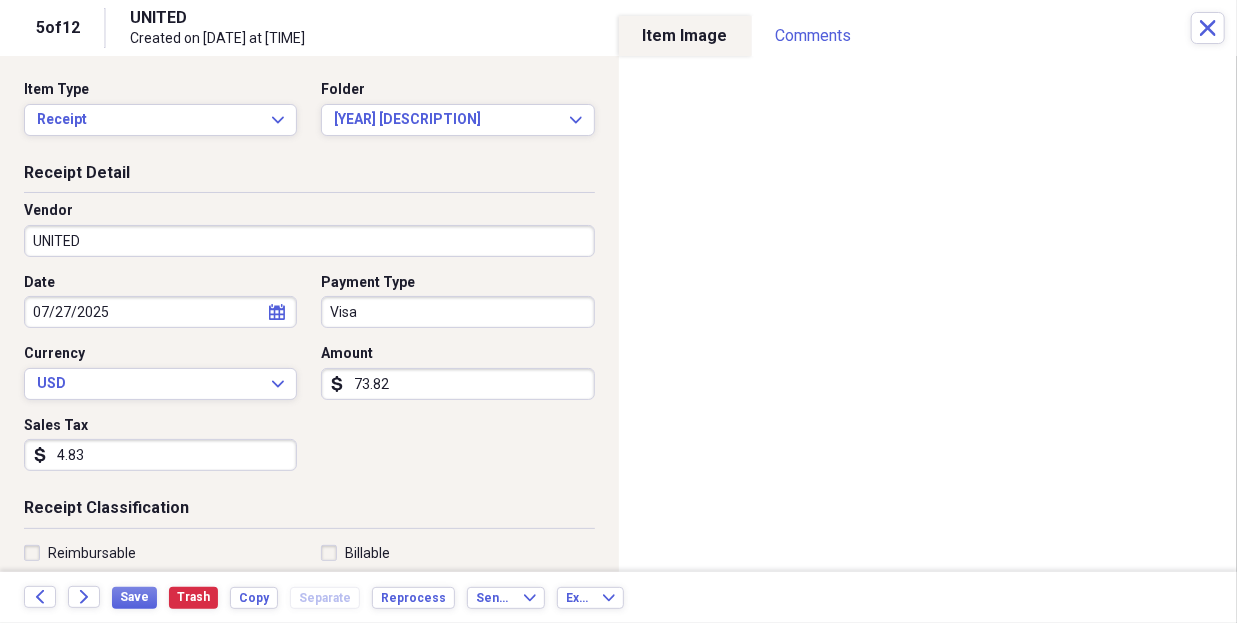 click on "UNITED" at bounding box center [309, 241] 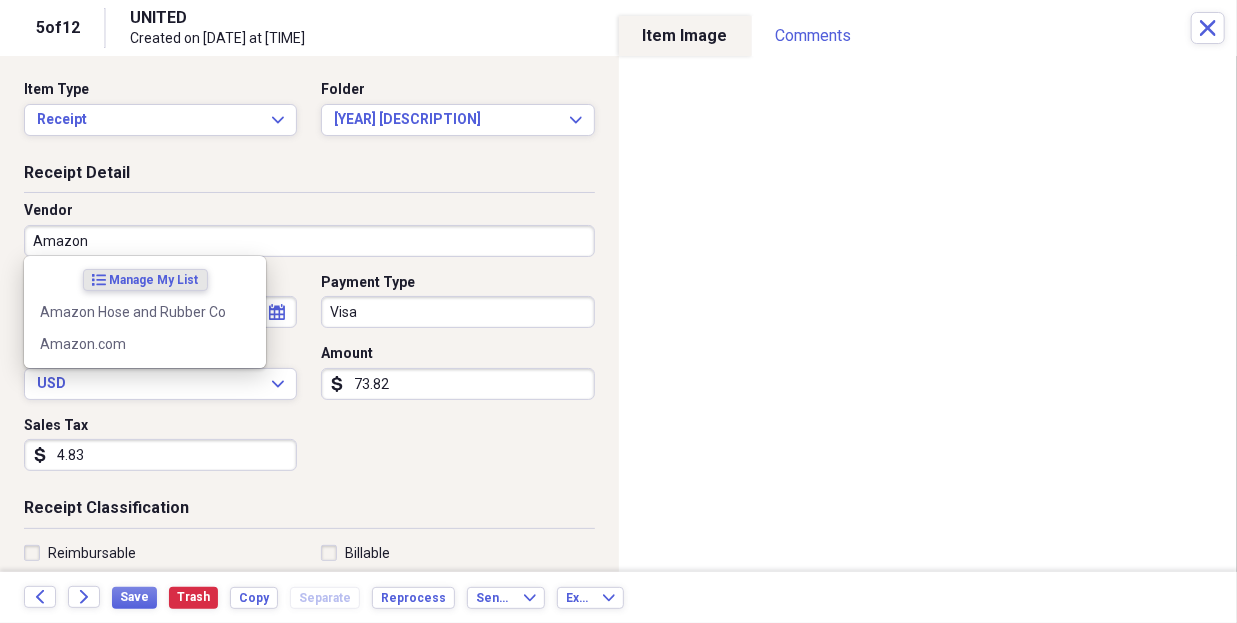 click on "Amazon.com" at bounding box center (133, 344) 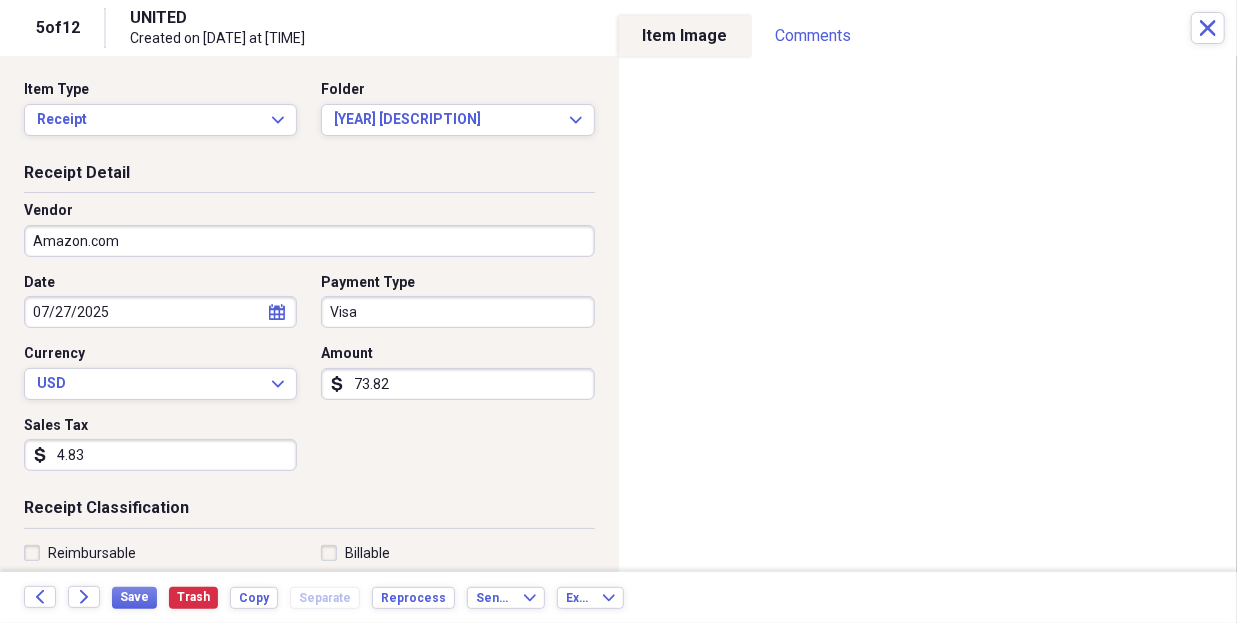 type on "Equipment" 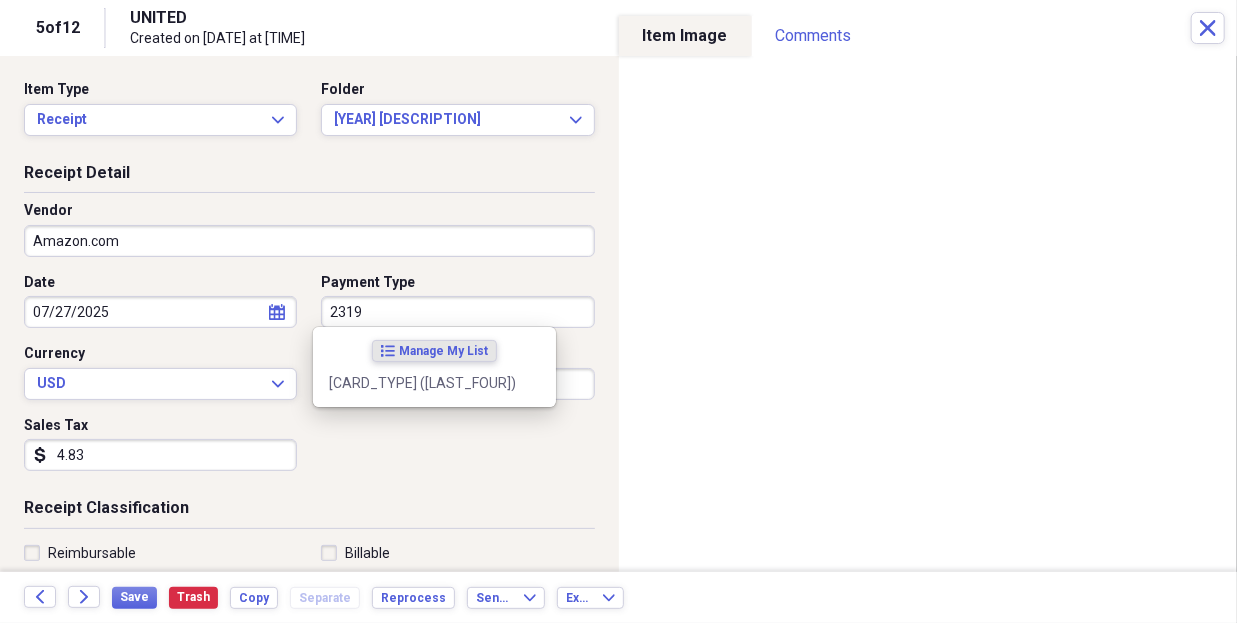 click on "[CARD_TYPE] ([LAST_FOUR])" at bounding box center [422, 383] 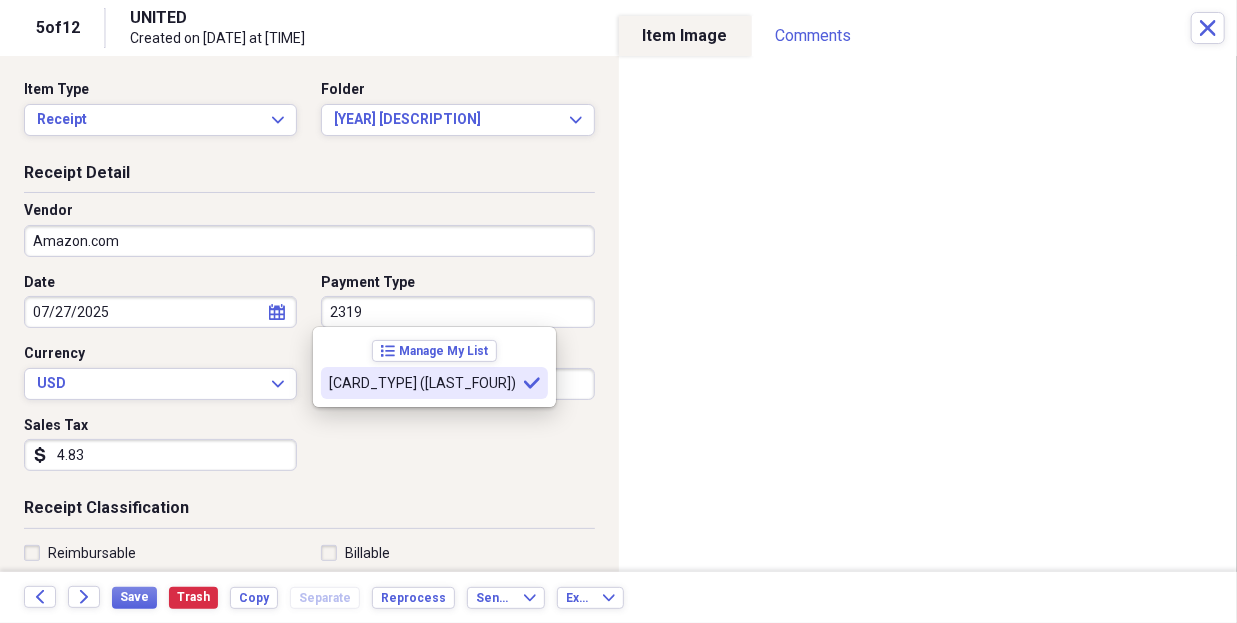 type on "[CARD_TYPE] ([LAST_FOUR])" 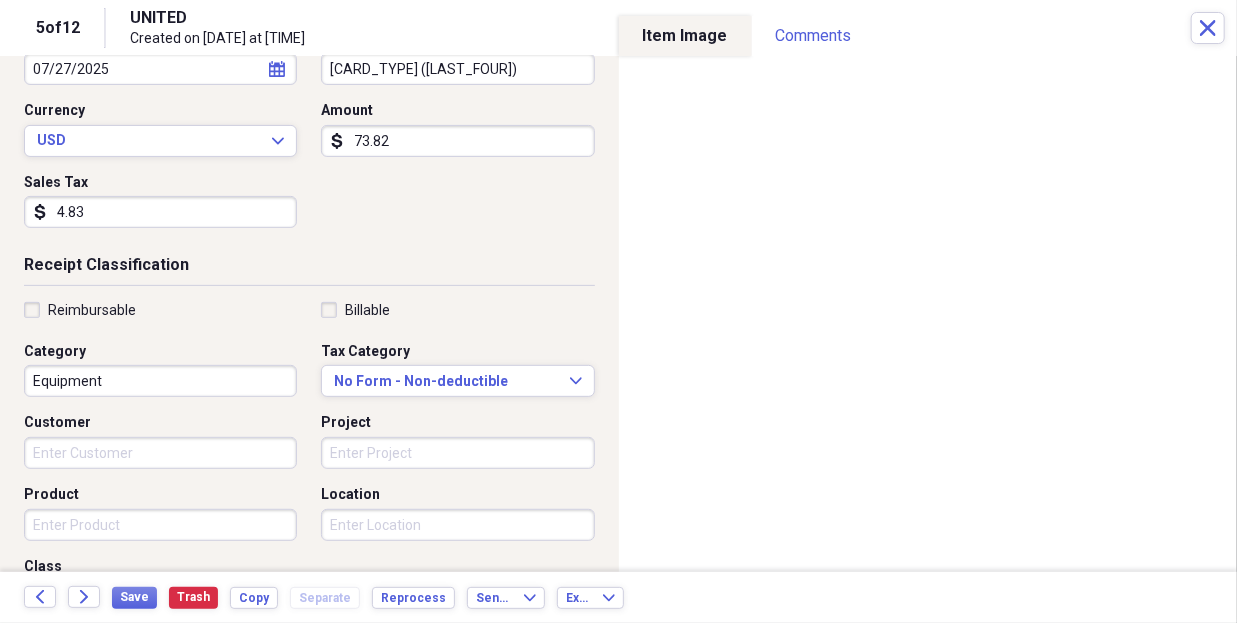 scroll, scrollTop: 248, scrollLeft: 0, axis: vertical 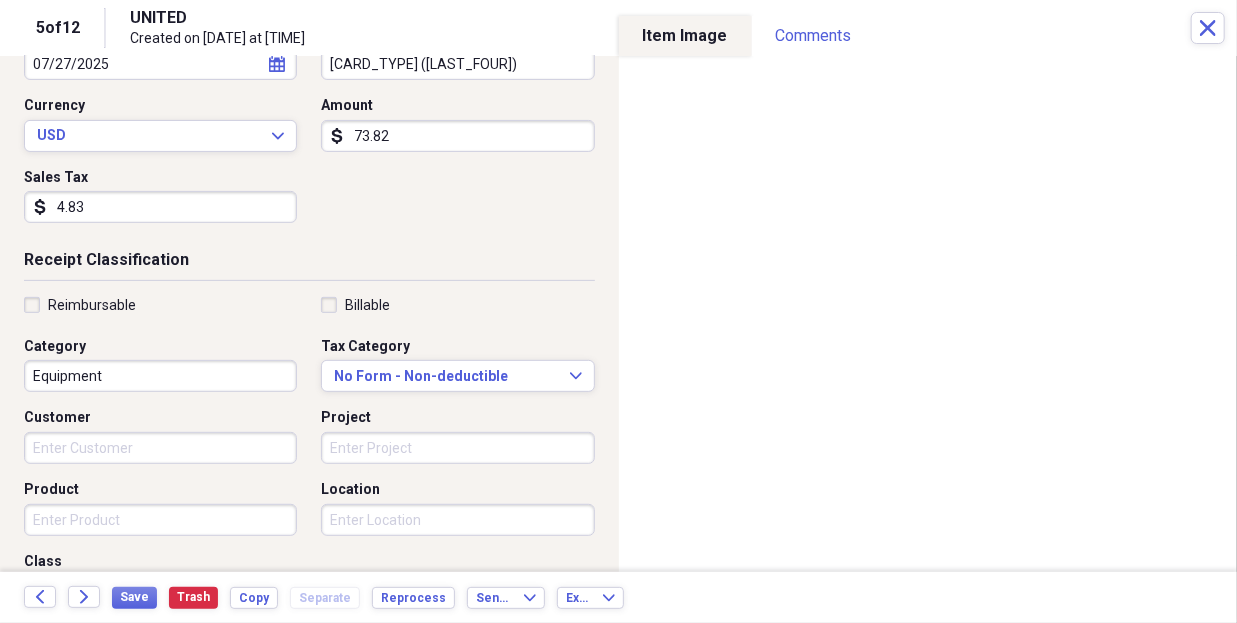 click on "Reimbursable" at bounding box center (80, 305) 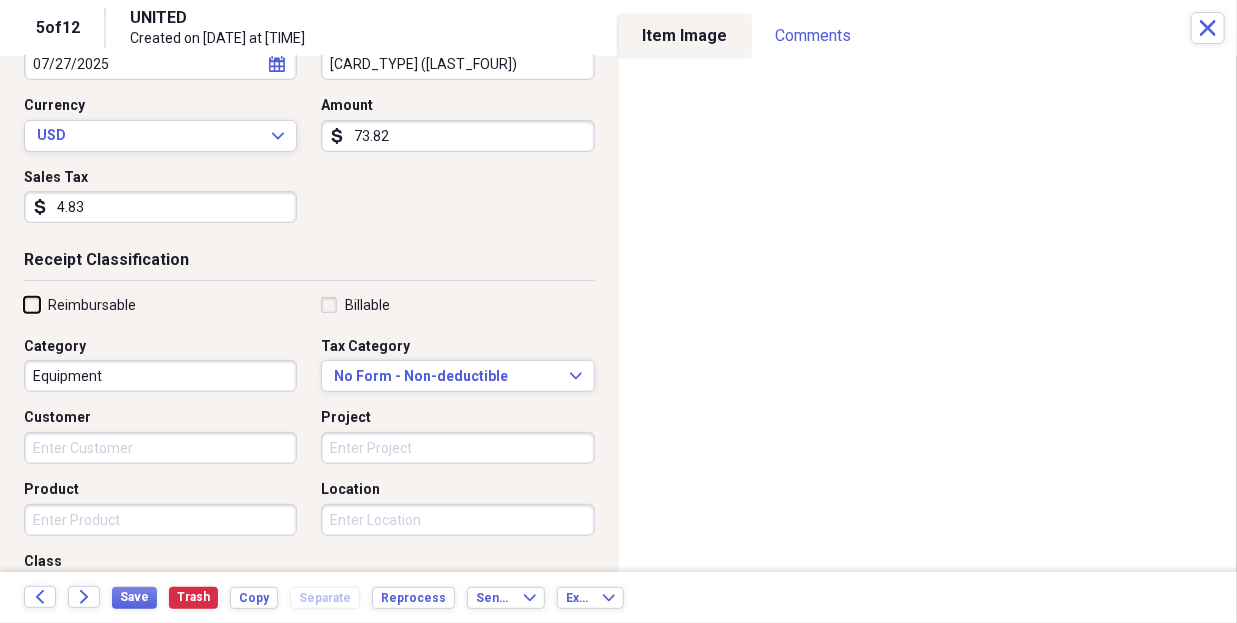 click on "Reimbursable" at bounding box center [24, 304] 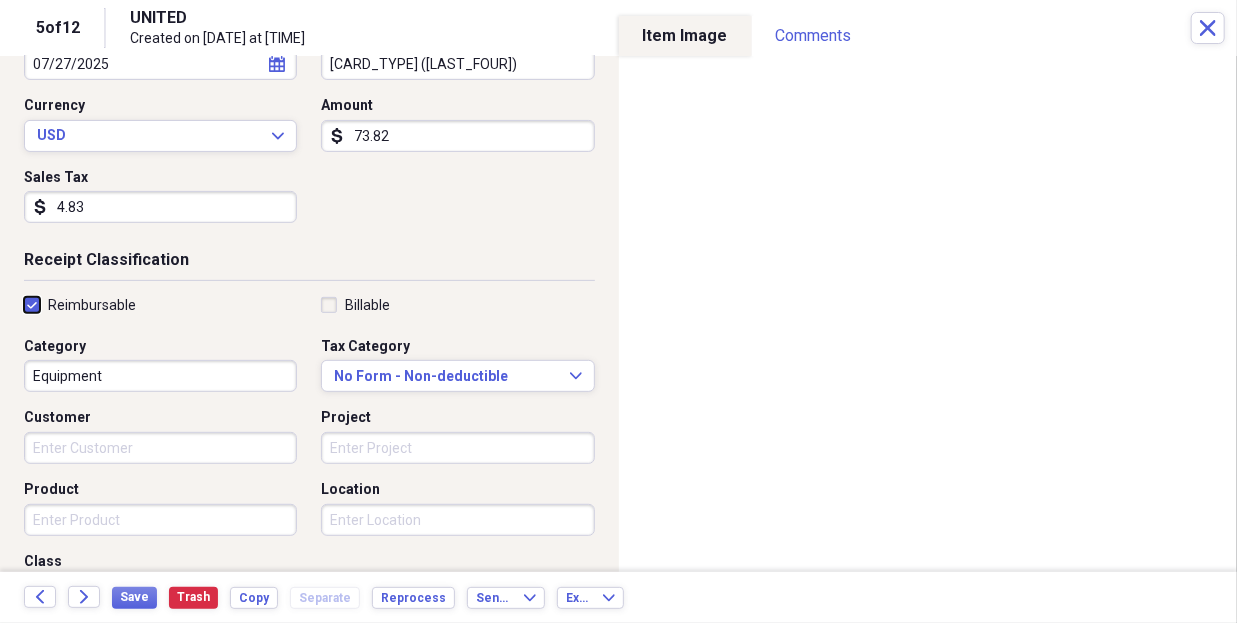 checkbox on "true" 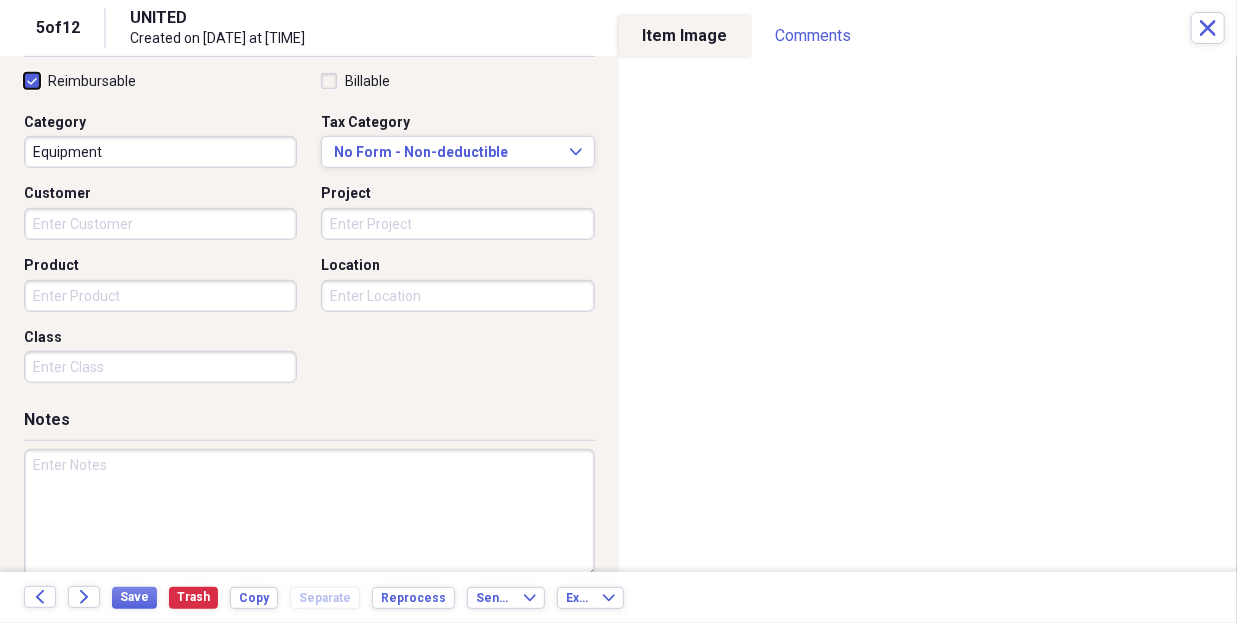 scroll, scrollTop: 500, scrollLeft: 0, axis: vertical 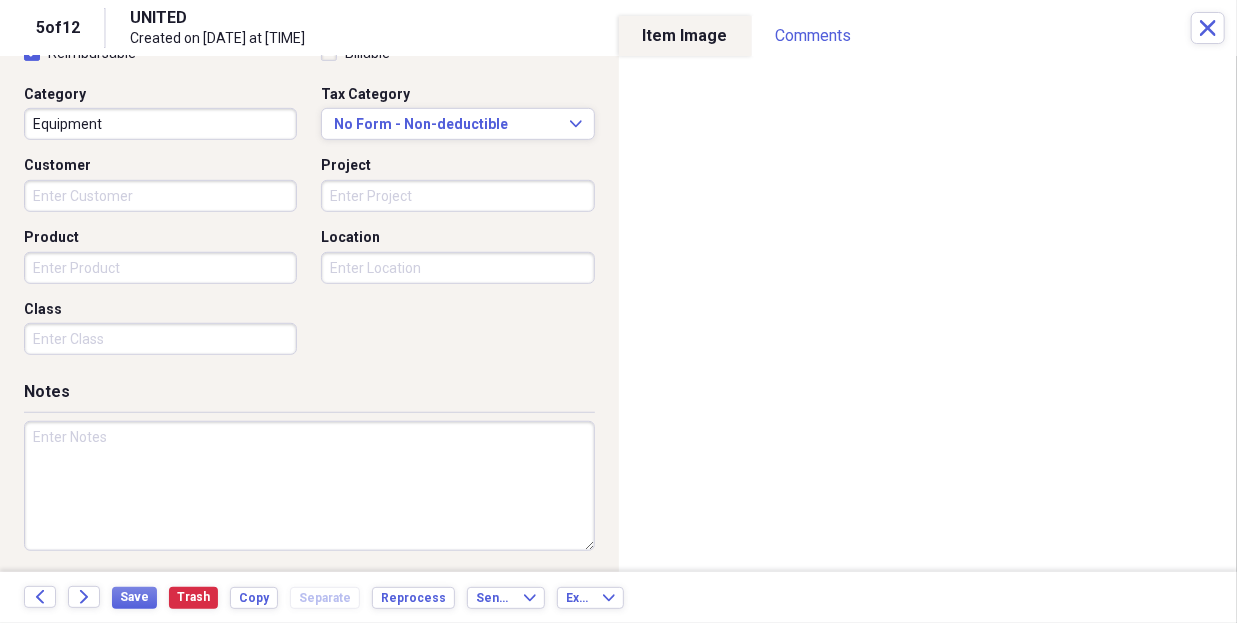 click at bounding box center (309, 486) 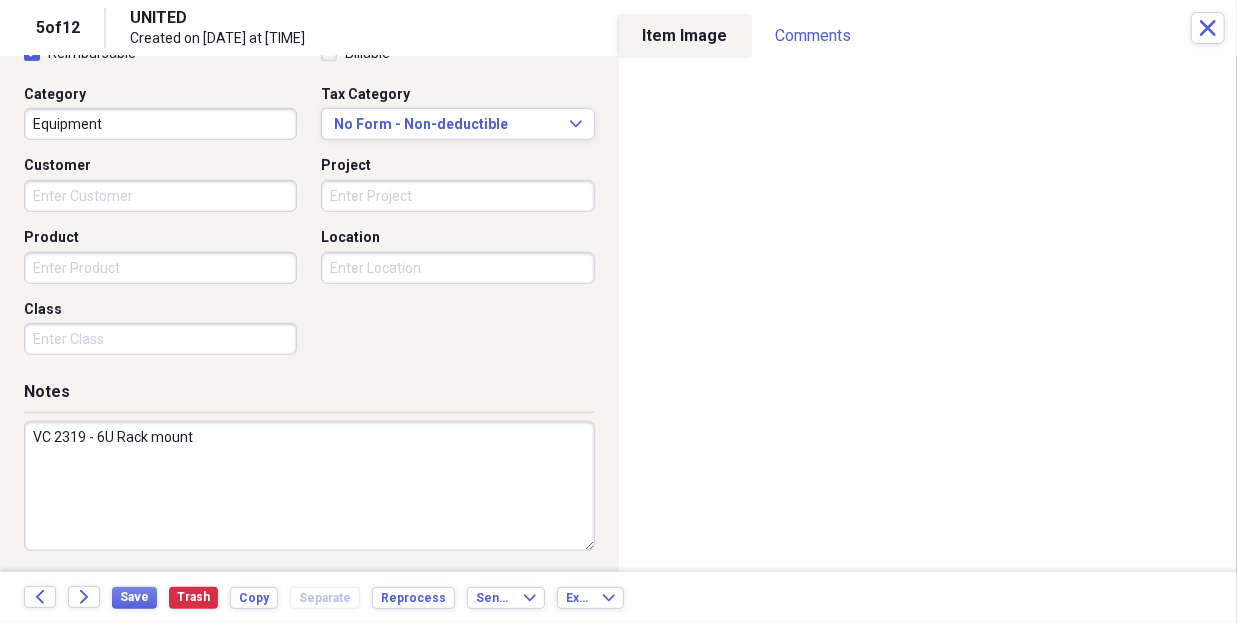type on "VC 2319 - 6U Rack mount" 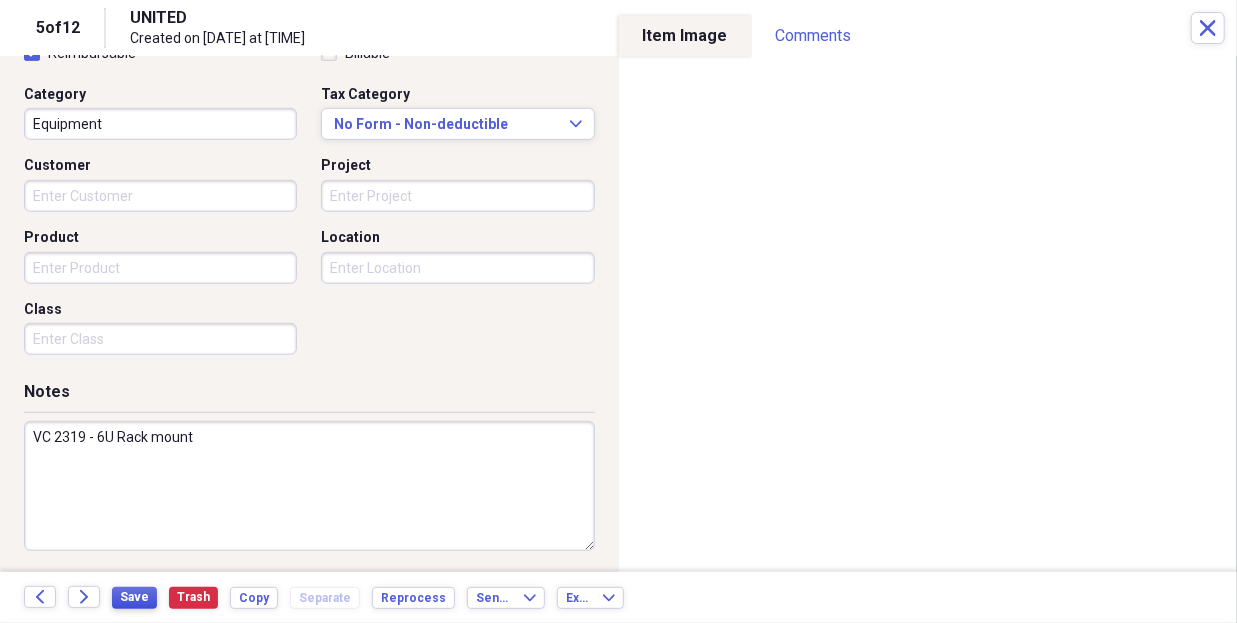 click on "Save" at bounding box center [134, 597] 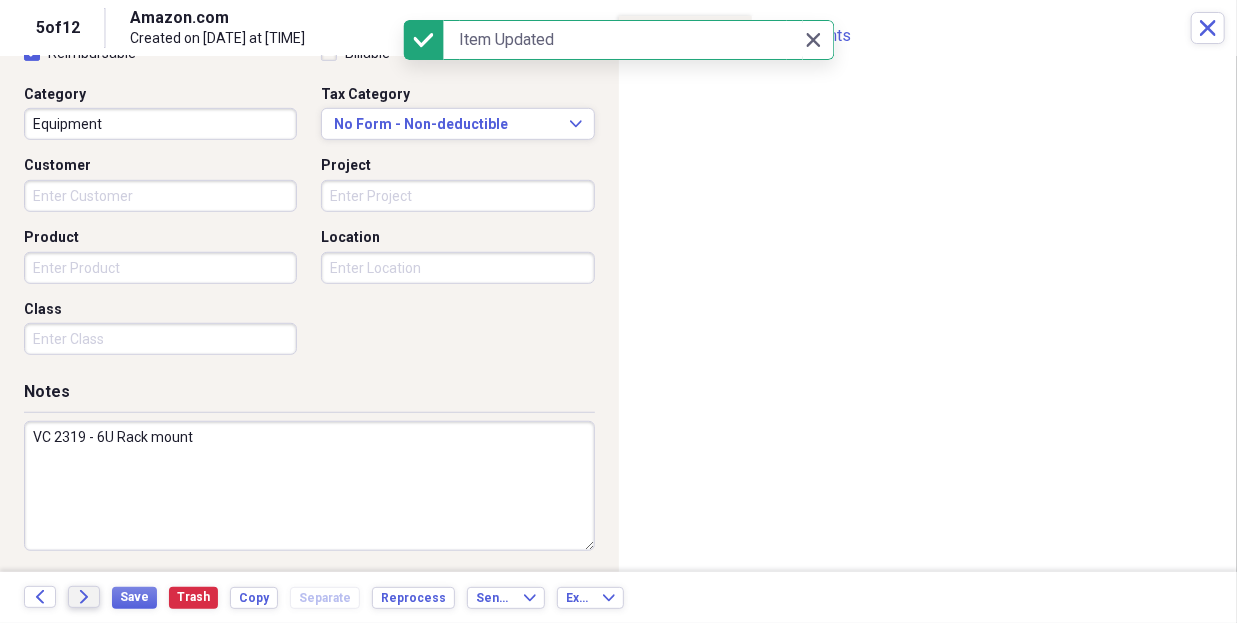 click on "Forward" at bounding box center (84, 597) 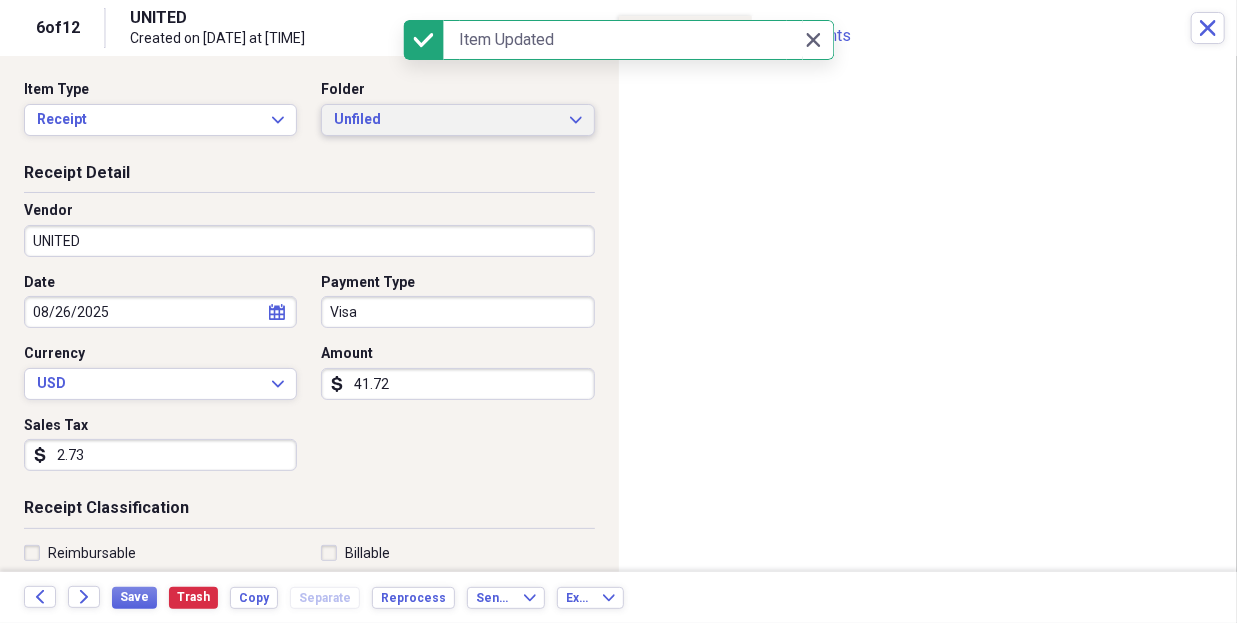 click on "Unfiled" at bounding box center [445, 120] 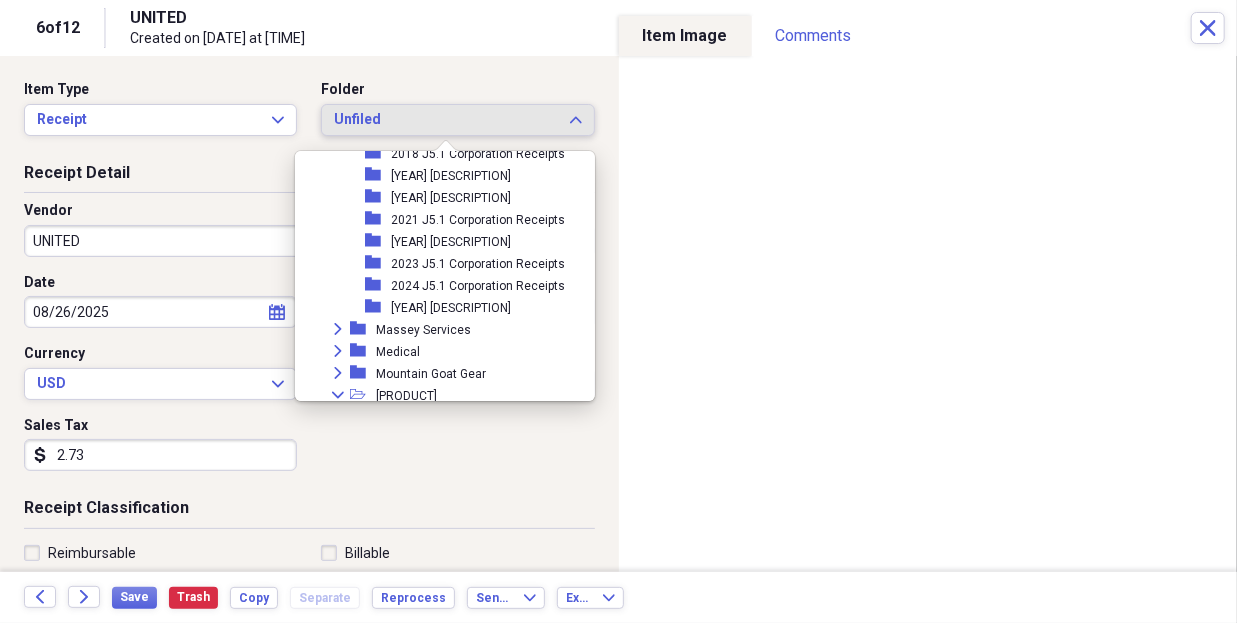 scroll, scrollTop: 649, scrollLeft: 0, axis: vertical 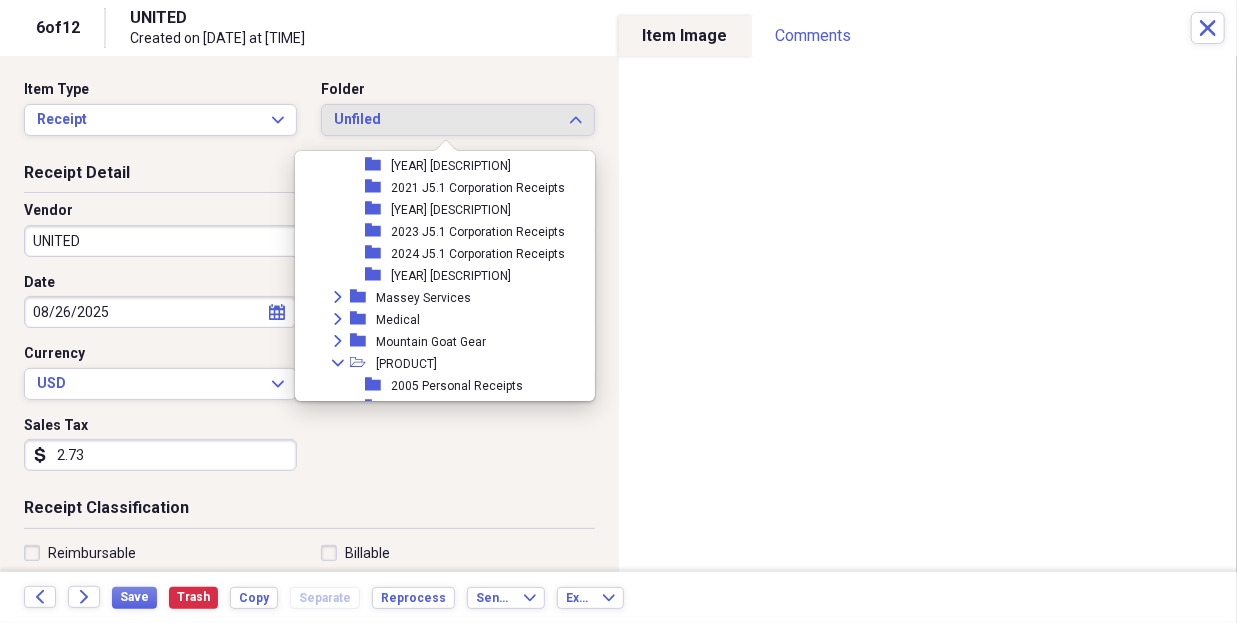 click on "[YEAR] [DESCRIPTION]" at bounding box center [451, 276] 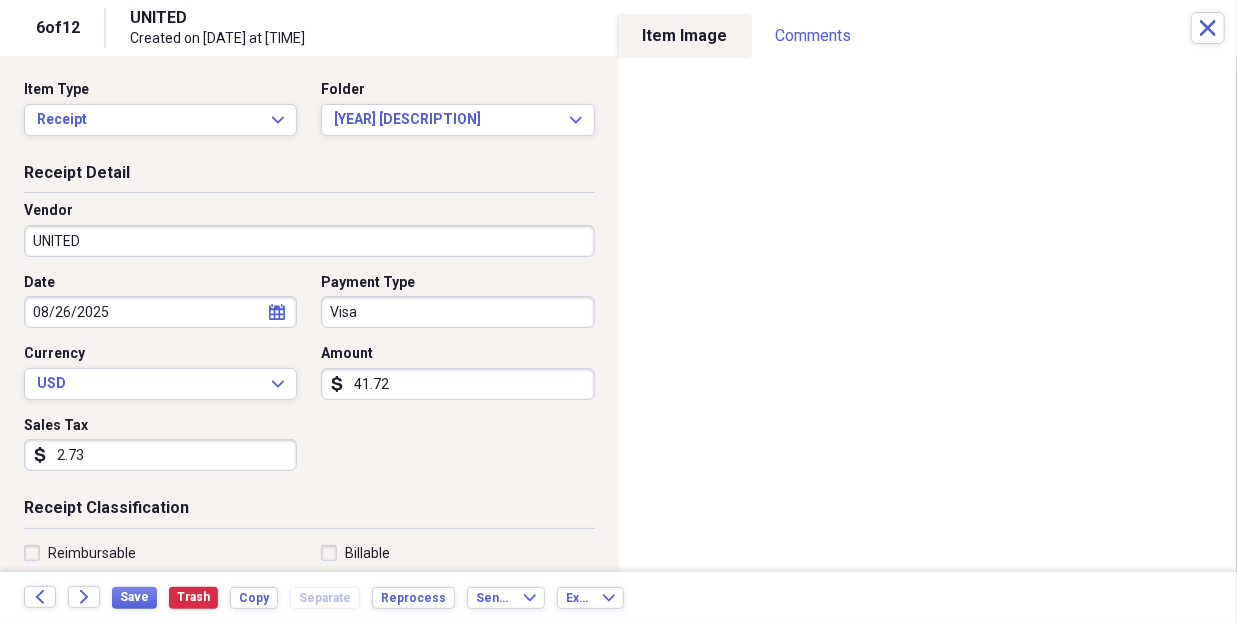 click on "UNITED" at bounding box center (309, 241) 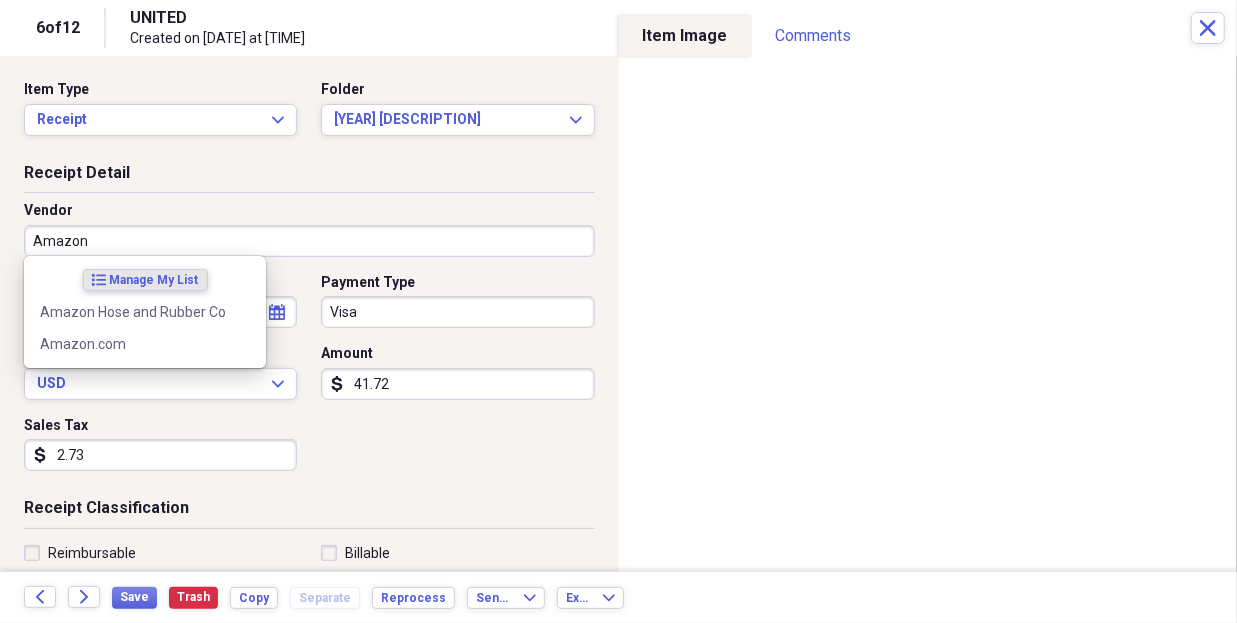 click on "Amazon.com" at bounding box center (133, 344) 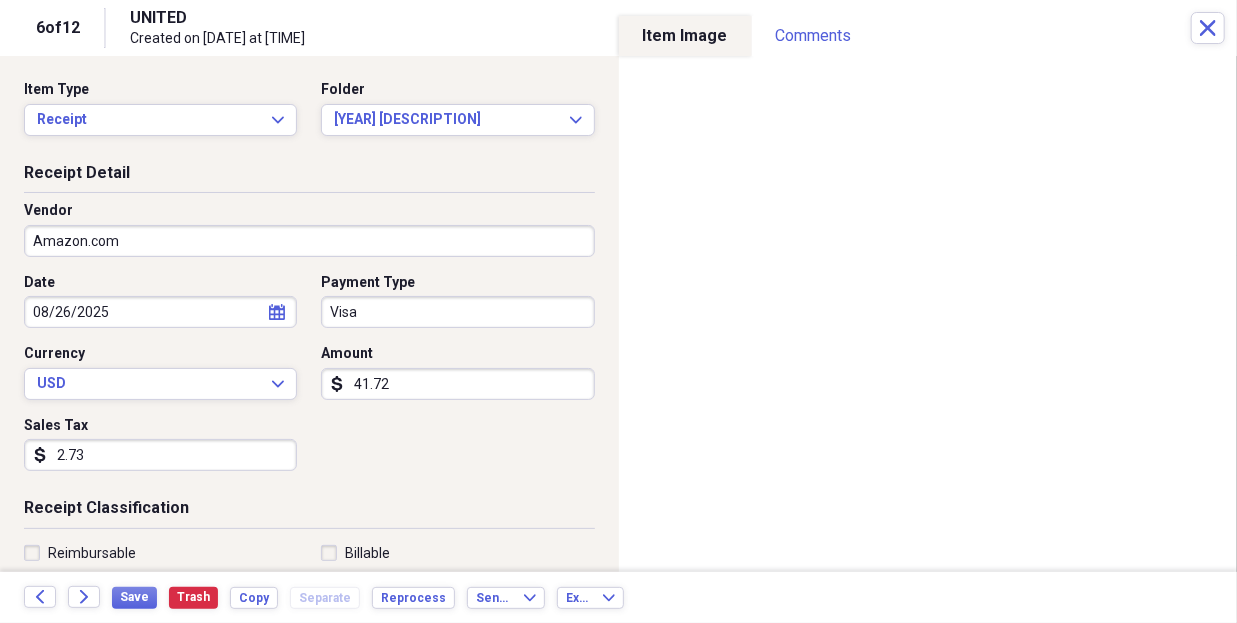 click on "Visa" at bounding box center [457, 312] 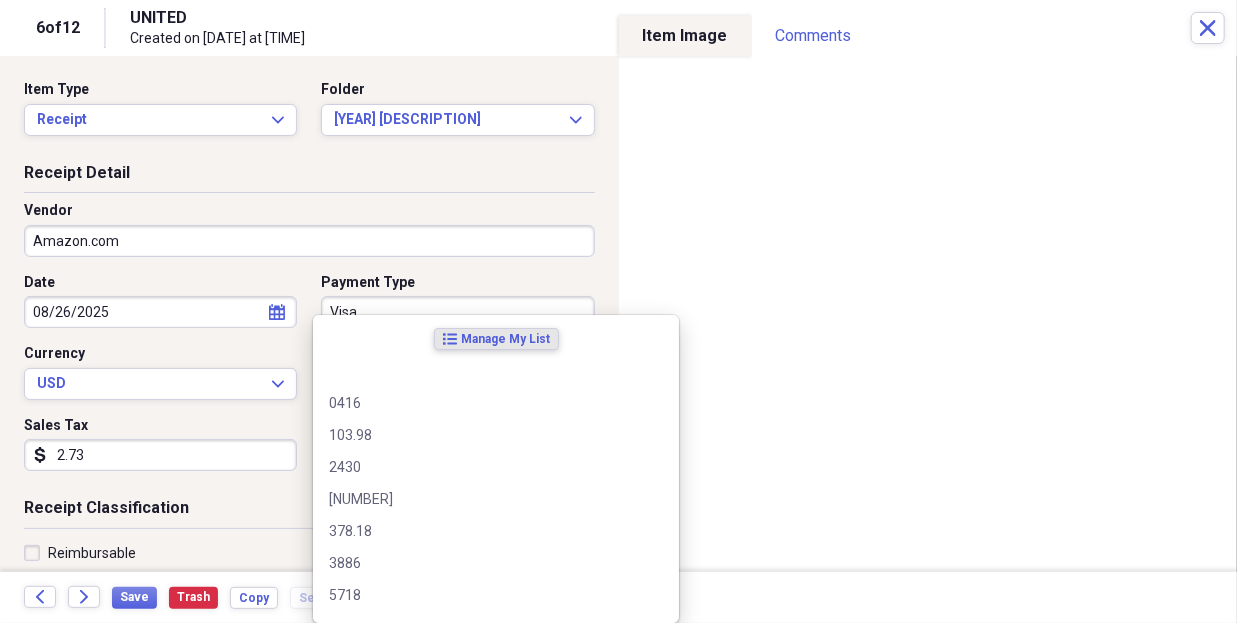 type on "Equipment" 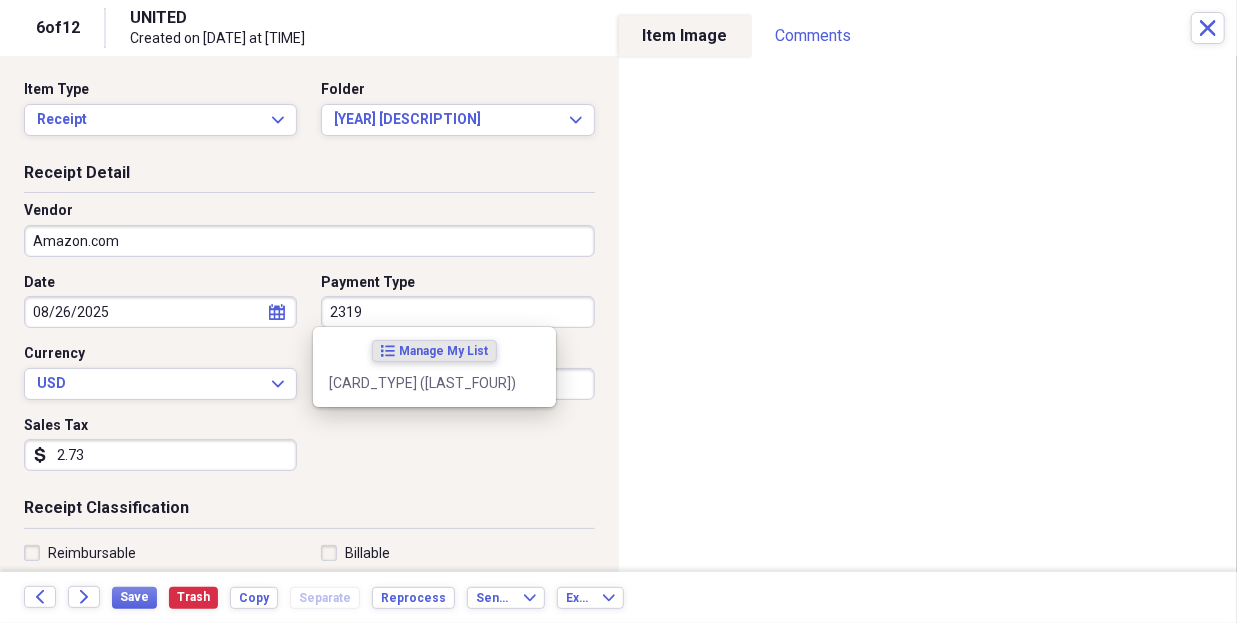 click on "[CARD_TYPE] ([LAST_FOUR])" at bounding box center (434, 383) 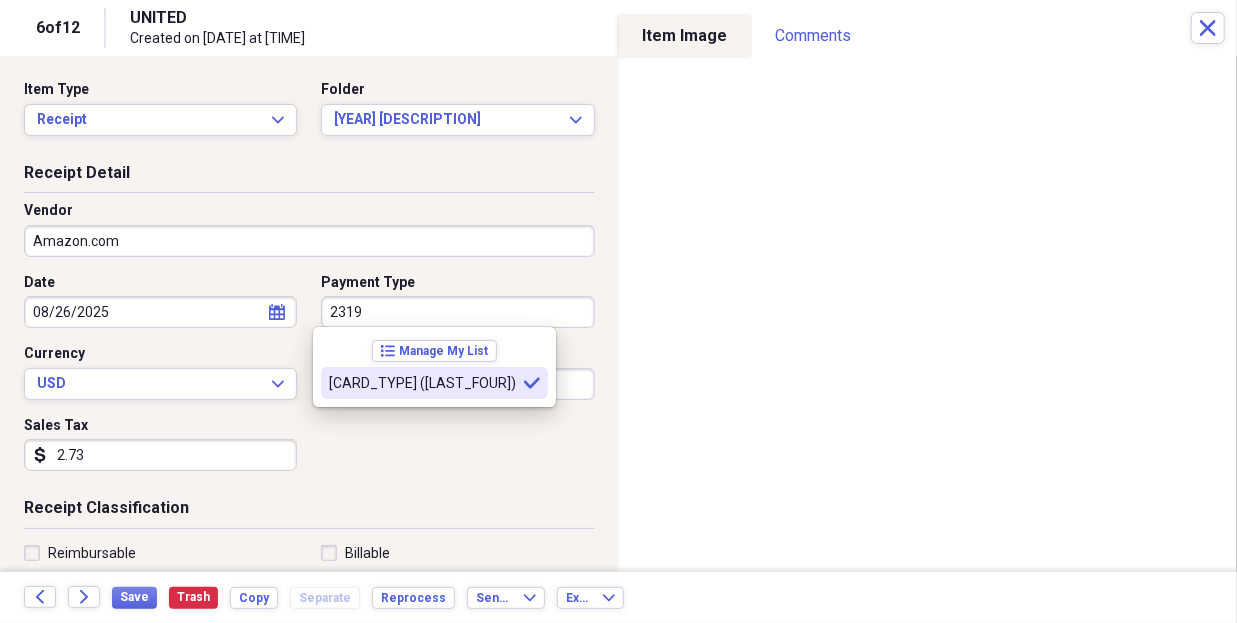 type on "[CARD_TYPE] ([LAST_FOUR])" 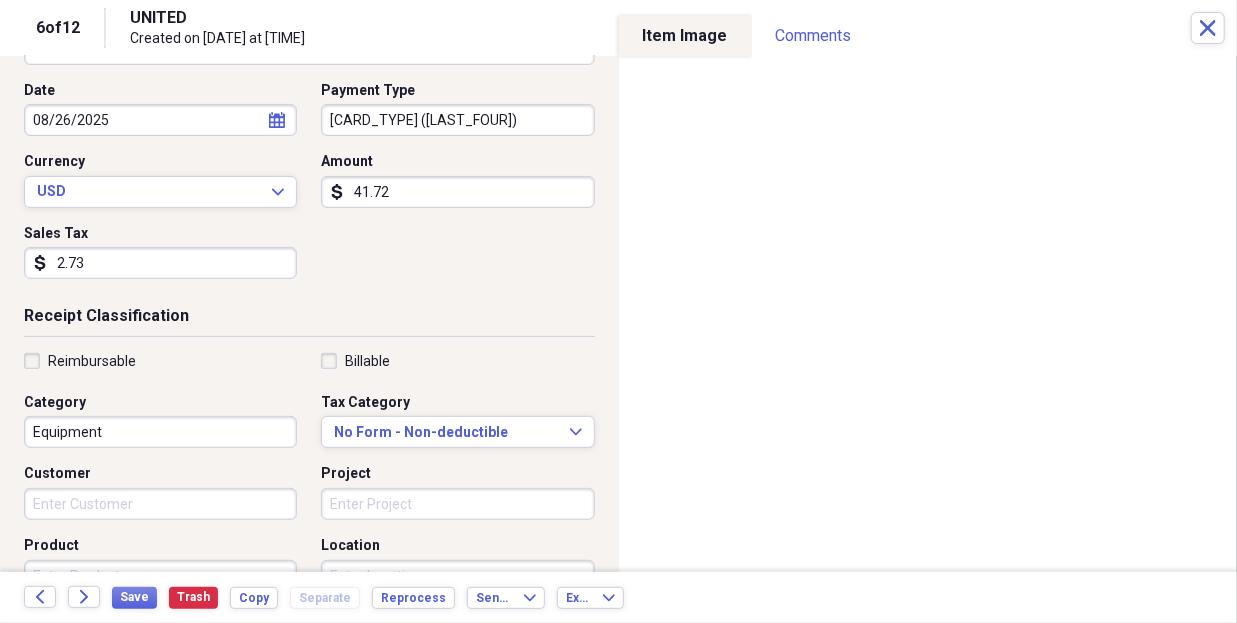 click on "Reimbursable" at bounding box center [80, 361] 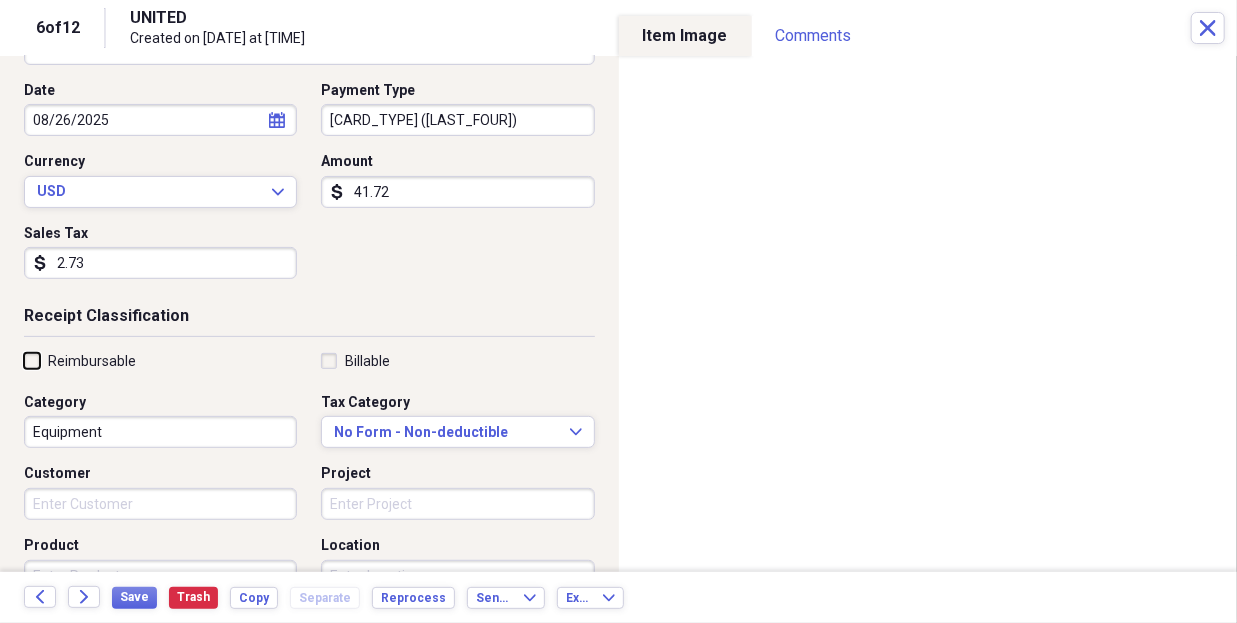 click on "Reimbursable" at bounding box center [24, 360] 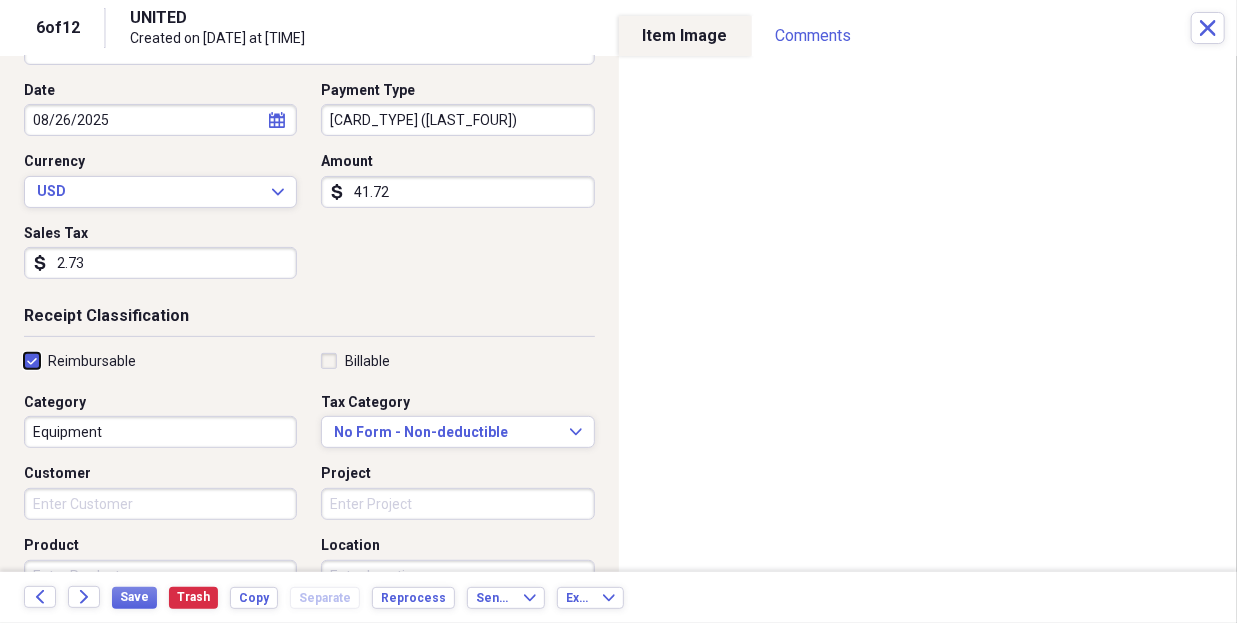 checkbox on "true" 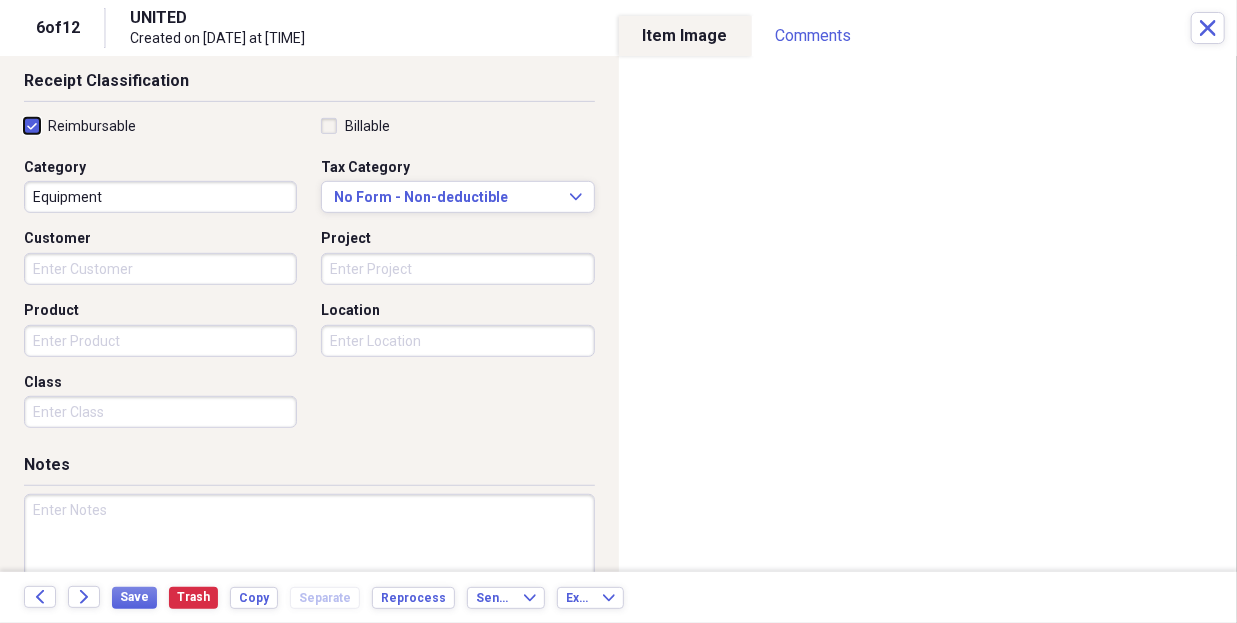 scroll, scrollTop: 500, scrollLeft: 0, axis: vertical 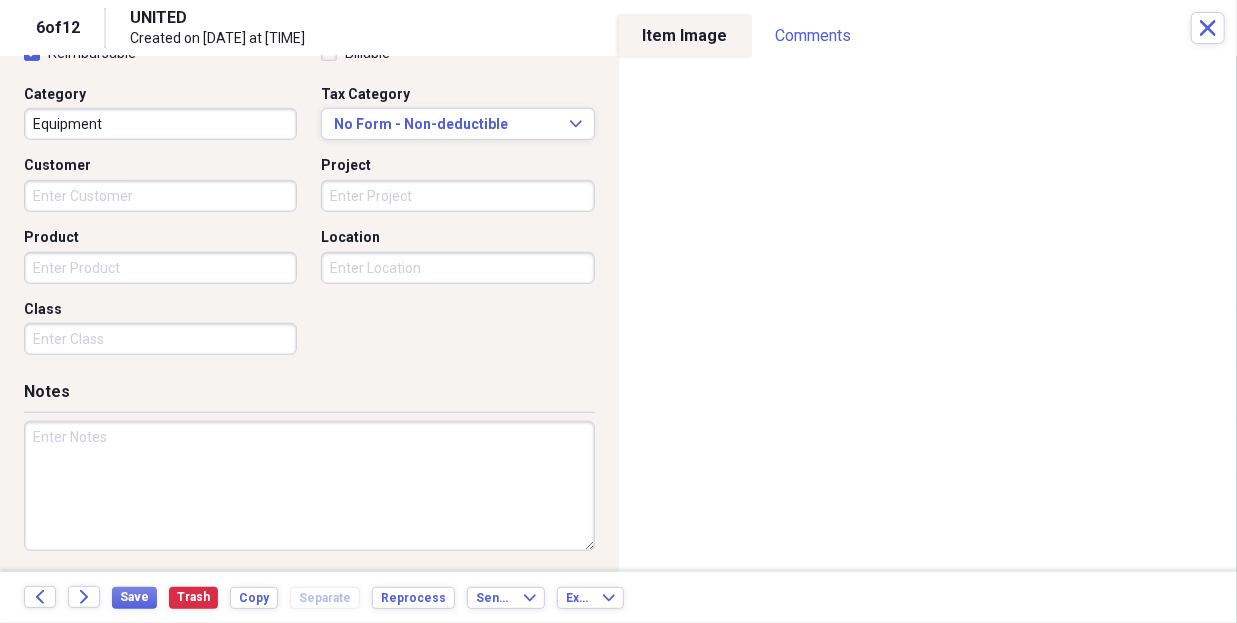 click at bounding box center [309, 486] 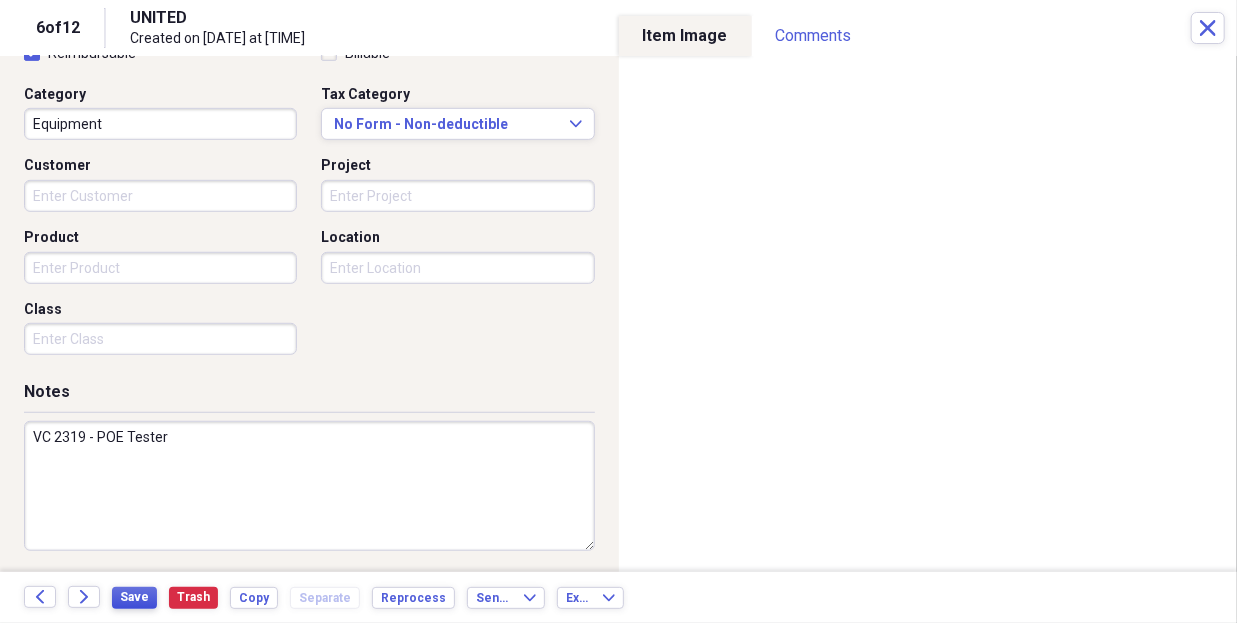 type on "VC 2319 - POE Tester" 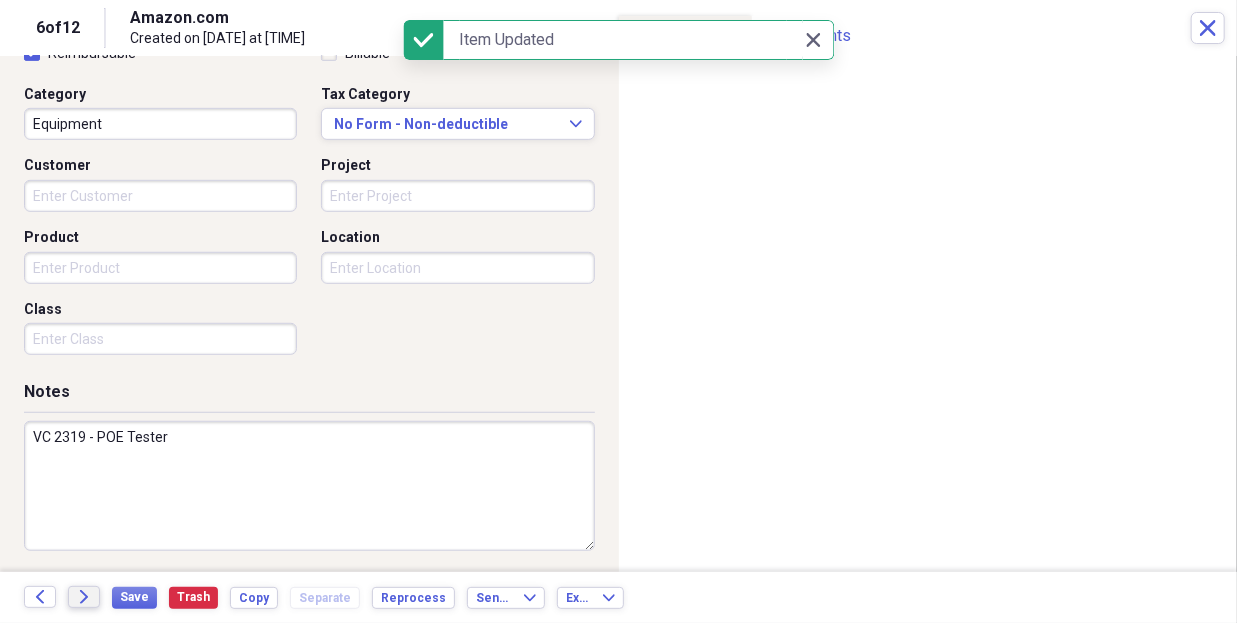 click on "Forward" 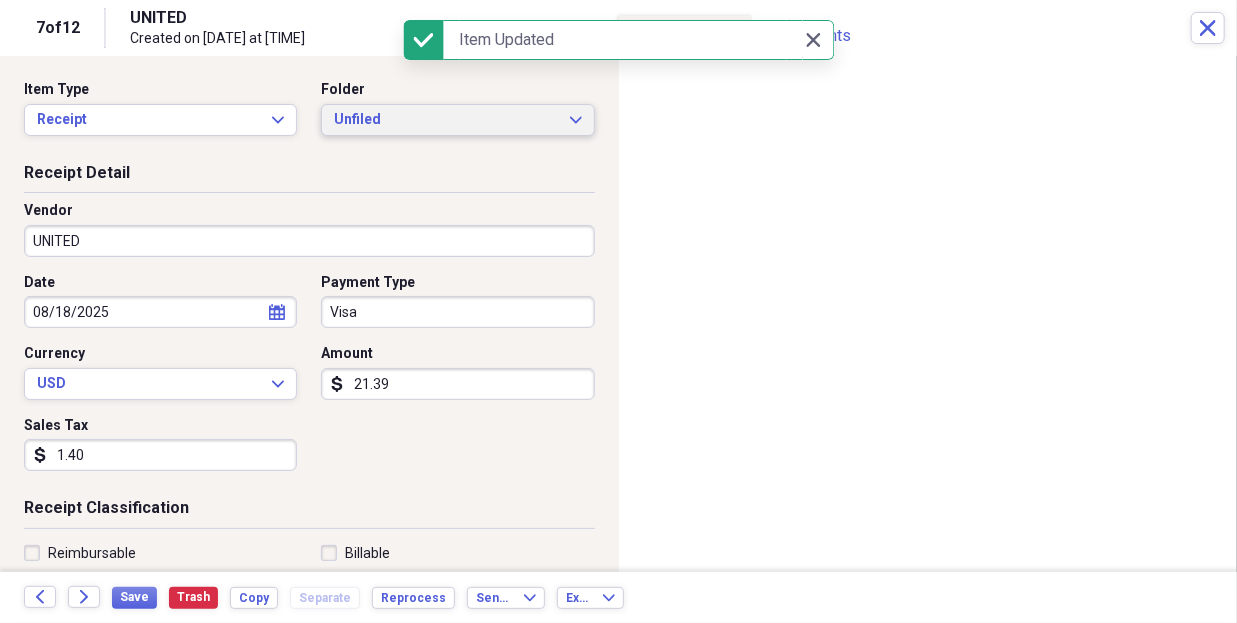 click on "Unfiled" at bounding box center [445, 120] 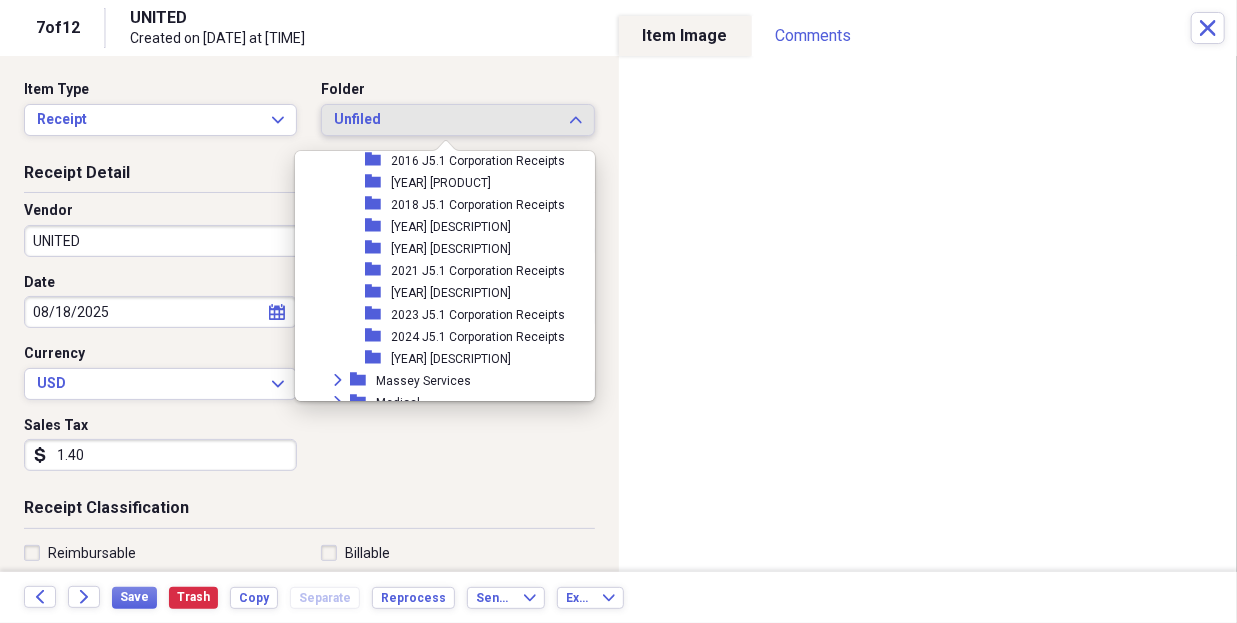 scroll, scrollTop: 606, scrollLeft: 0, axis: vertical 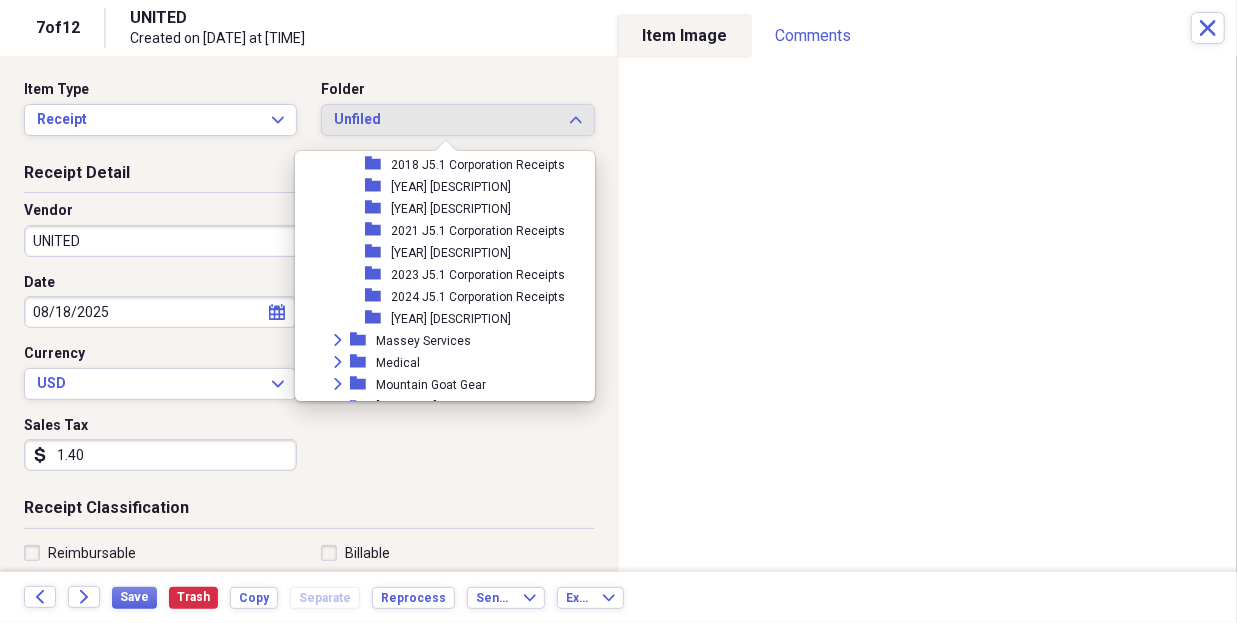 click on "[YEAR] [DESCRIPTION]" at bounding box center [451, 319] 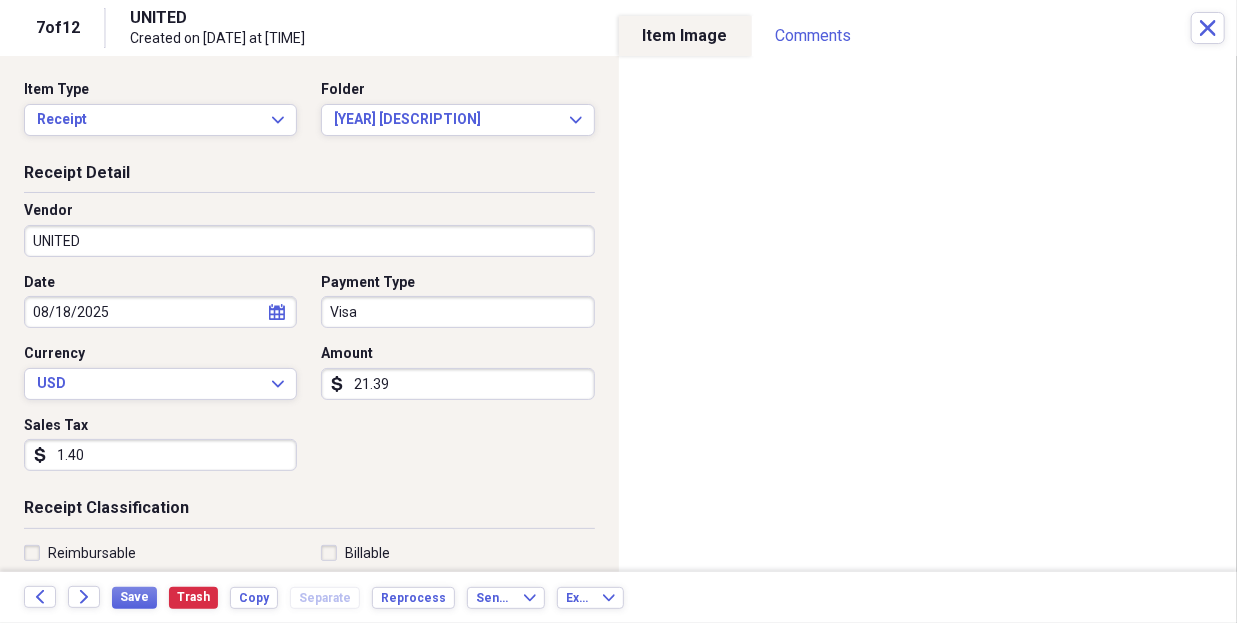 click on "UNITED" at bounding box center [309, 241] 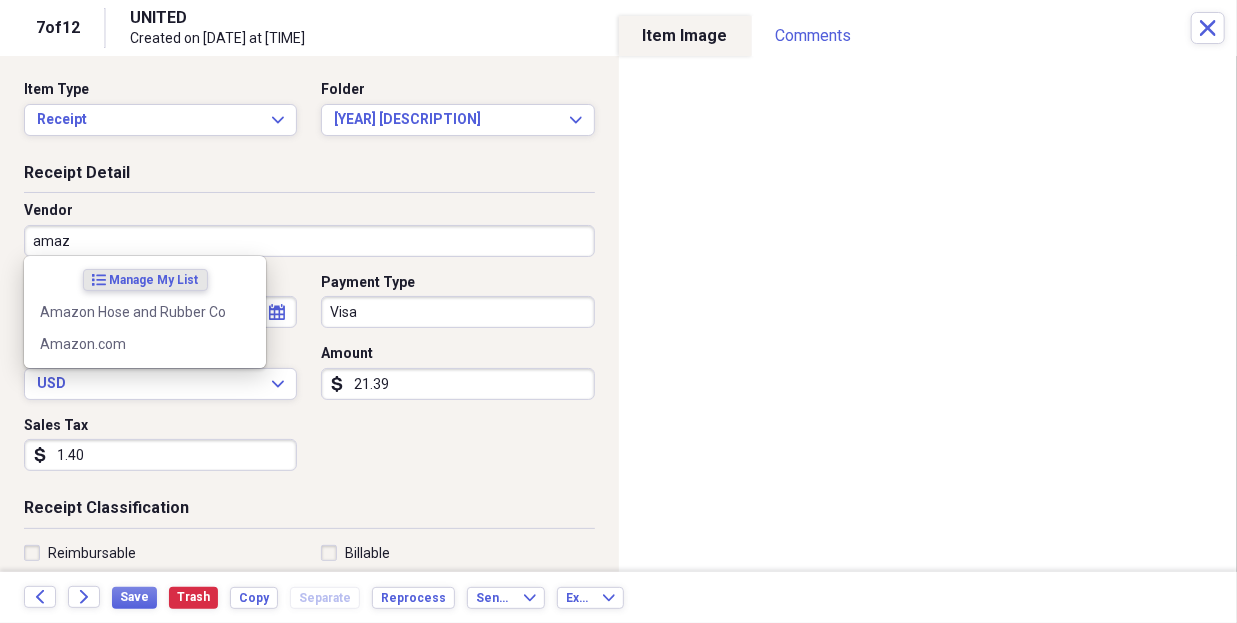 click on "Amazon.com" at bounding box center [133, 344] 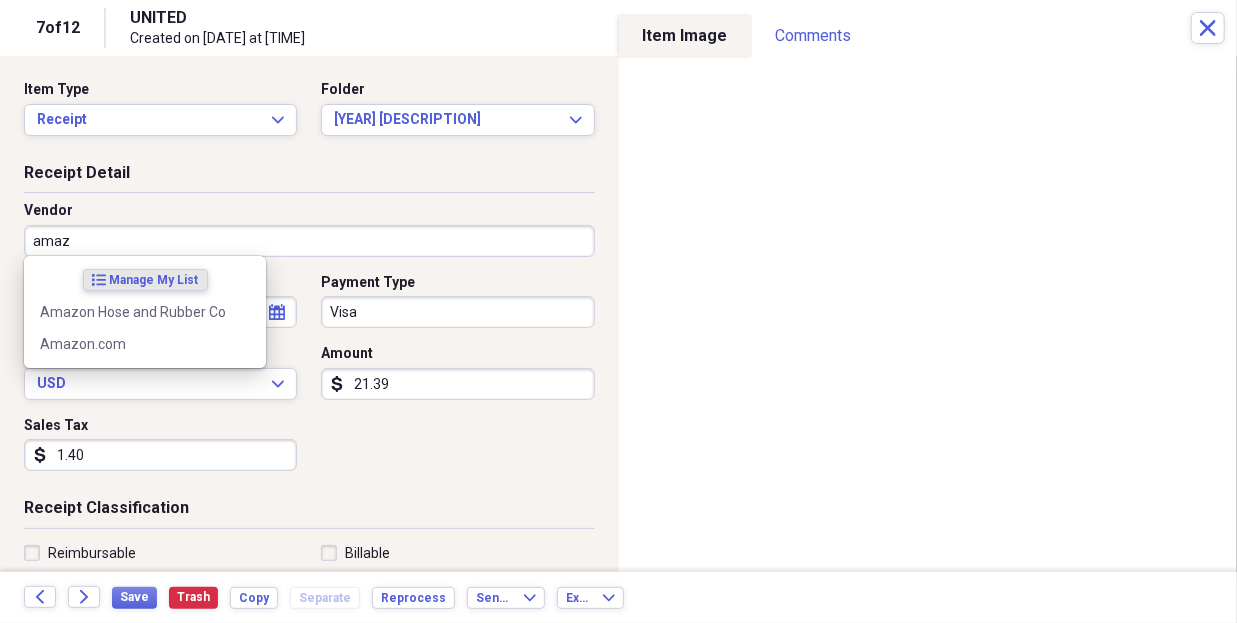 type on "Amazon.com" 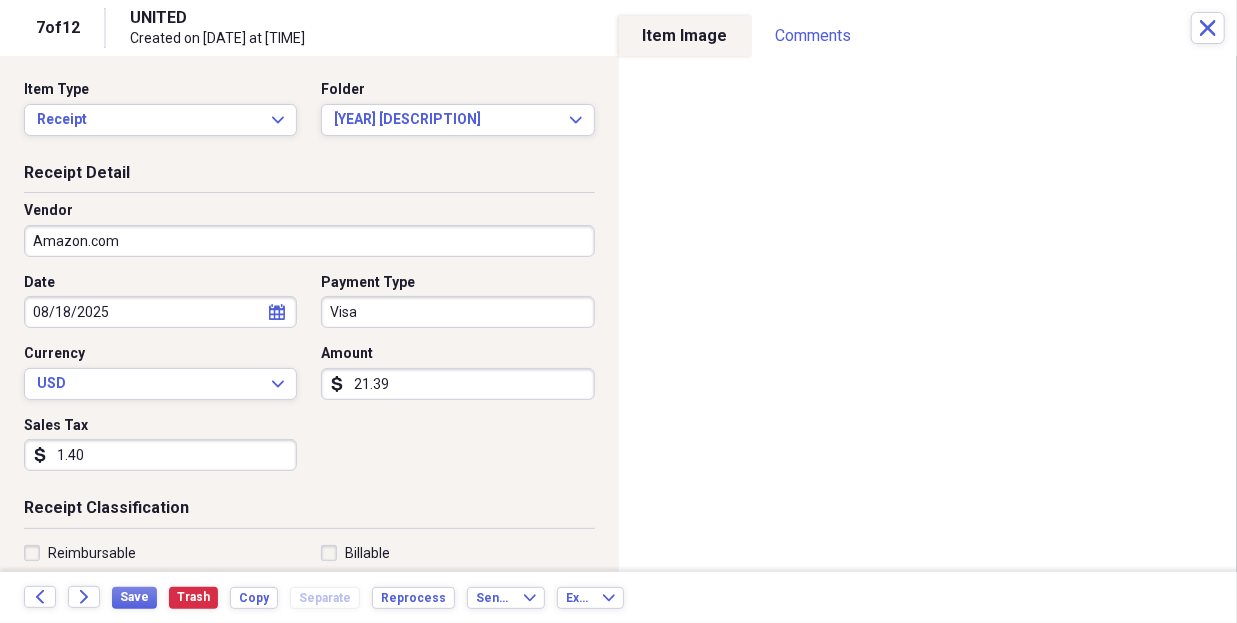 click on "Visa" at bounding box center [457, 312] 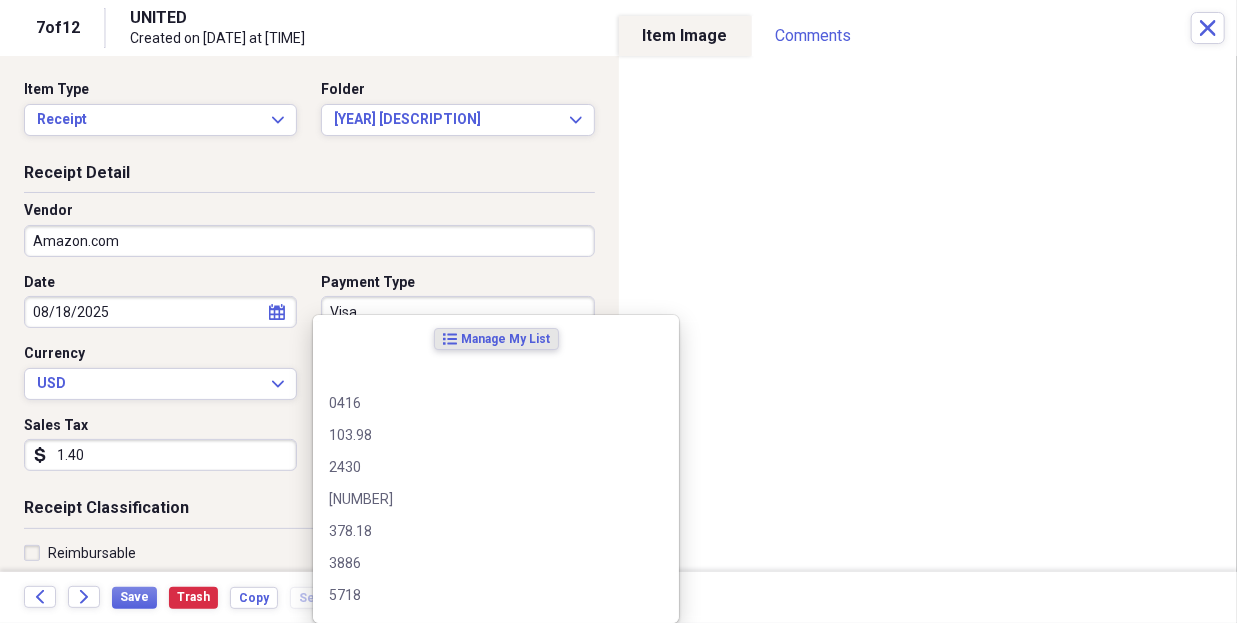 type on "Equipment" 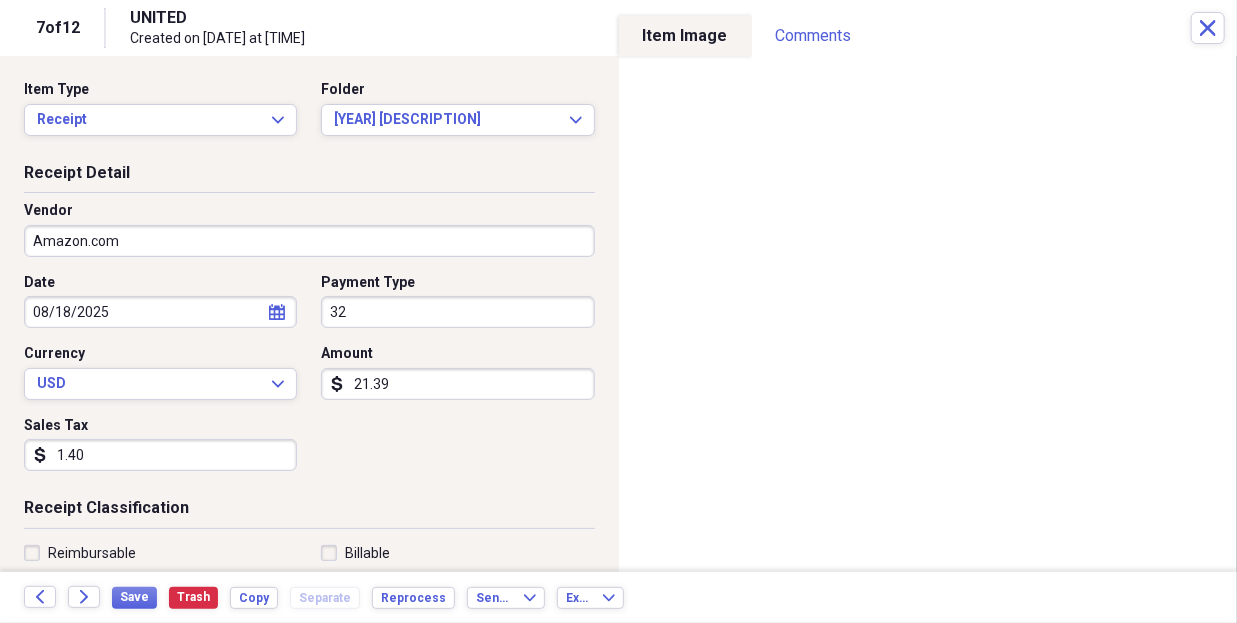type on "3" 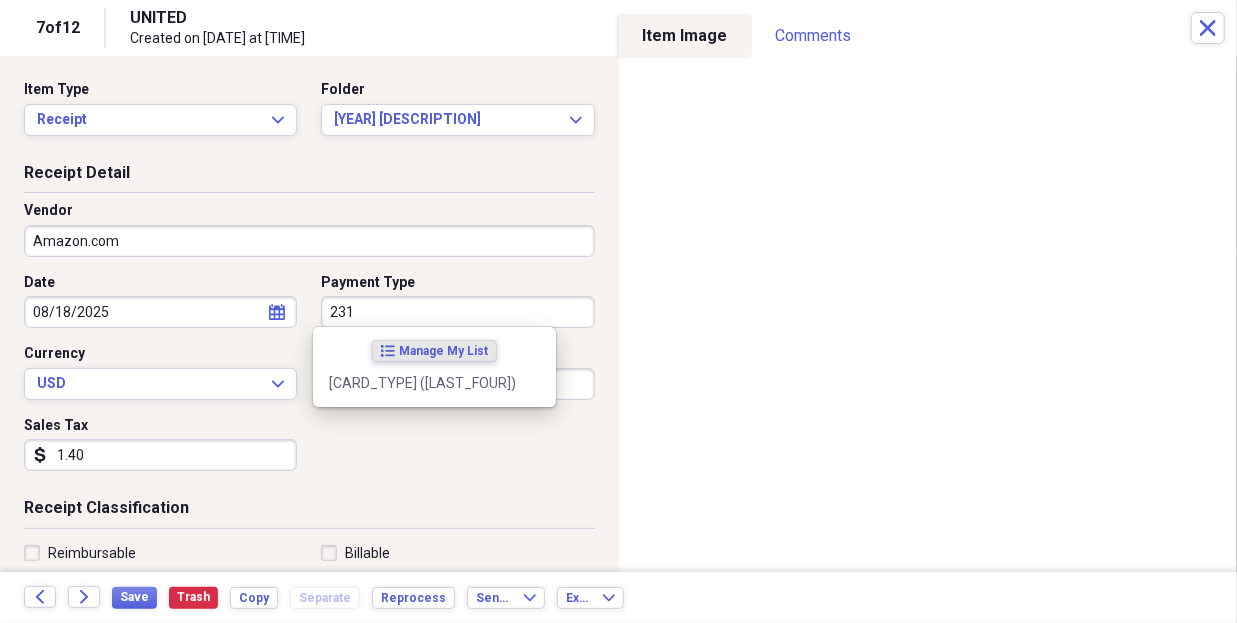 click on "[CARD_TYPE] ([LAST_FOUR])" at bounding box center [434, 383] 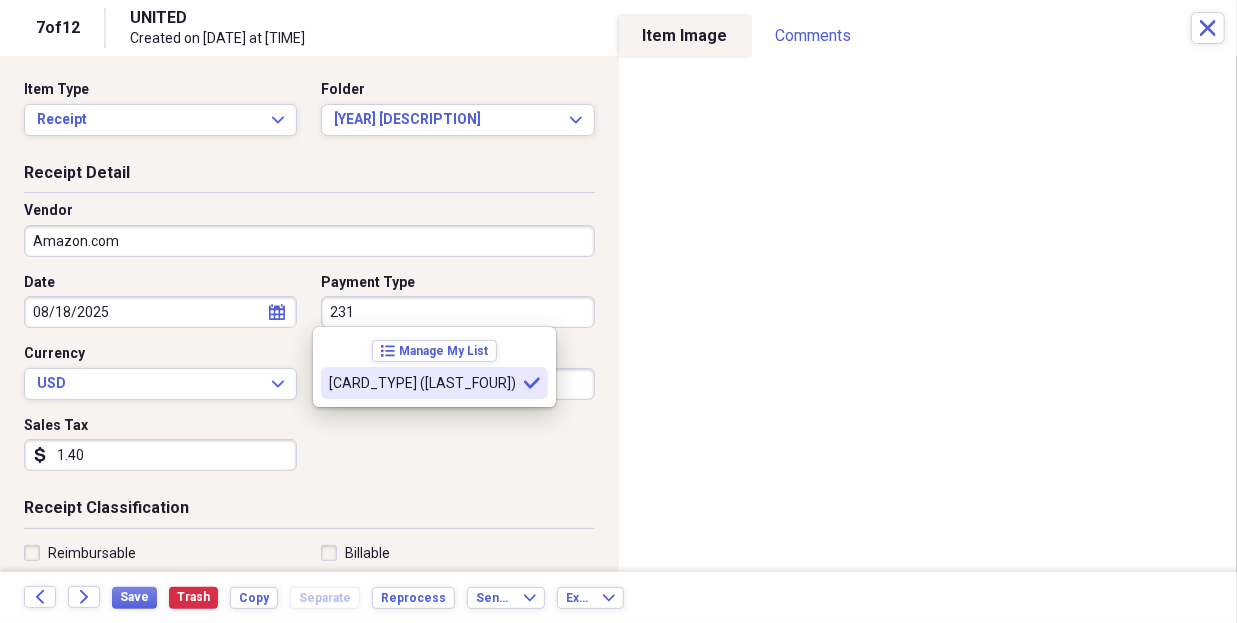 type on "[CARD_TYPE] ([LAST_FOUR])" 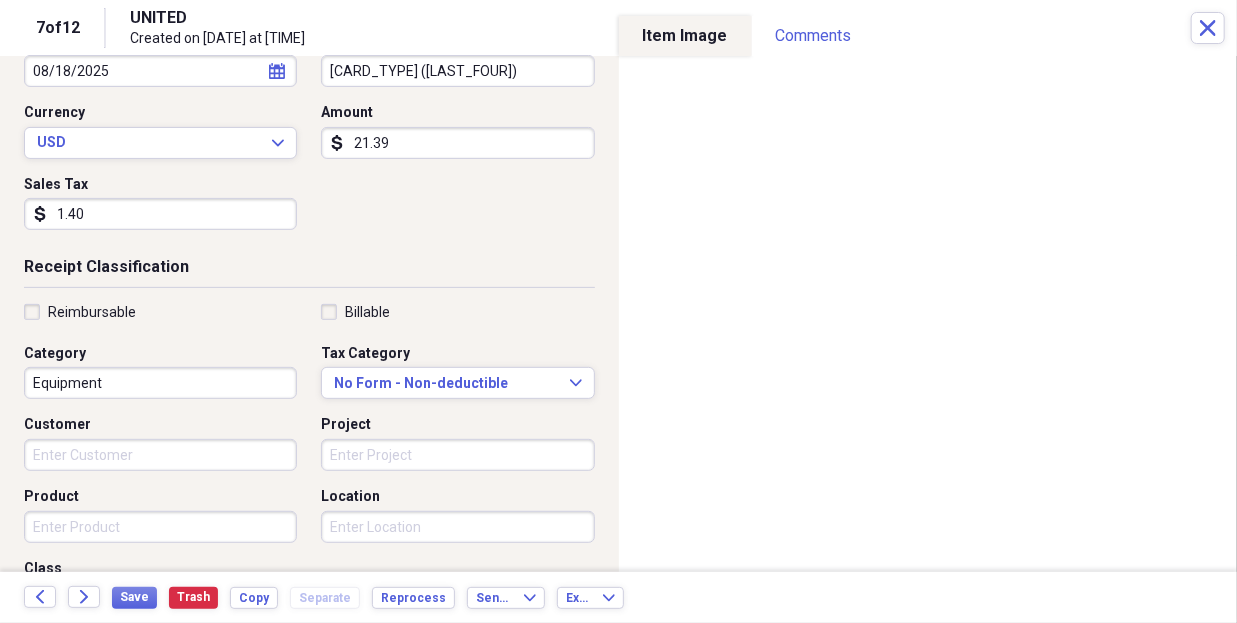 scroll, scrollTop: 255, scrollLeft: 0, axis: vertical 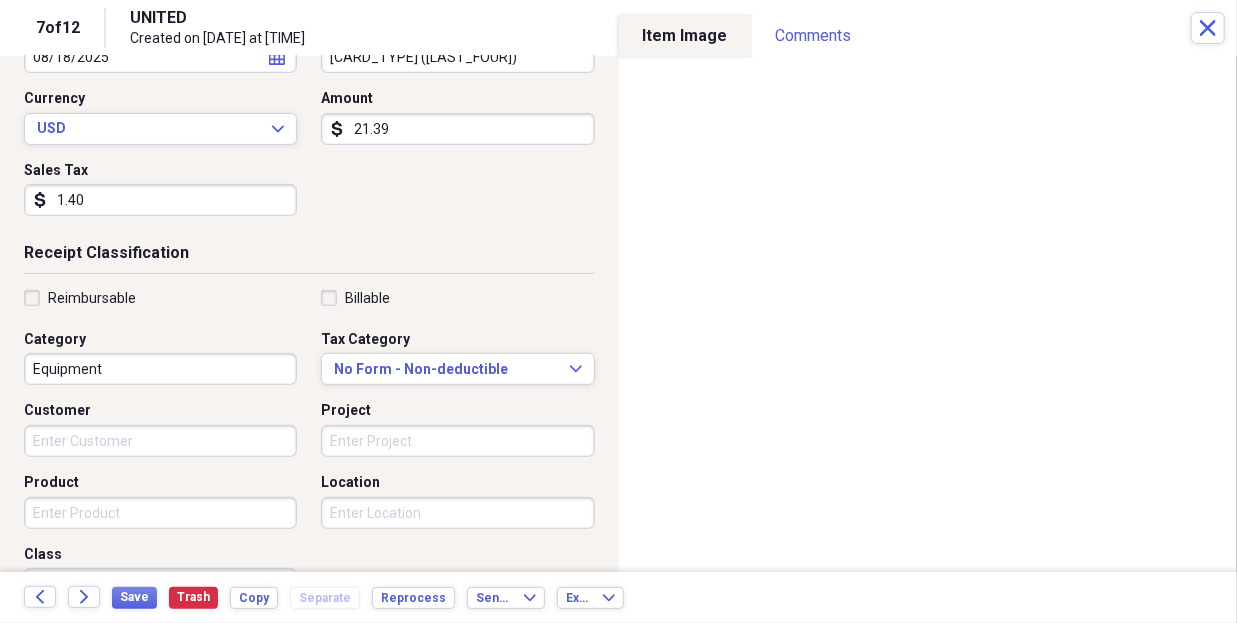 click on "Reimbursable" at bounding box center (80, 298) 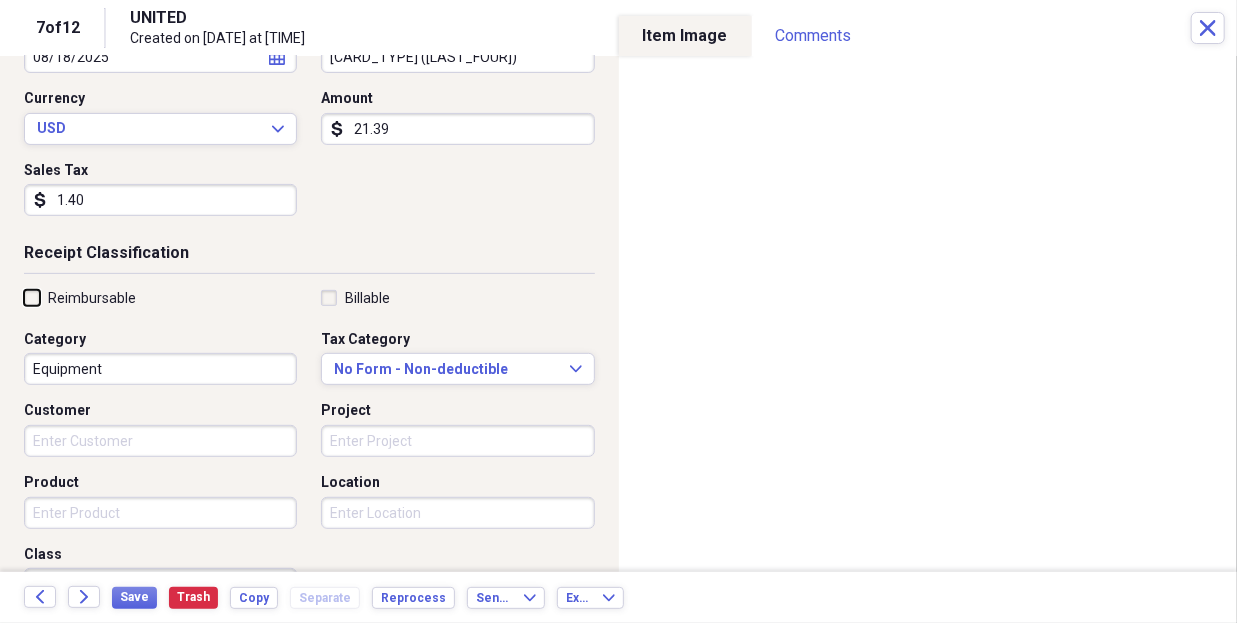 click on "Reimbursable" at bounding box center (24, 297) 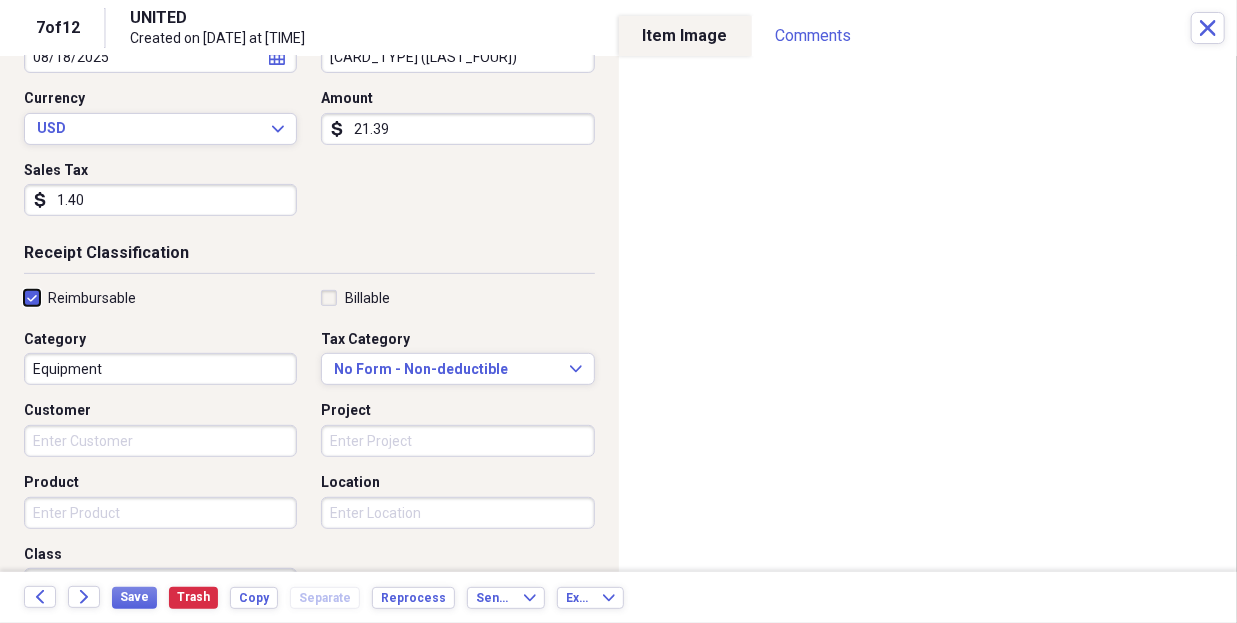 checkbox on "true" 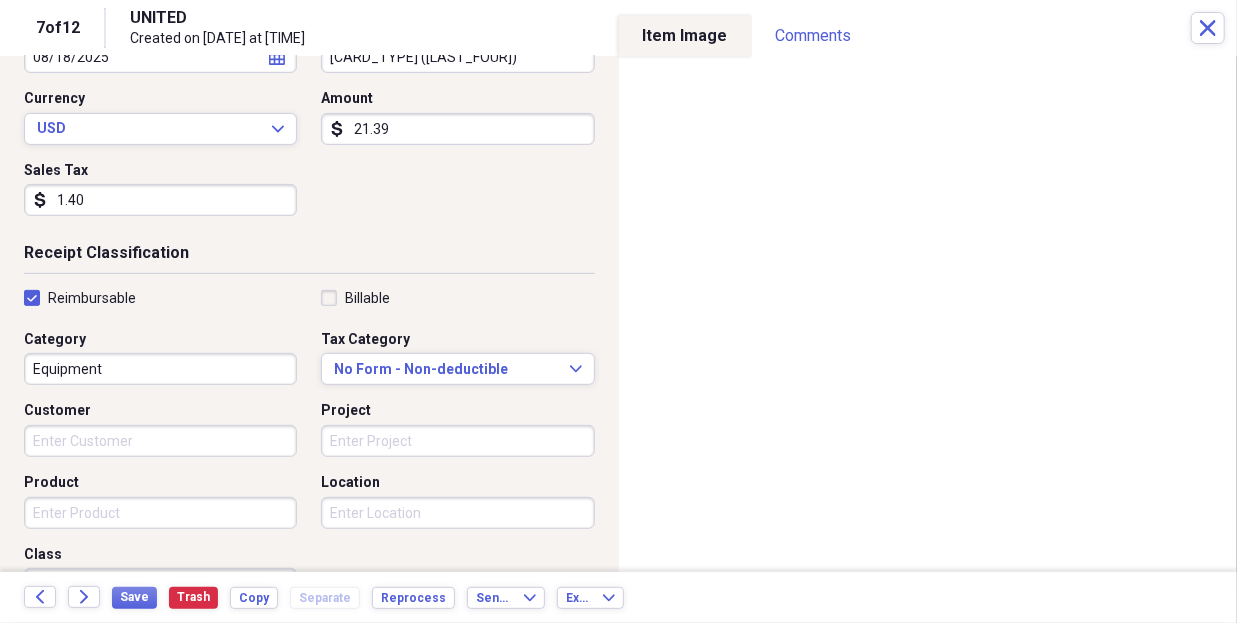 click on "Equipment" at bounding box center [160, 369] 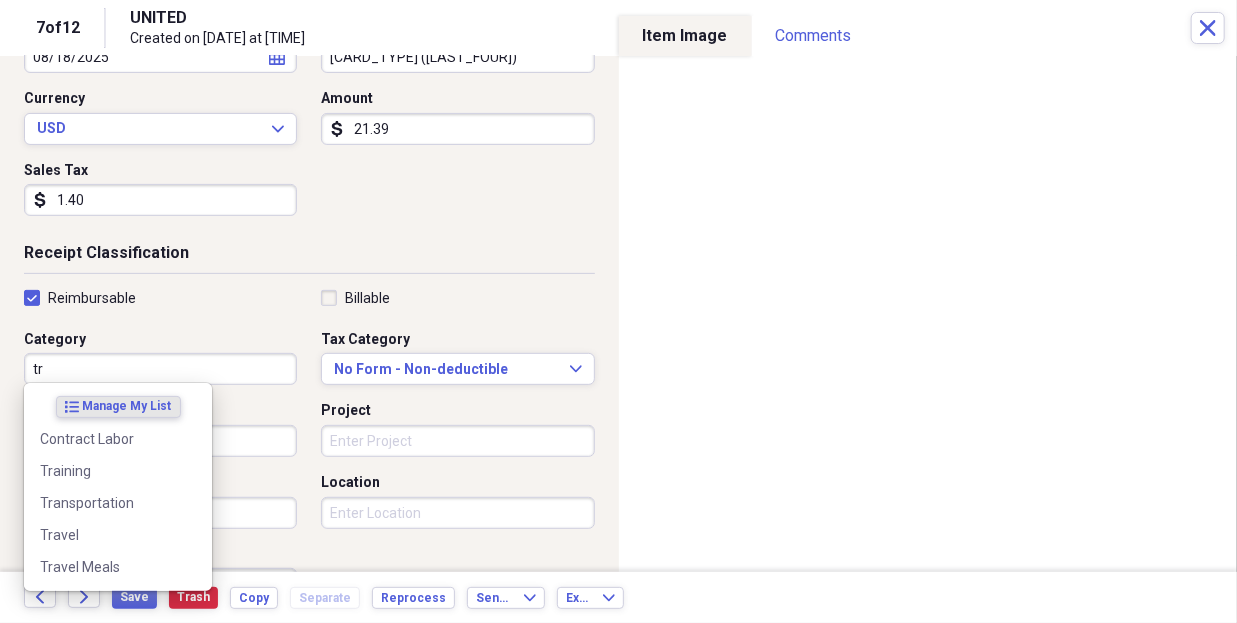 type on "t" 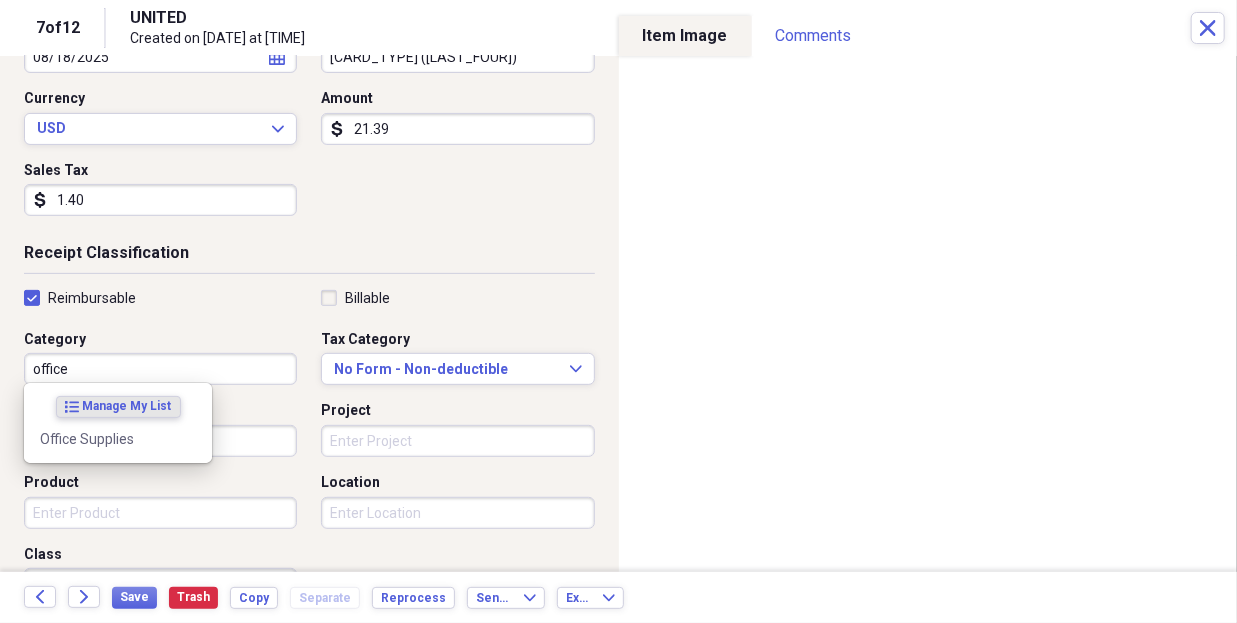 click on "Office Supplies" at bounding box center (106, 439) 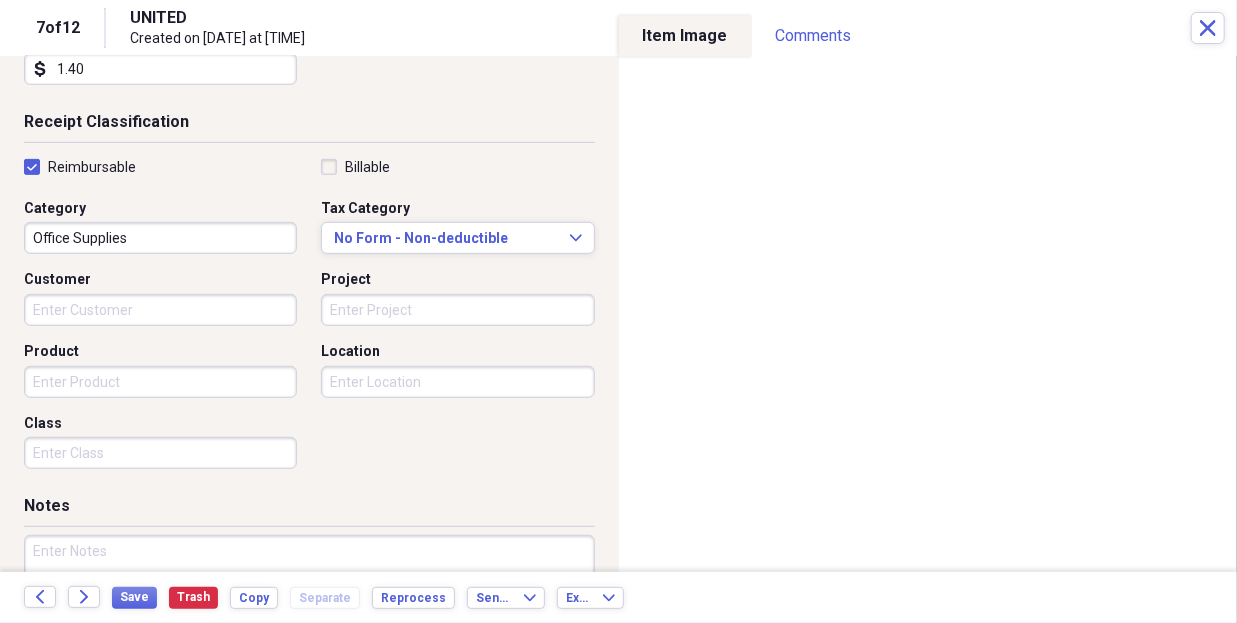 scroll, scrollTop: 500, scrollLeft: 0, axis: vertical 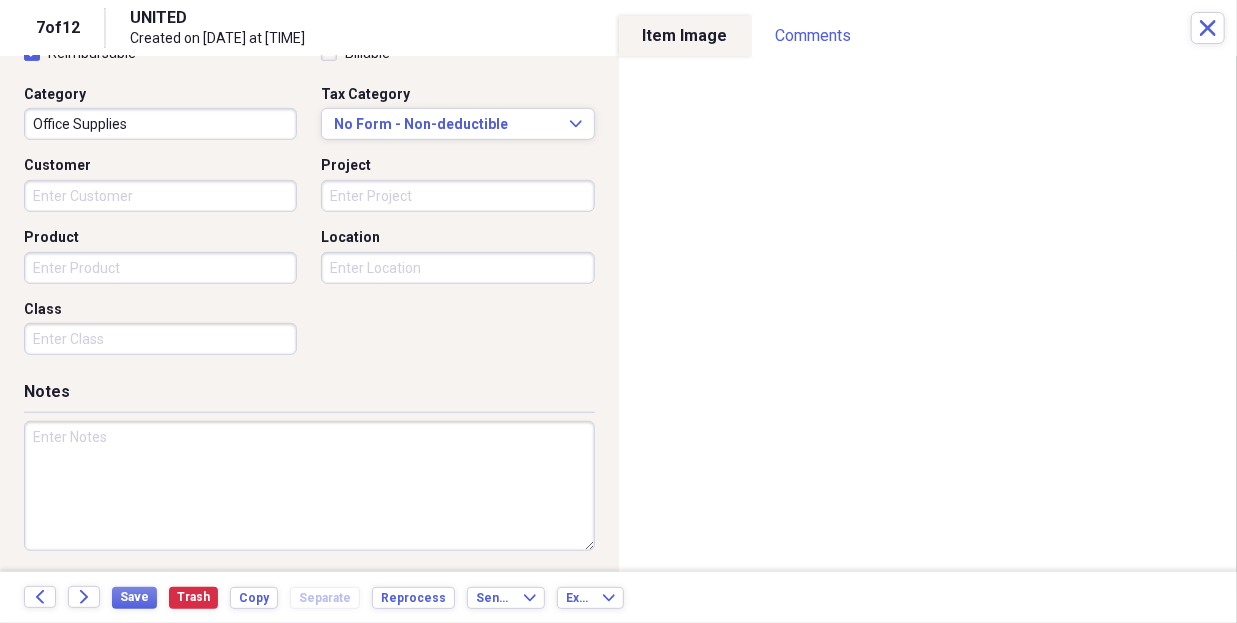 click at bounding box center (309, 486) 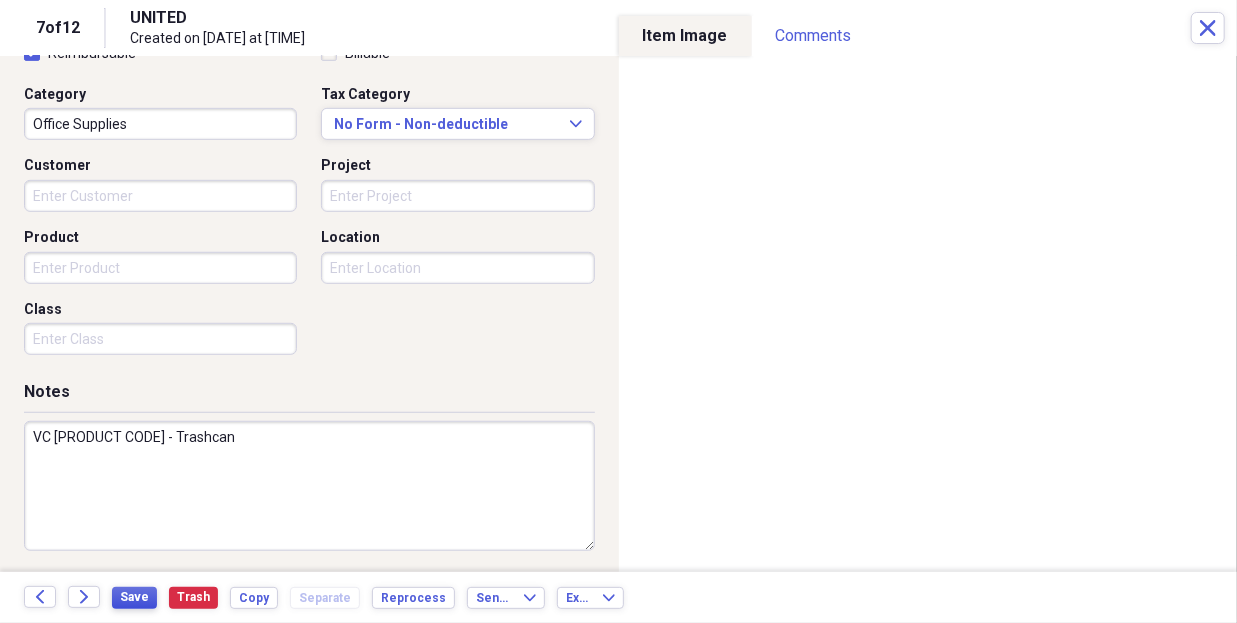 type on "VC [PRODUCT CODE] - Trashcan" 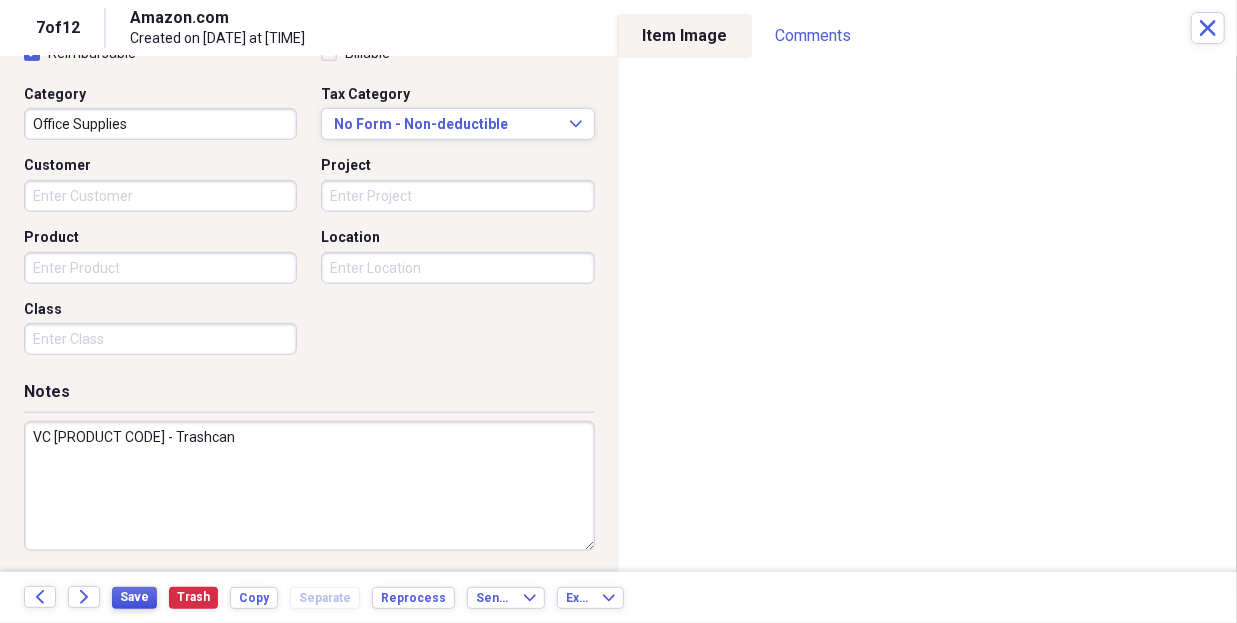 click on "Save" at bounding box center [134, 597] 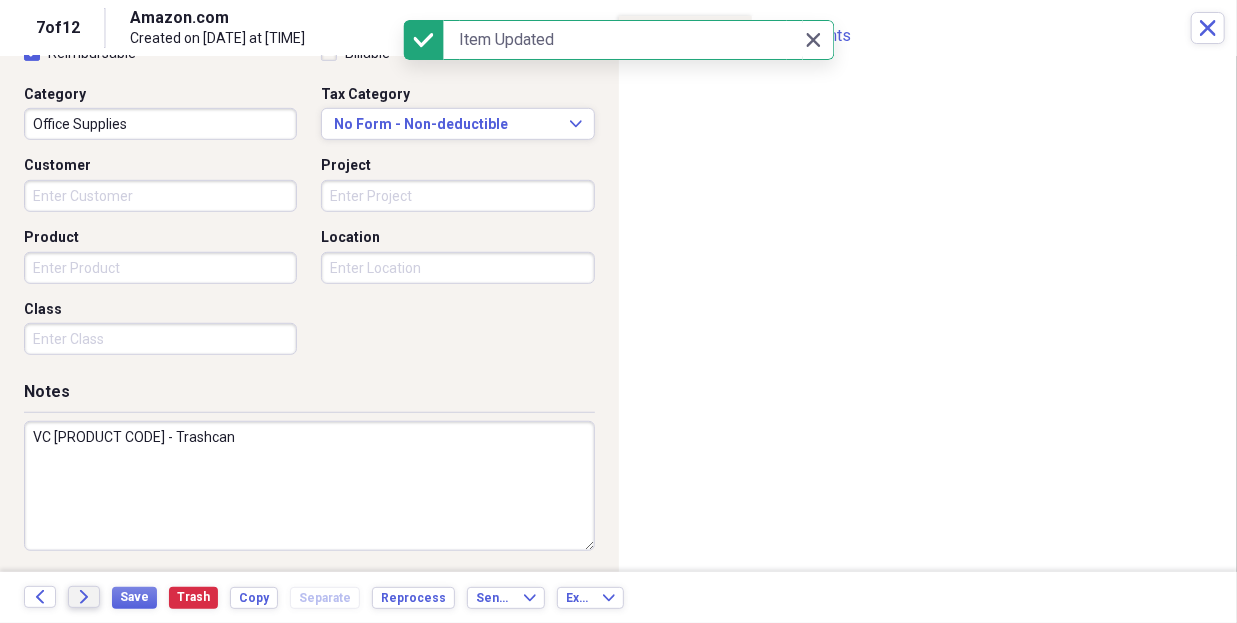 click on "Forward" 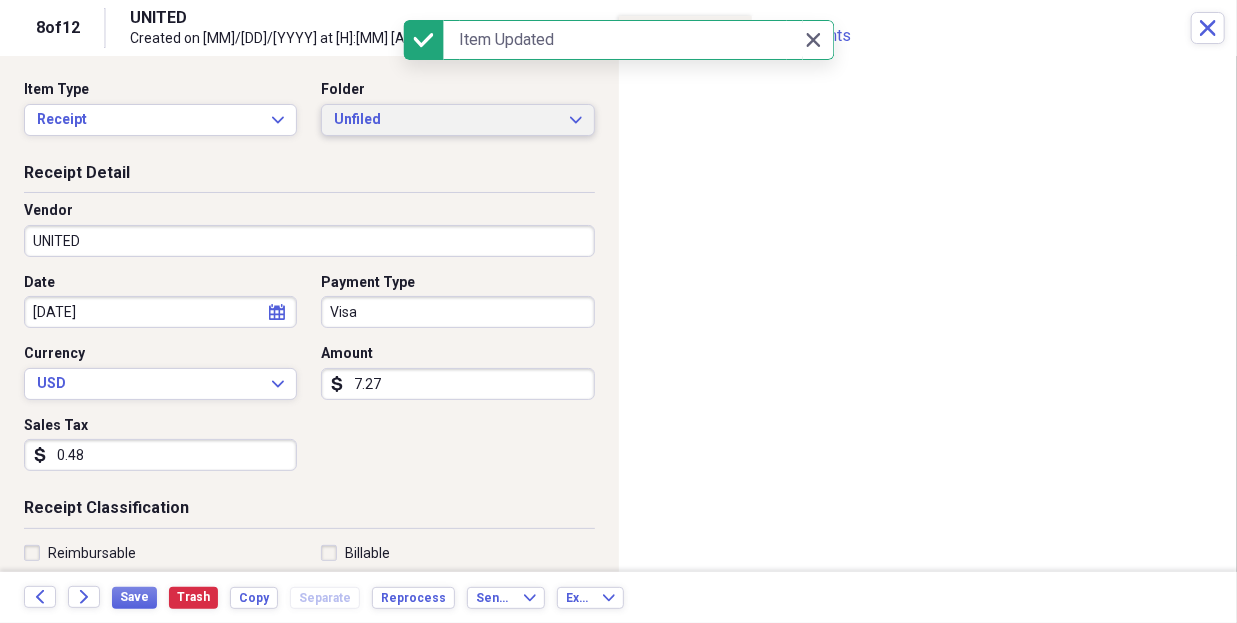 click on "Unfiled" at bounding box center (445, 120) 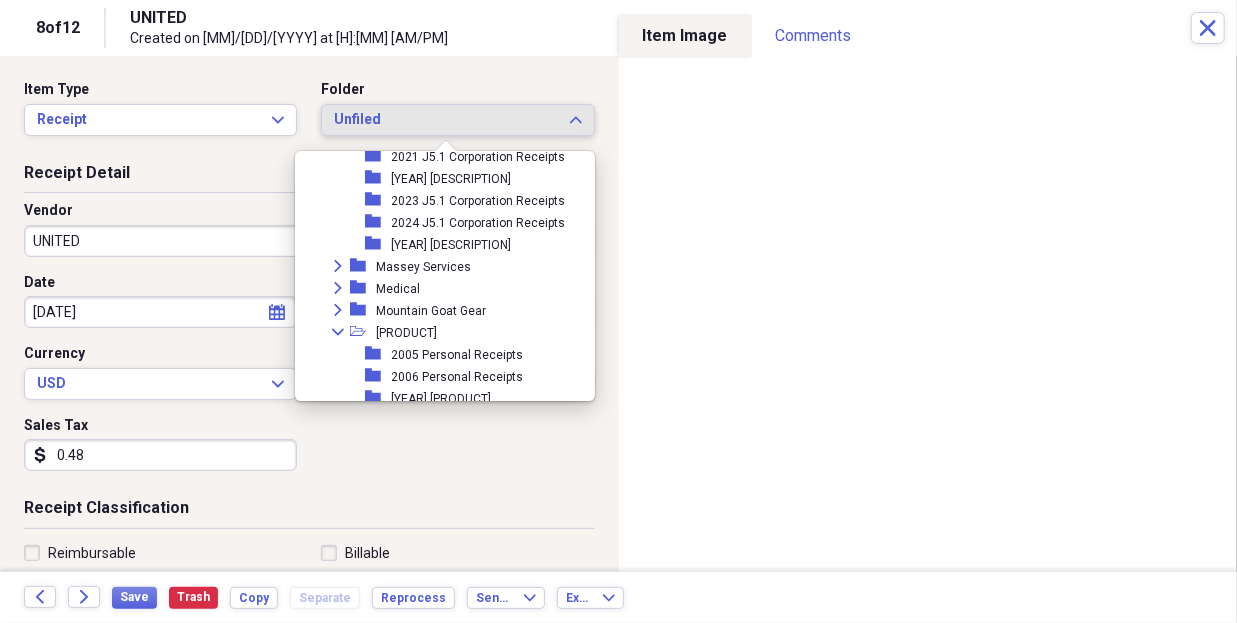 scroll, scrollTop: 681, scrollLeft: 0, axis: vertical 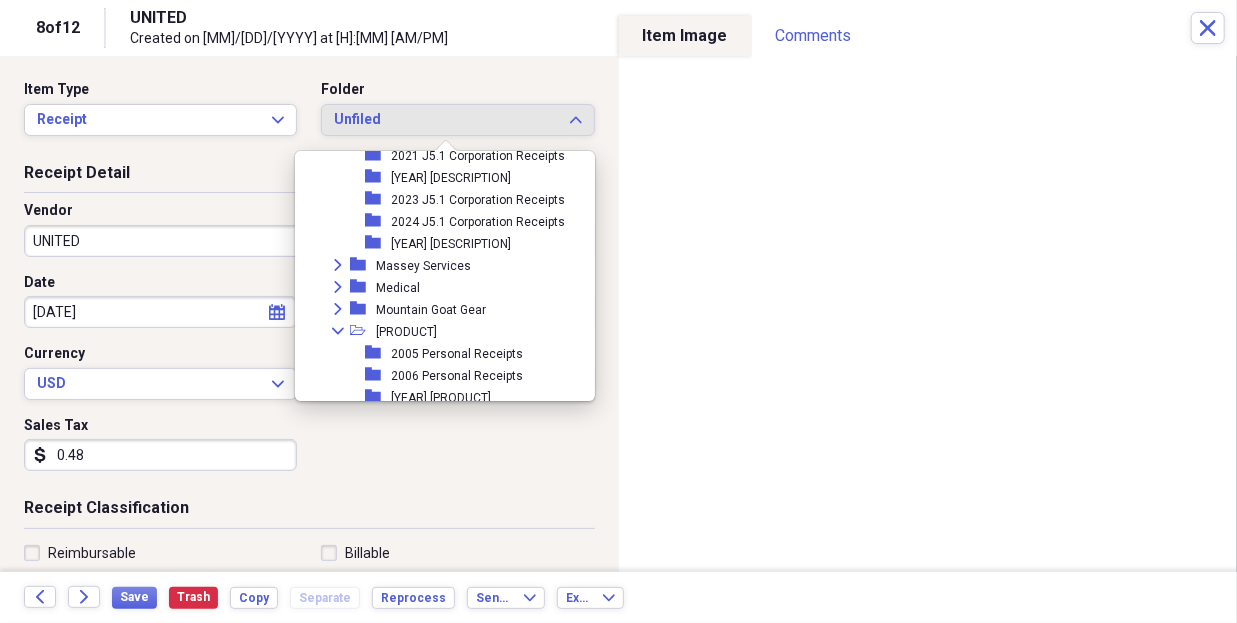 click on "[YEAR] [DESCRIPTION]" at bounding box center [451, 244] 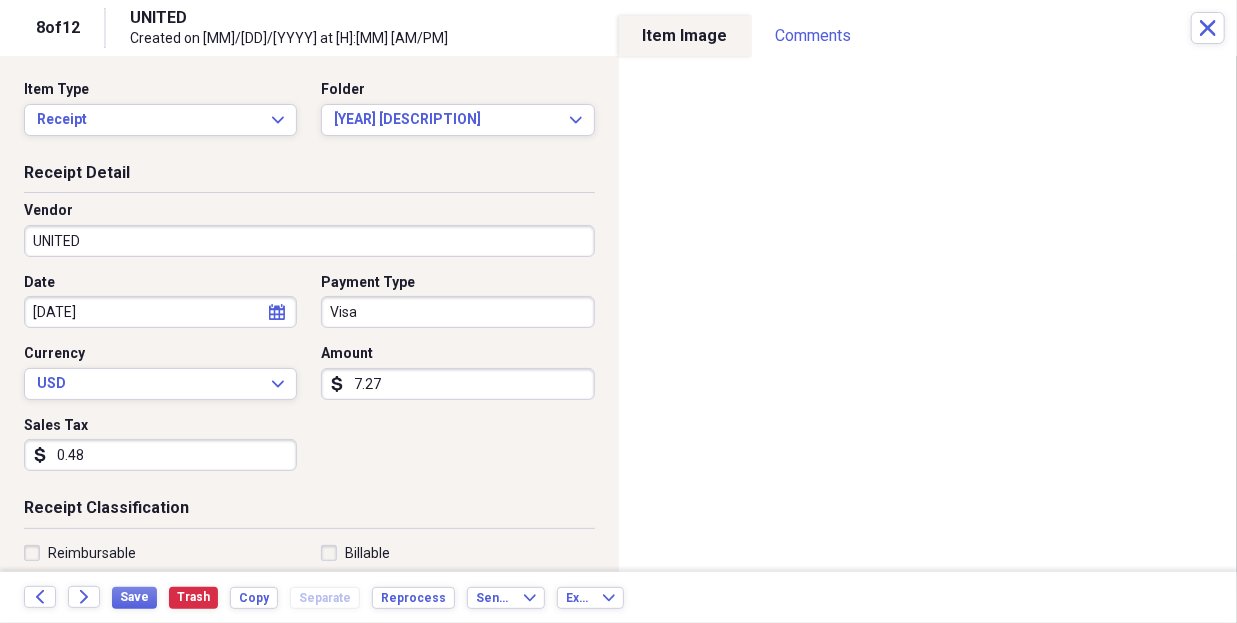 click on "UNITED" at bounding box center (309, 241) 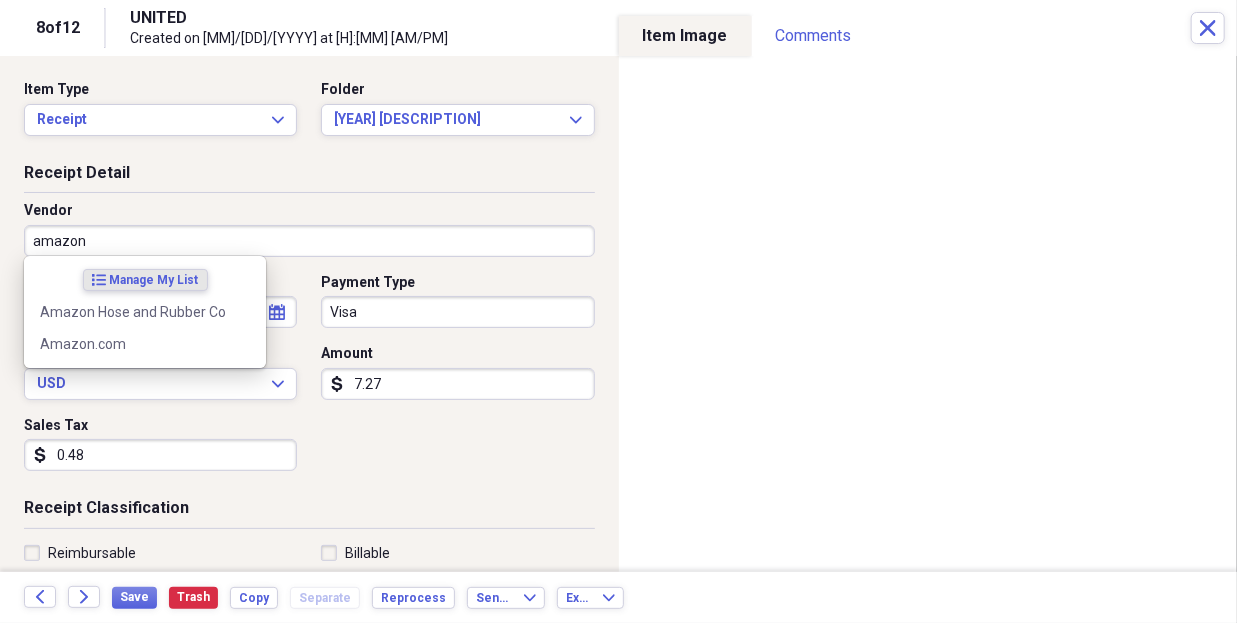 click on "Amazon.com" at bounding box center (133, 344) 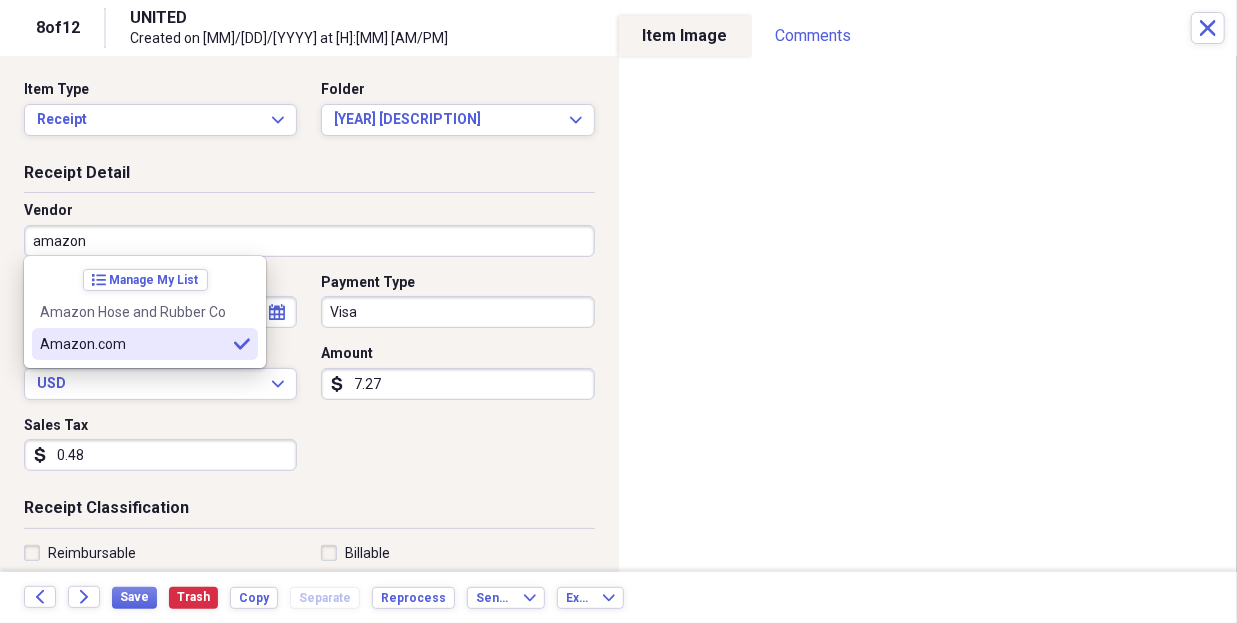type on "Amazon.com" 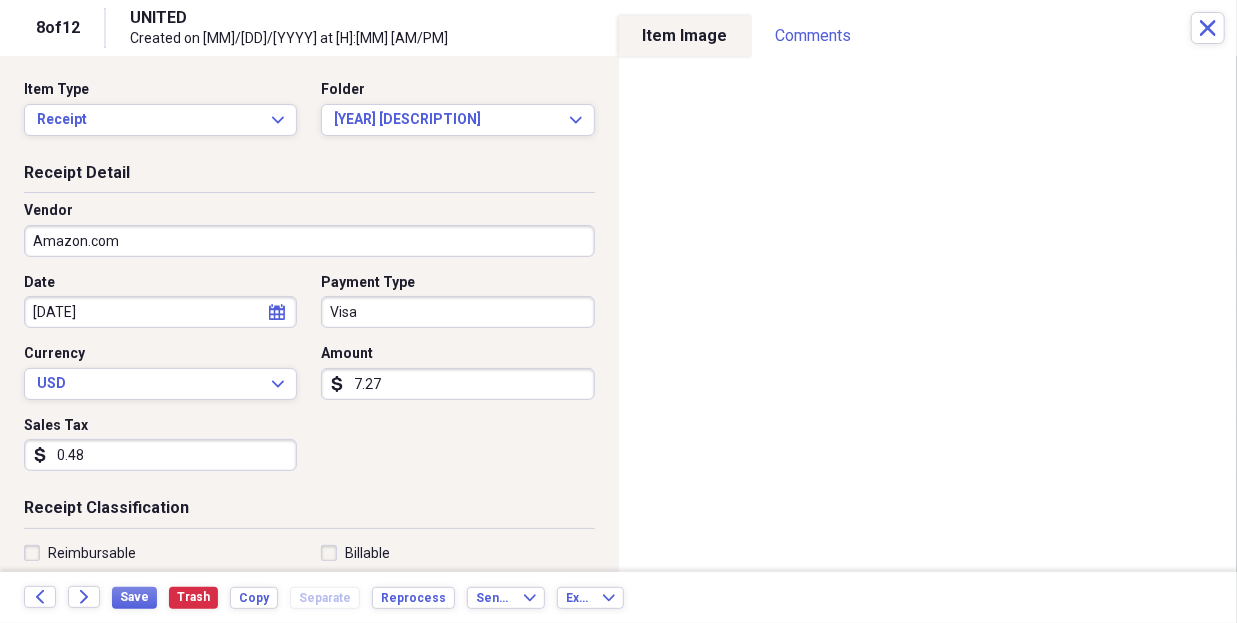 click on "Visa" at bounding box center [457, 312] 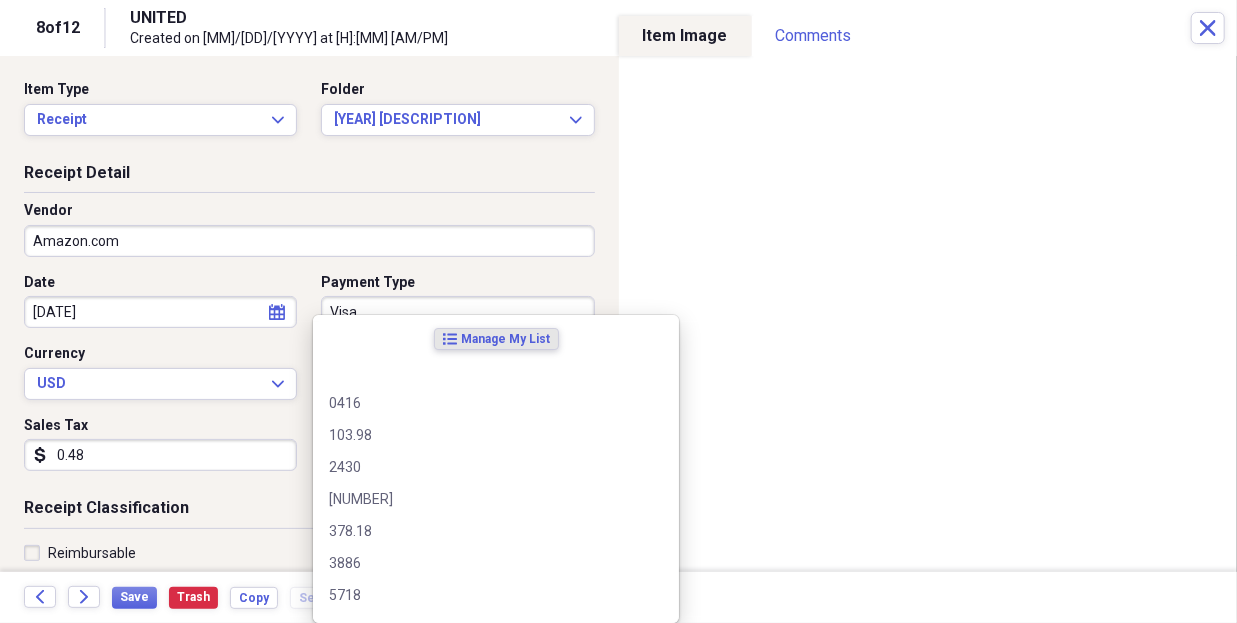 type on "Equipment" 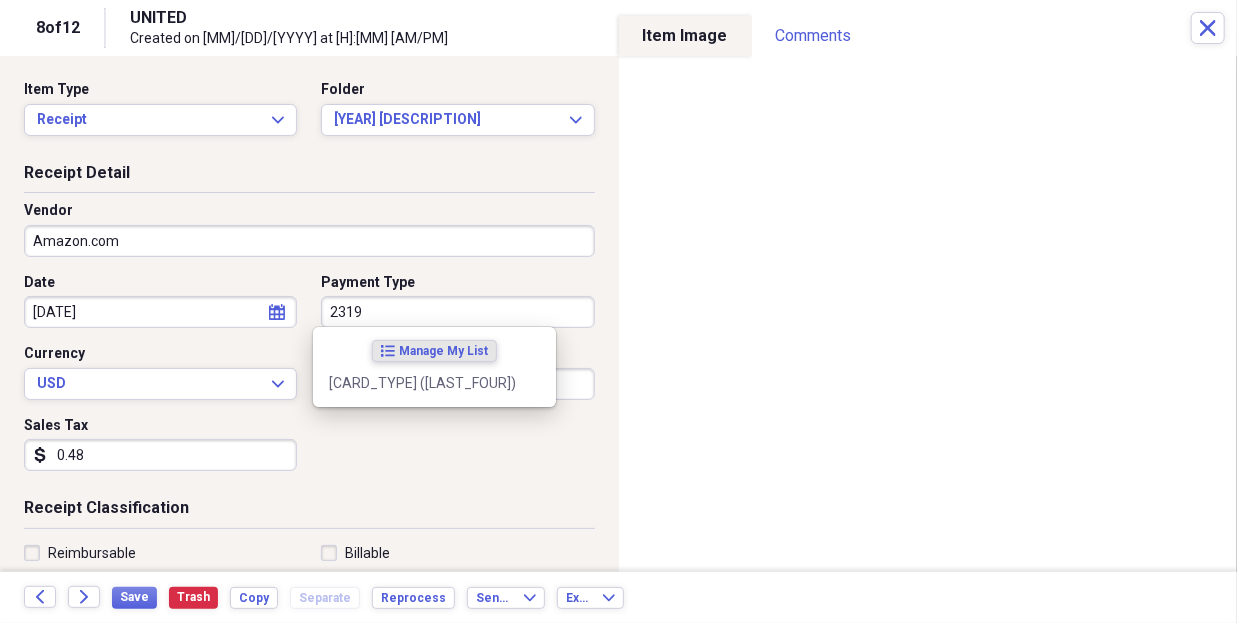 click on "[CARD_TYPE] ([LAST_FOUR])" at bounding box center (422, 383) 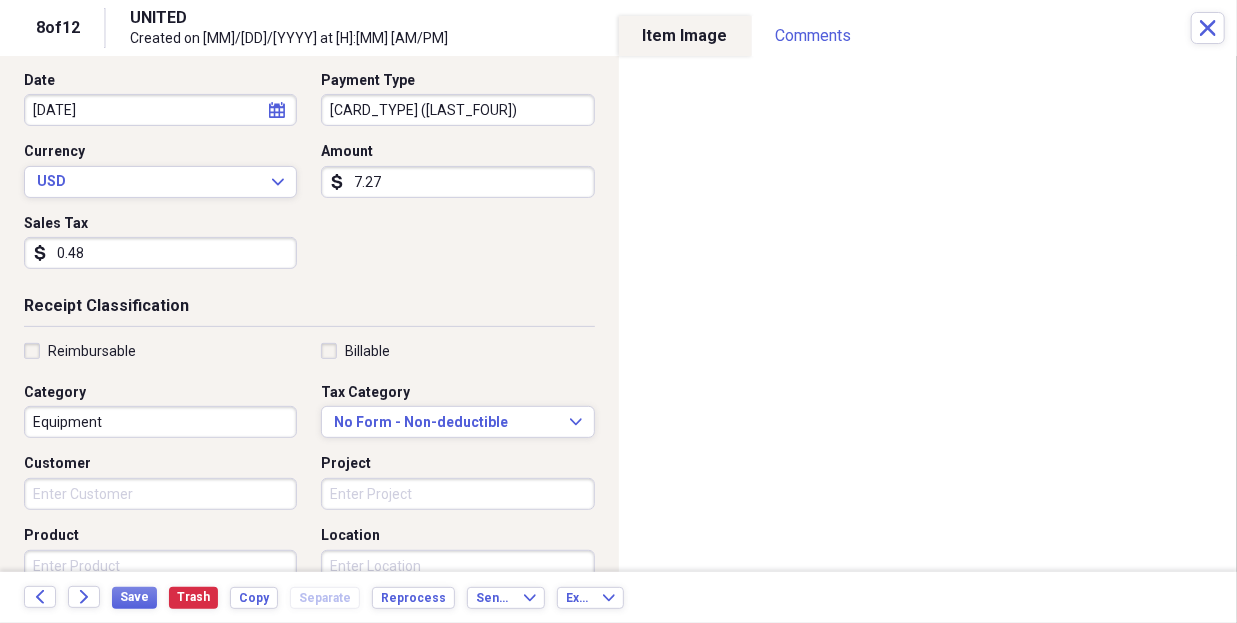scroll, scrollTop: 207, scrollLeft: 0, axis: vertical 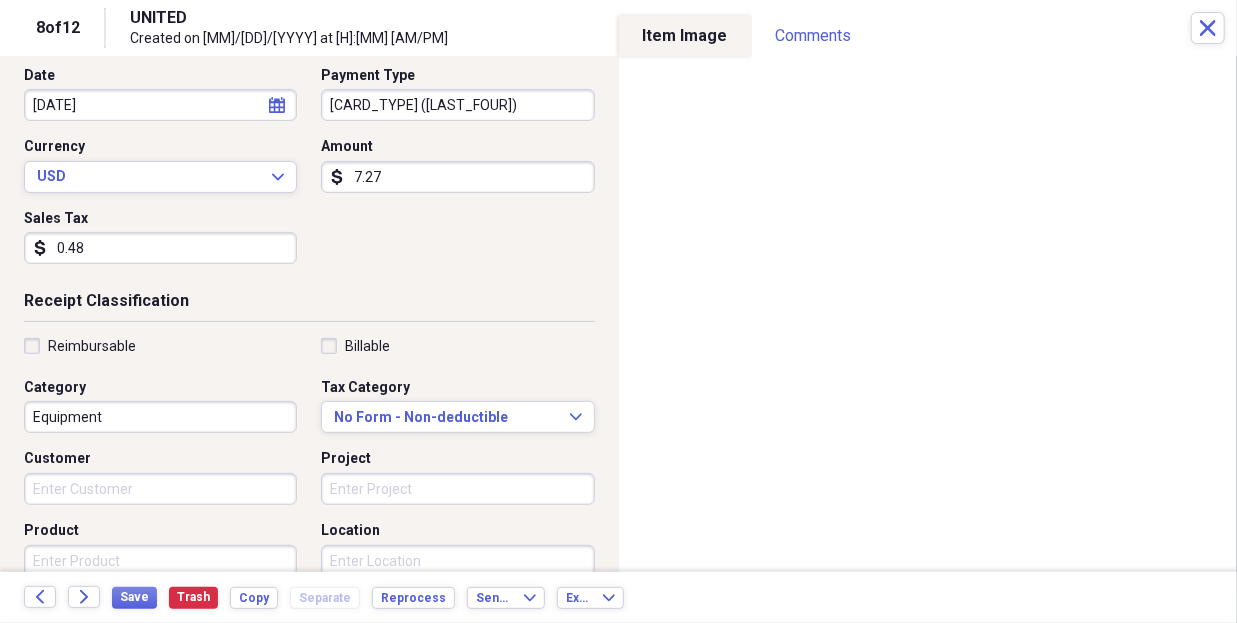 click on "Reimbursable" at bounding box center (80, 346) 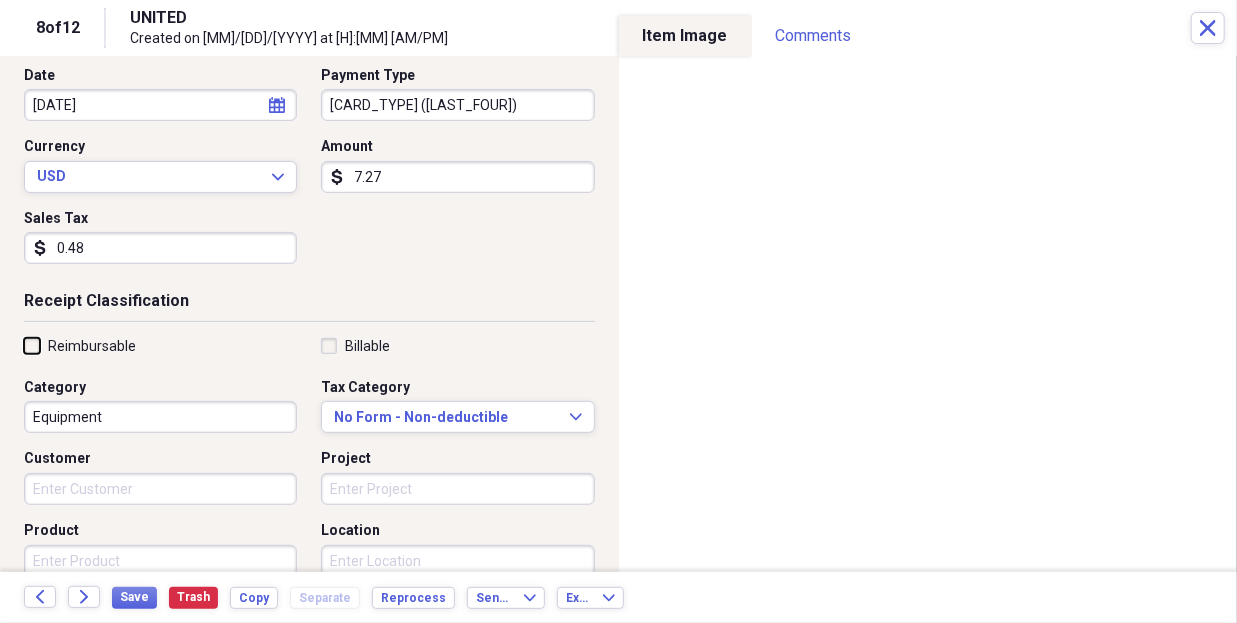 click on "Reimbursable" at bounding box center (24, 345) 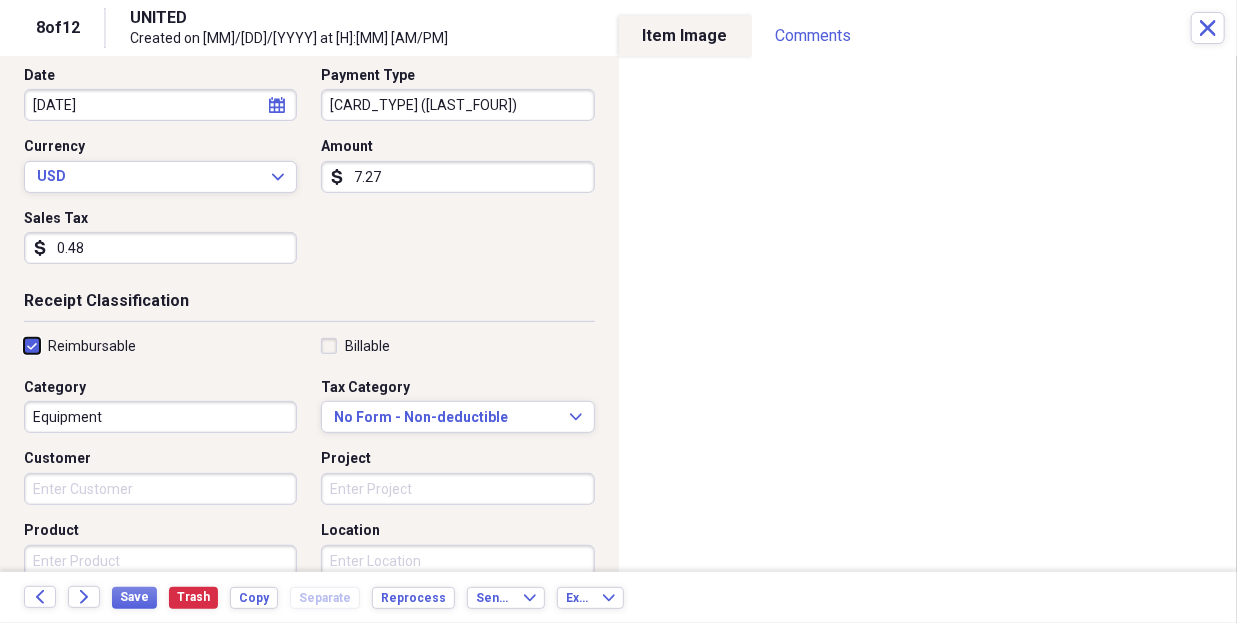 checkbox on "true" 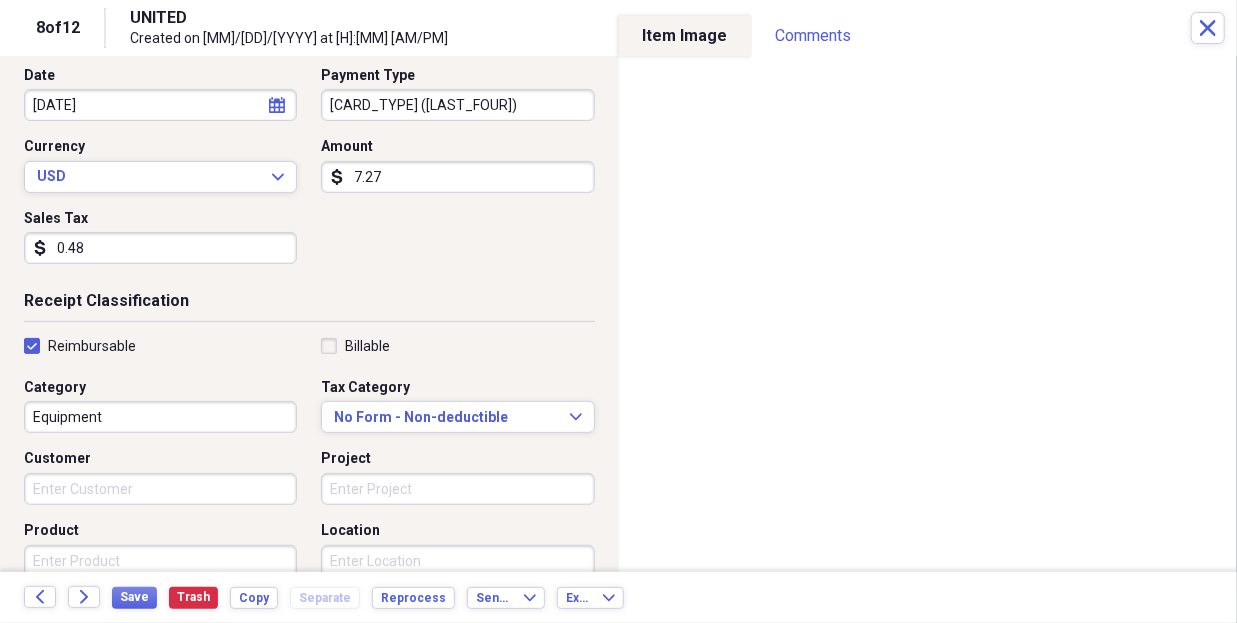 click on "Equipment" at bounding box center [160, 417] 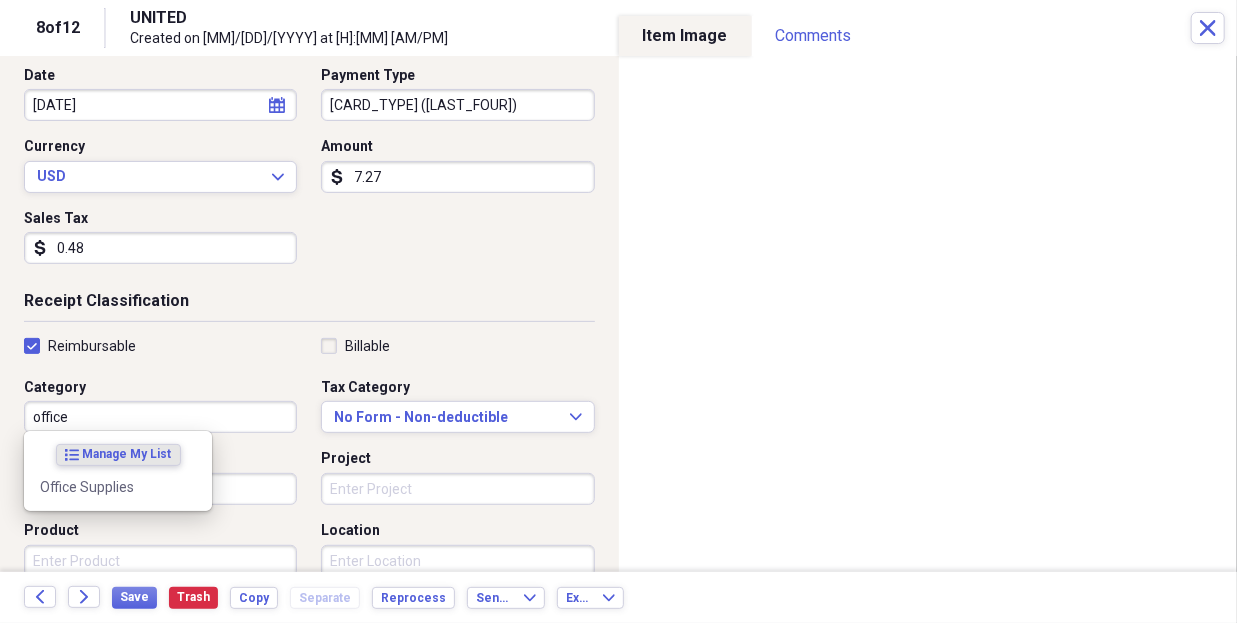 click on "Office Supplies" at bounding box center (106, 487) 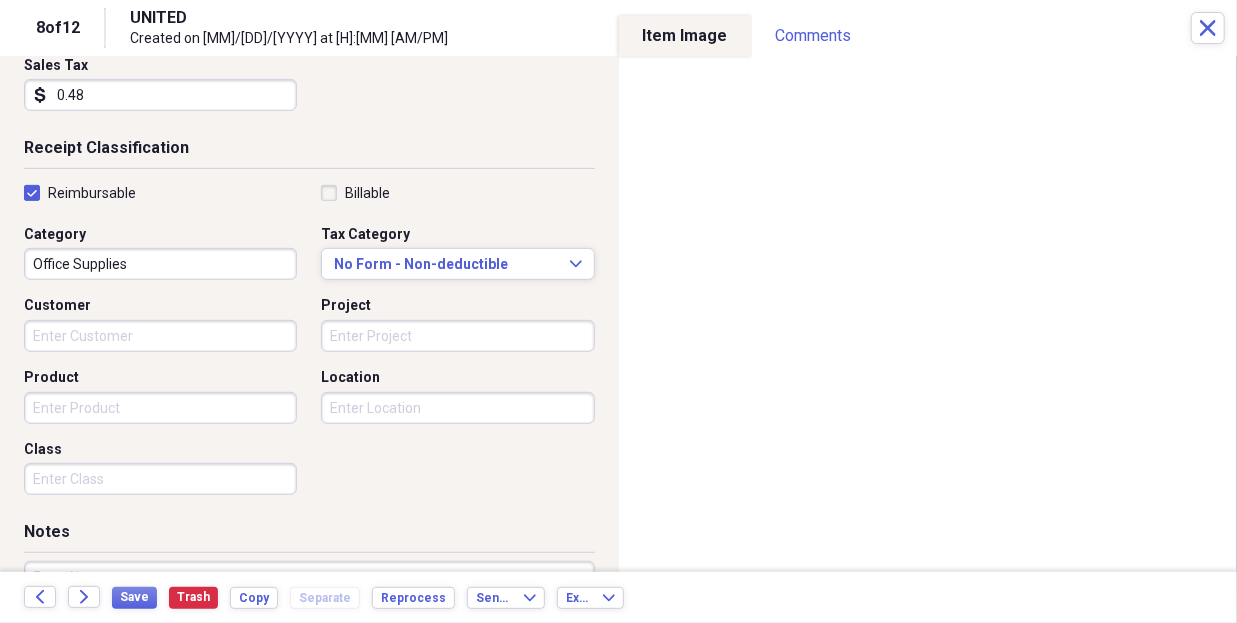 scroll, scrollTop: 500, scrollLeft: 0, axis: vertical 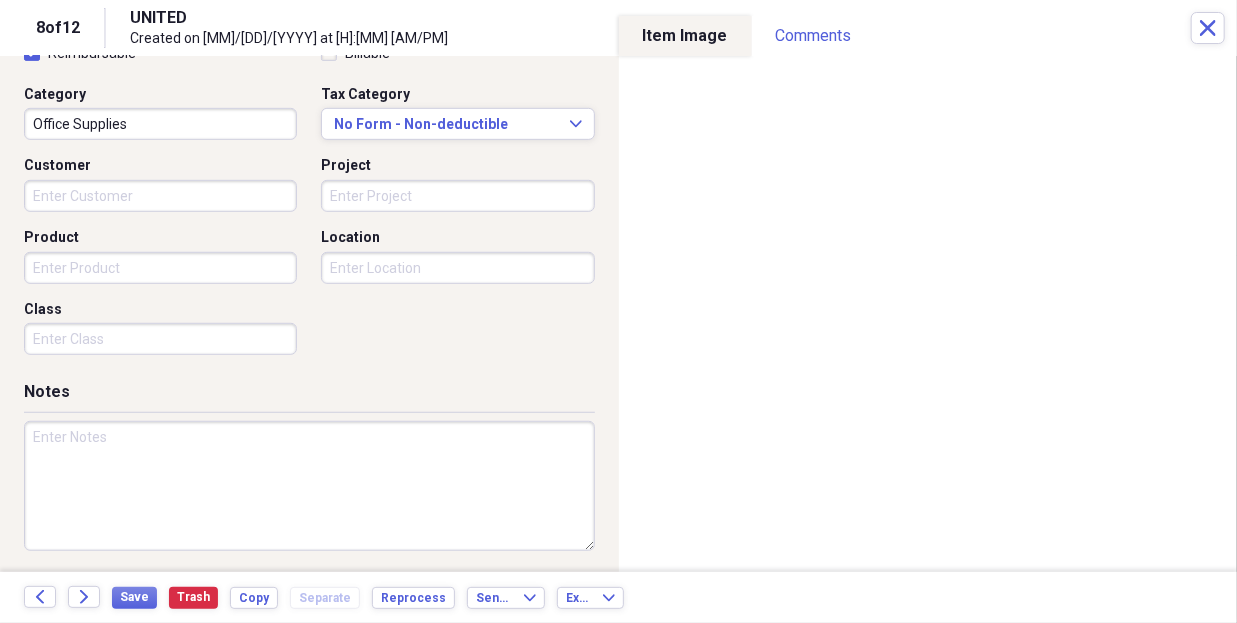 click at bounding box center (309, 486) 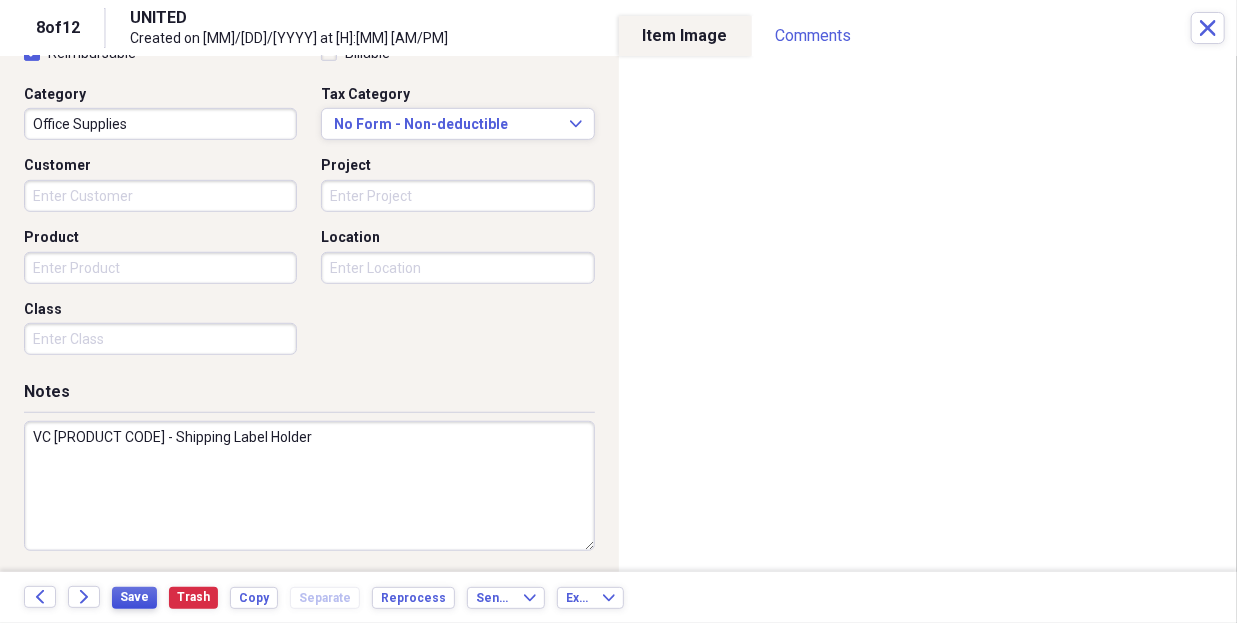 type on "VC [PRODUCT CODE] - Shipping Label Holder" 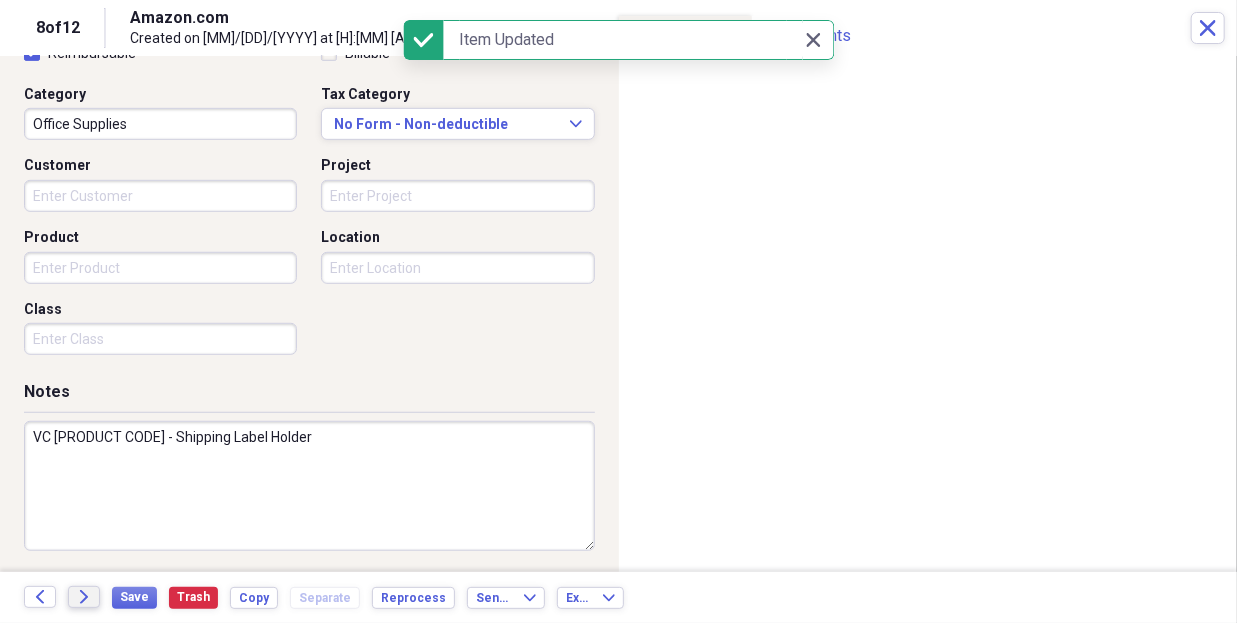 click on "Forward" 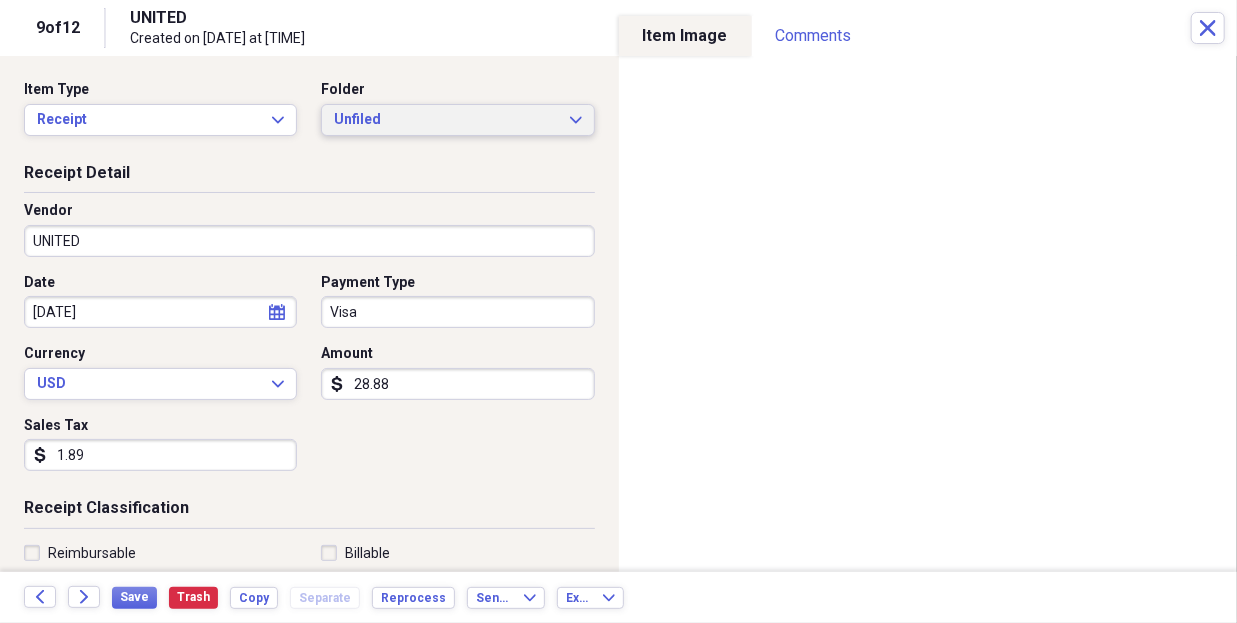 click on "Unfiled" at bounding box center (445, 120) 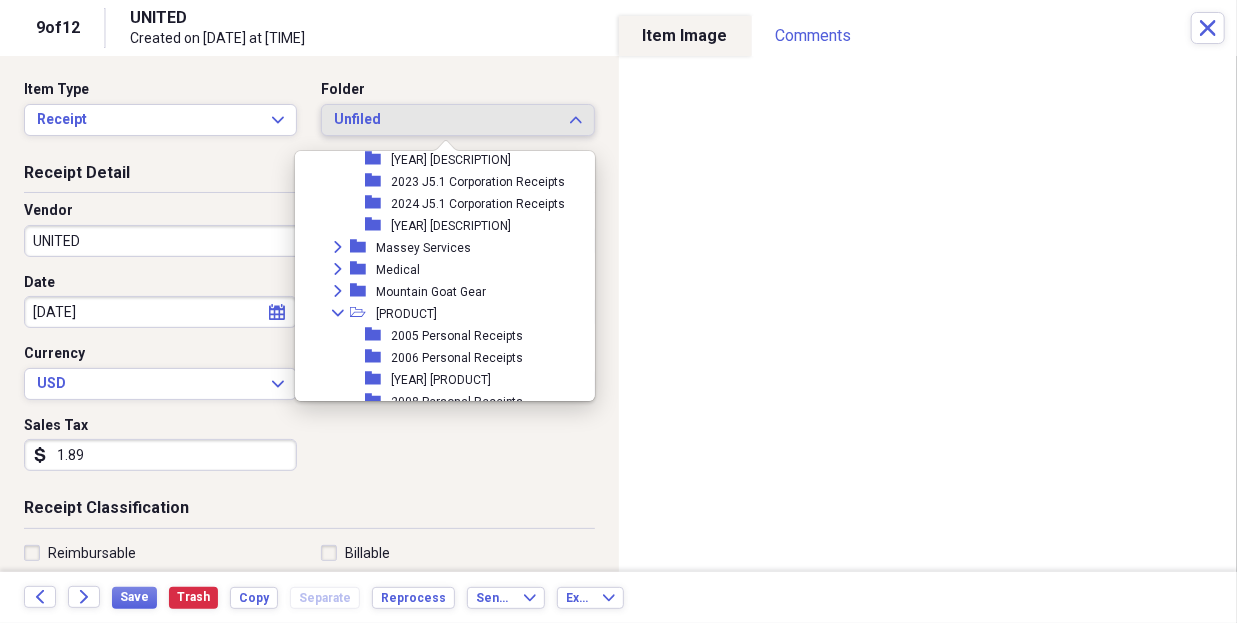 scroll, scrollTop: 702, scrollLeft: 0, axis: vertical 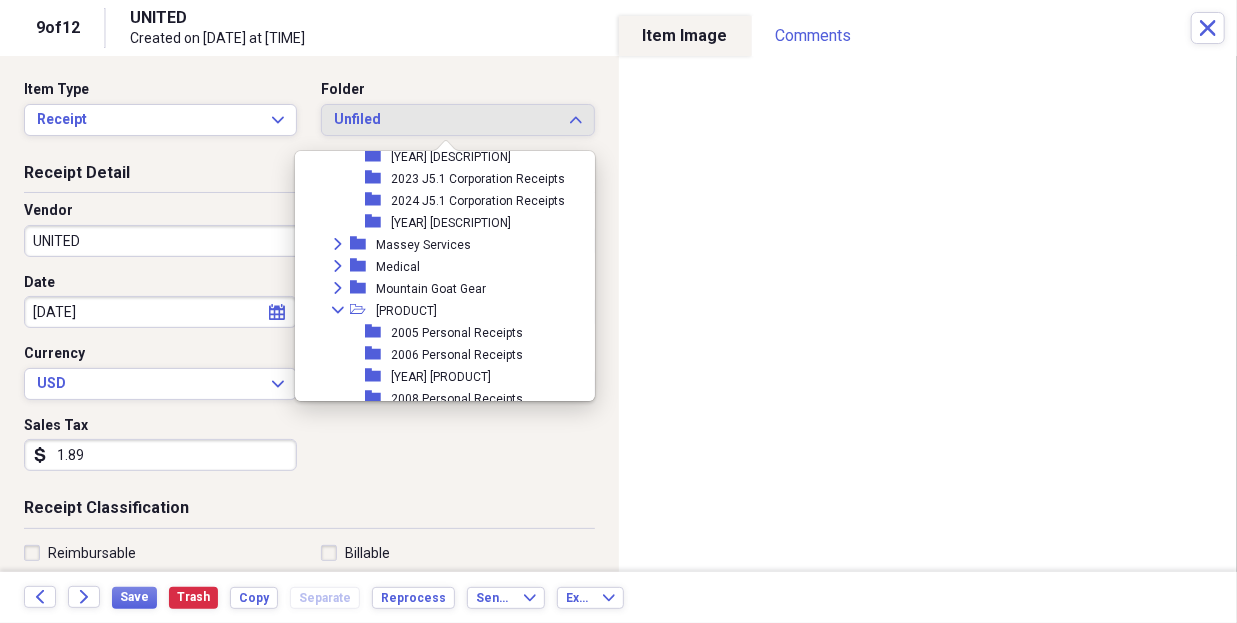 click on "[YEAR] [DESCRIPTION]" at bounding box center [451, 223] 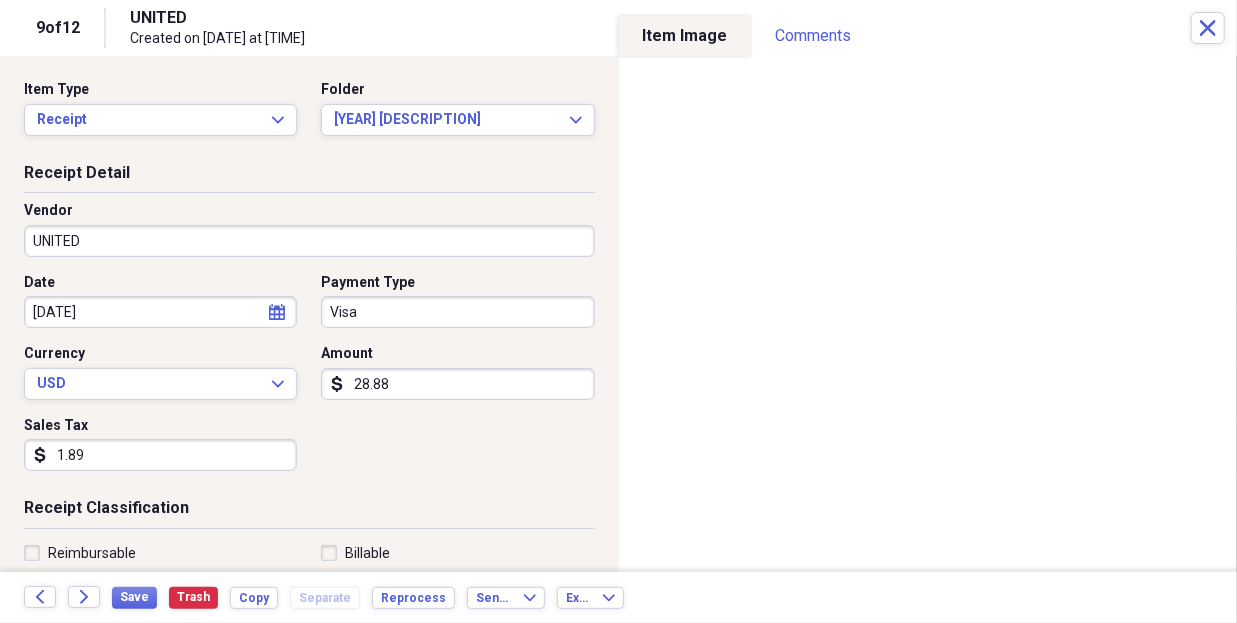 click on "UNITED" at bounding box center [309, 241] 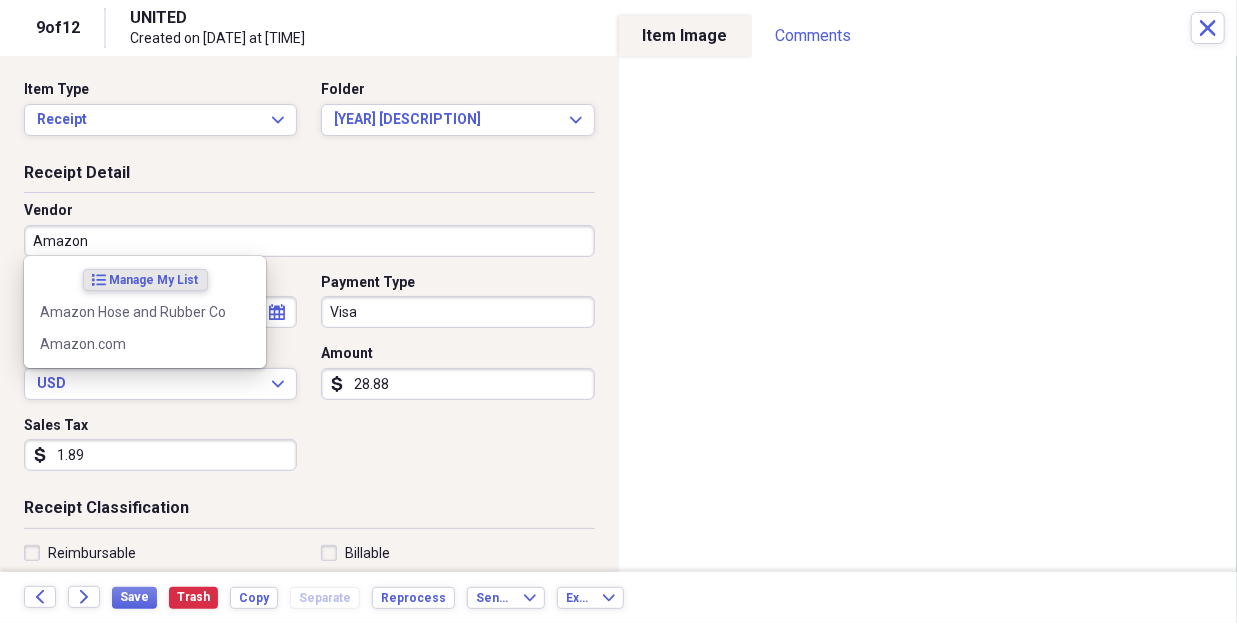 click on "Amazon.com" at bounding box center (133, 344) 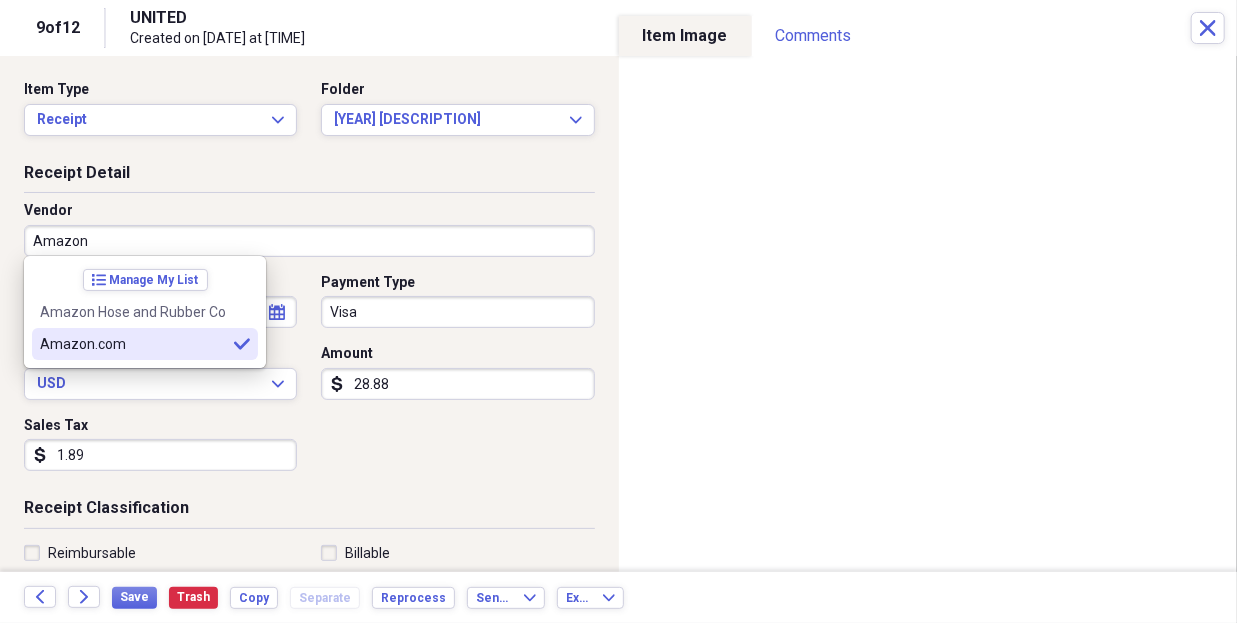 type on "Amazon.com" 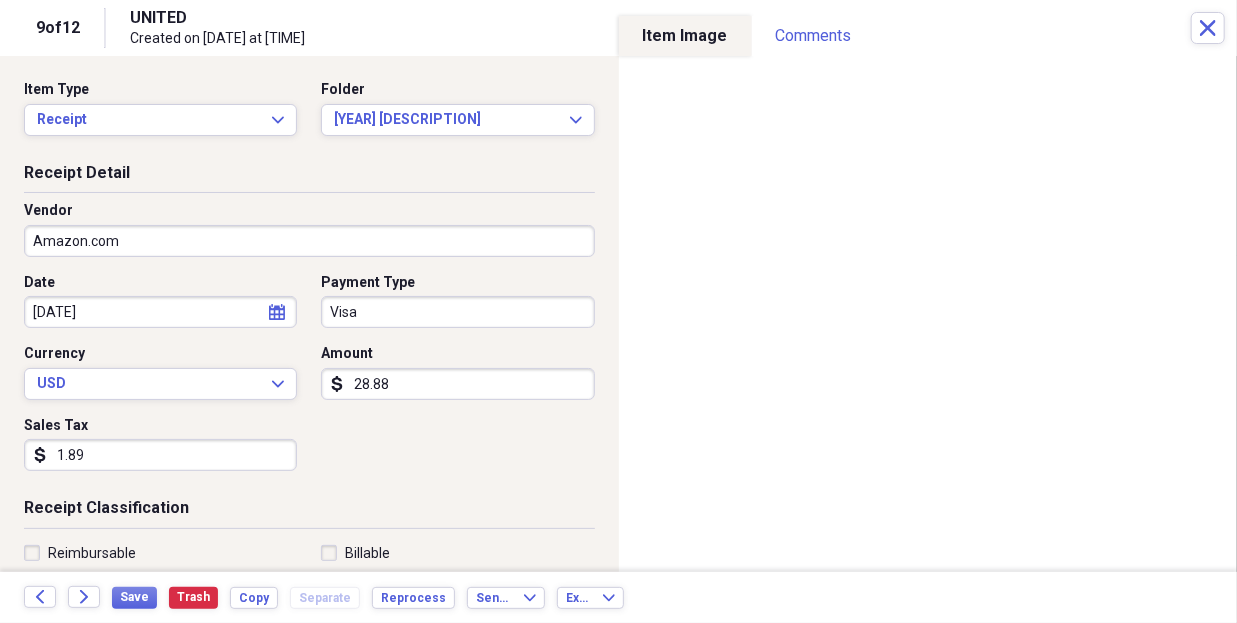 type on "Equipment" 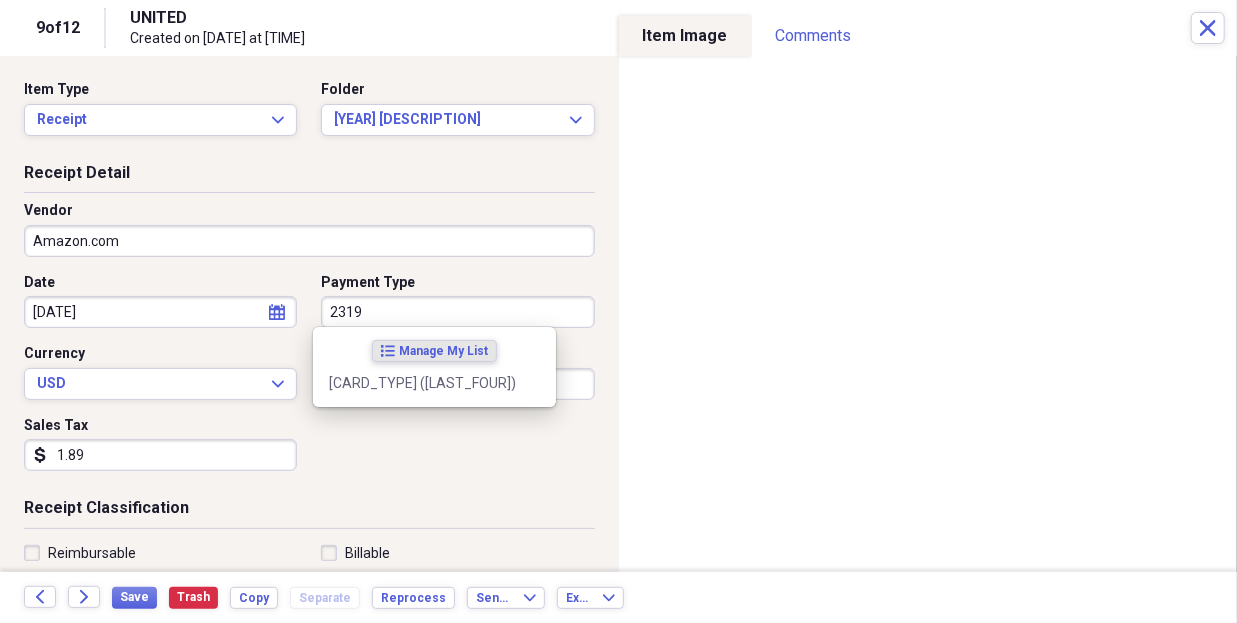 click on "[CARD_TYPE] ([LAST_FOUR])" at bounding box center (422, 383) 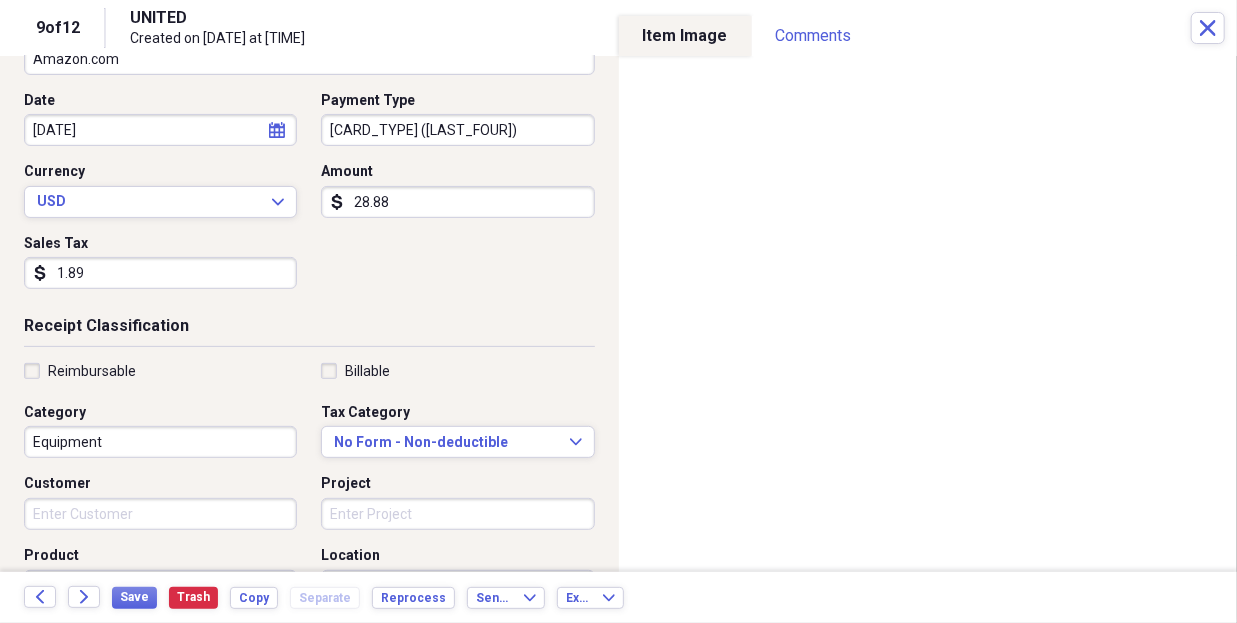 scroll, scrollTop: 186, scrollLeft: 0, axis: vertical 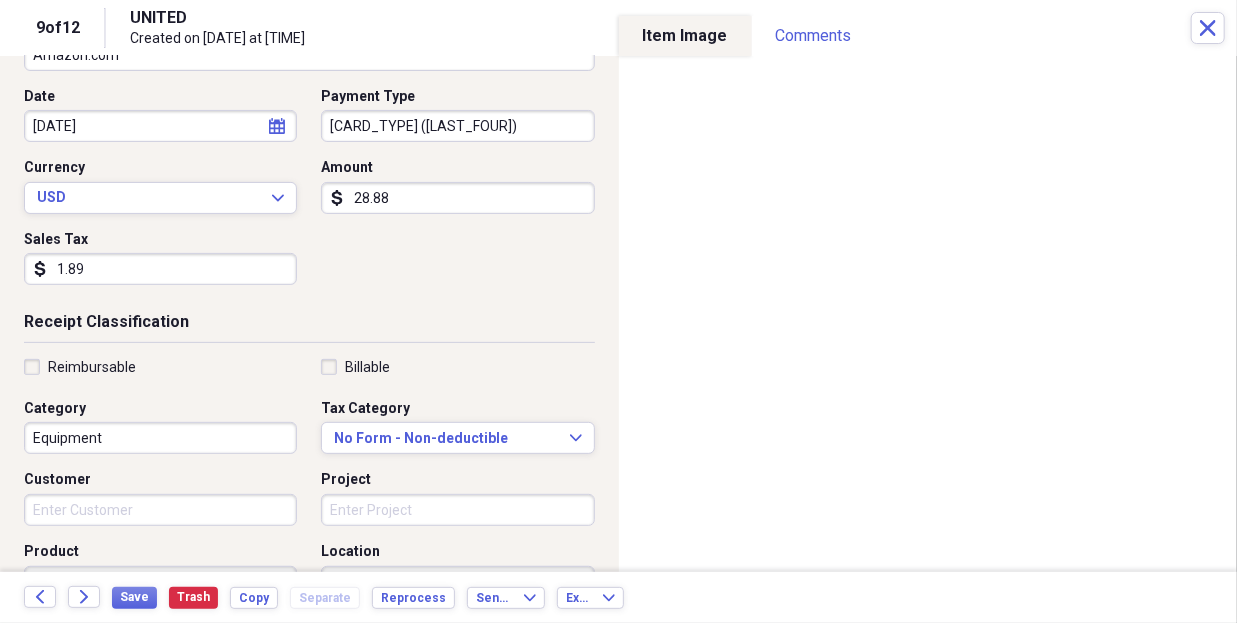 click on "Reimbursable" at bounding box center [80, 367] 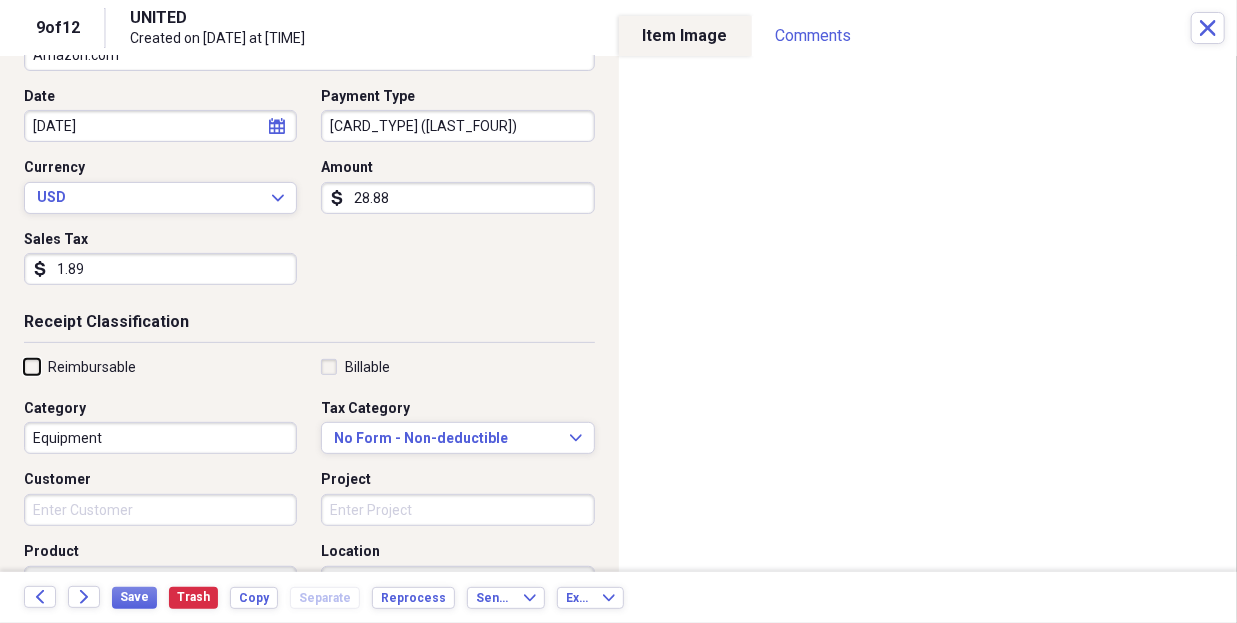 click on "Reimbursable" at bounding box center (24, 366) 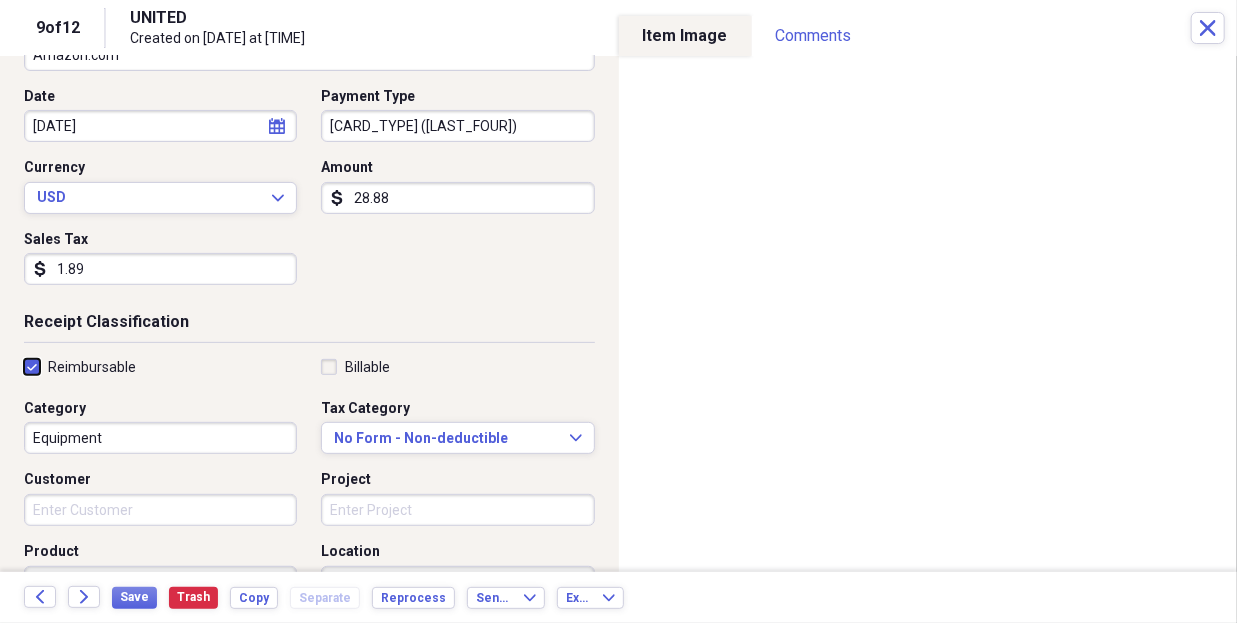 checkbox on "true" 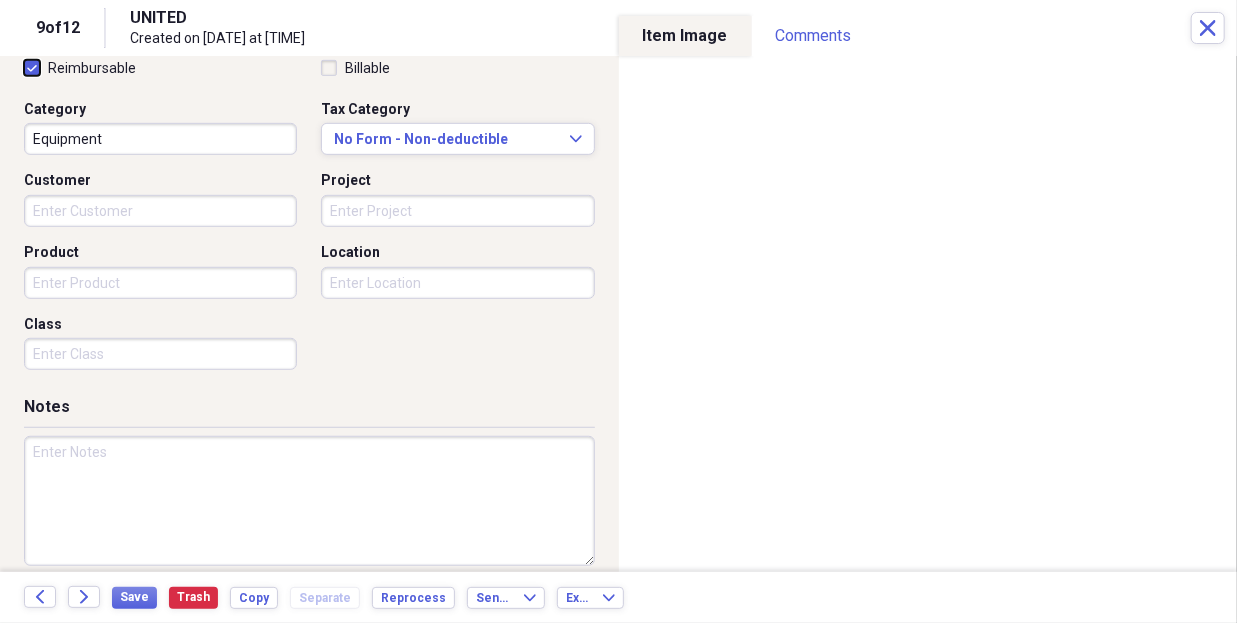 scroll, scrollTop: 488, scrollLeft: 0, axis: vertical 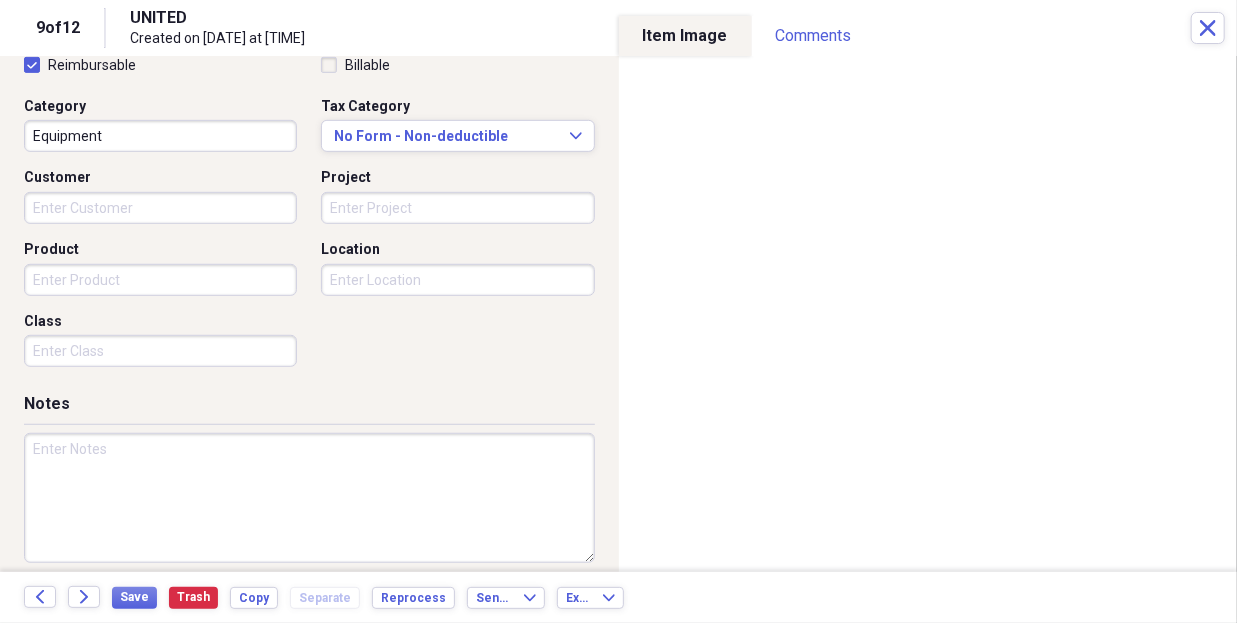 click at bounding box center [309, 498] 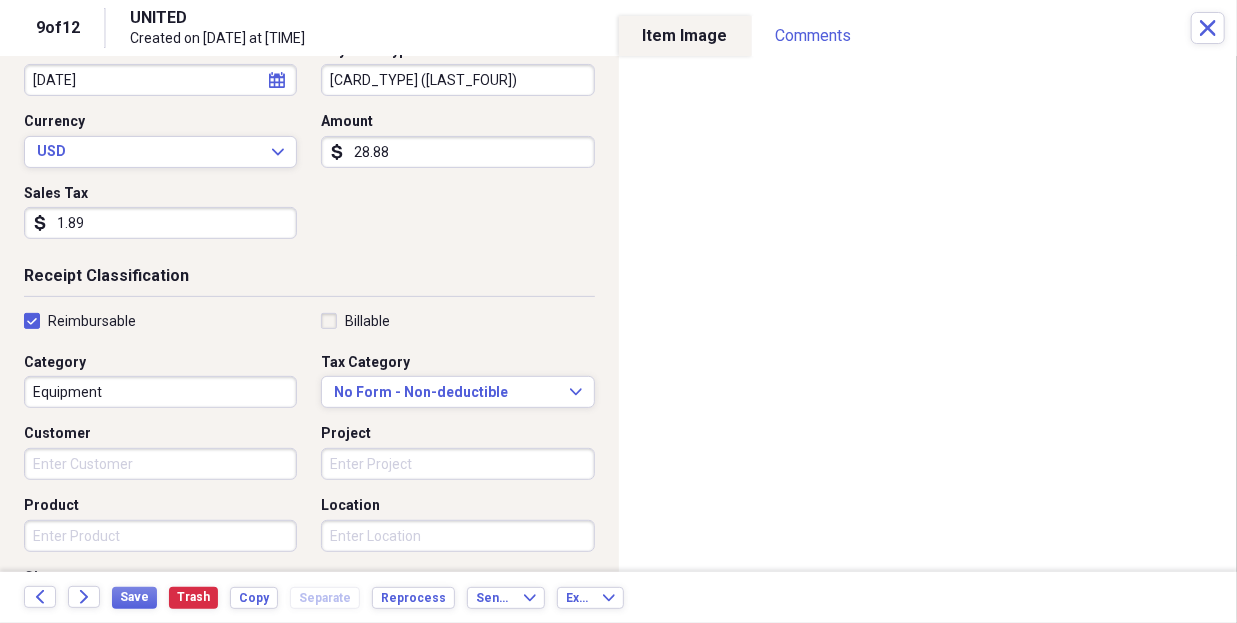 scroll, scrollTop: 0, scrollLeft: 0, axis: both 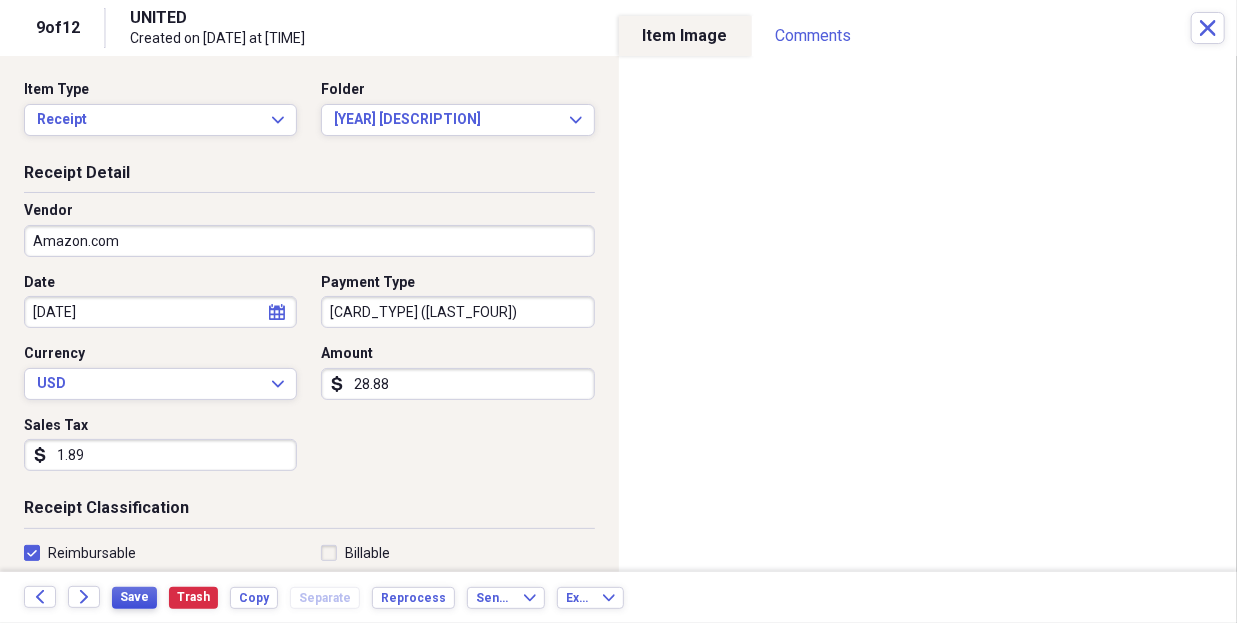 type on "VC 2319 - SFP fiber Transceiver 1000BaseBIDI Simple LC" 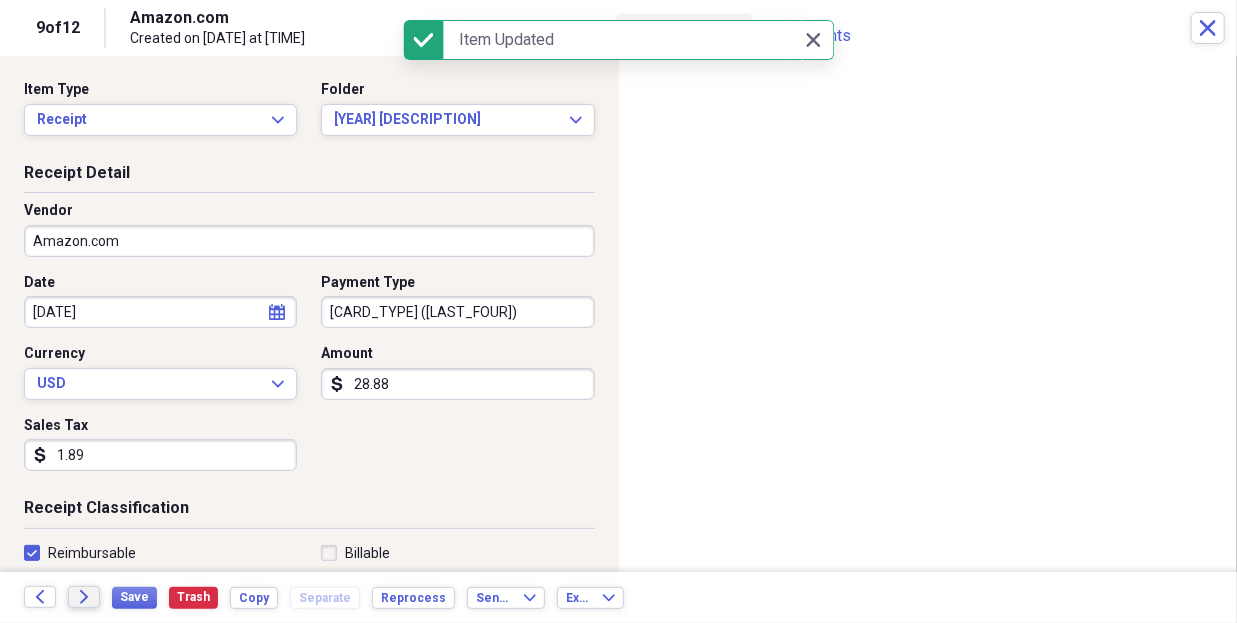 click on "Forward" at bounding box center (84, 597) 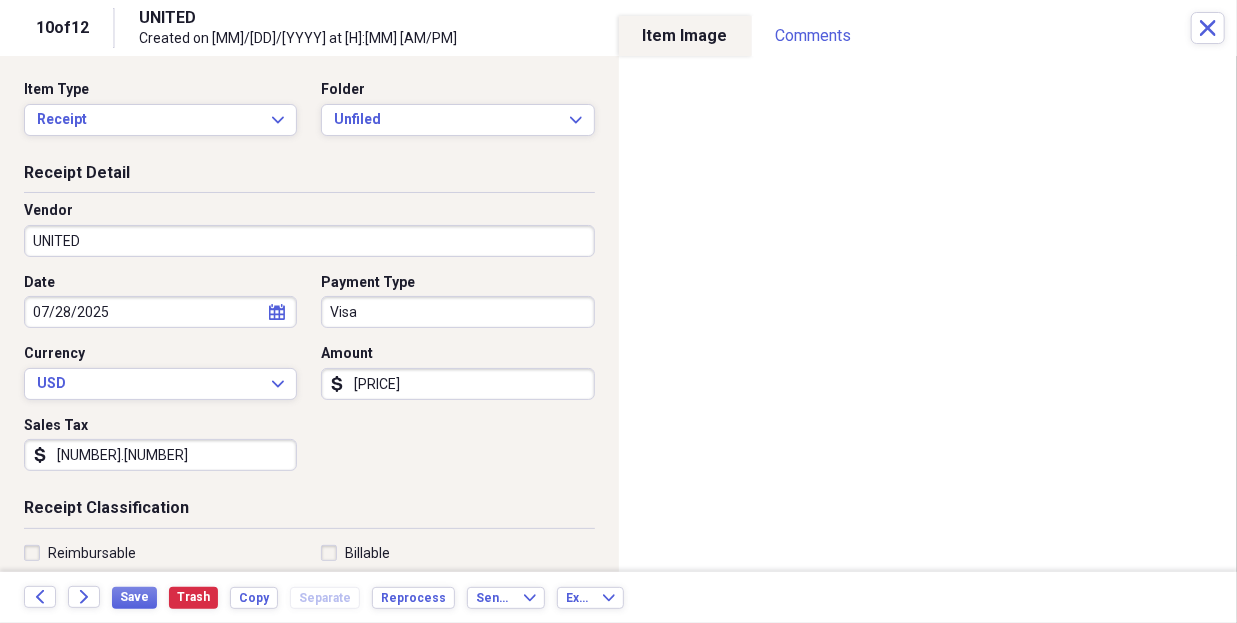 click on "UNITED" at bounding box center [309, 241] 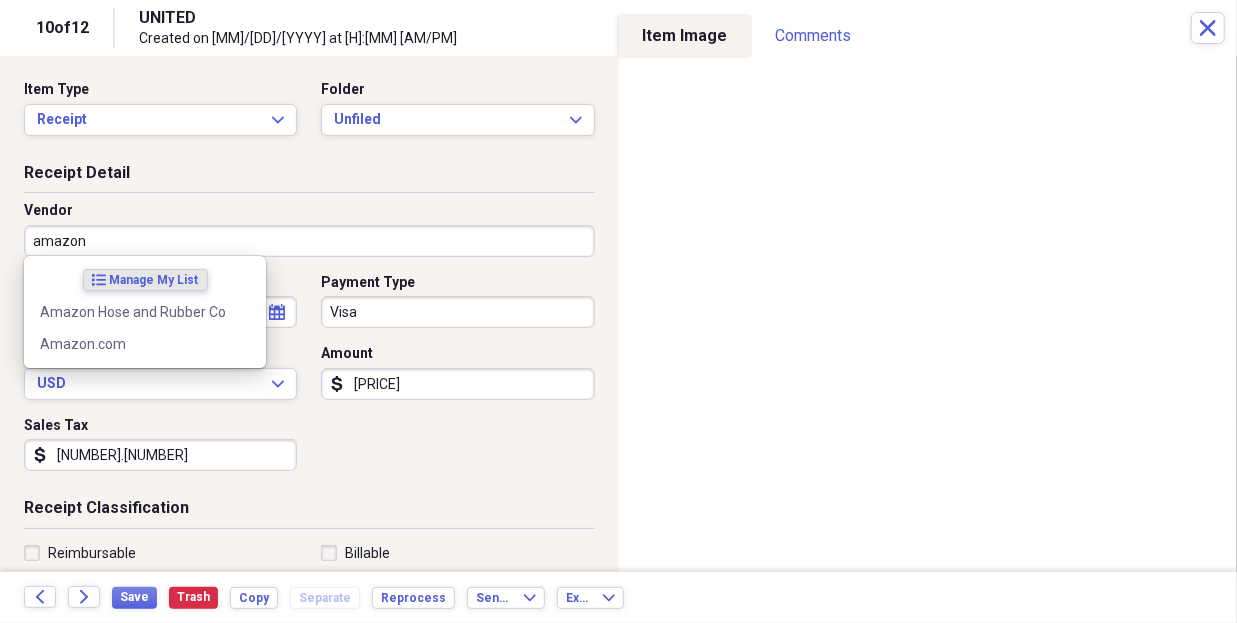 click on "Amazon.com" at bounding box center (145, 344) 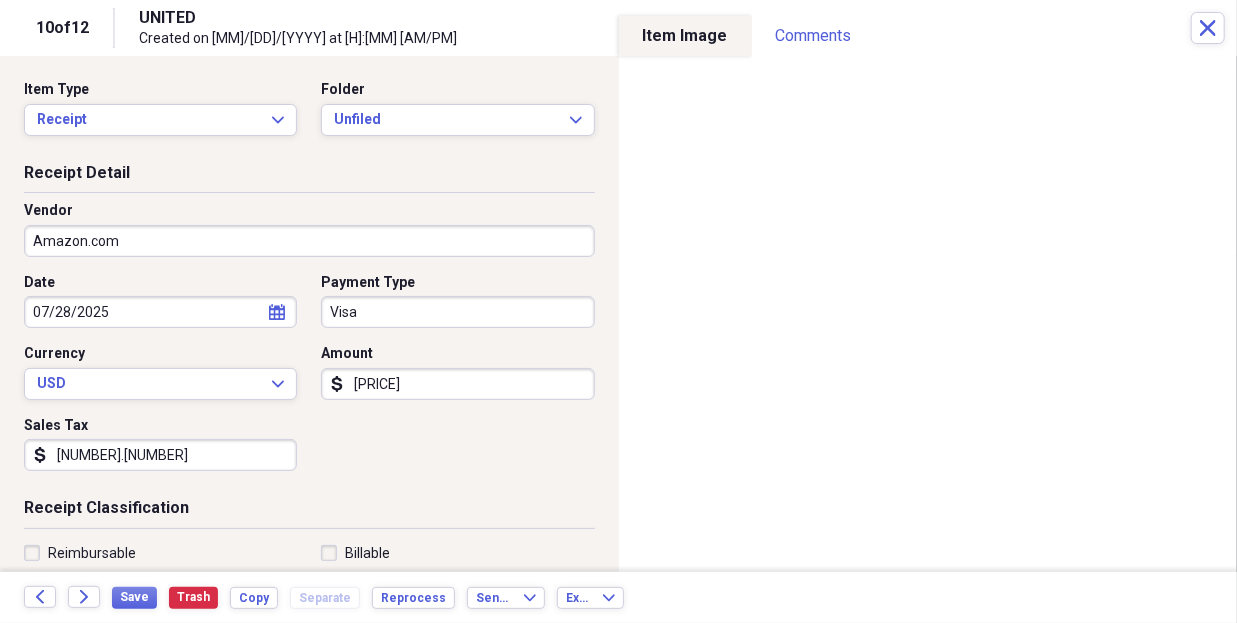 type on "Equipment" 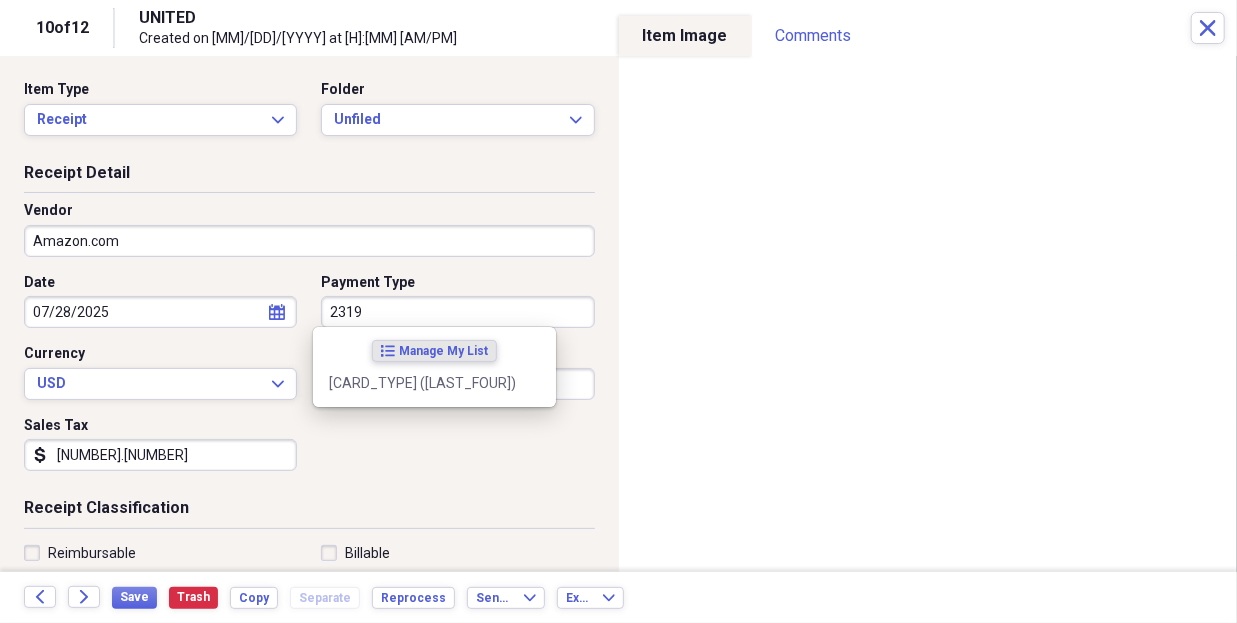 click on "[CARD_TYPE] ([LAST_FOUR])" at bounding box center [422, 383] 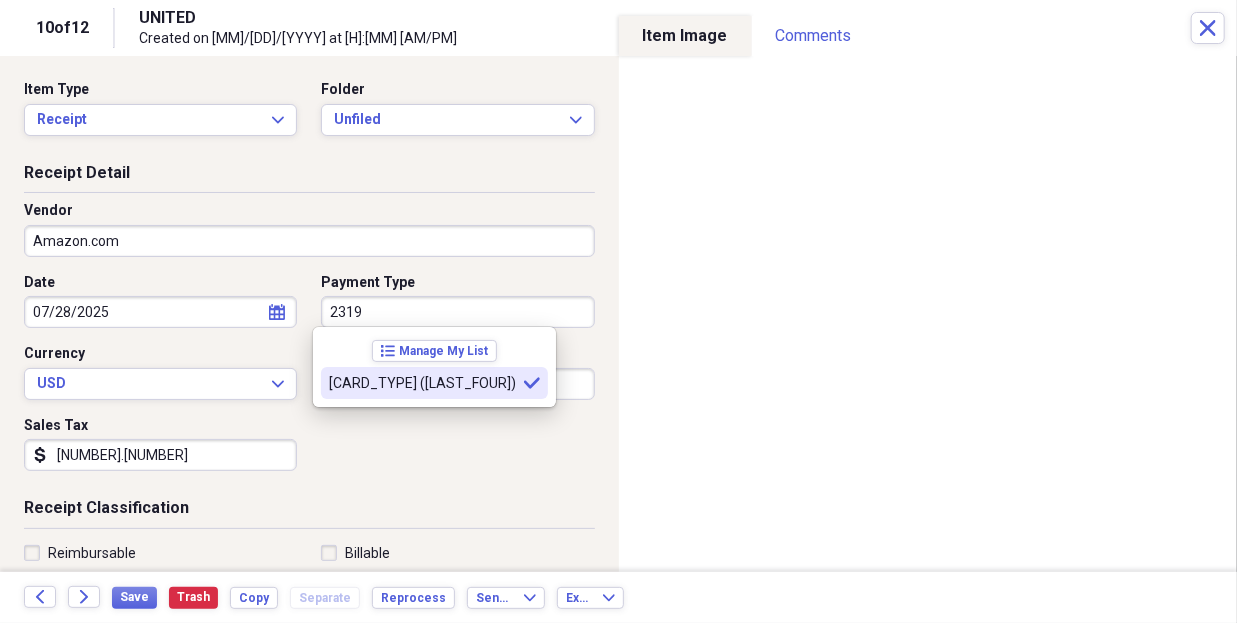 type on "[CARD_TYPE] ([LAST_FOUR])" 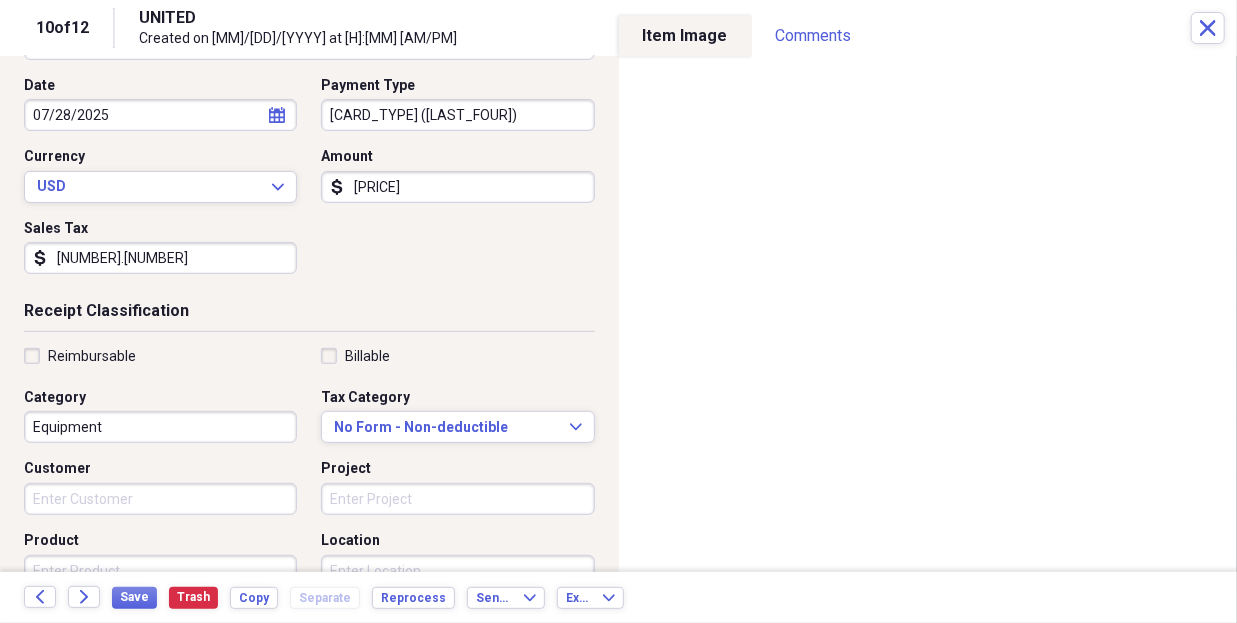 scroll, scrollTop: 204, scrollLeft: 0, axis: vertical 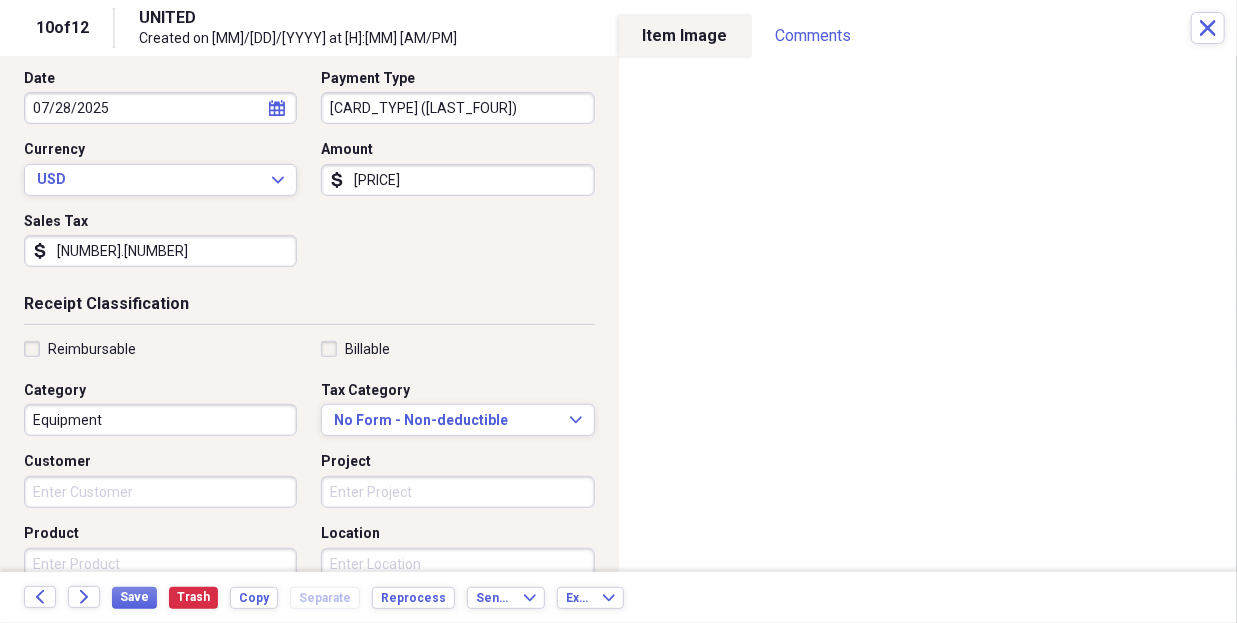 click on "Reimbursable" at bounding box center [80, 349] 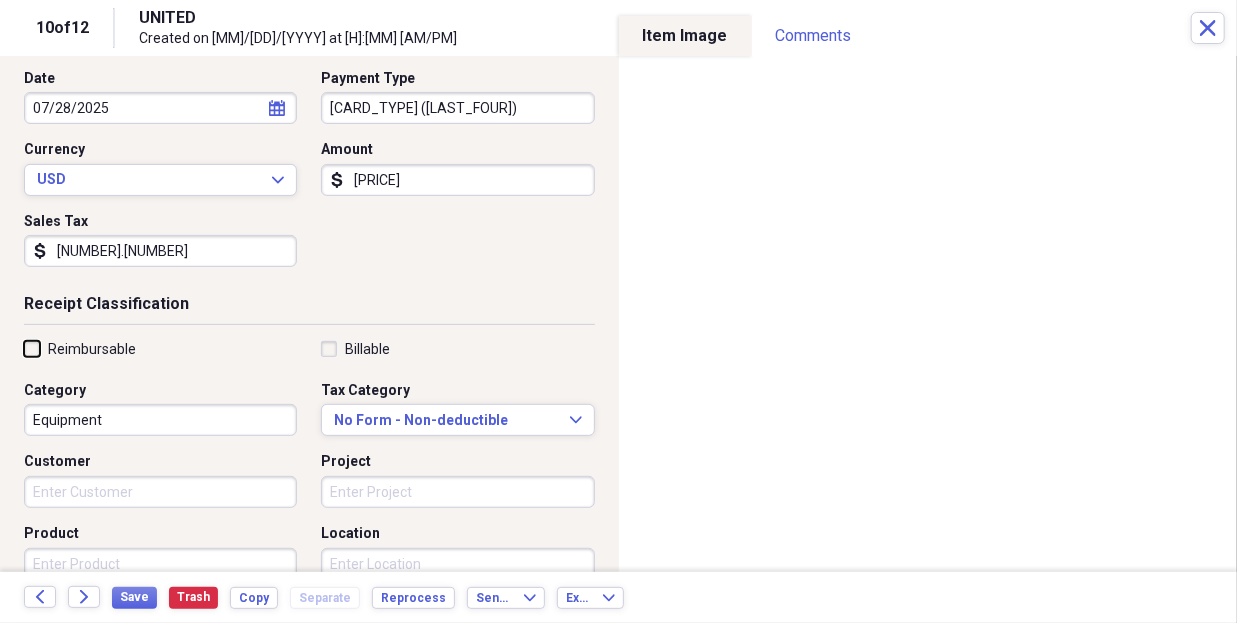 click on "Reimbursable" at bounding box center [24, 348] 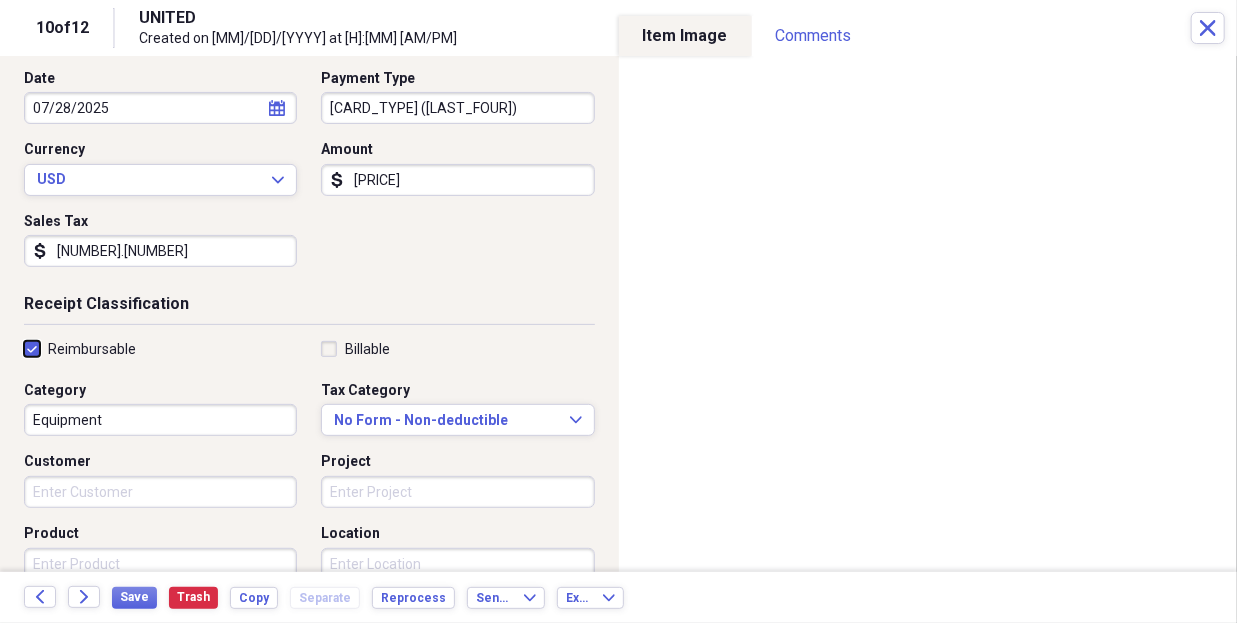 checkbox on "true" 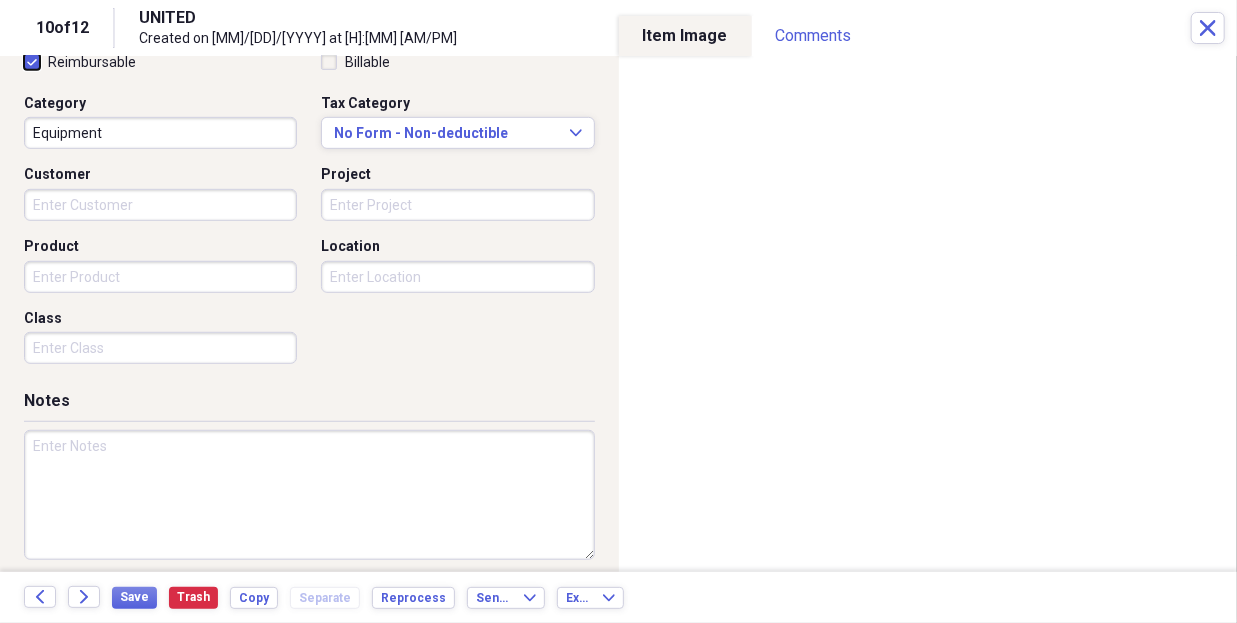 scroll, scrollTop: 500, scrollLeft: 0, axis: vertical 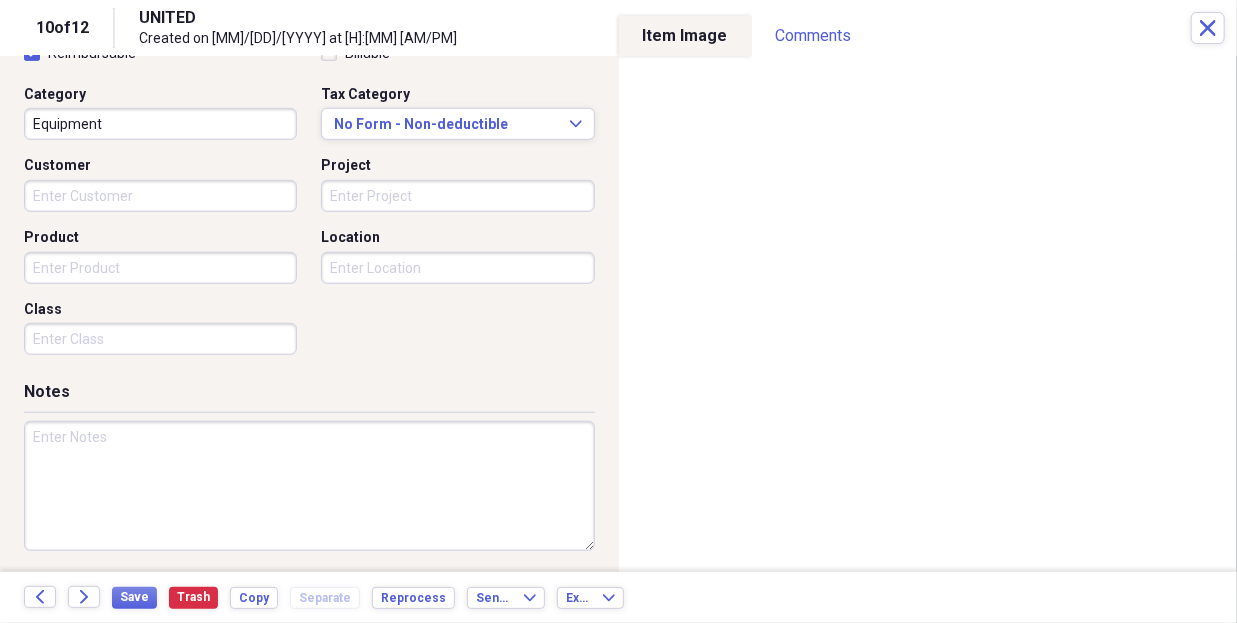 click at bounding box center [309, 486] 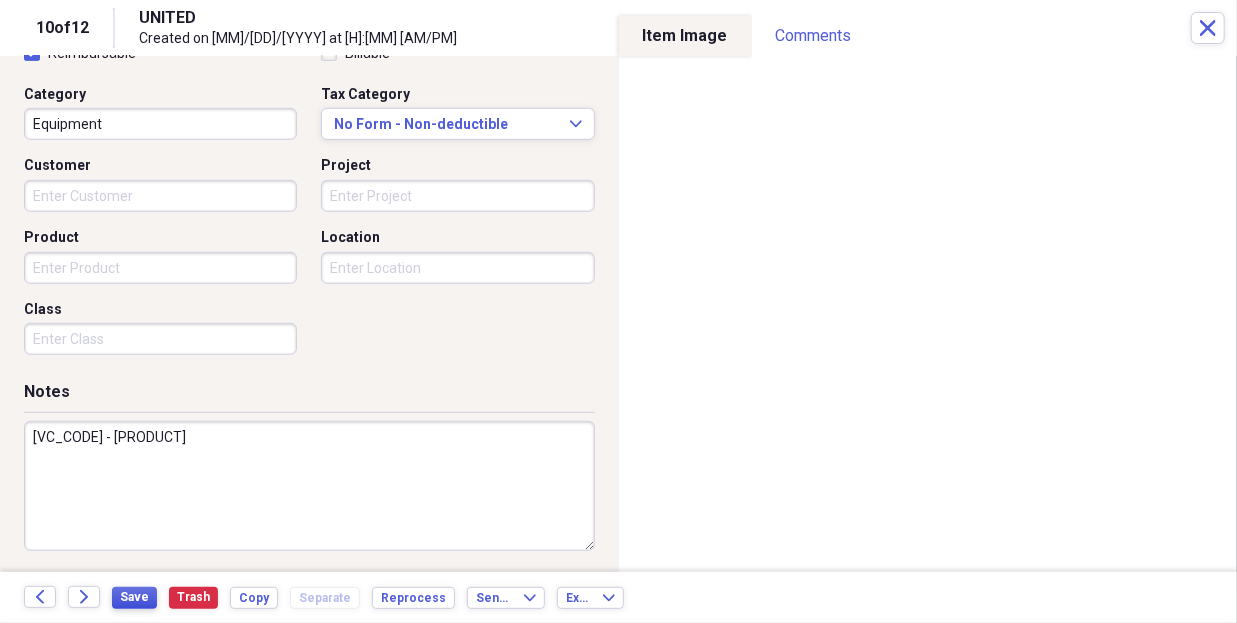 type on "[VC_CODE] - [PRODUCT]" 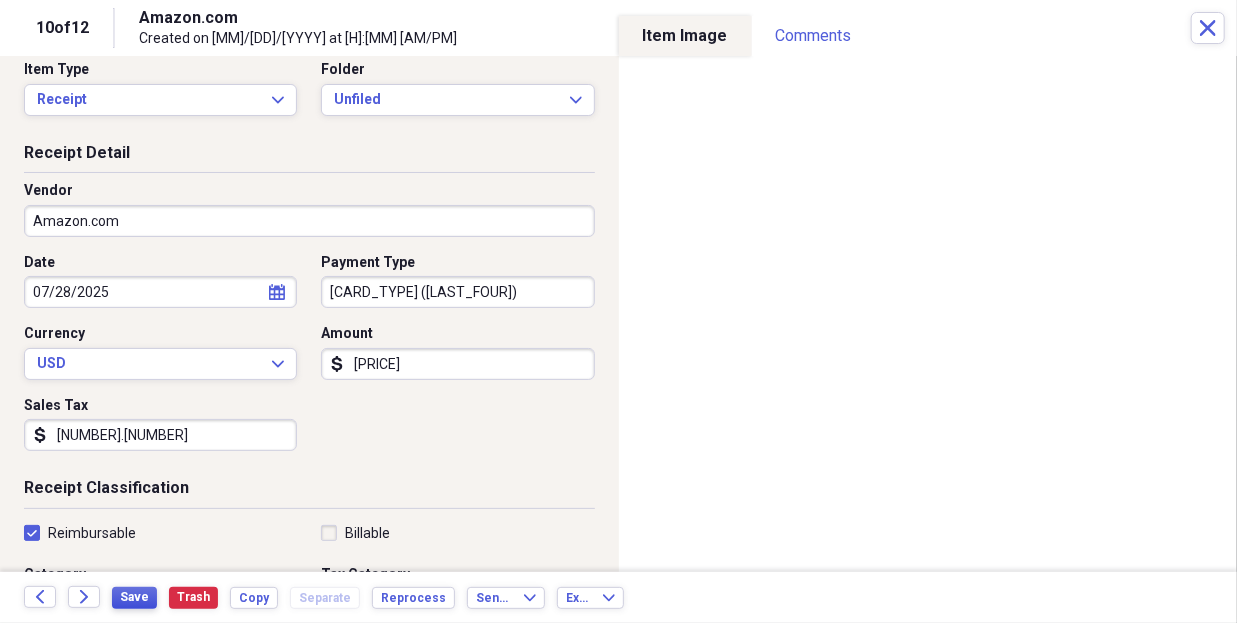 scroll, scrollTop: 0, scrollLeft: 0, axis: both 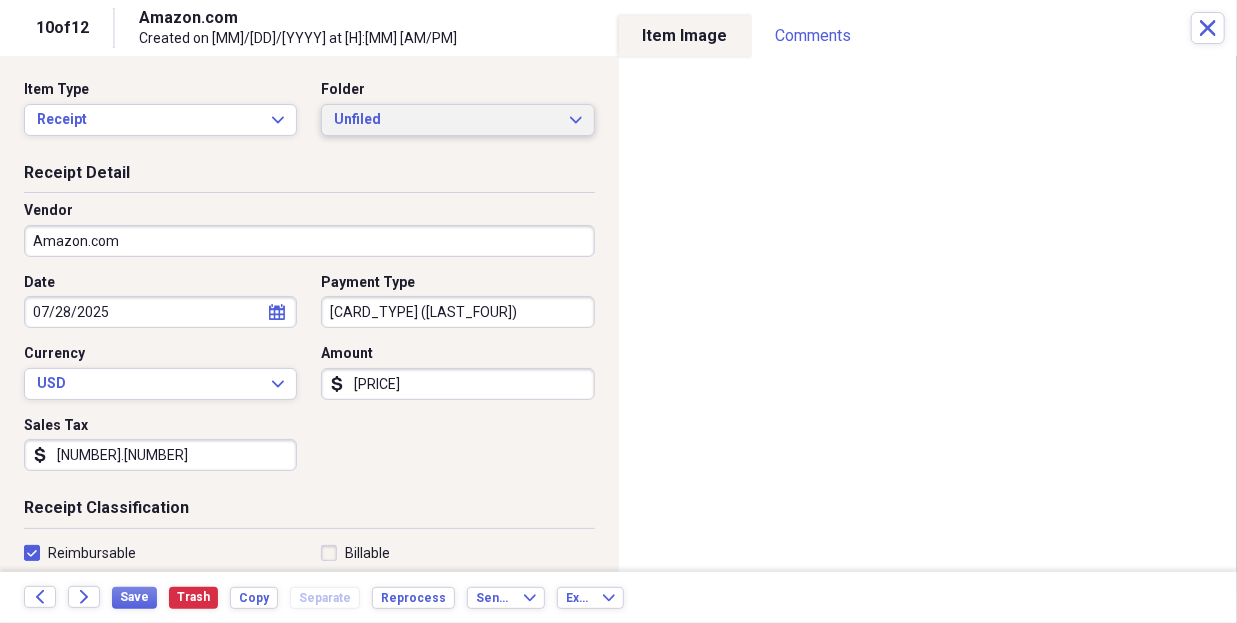 click on "Unfiled" at bounding box center [445, 120] 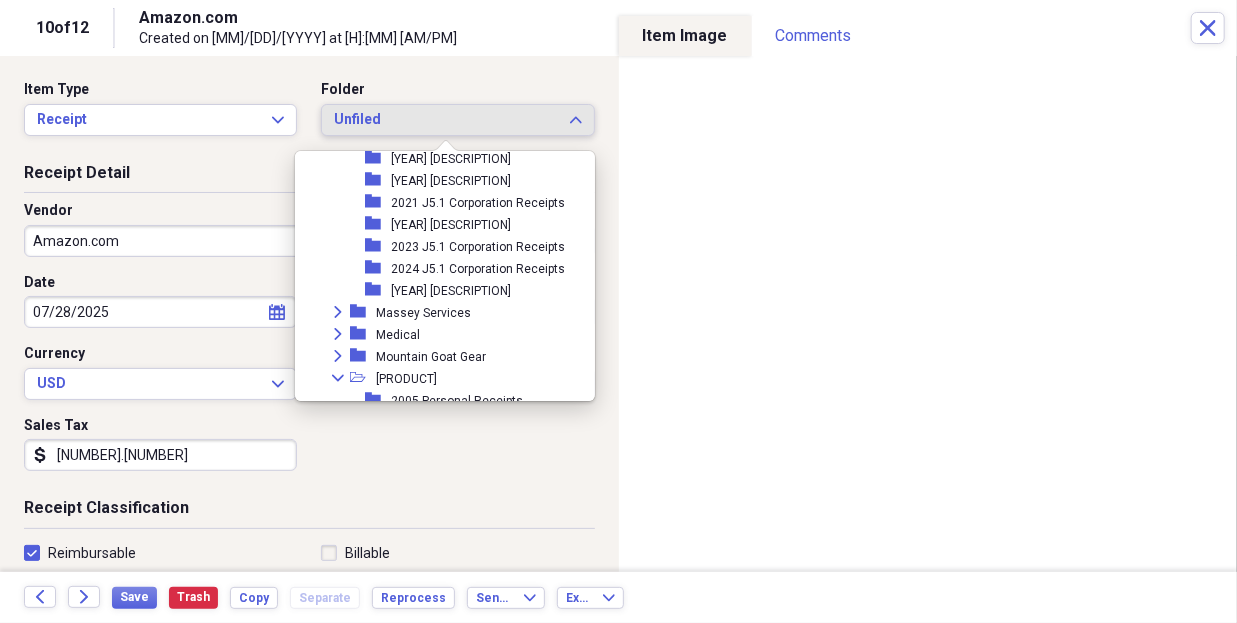 scroll, scrollTop: 651, scrollLeft: 0, axis: vertical 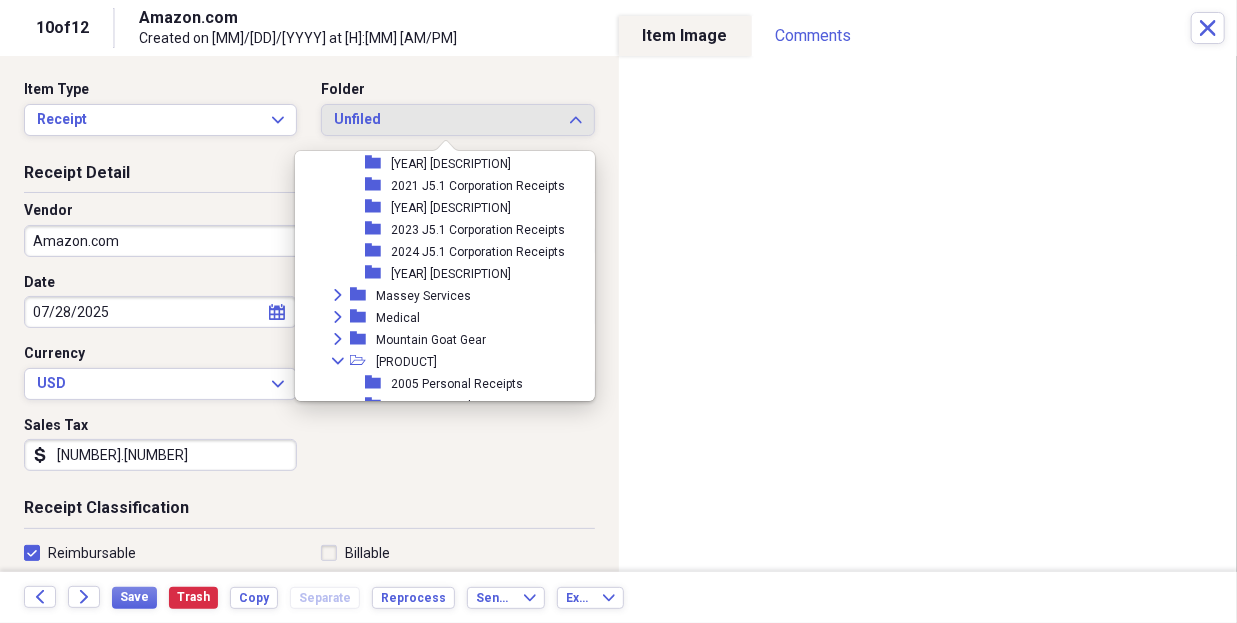 click on "[YEAR] [DESCRIPTION]" at bounding box center (451, 274) 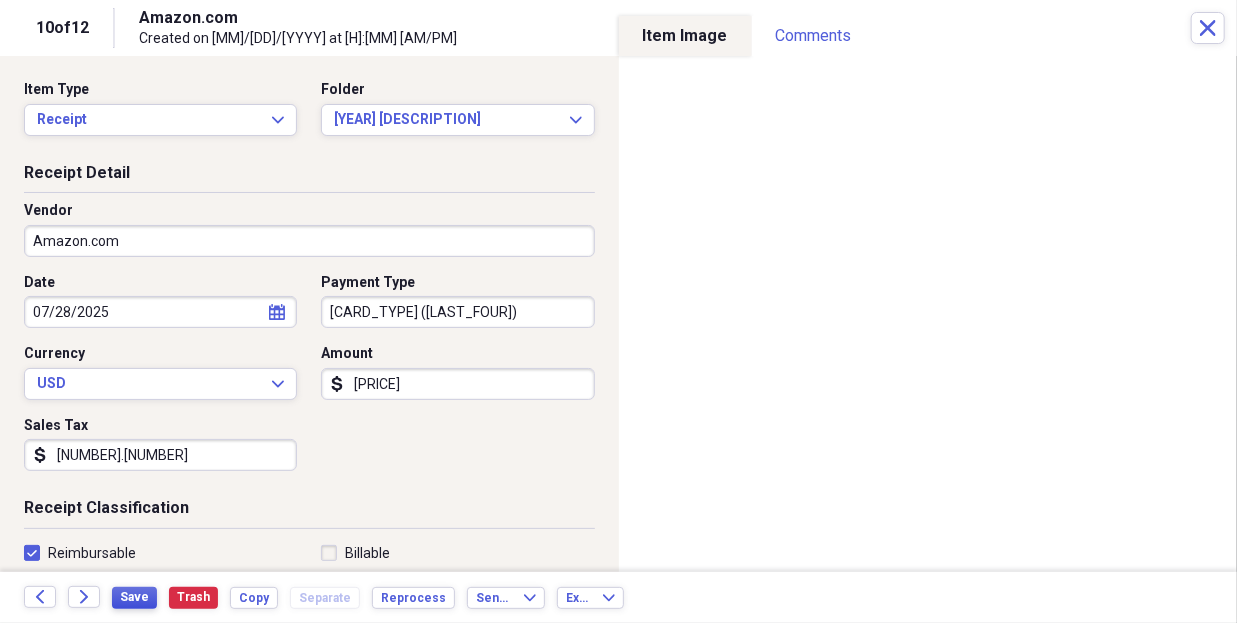 click on "Save" at bounding box center (134, 597) 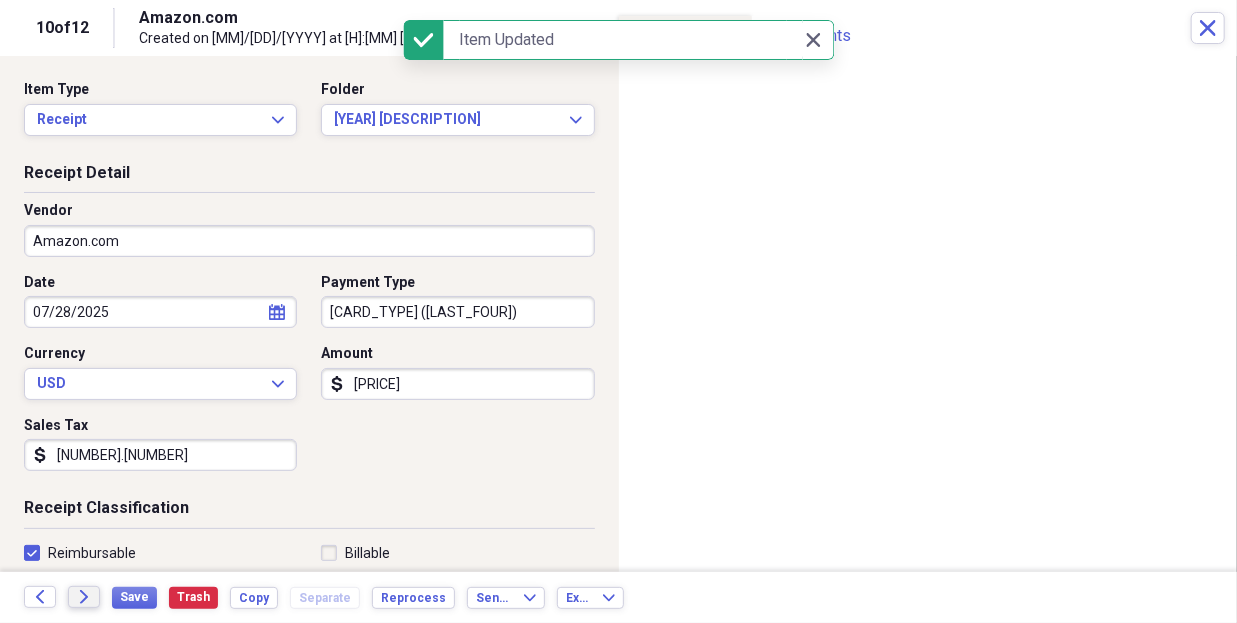 click on "Forward" at bounding box center (84, 597) 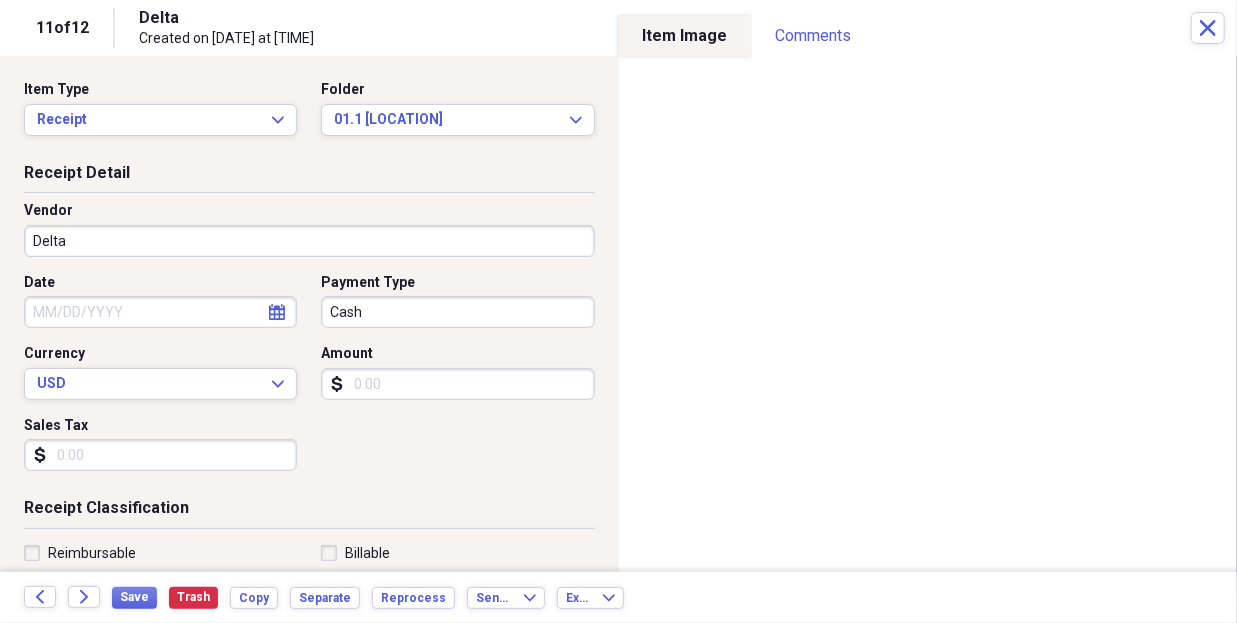 click on "Delta" at bounding box center (309, 241) 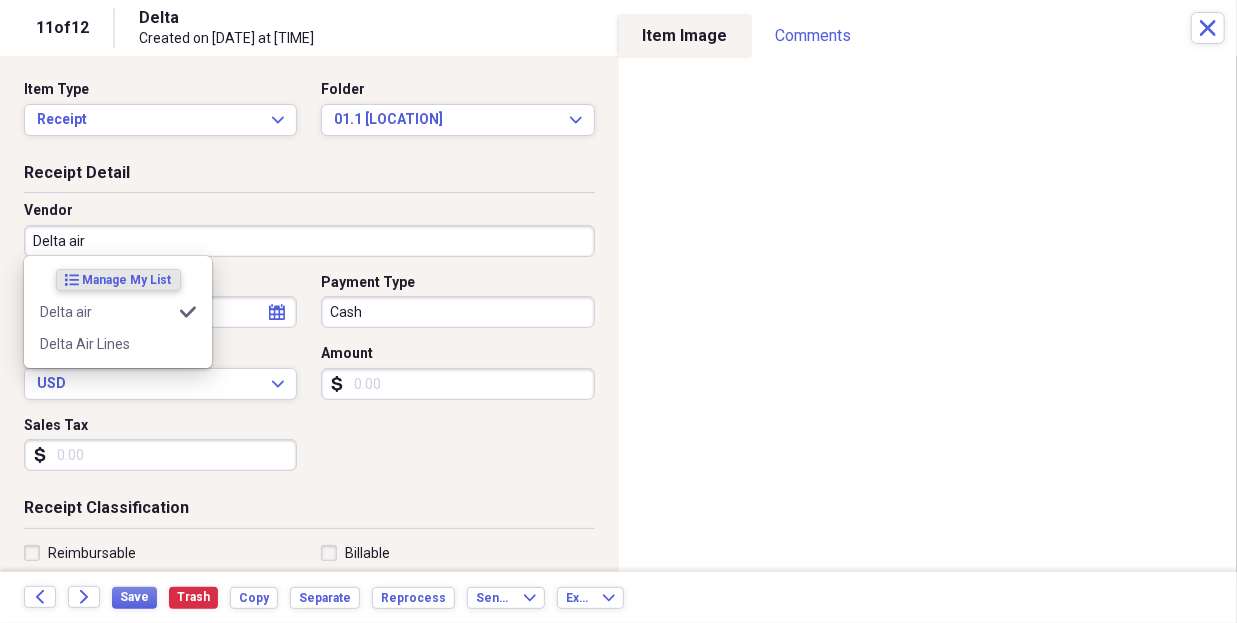 click on "Delta Air Lines" at bounding box center (106, 344) 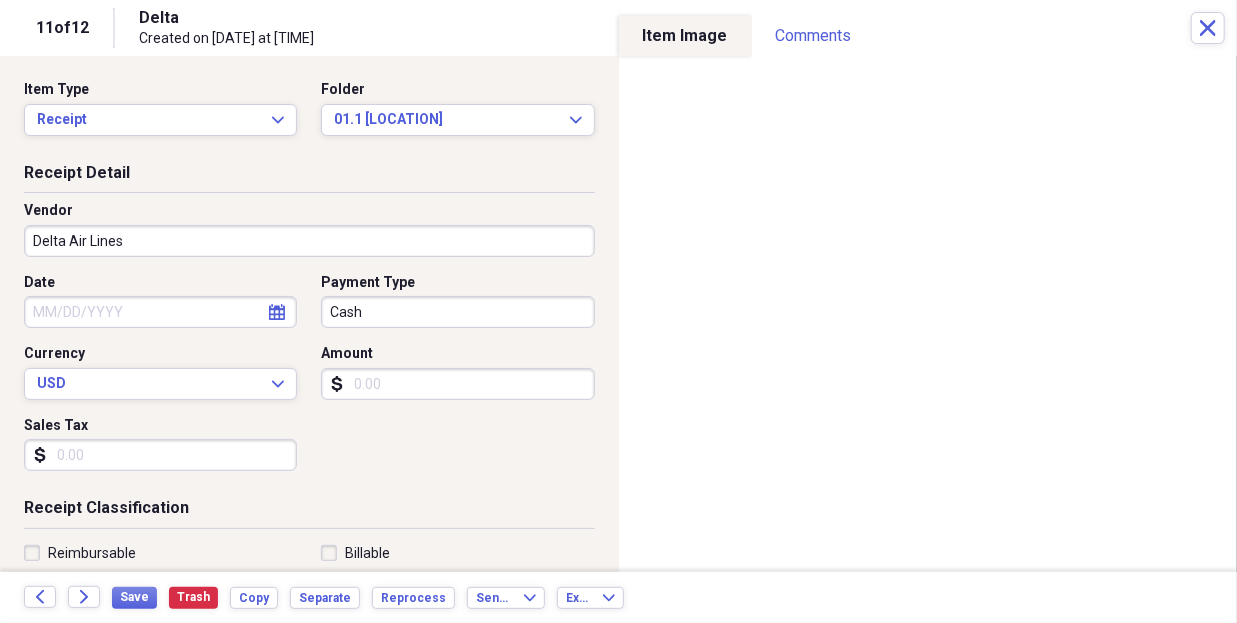 click on "Cash" at bounding box center [457, 312] 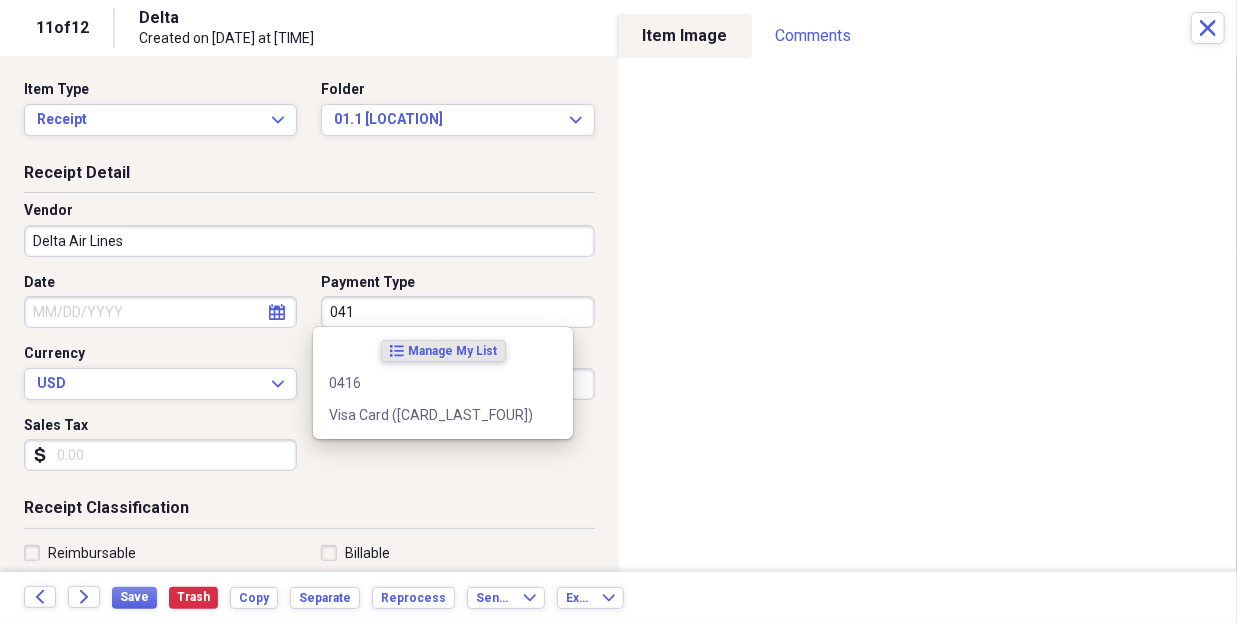 click on "Visa Card ([CARD_LAST_FOUR])" at bounding box center [443, 415] 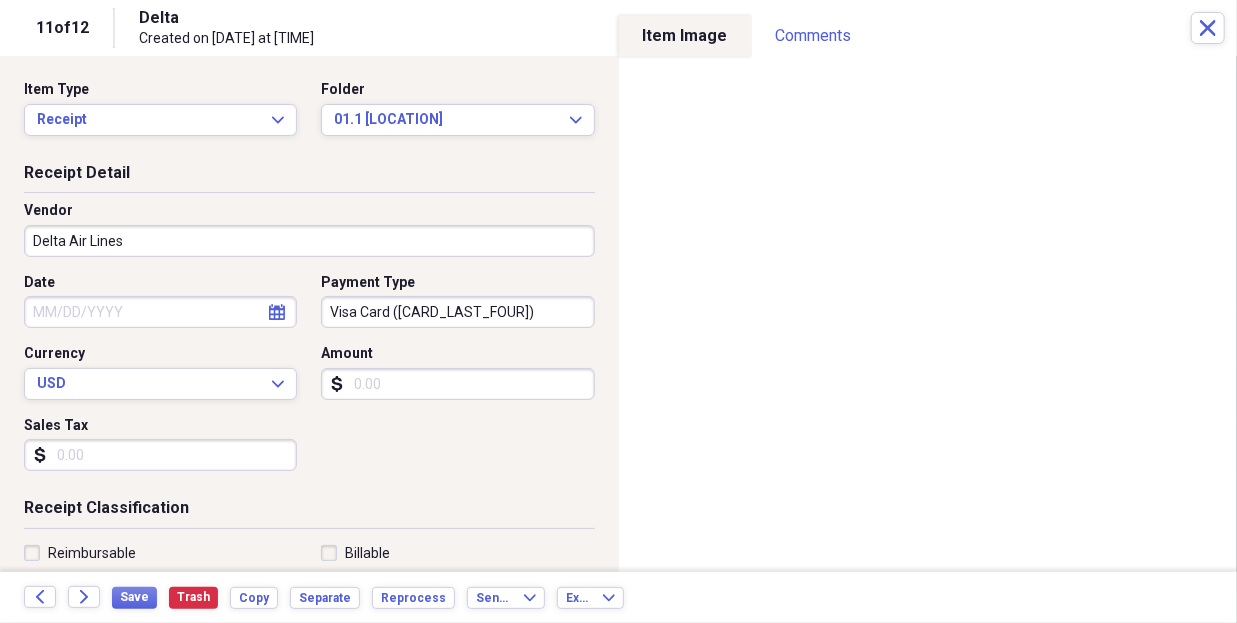 click on "Date" at bounding box center (160, 312) 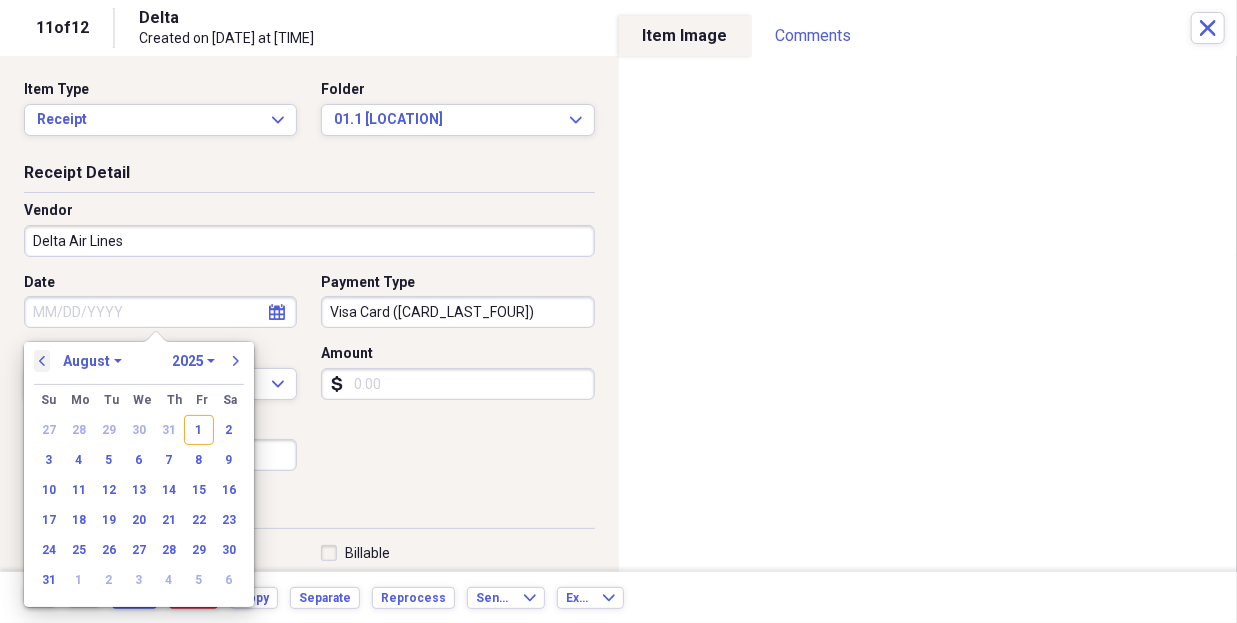 click on "previous" at bounding box center [42, 361] 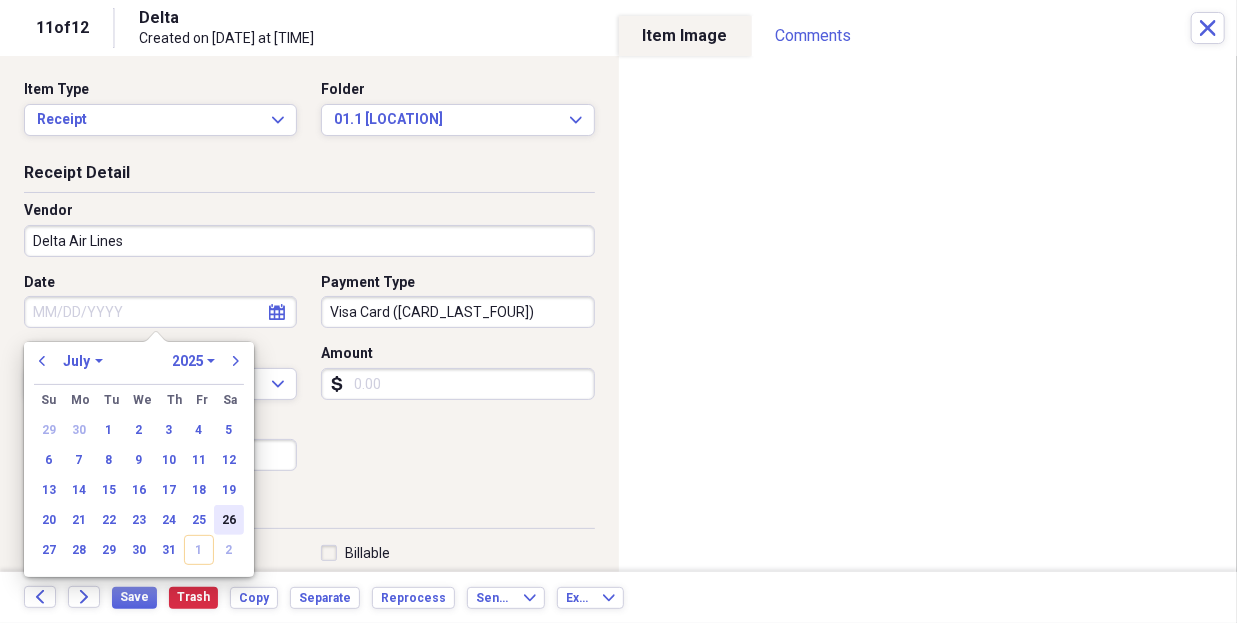 click on "26" at bounding box center [229, 520] 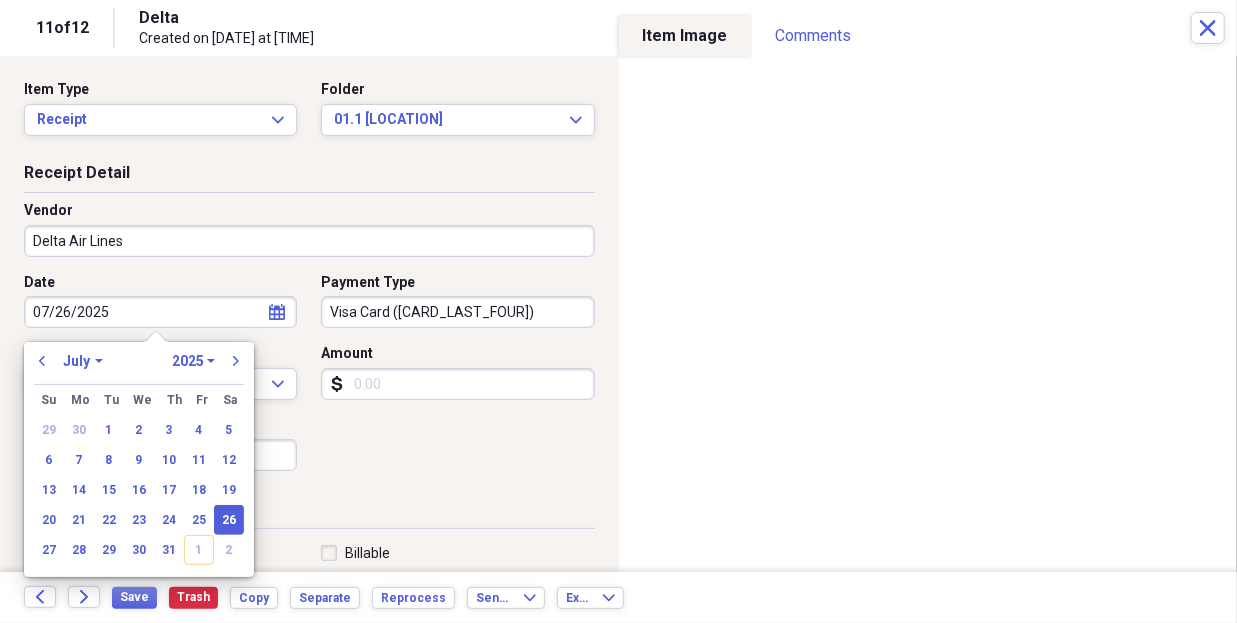 type on "07/26/2025" 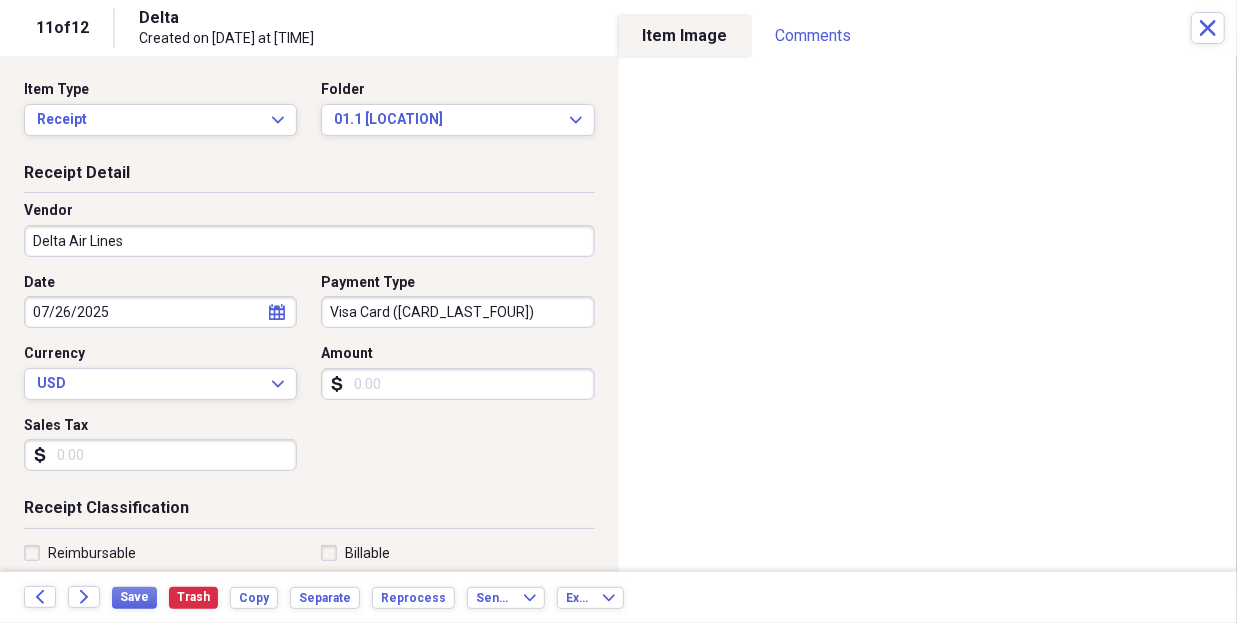 click on "Amount" at bounding box center (457, 384) 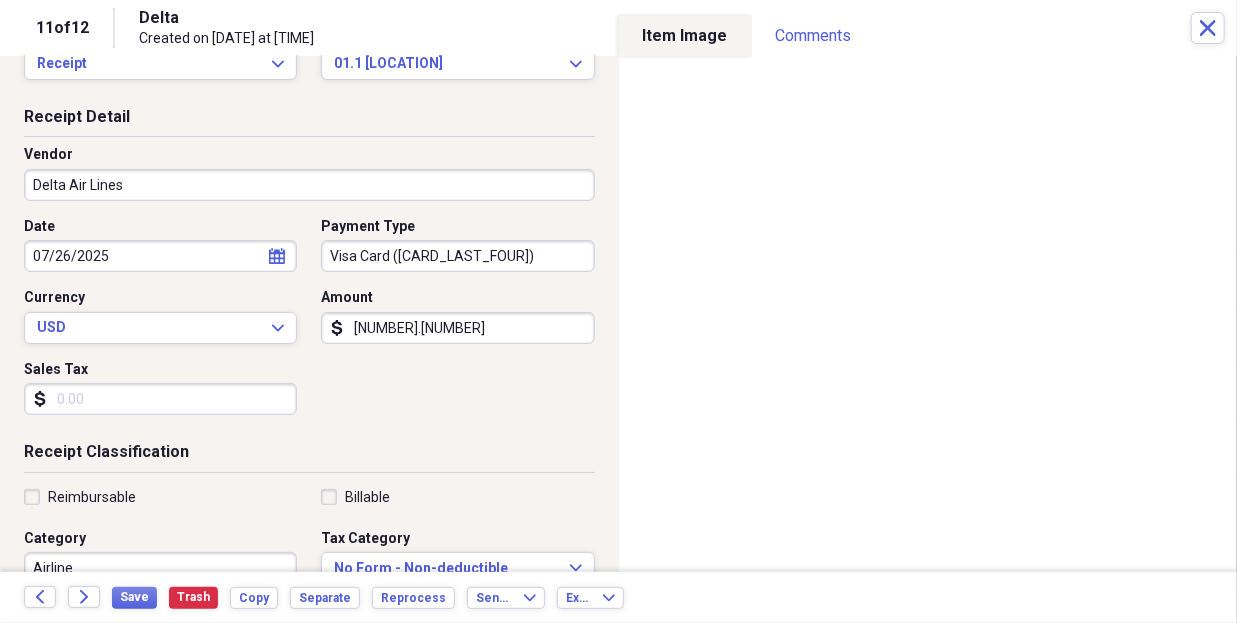 scroll, scrollTop: 103, scrollLeft: 0, axis: vertical 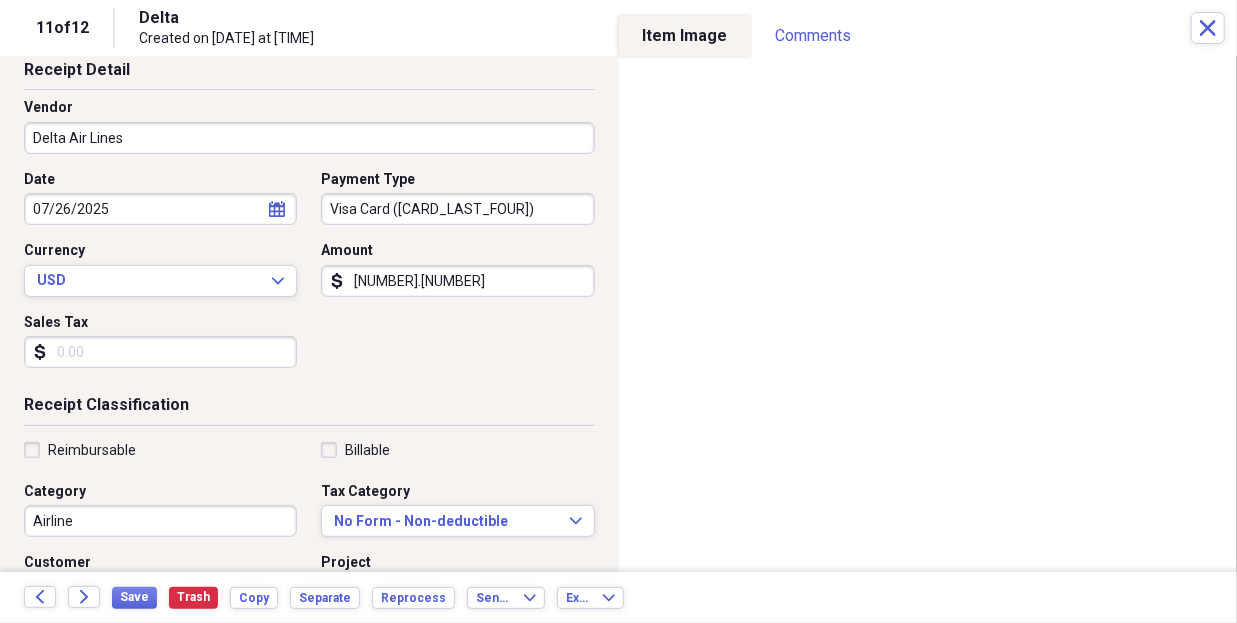 type on "[NUMBER].[NUMBER]" 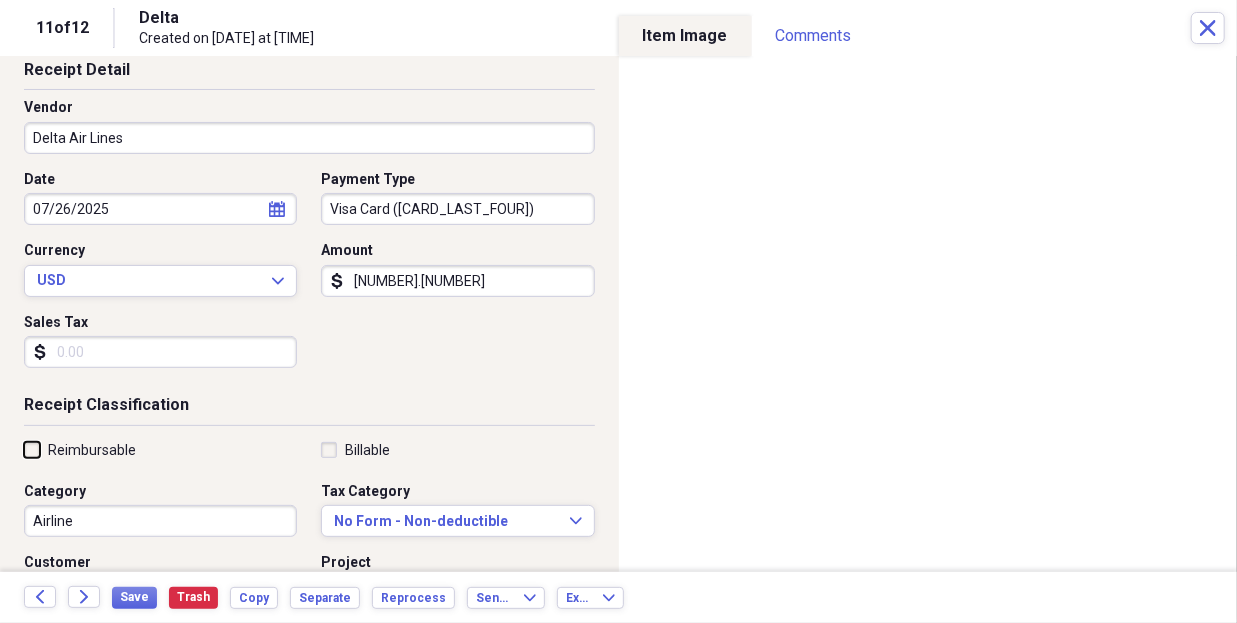 click on "Reimbursable" at bounding box center (24, 449) 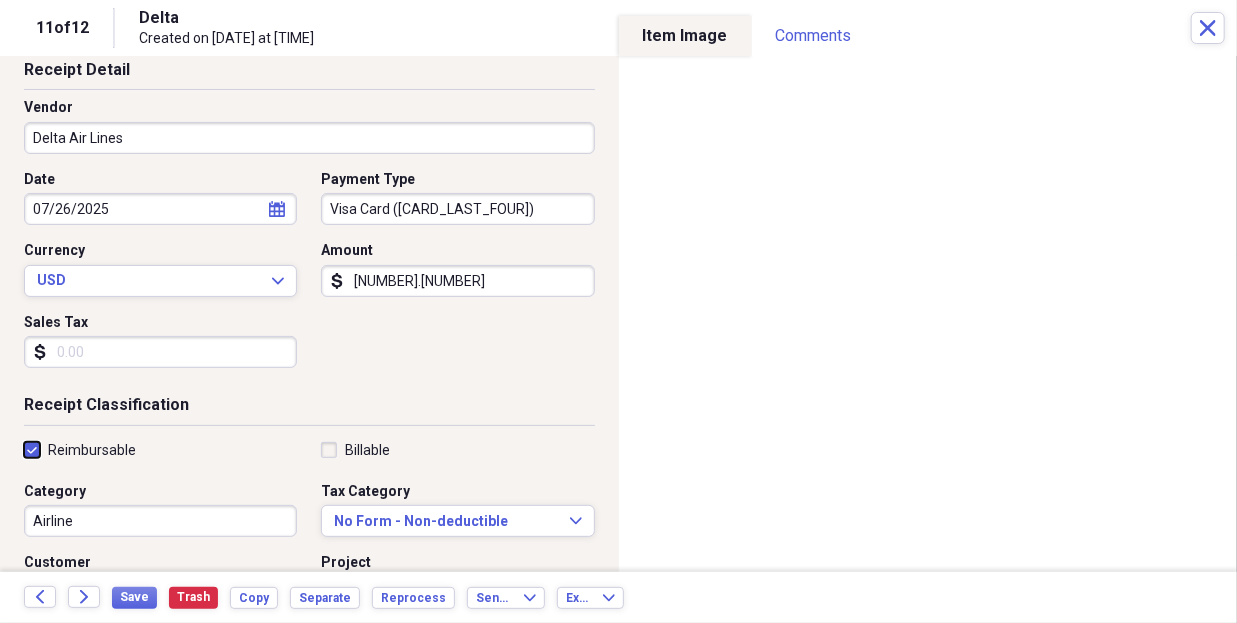 checkbox on "true" 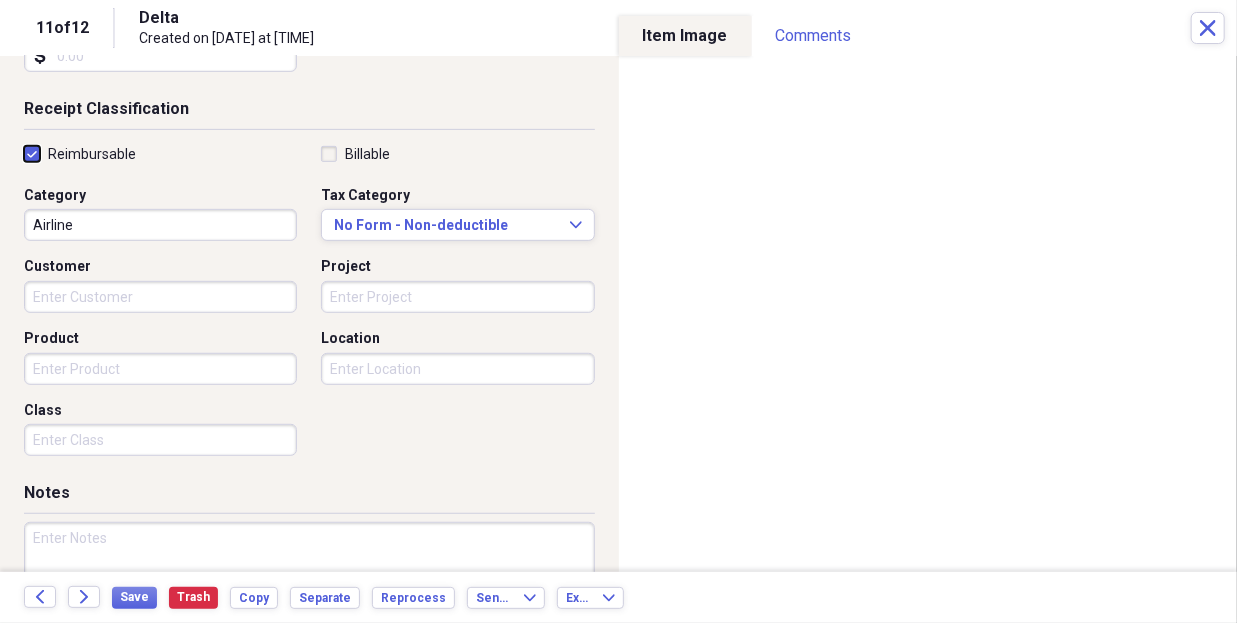 scroll, scrollTop: 500, scrollLeft: 0, axis: vertical 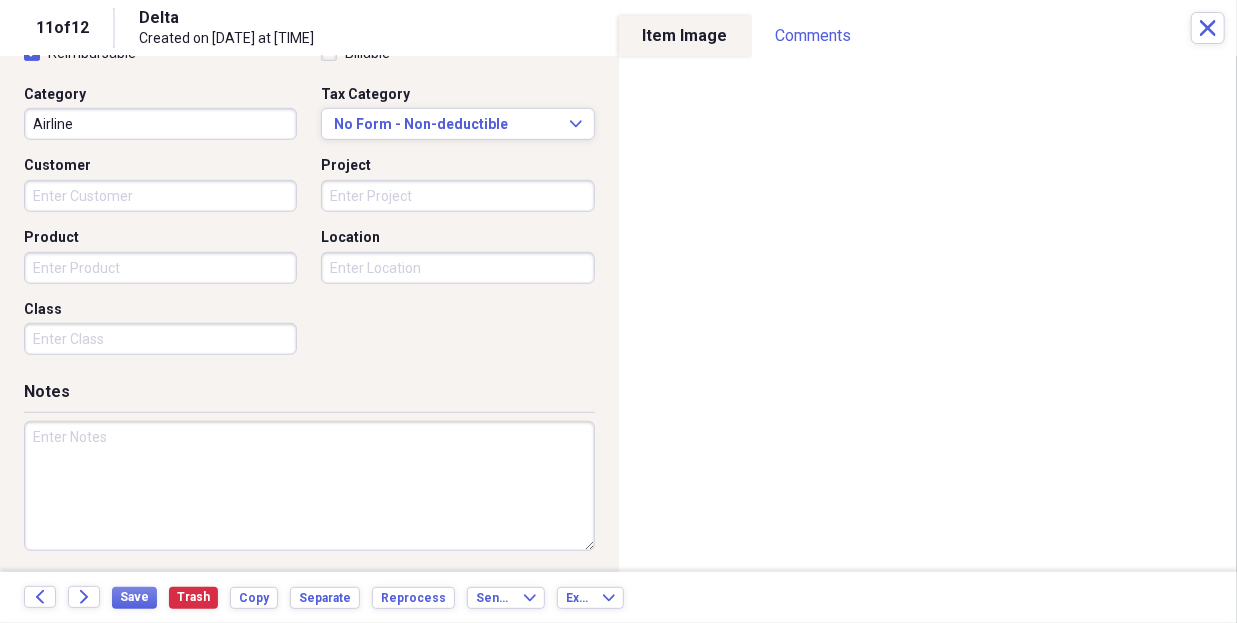 click at bounding box center (309, 486) 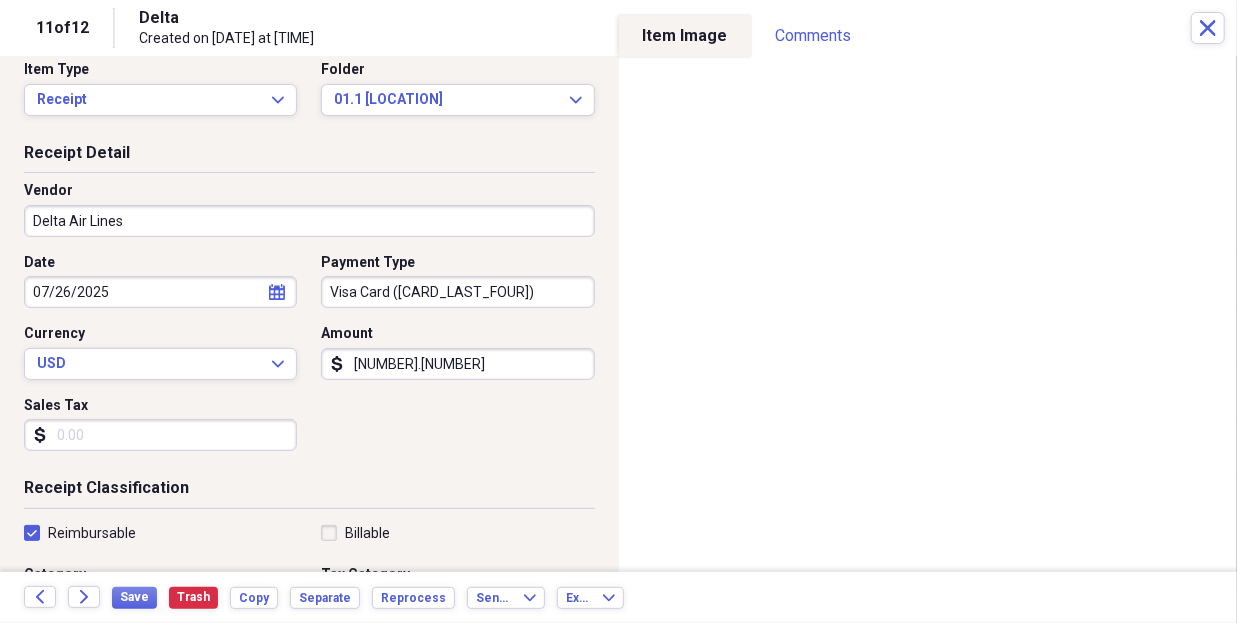 scroll, scrollTop: 0, scrollLeft: 0, axis: both 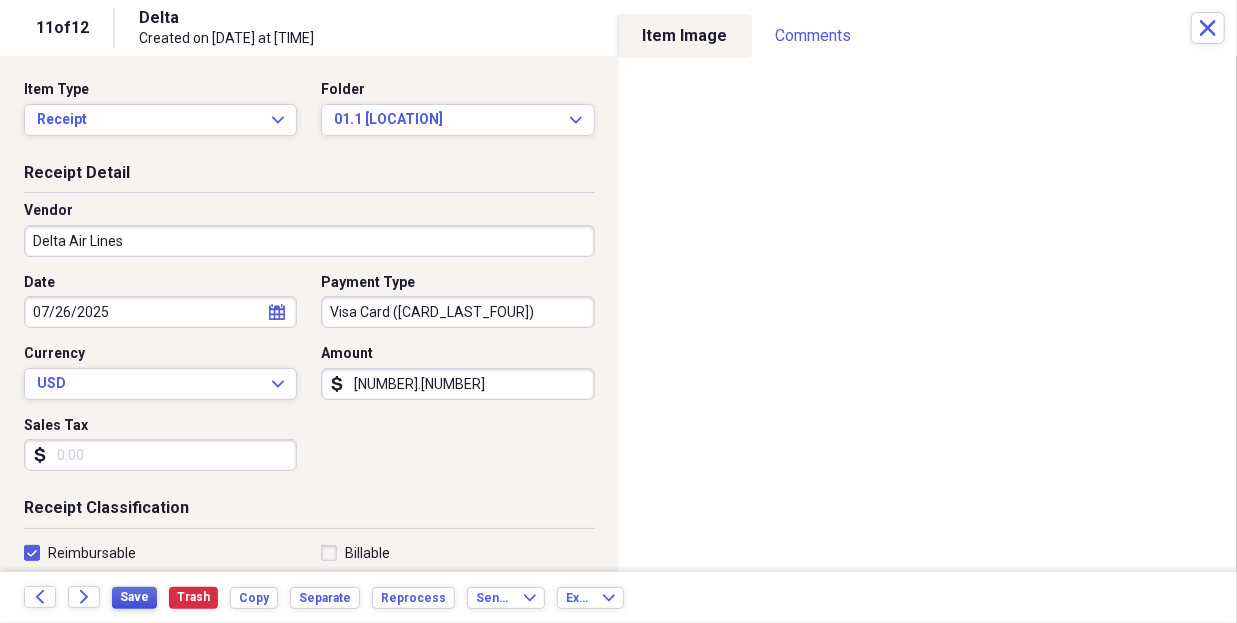 type on "[VC_CODE] - [PRODUCT]" 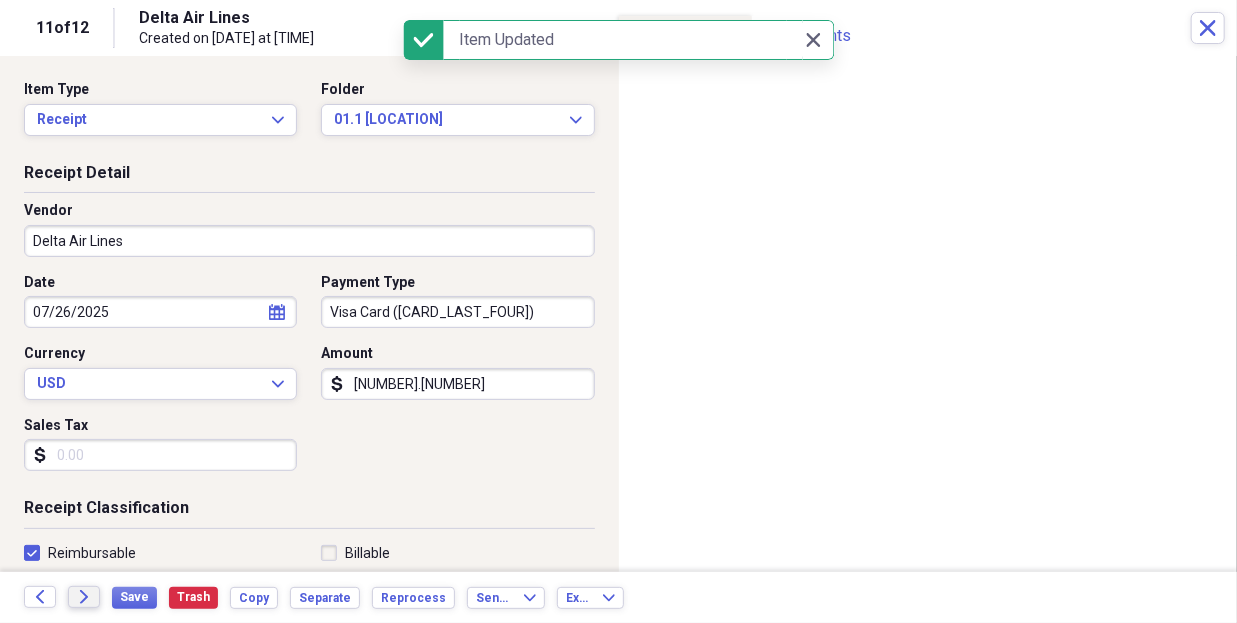 click on "Forward" at bounding box center (84, 597) 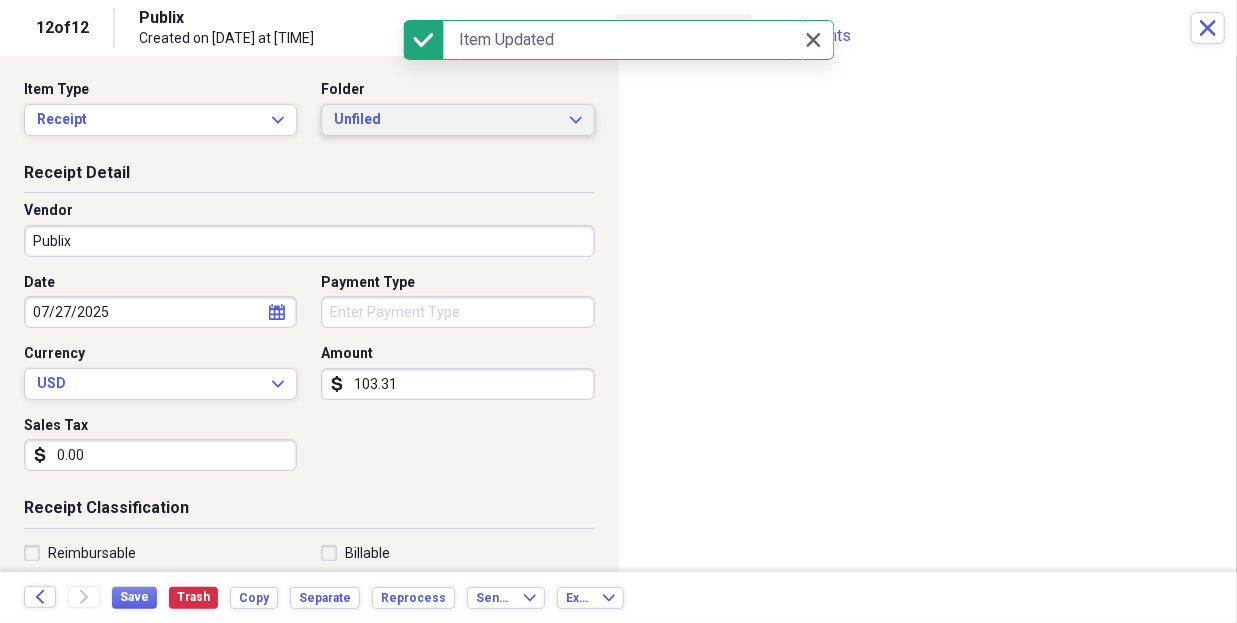 click on "Unfiled Expand" at bounding box center (457, 120) 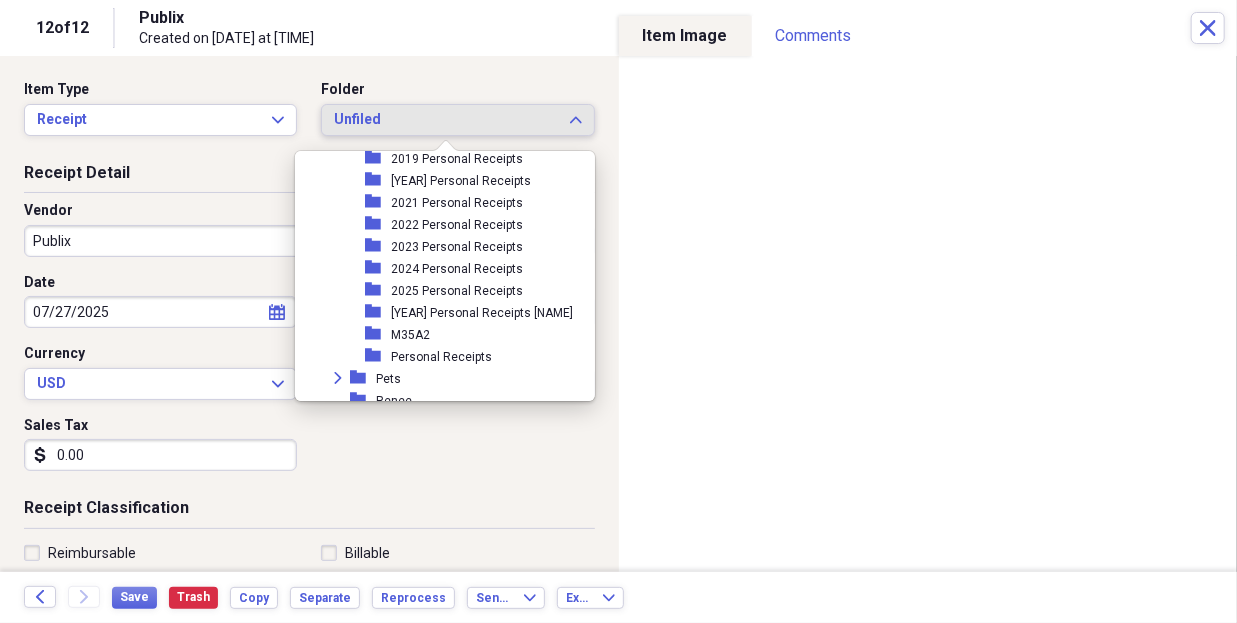 scroll, scrollTop: 1188, scrollLeft: 0, axis: vertical 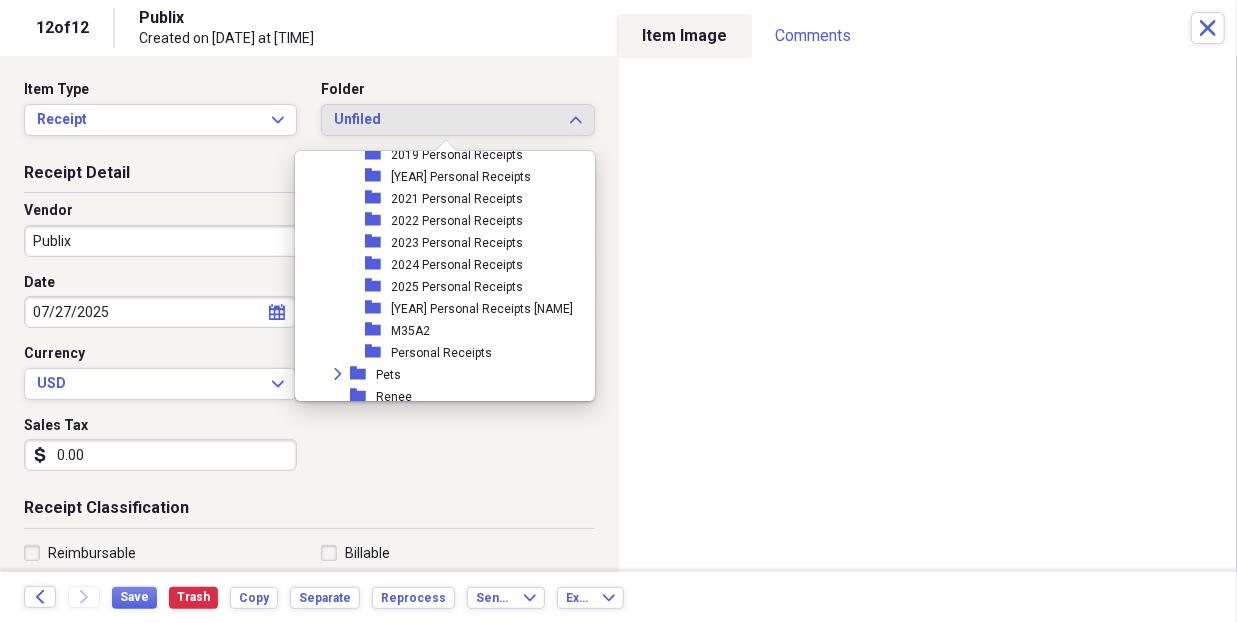 click on "2025 Personal Receipts" at bounding box center (457, 287) 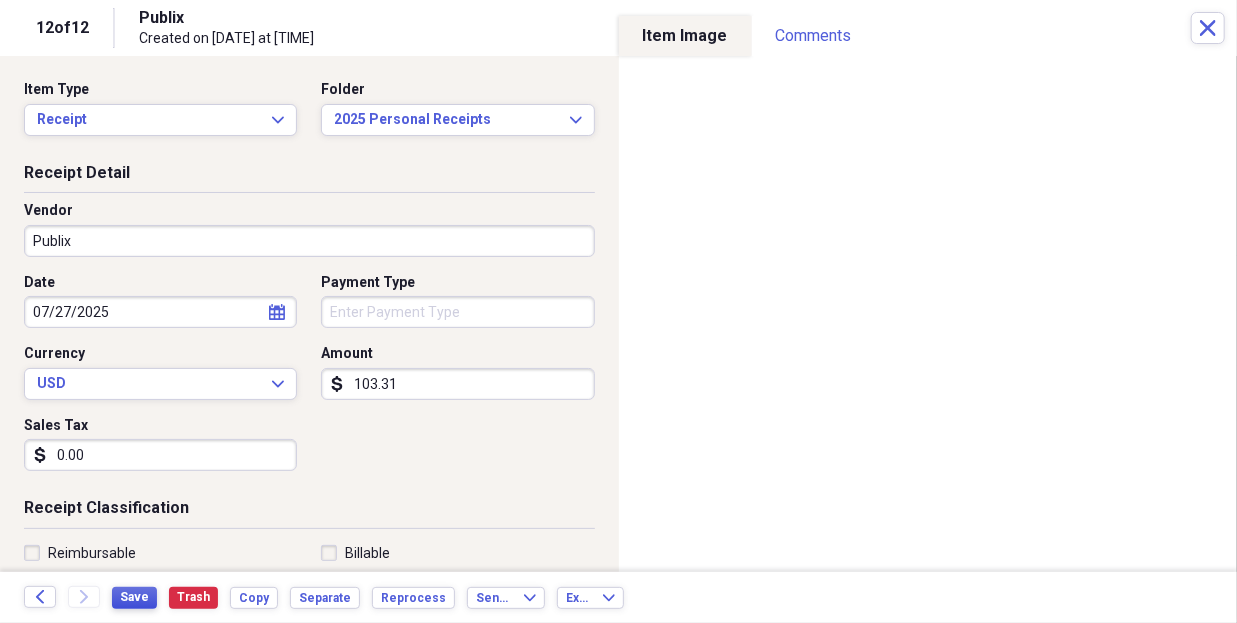 click on "Save" at bounding box center [134, 597] 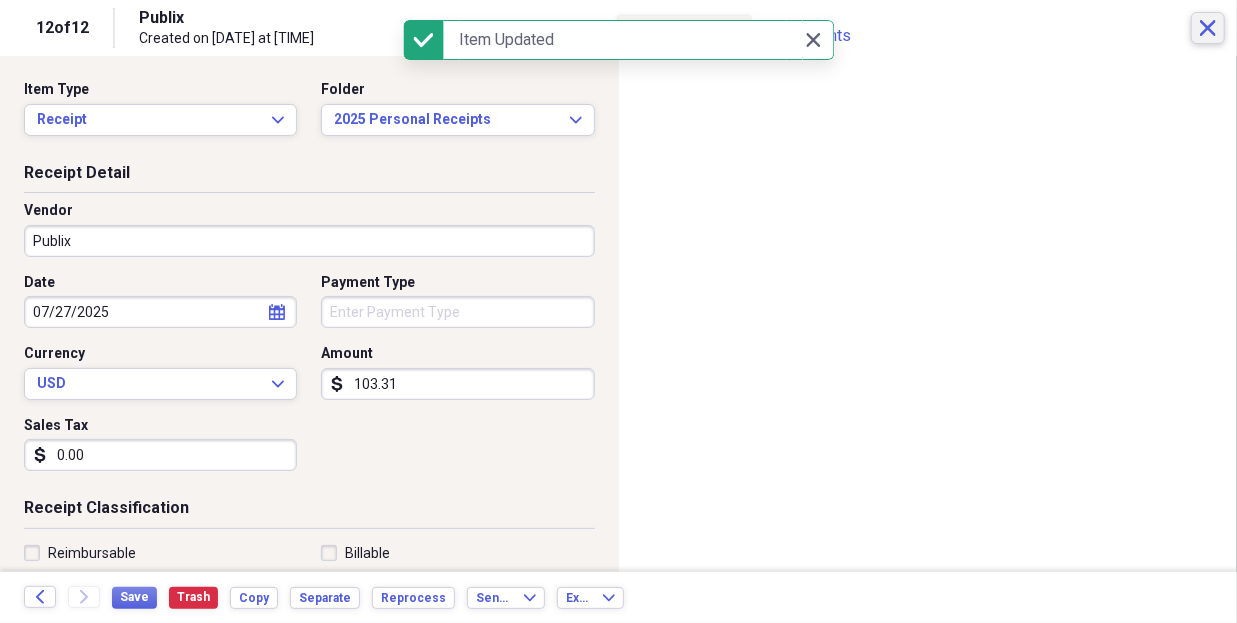 click on "Close" 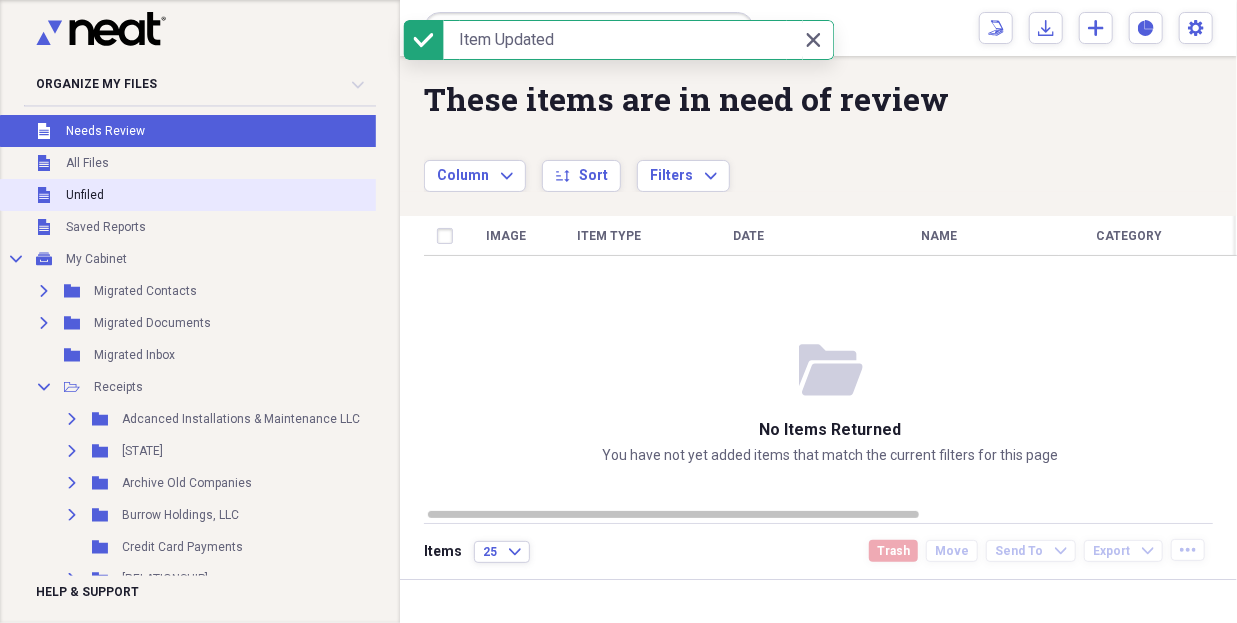 click on "Unfiled Unfiled" at bounding box center (239, 195) 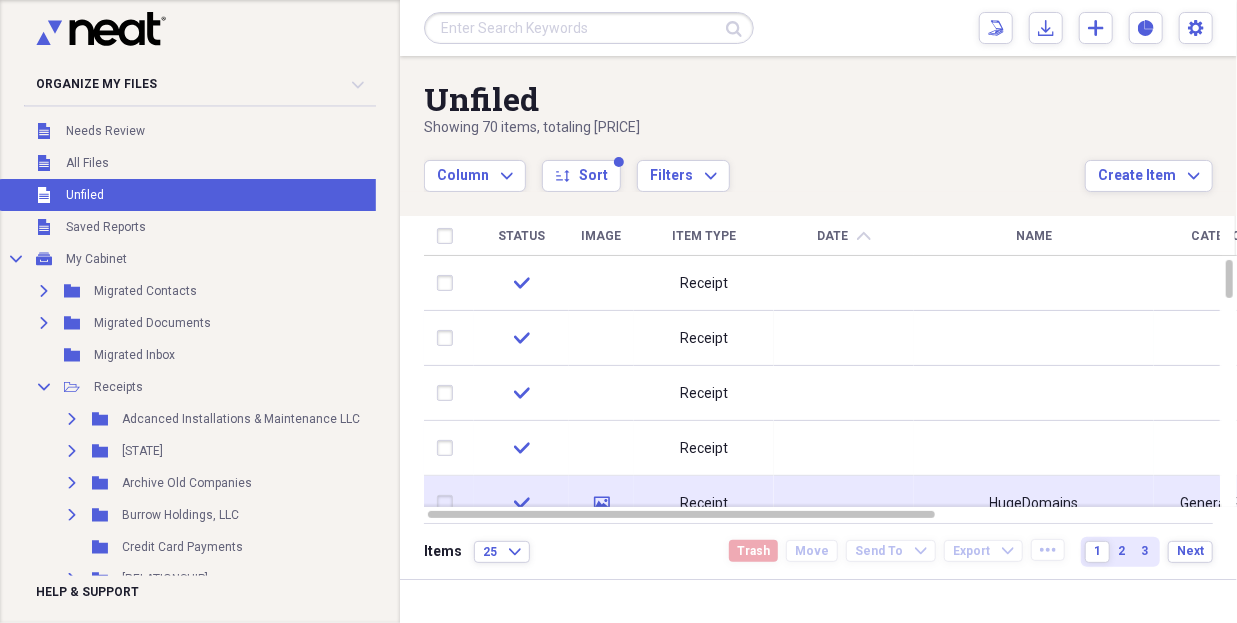 click on "media" at bounding box center (601, 503) 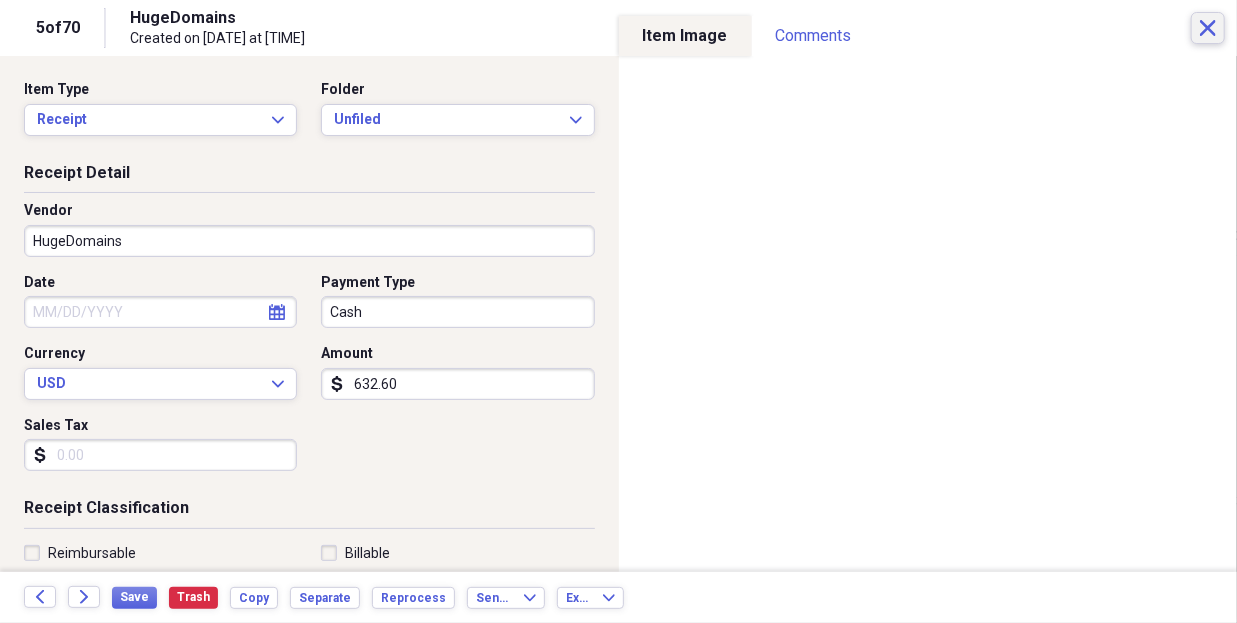 click on "Close" 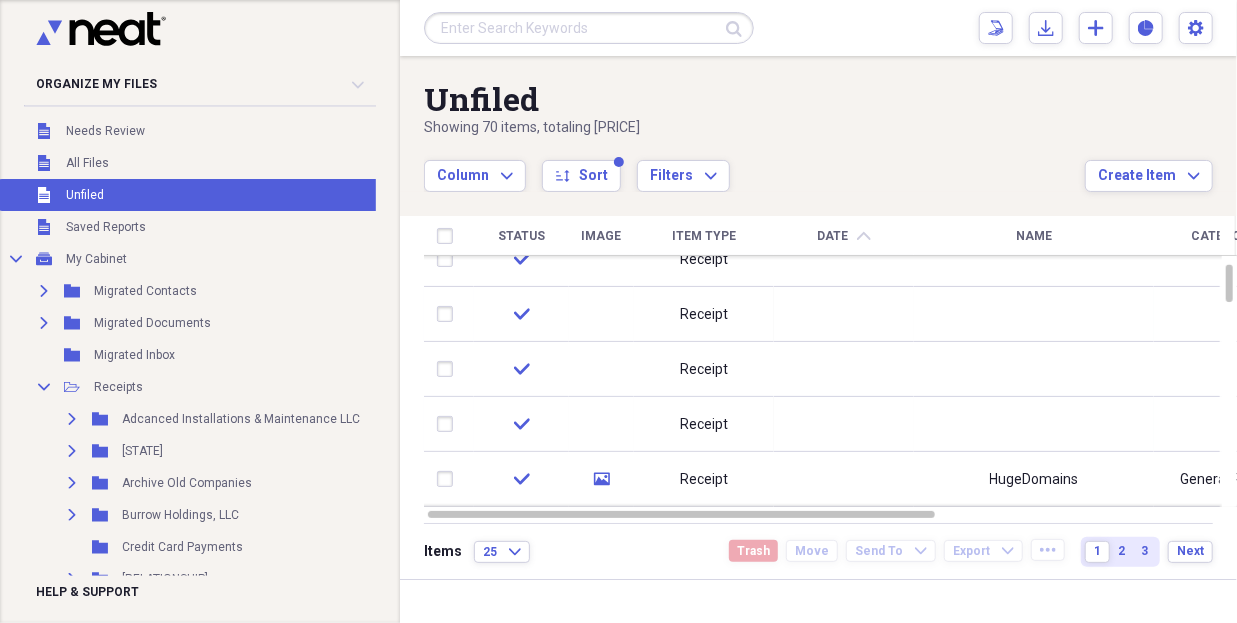 click on "Date" at bounding box center [833, 236] 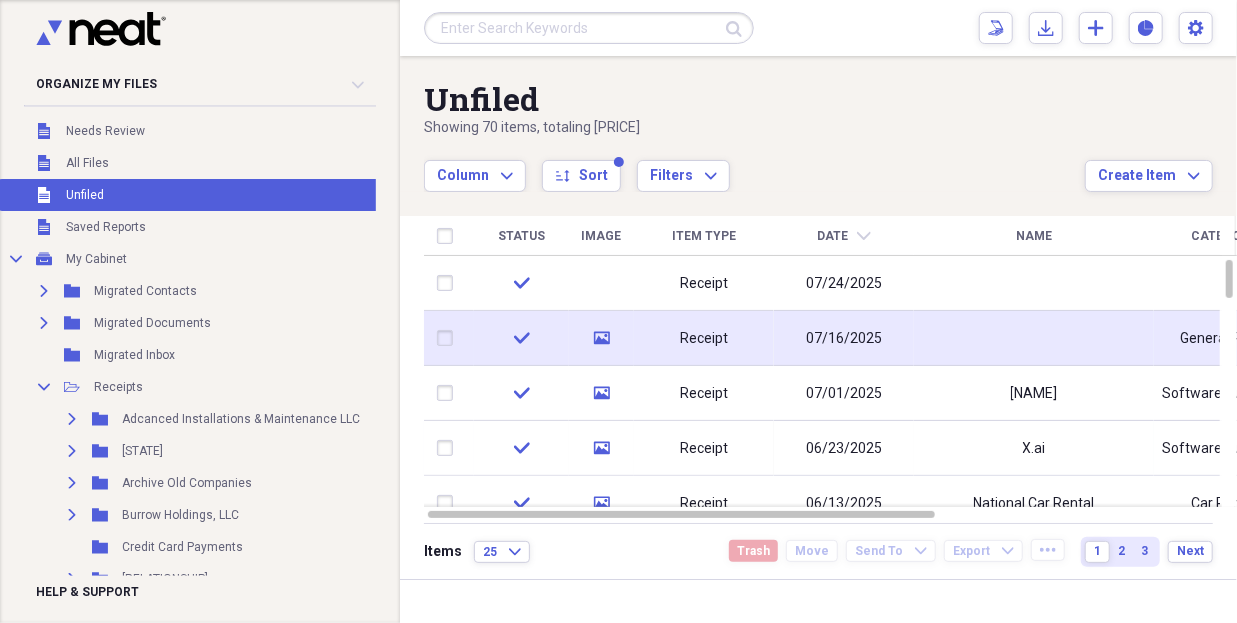 click on "07/16/2025" at bounding box center (844, 338) 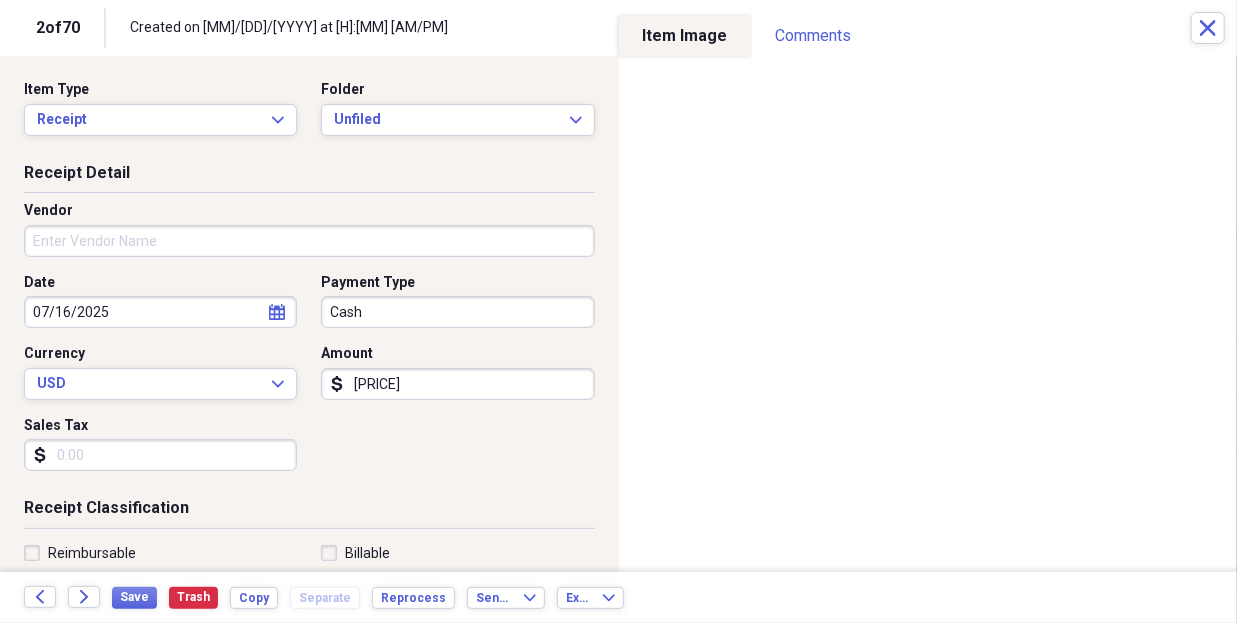 click on "Vendor" at bounding box center [309, 241] 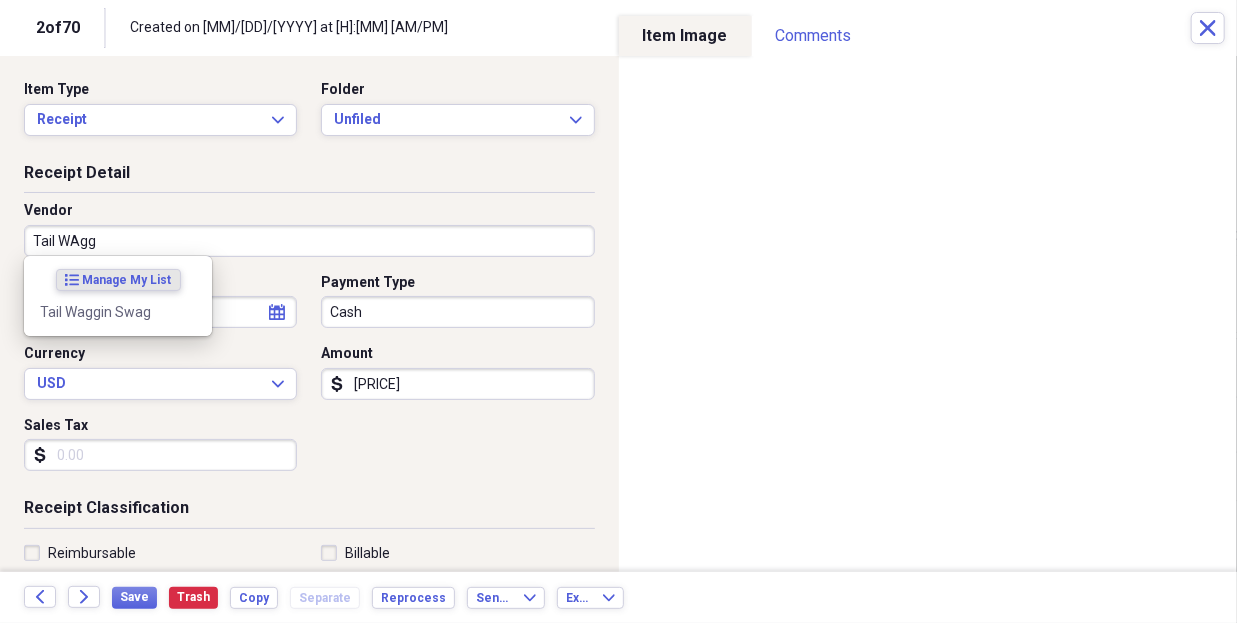 click on "Tail Waggin Swag" at bounding box center (106, 312) 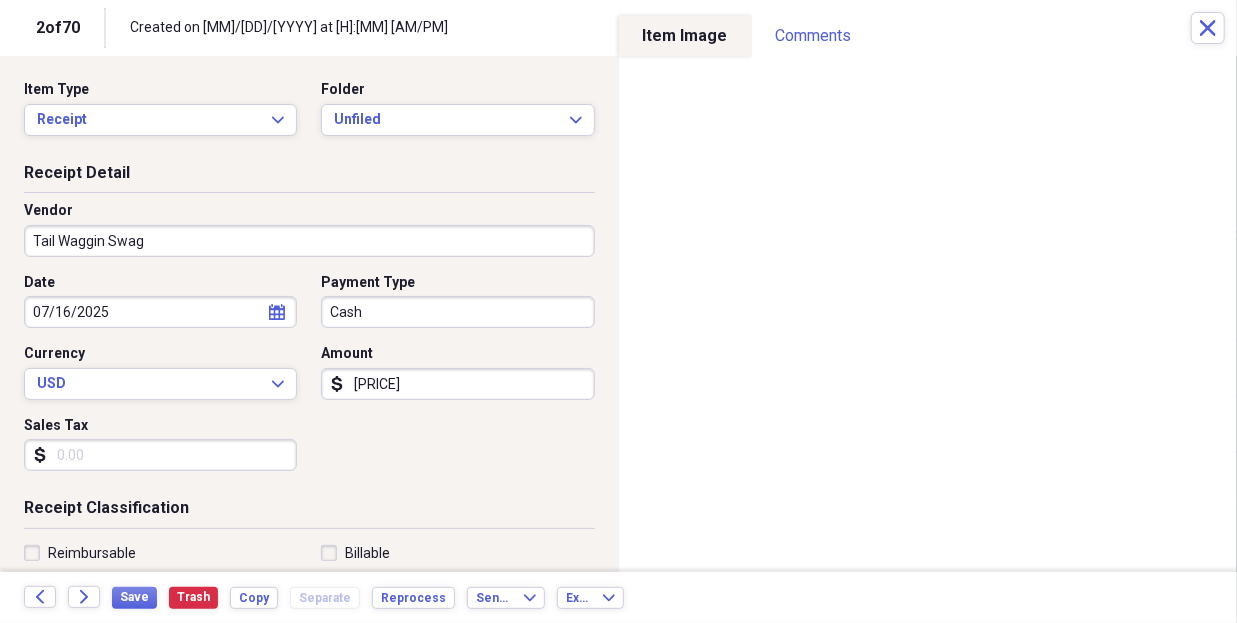 type on "Pet Care" 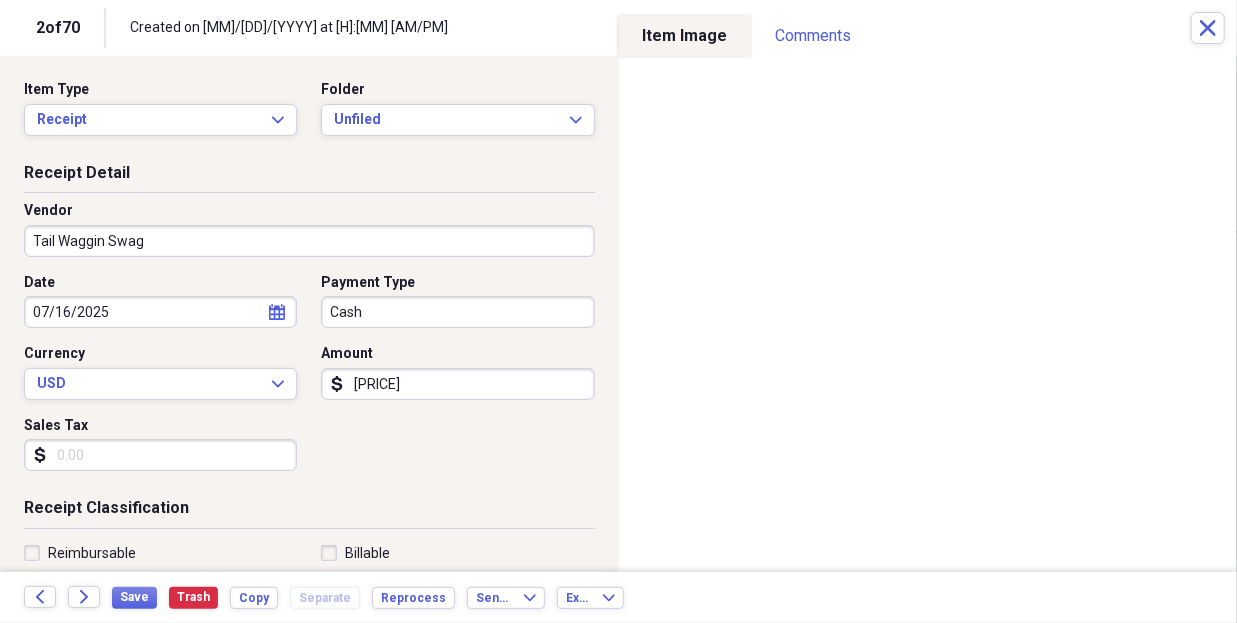 click on "Cash" at bounding box center [457, 312] 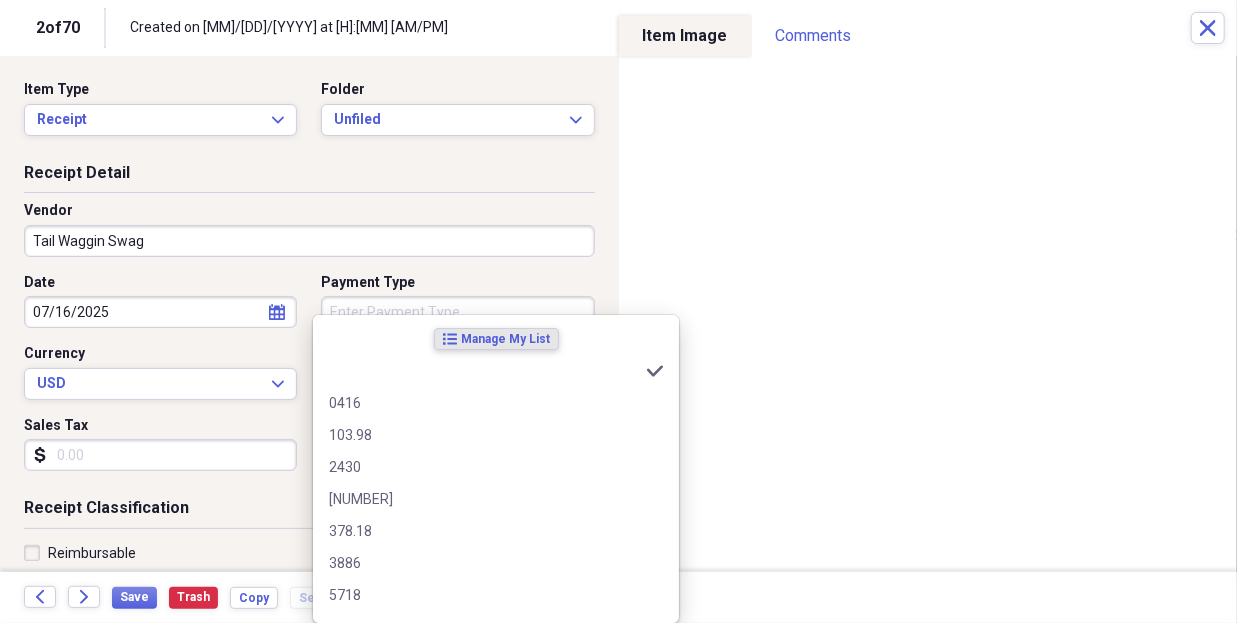 type 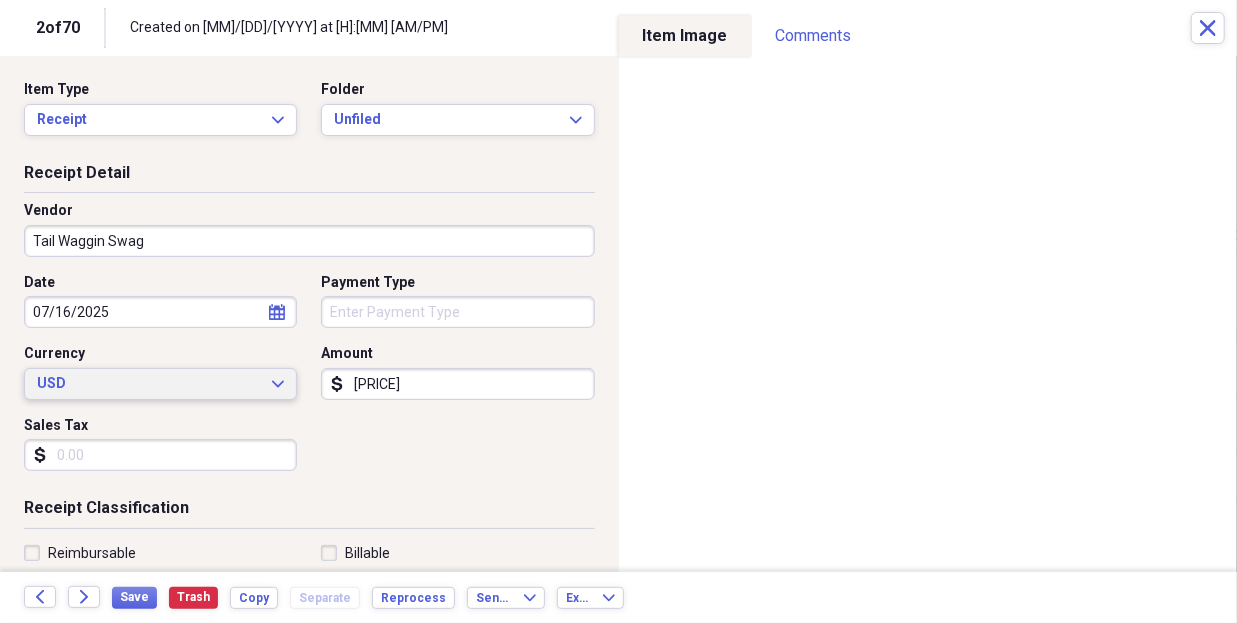 type 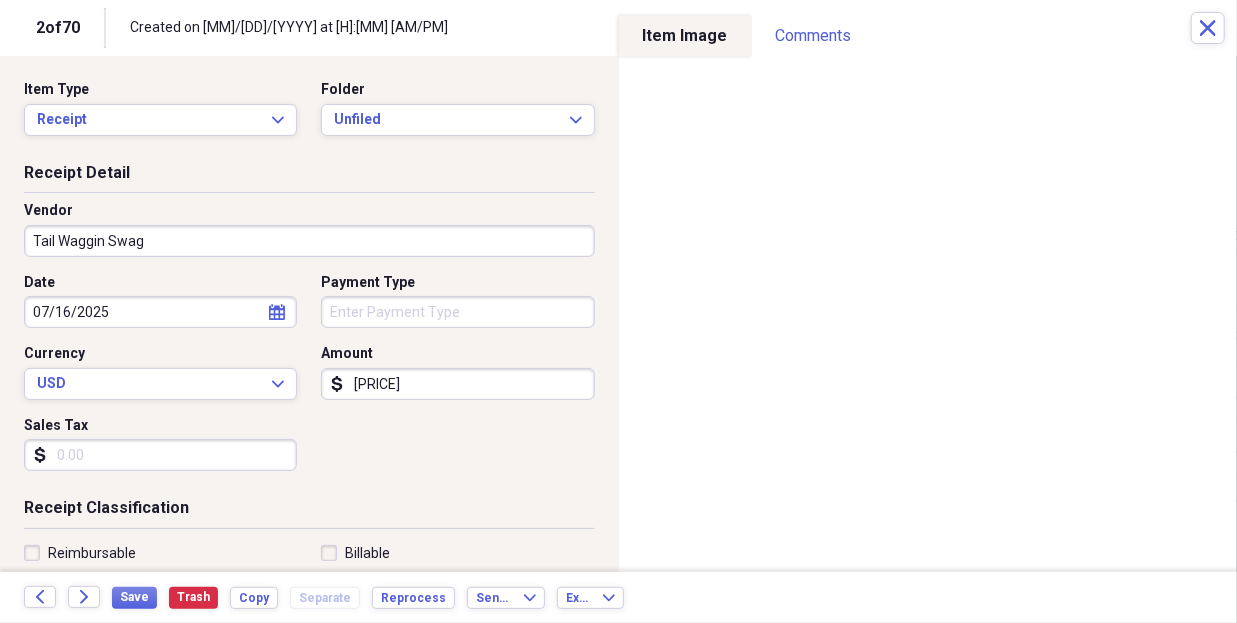 click on "[PRICE]" at bounding box center [457, 384] 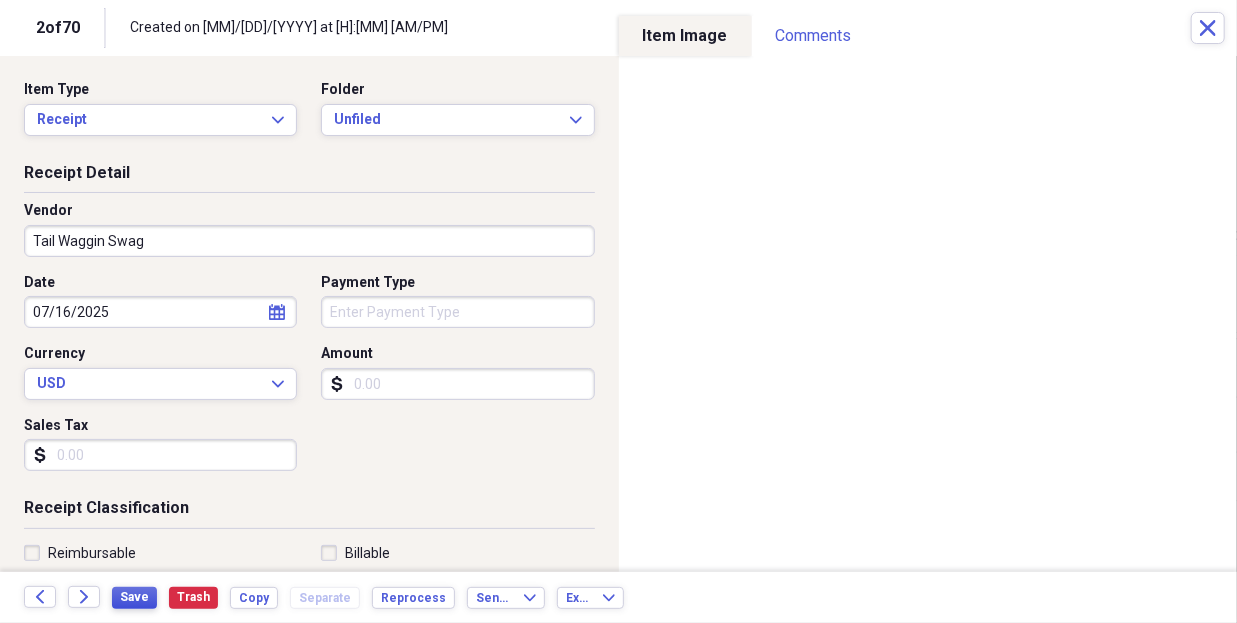 type 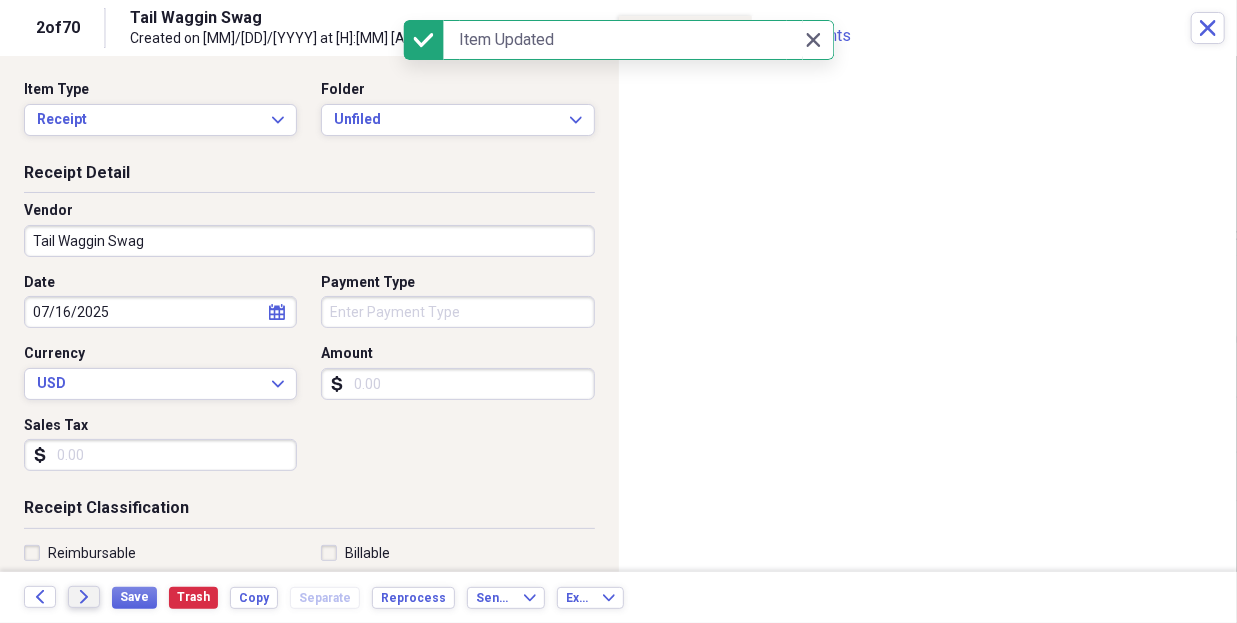 click on "Forward" 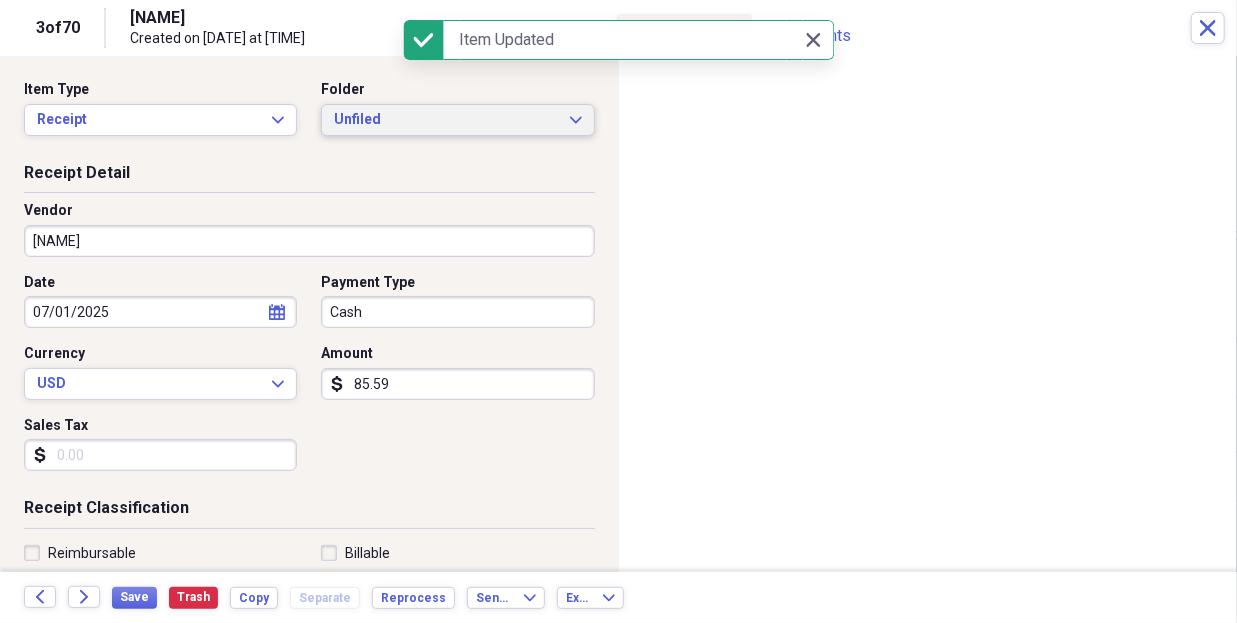 click on "Unfiled" at bounding box center [445, 120] 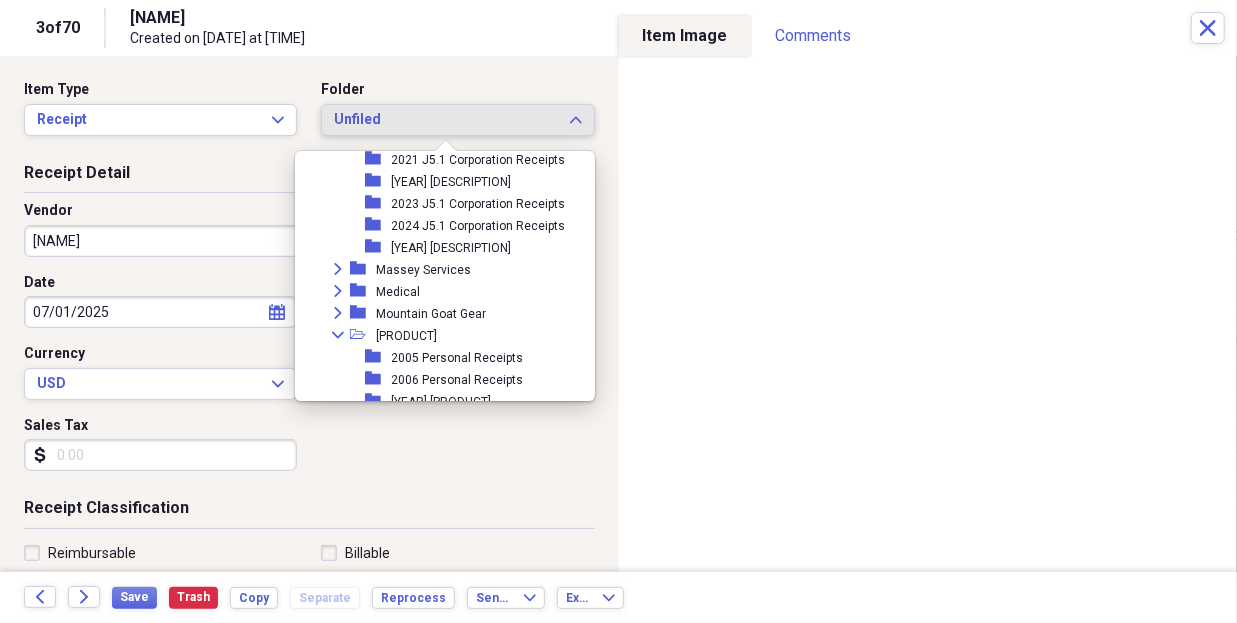scroll, scrollTop: 678, scrollLeft: 0, axis: vertical 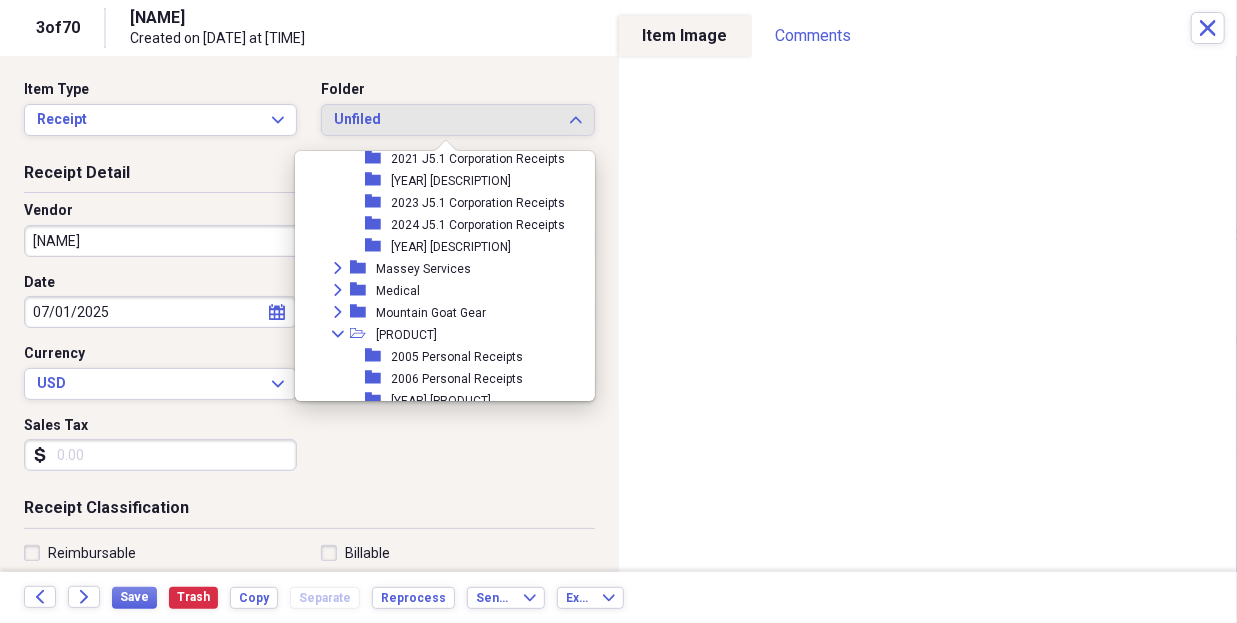 click on "[YEAR] [DESCRIPTION]" at bounding box center (451, 247) 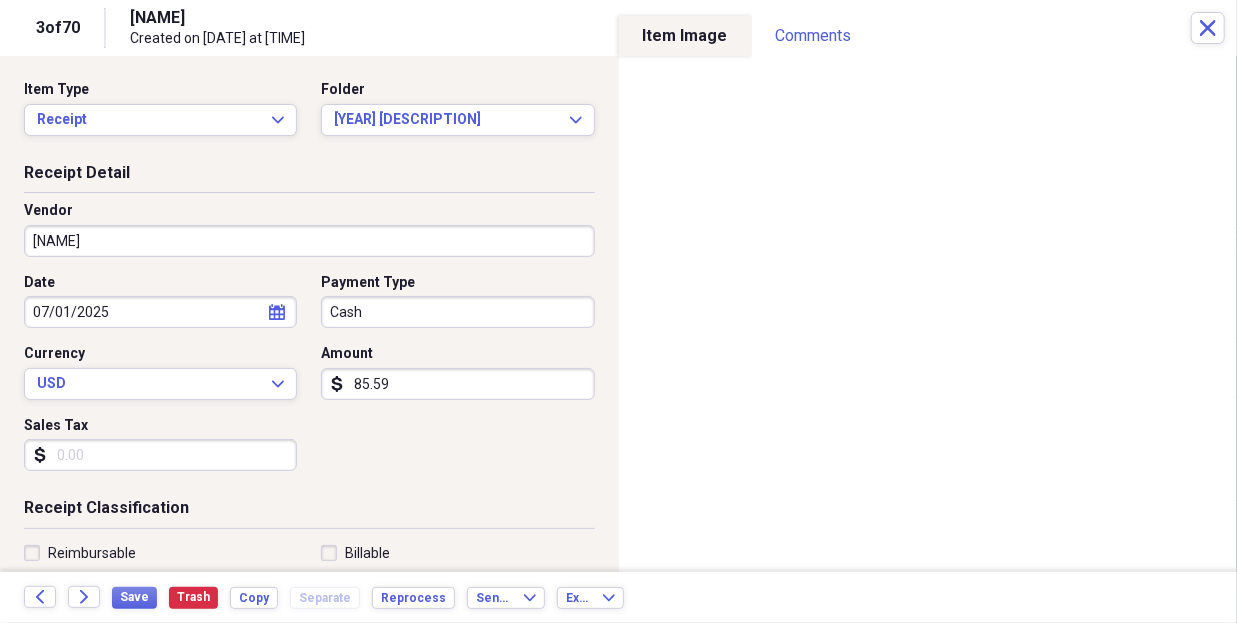 click on "Cash" at bounding box center (457, 312) 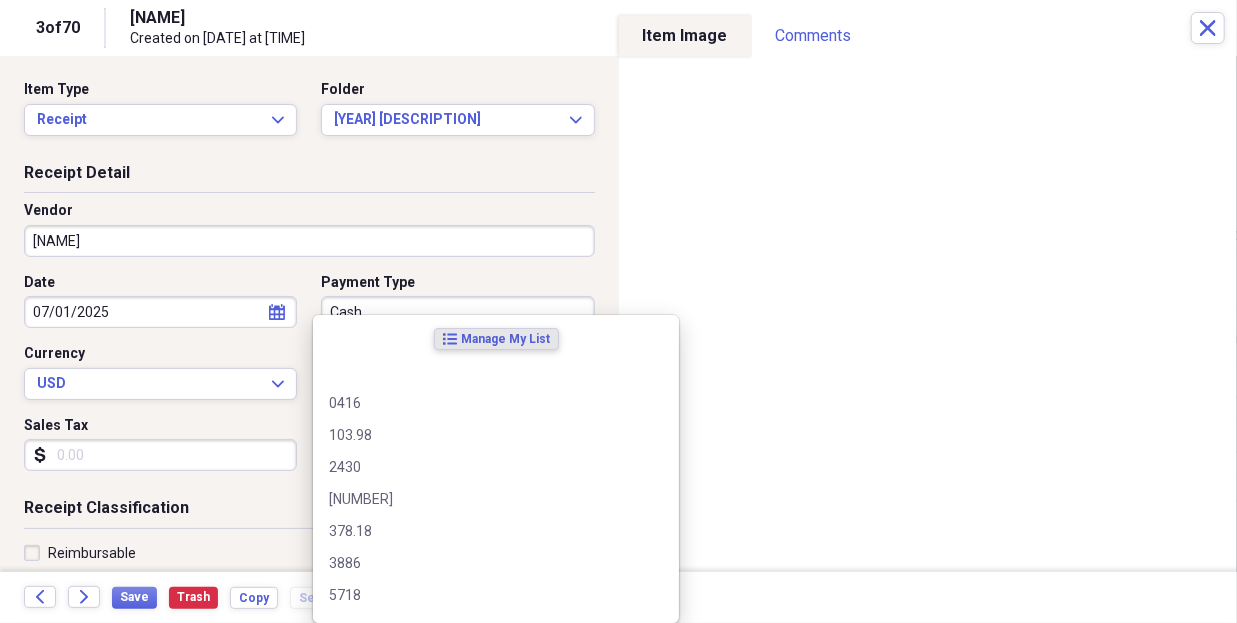 click on "Vendor" at bounding box center [309, 211] 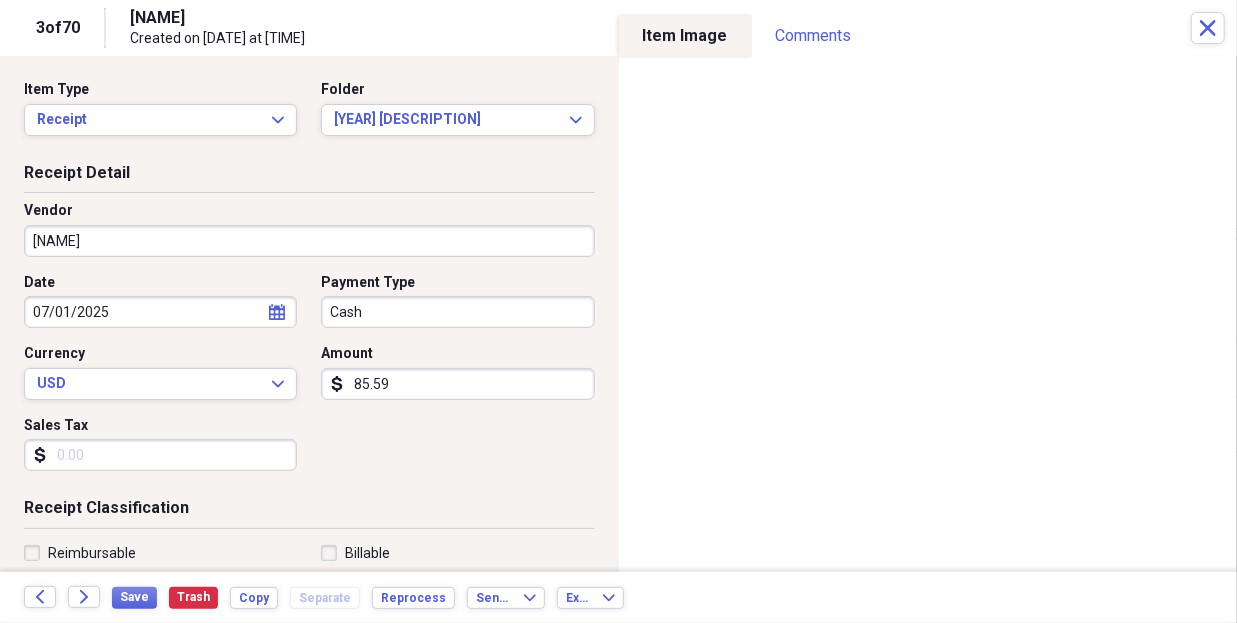 click on "3 of 70 Anthropic Created on [DATE] at [TIME] Close" at bounding box center [618, 28] 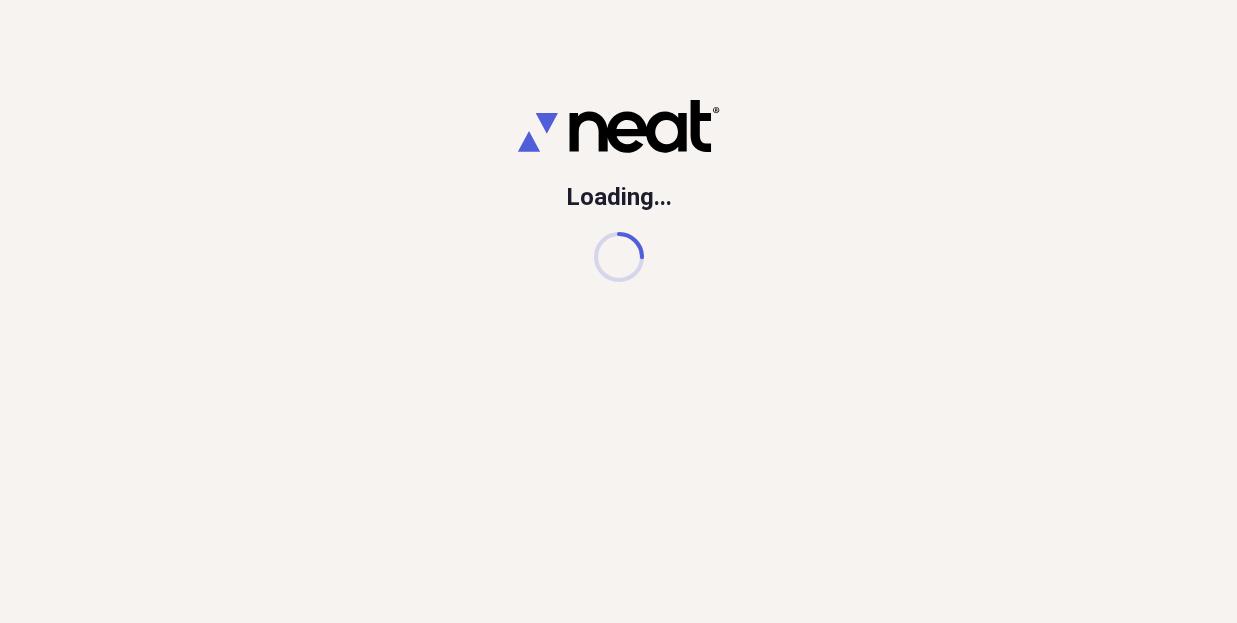 scroll, scrollTop: 0, scrollLeft: 0, axis: both 